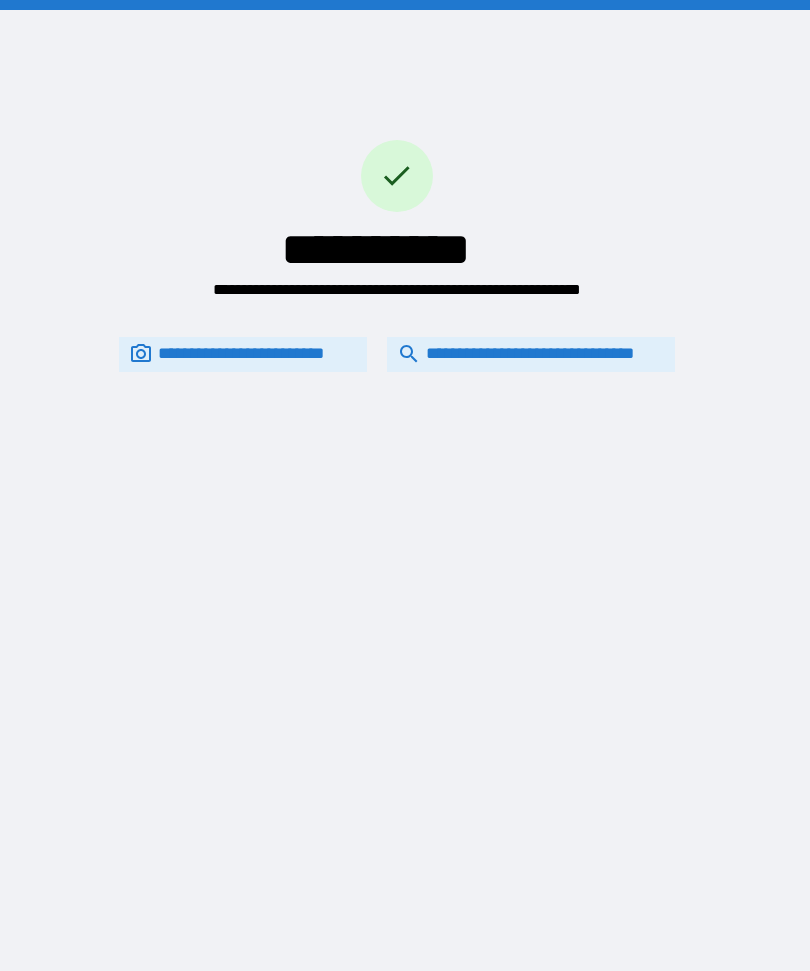 scroll, scrollTop: 0, scrollLeft: 0, axis: both 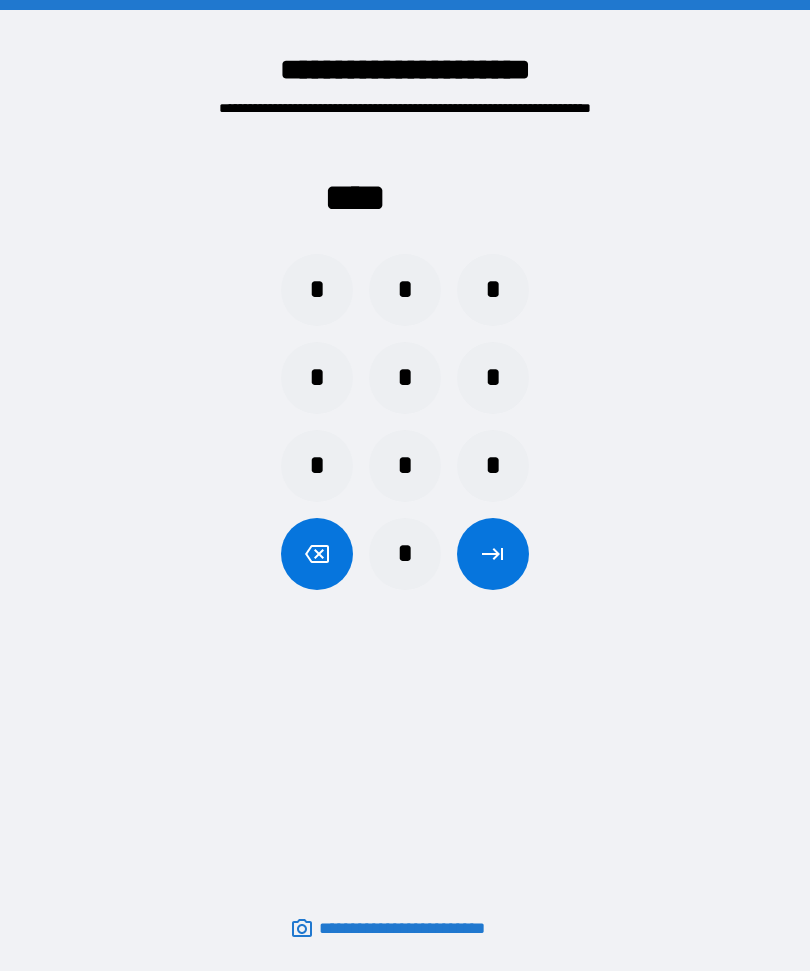 click on "*" at bounding box center [493, 378] 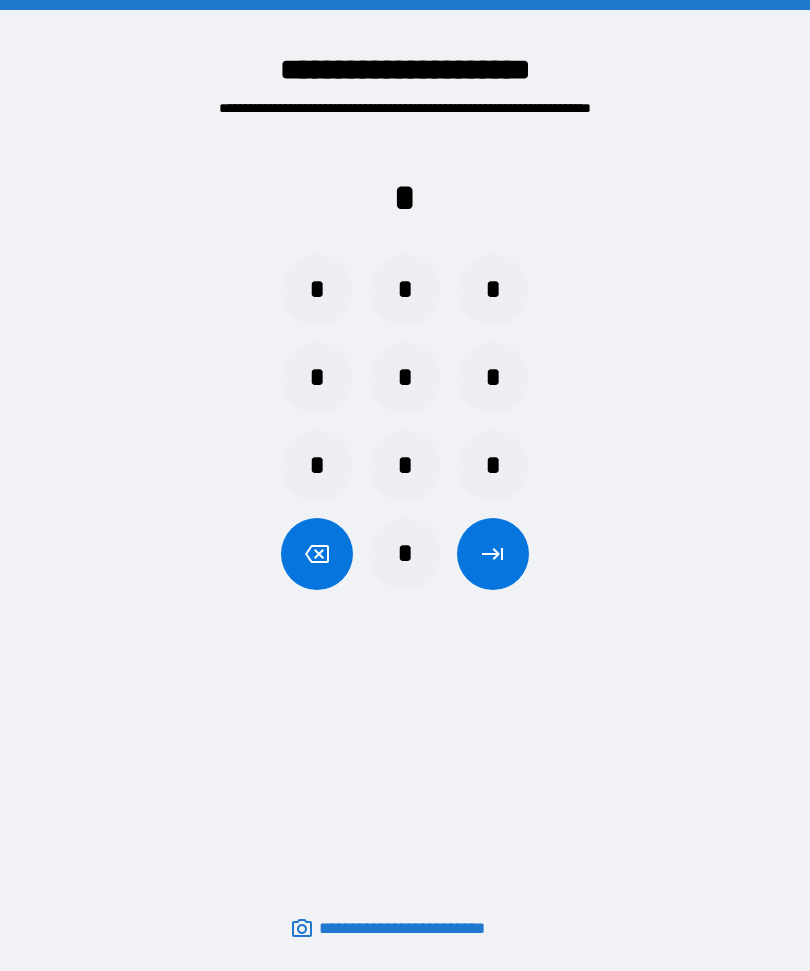 click on "*" at bounding box center (317, 290) 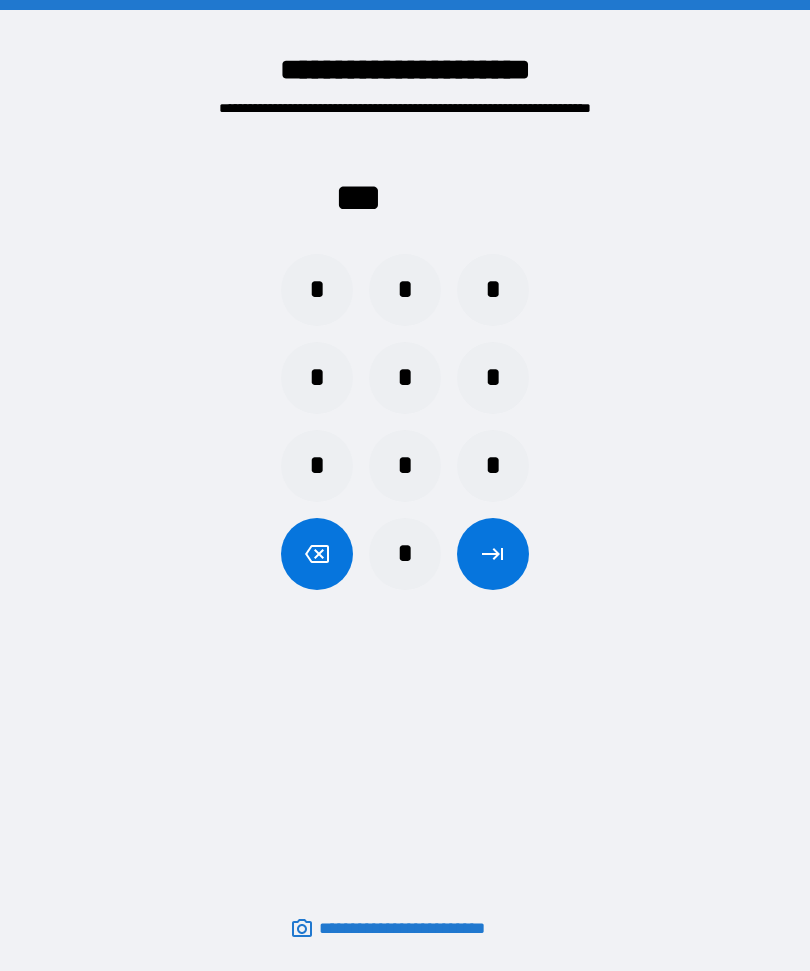 click on "*" at bounding box center [317, 290] 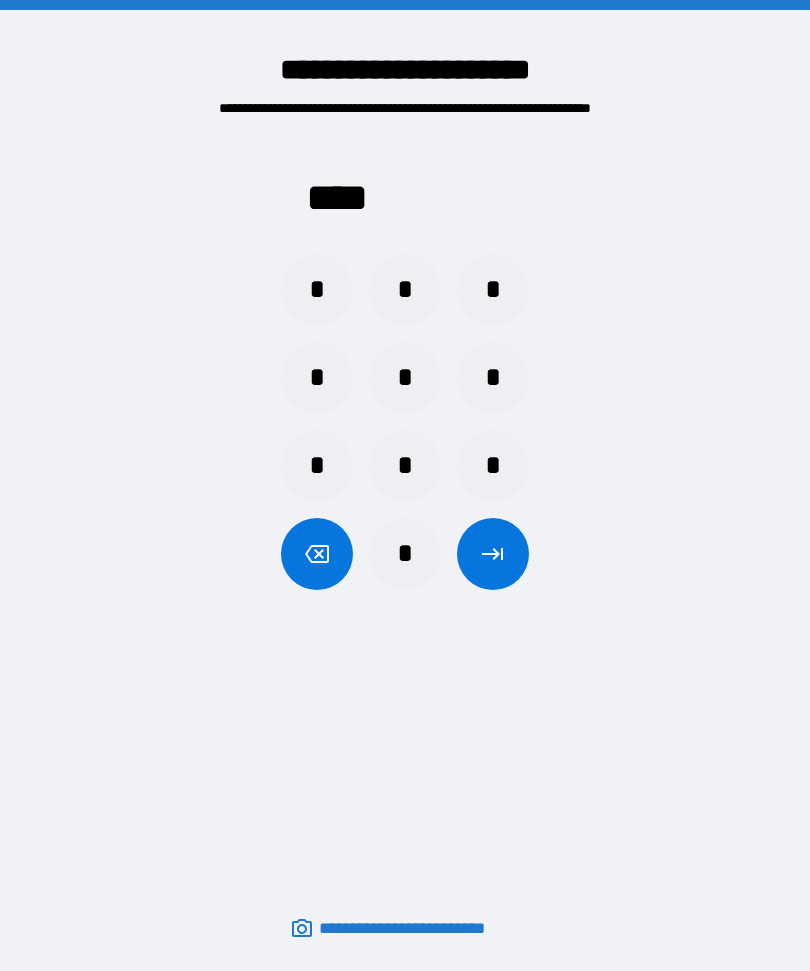 click 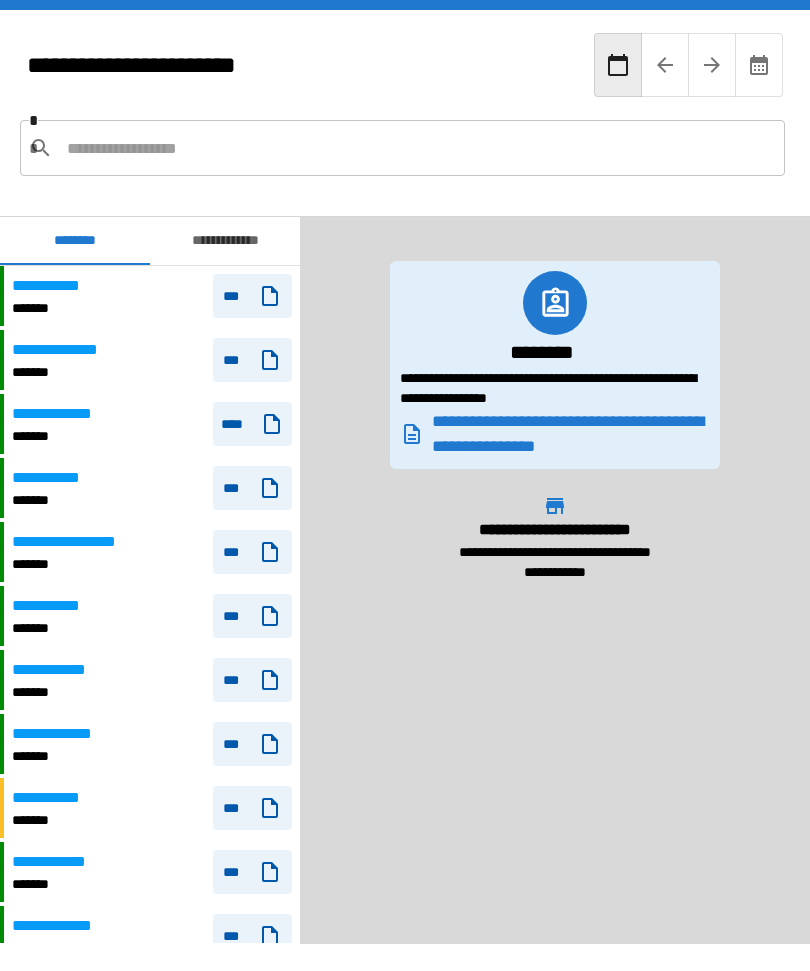 scroll, scrollTop: 1740, scrollLeft: 0, axis: vertical 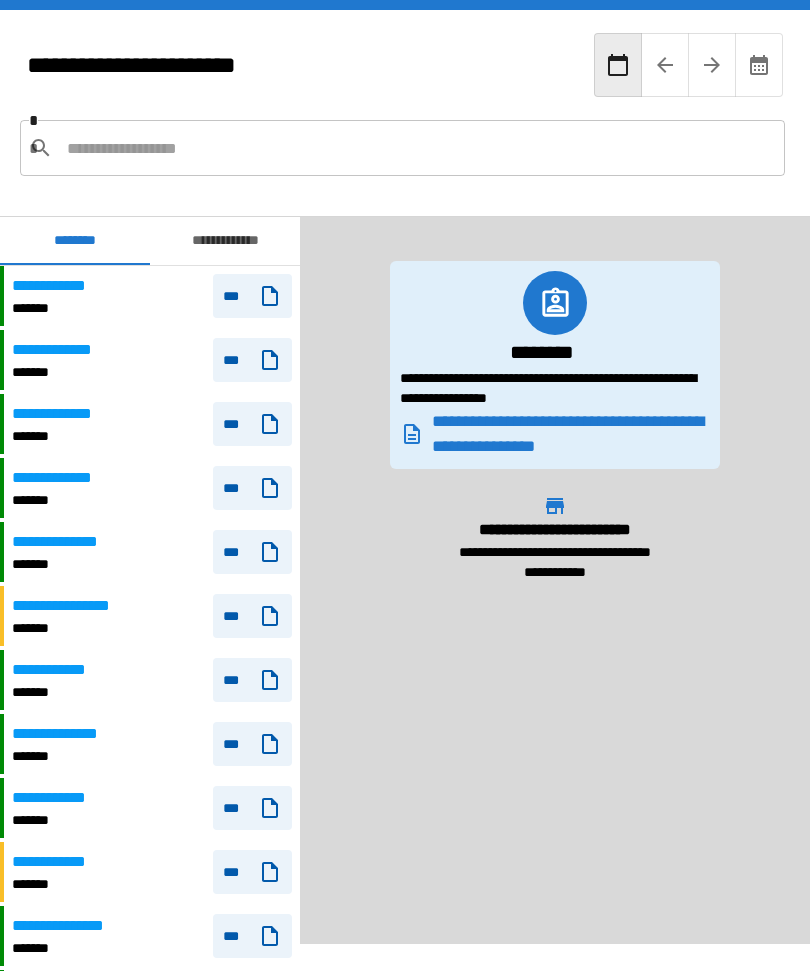 click at bounding box center [418, 148] 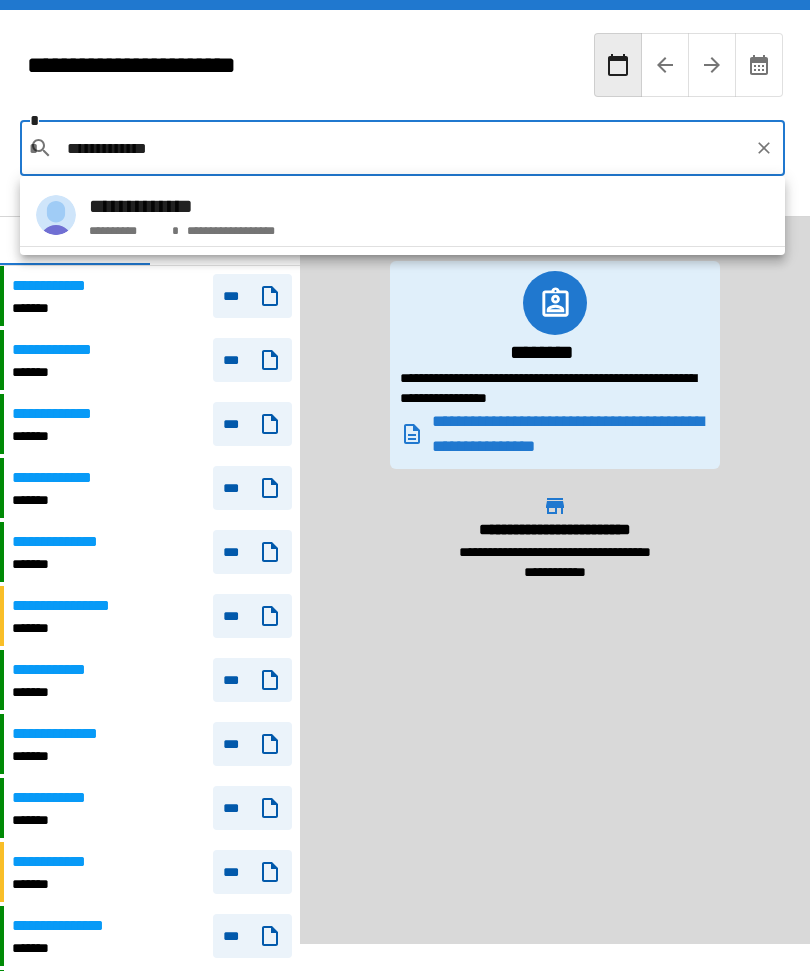 click on "**********" at bounding box center [402, 215] 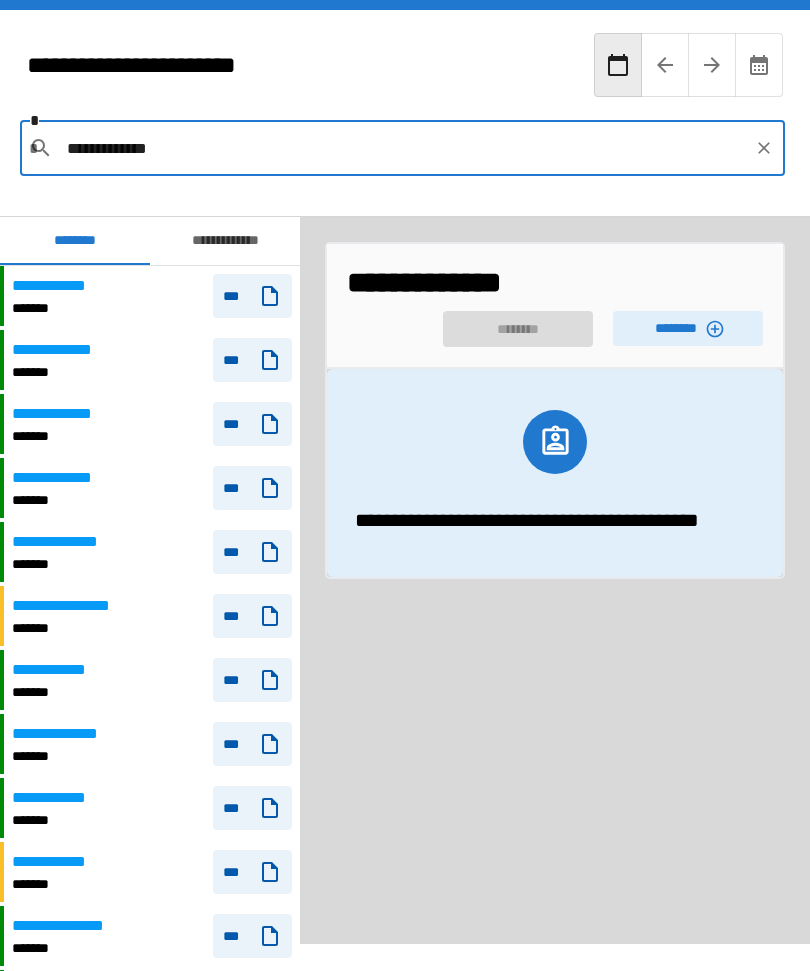 click on "********" at bounding box center [688, 328] 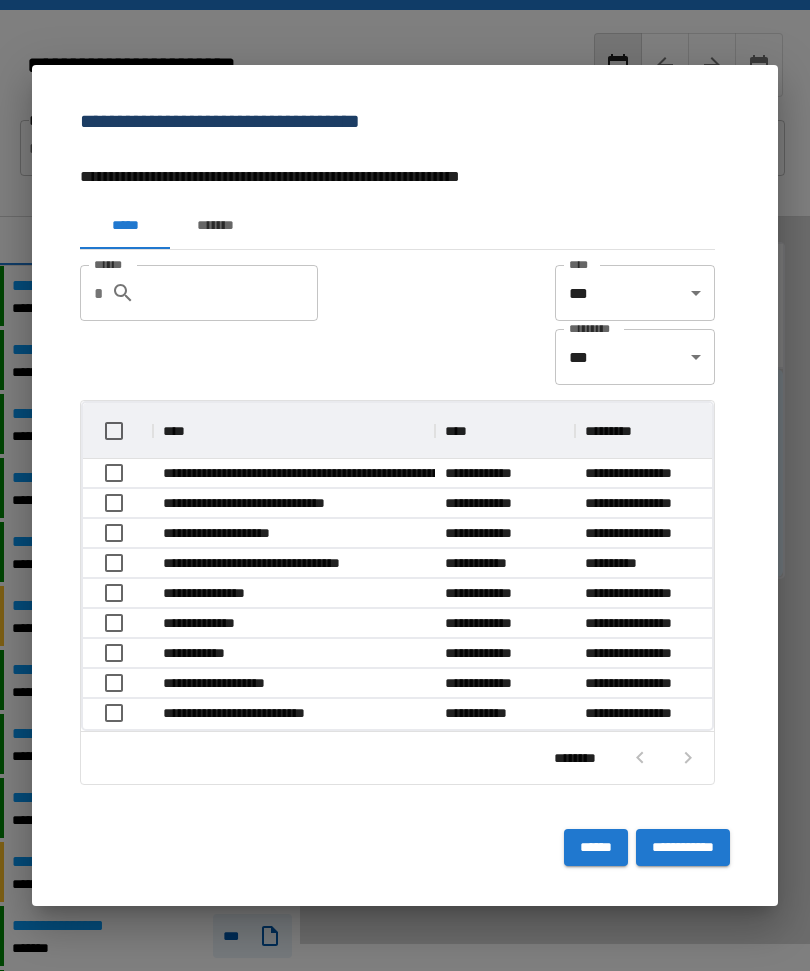 scroll, scrollTop: 1, scrollLeft: 1, axis: both 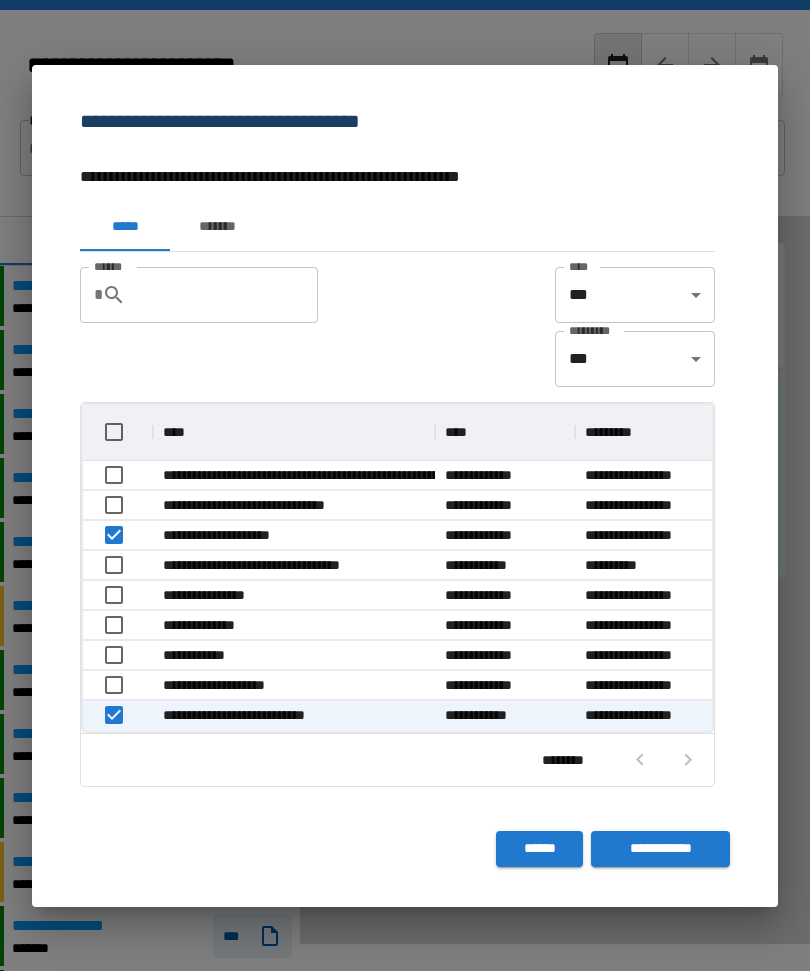 click on "**********" at bounding box center [660, 849] 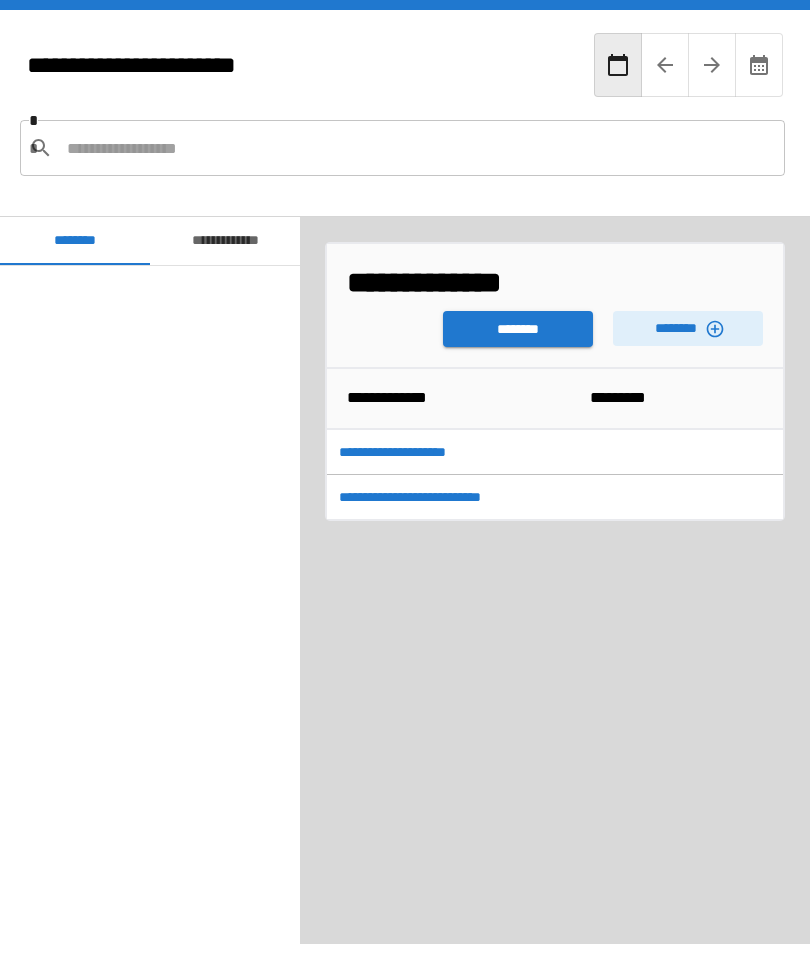 scroll, scrollTop: 1740, scrollLeft: 0, axis: vertical 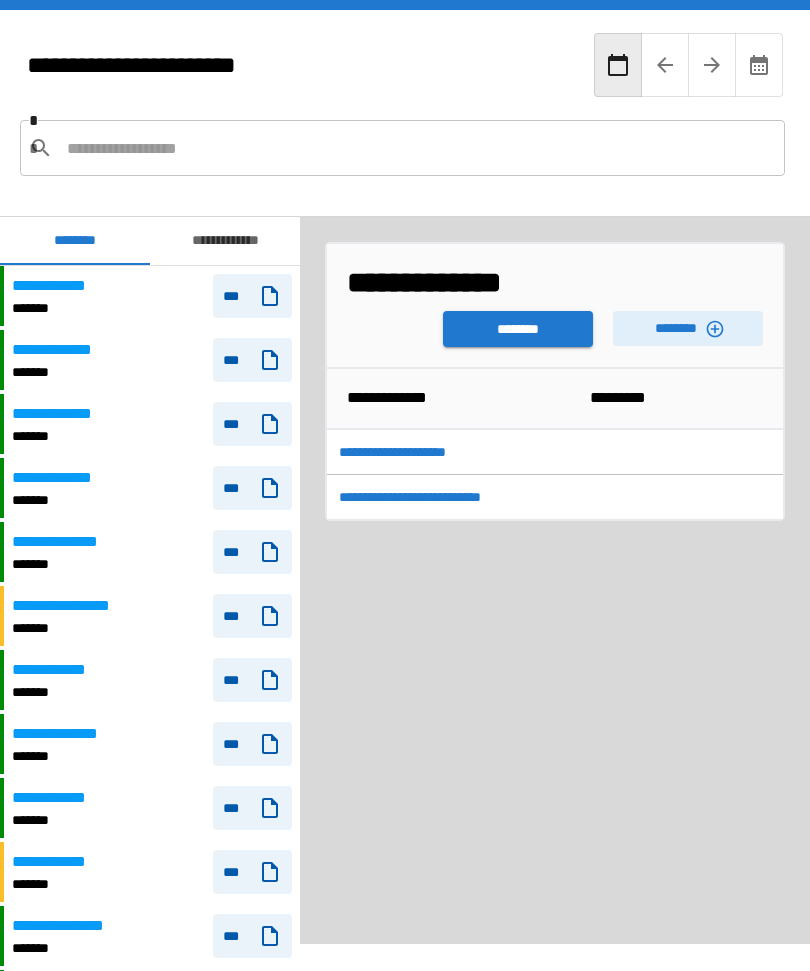 click on "********" at bounding box center (518, 329) 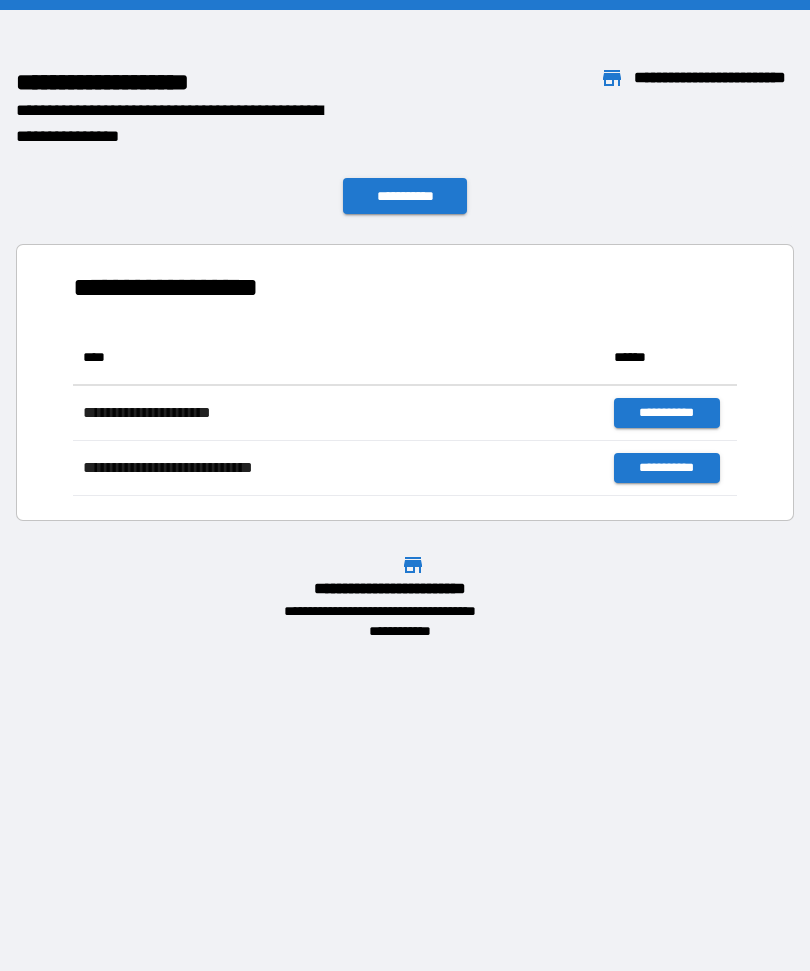 scroll, scrollTop: 1, scrollLeft: 1, axis: both 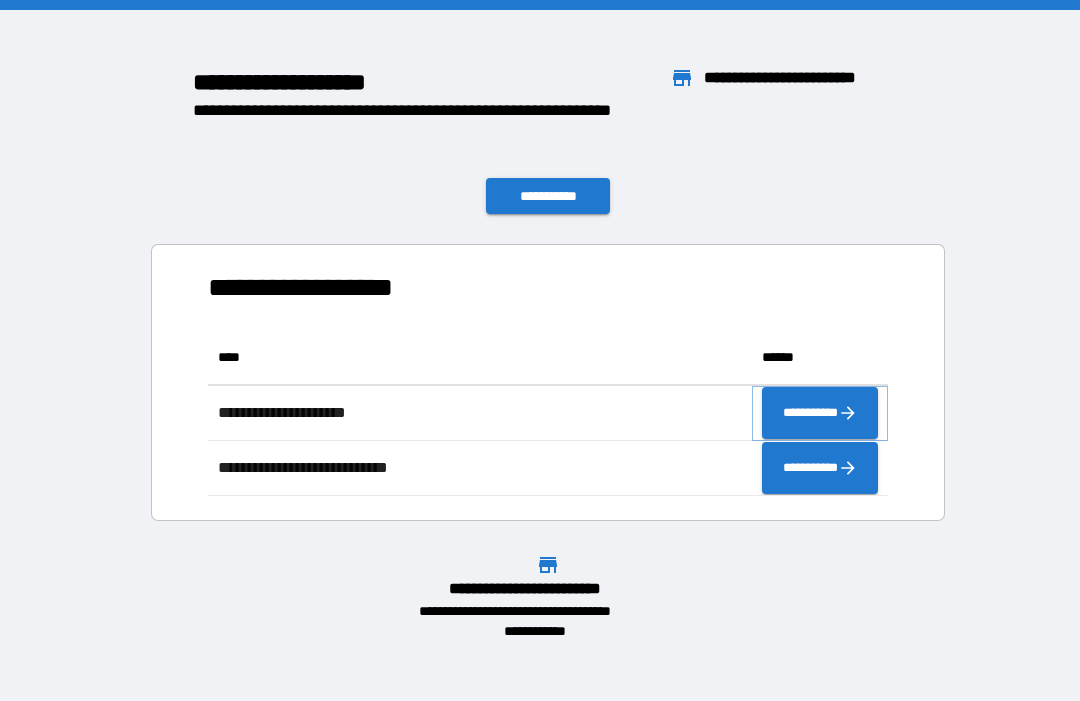 click on "**********" at bounding box center (820, 413) 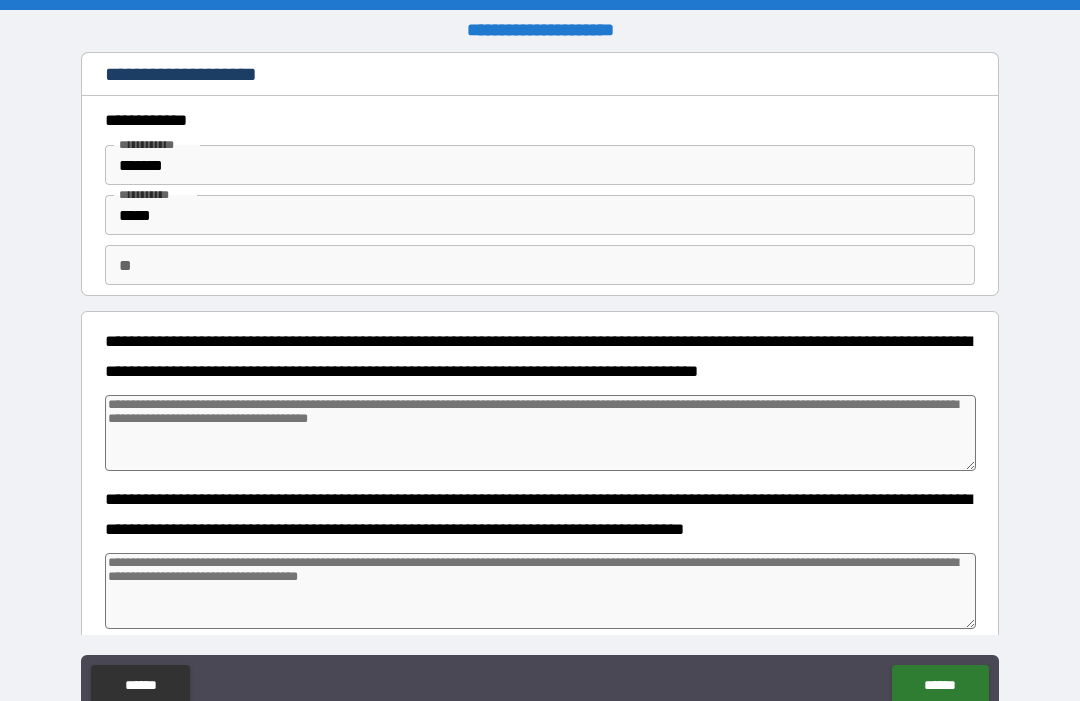 type on "*" 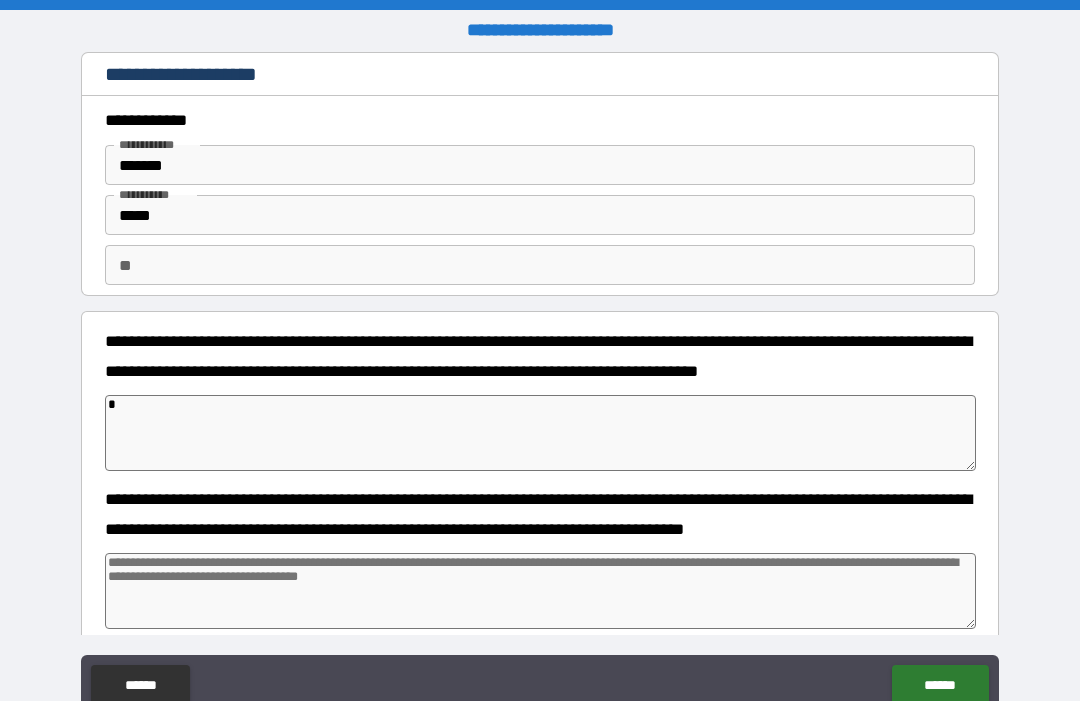 type on "*" 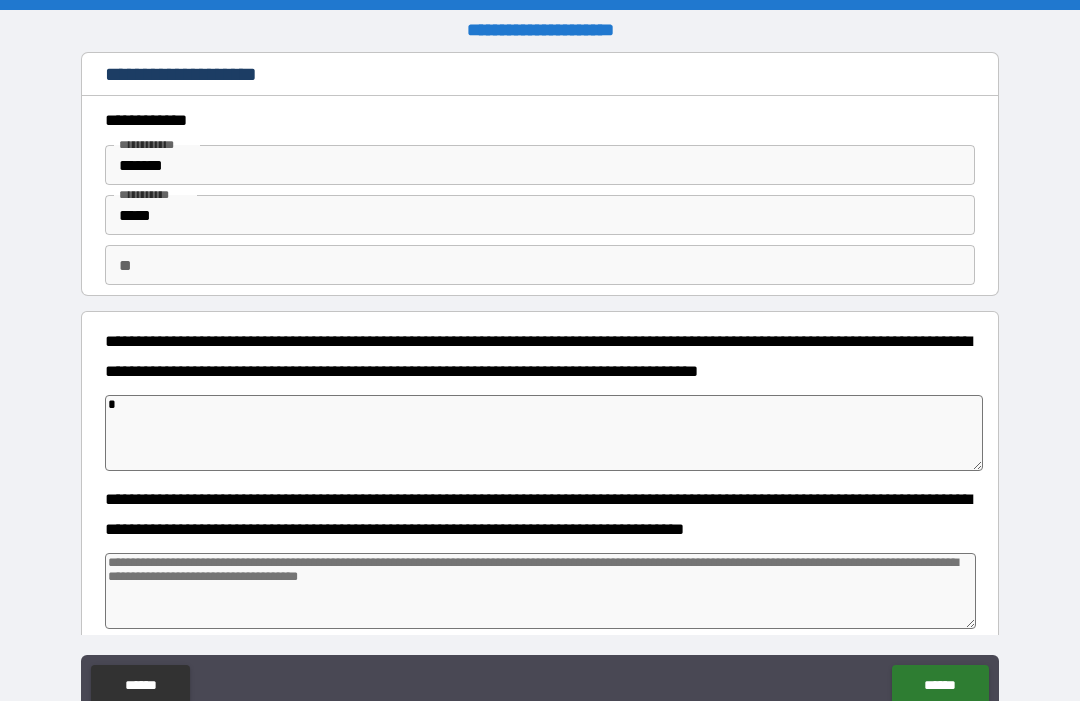 type on "*" 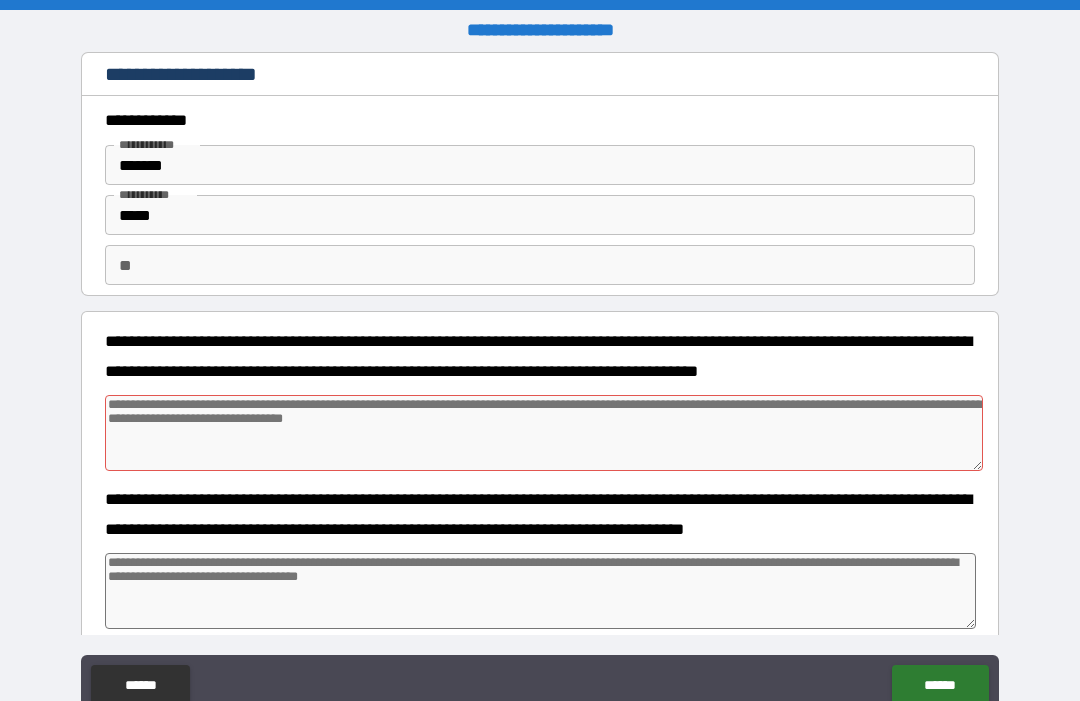 type on "*" 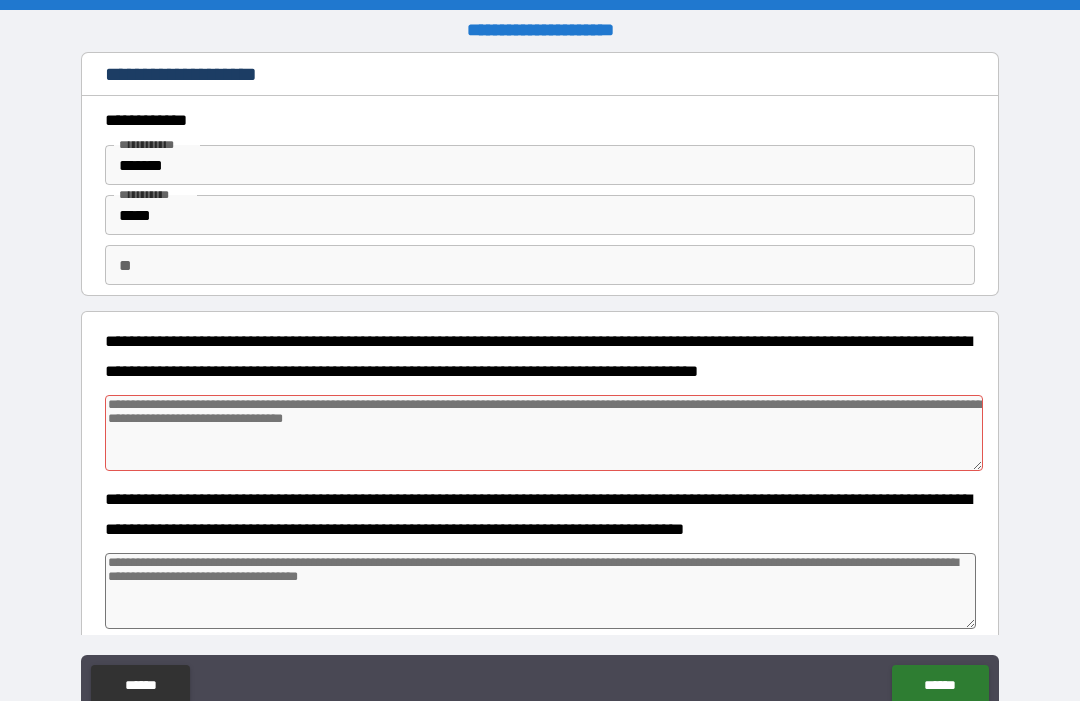 type on "*" 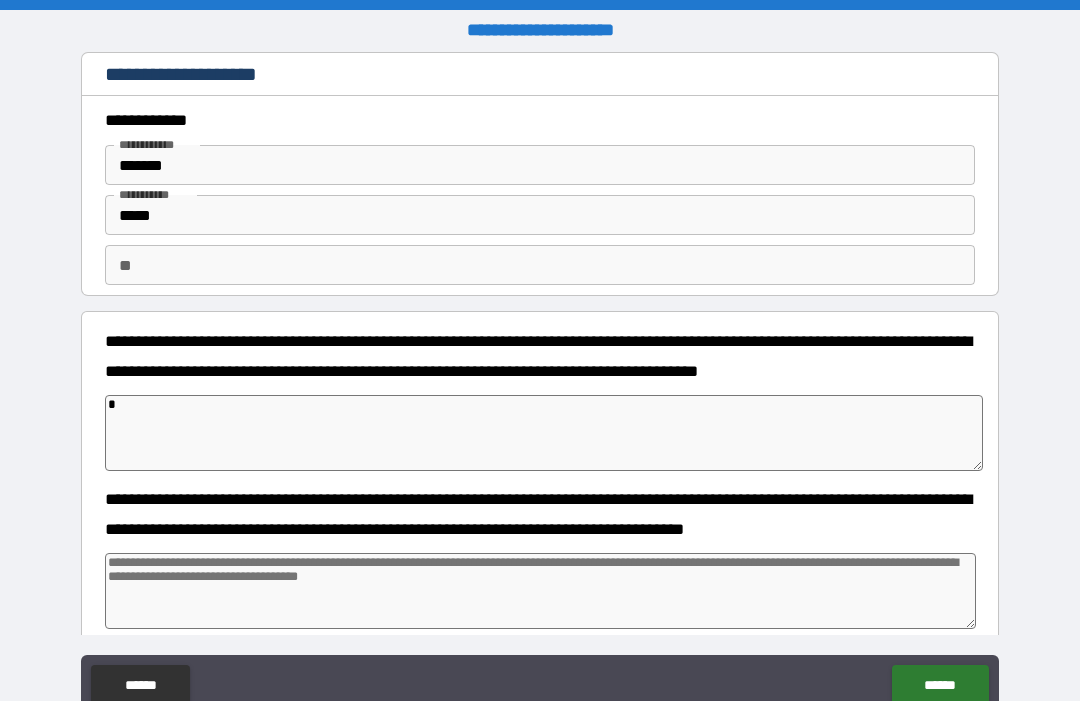type on "*" 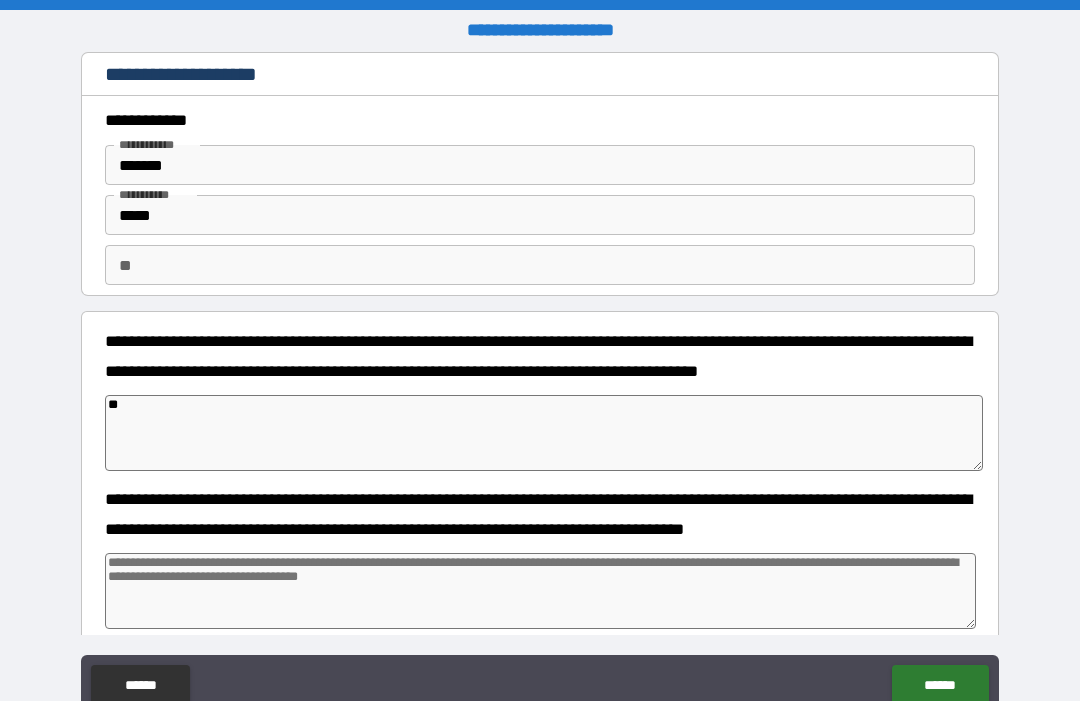 type on "*" 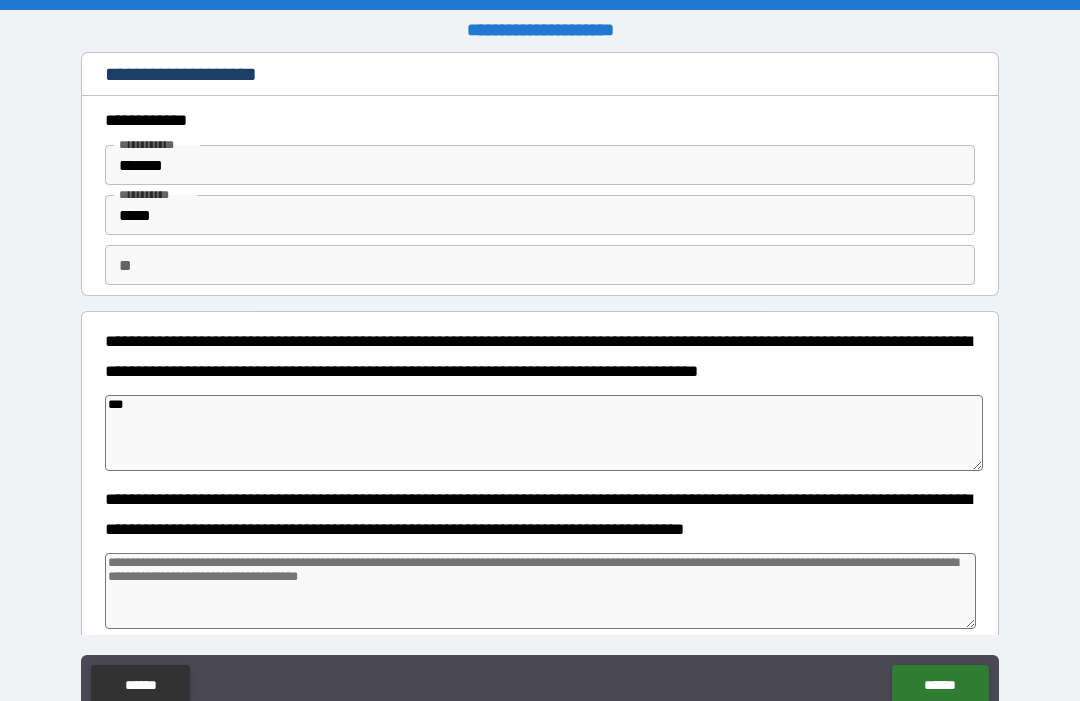 type on "*" 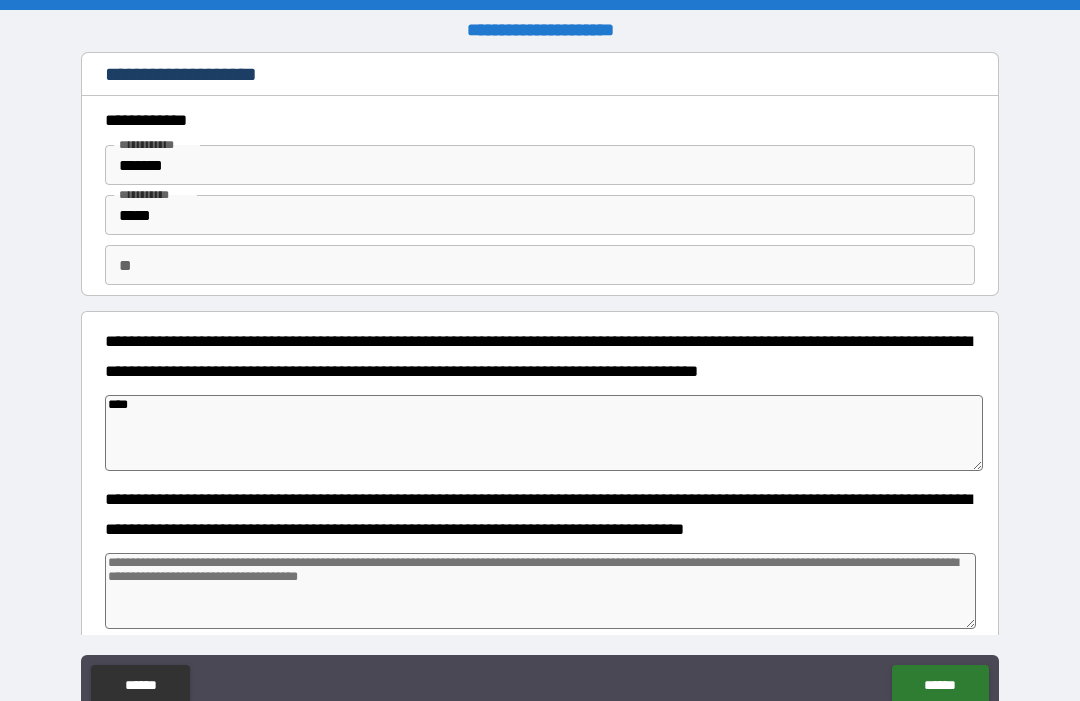 type on "*" 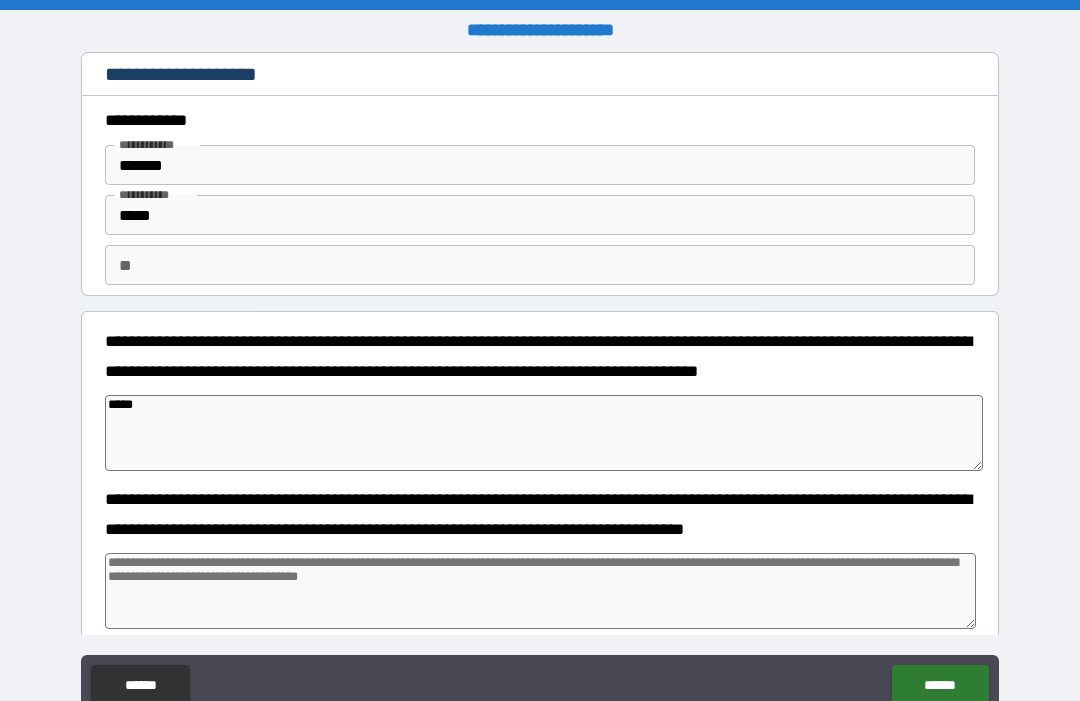 type on "*" 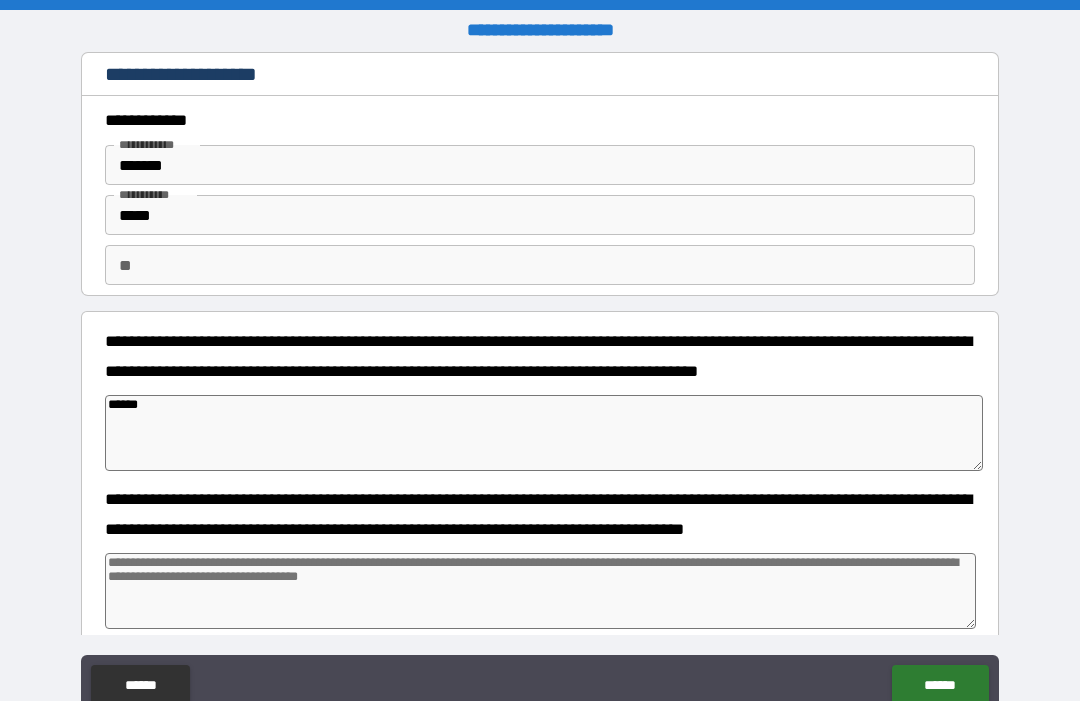 type on "*******" 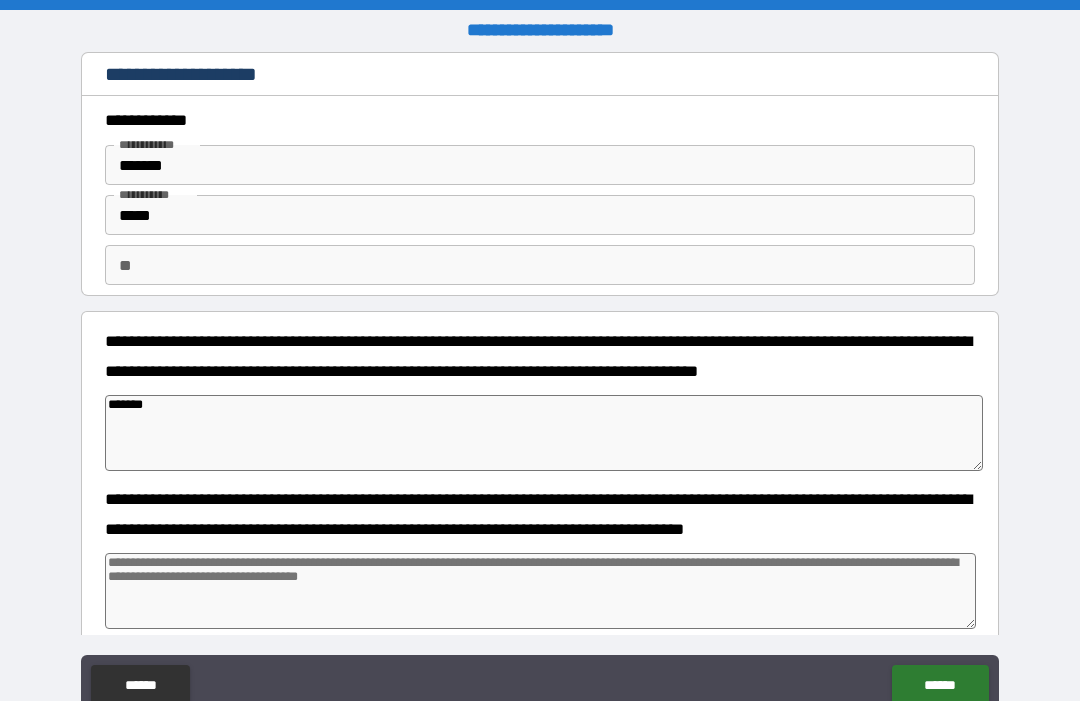 type on "*" 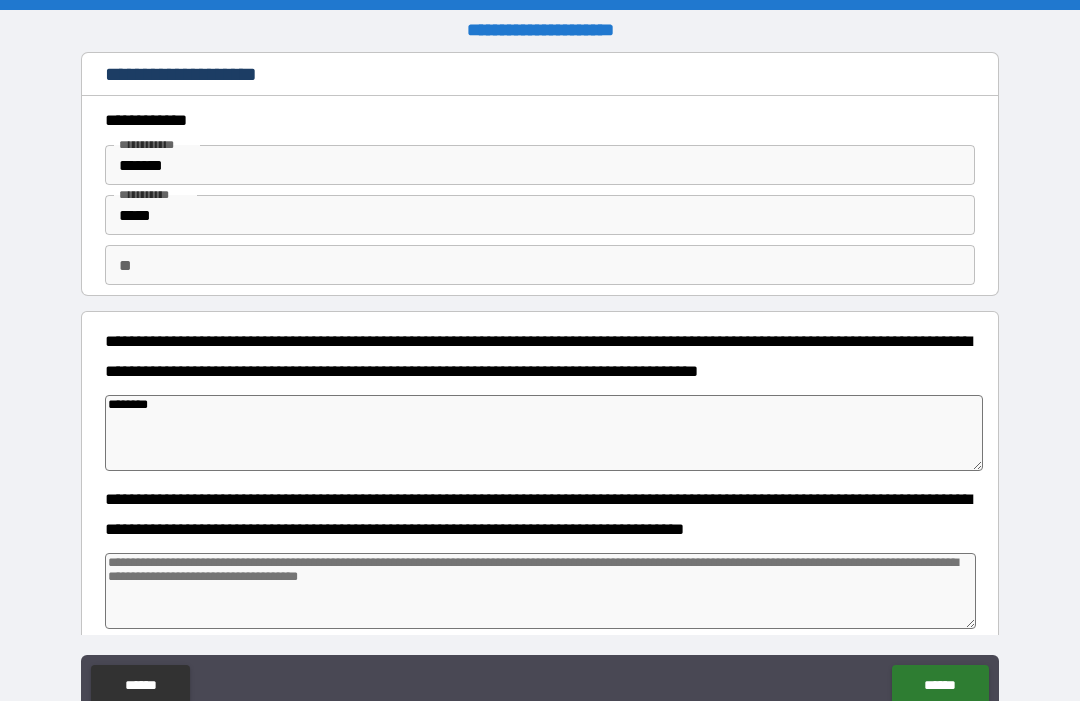 type on "*" 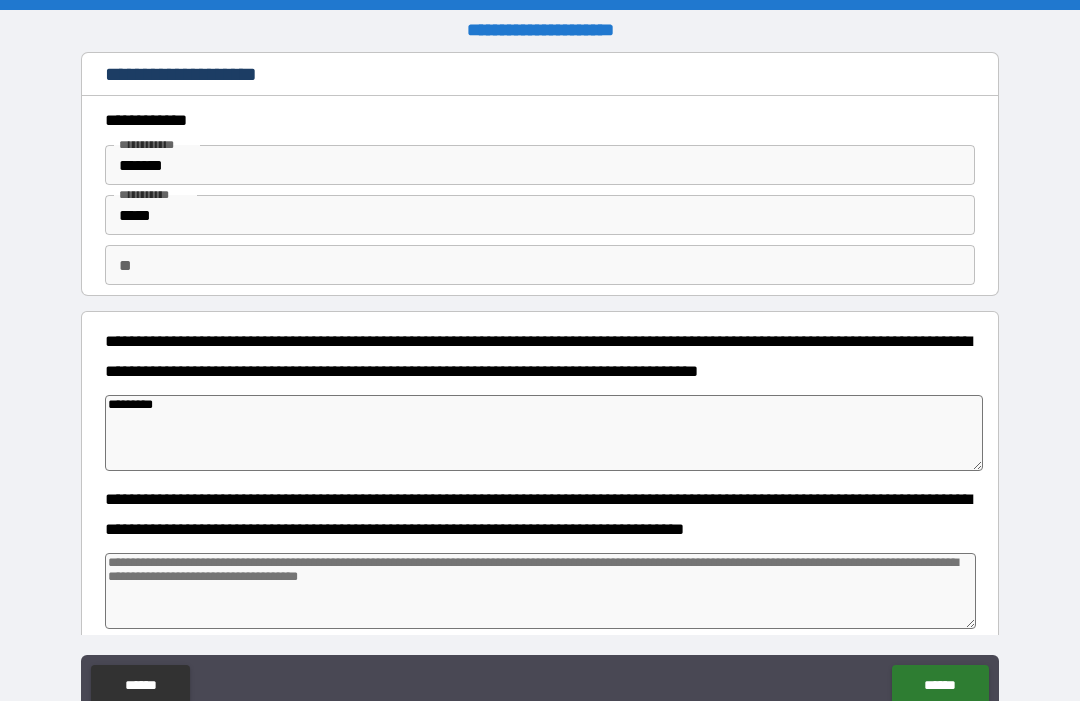 type on "**********" 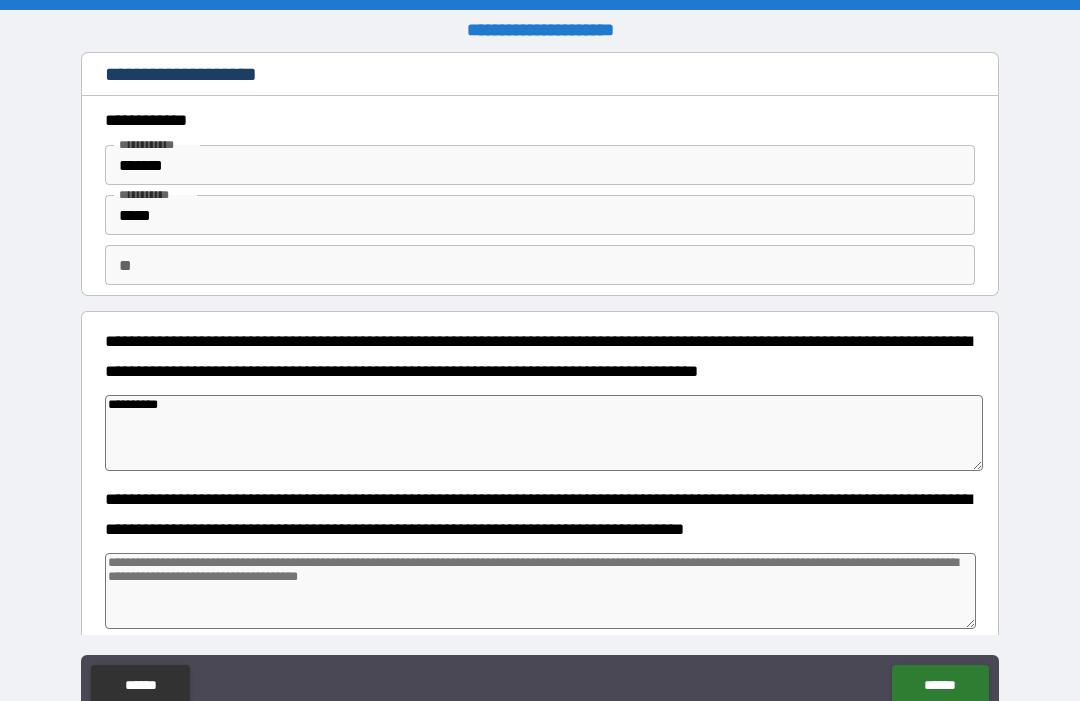 type on "*" 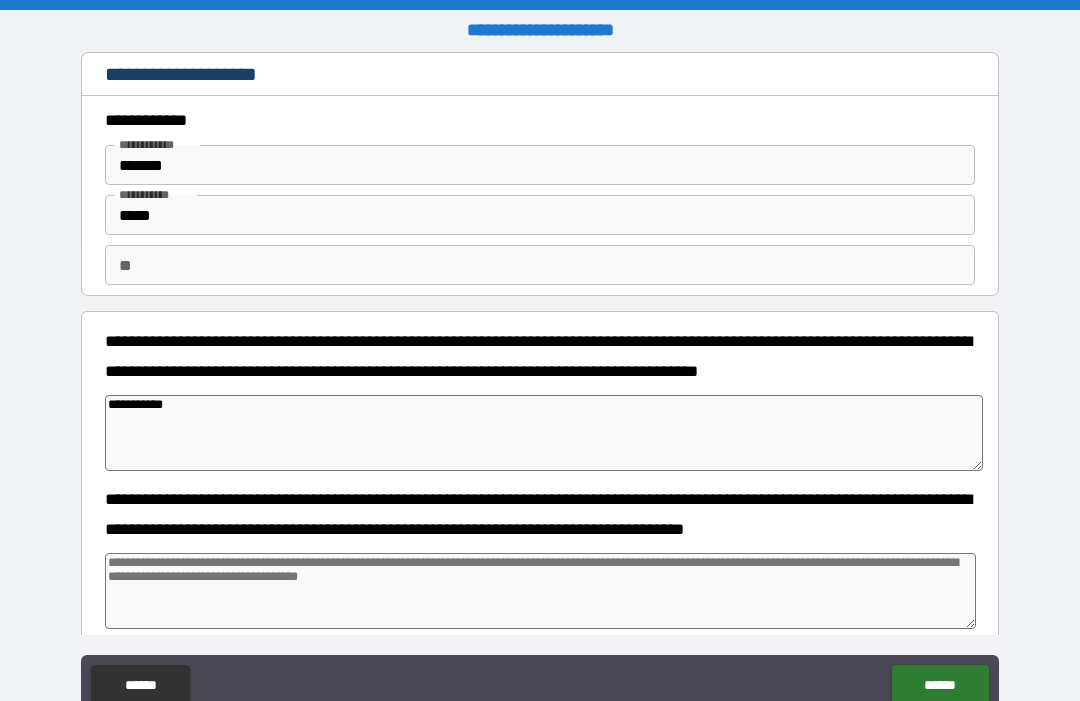 type on "*" 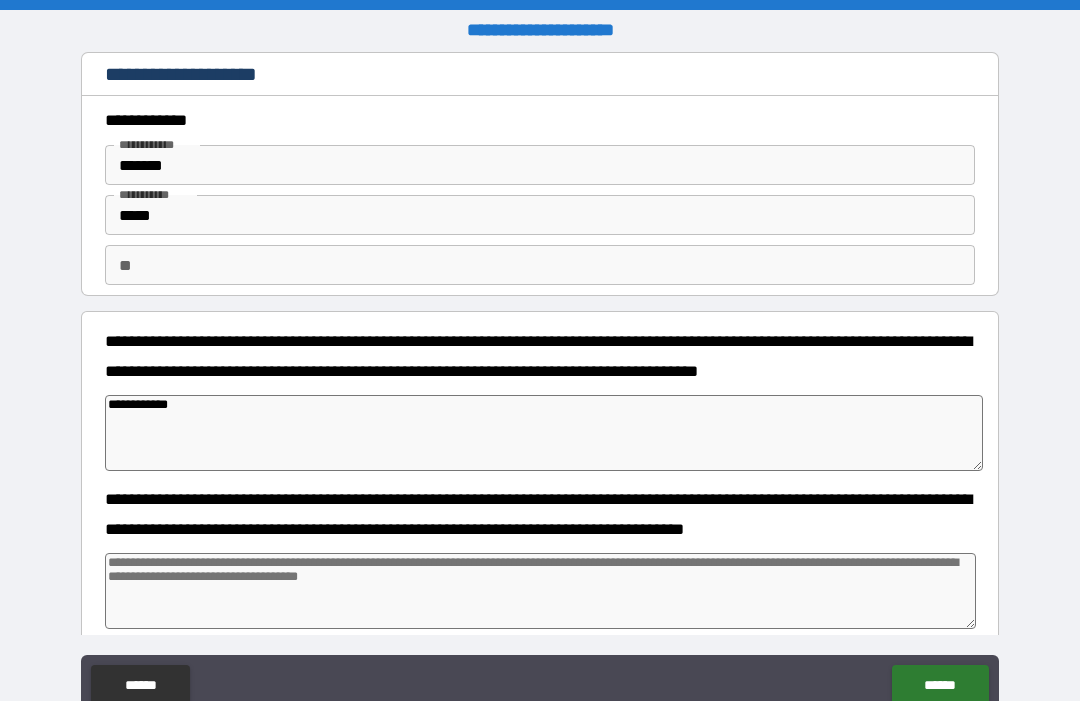type on "*" 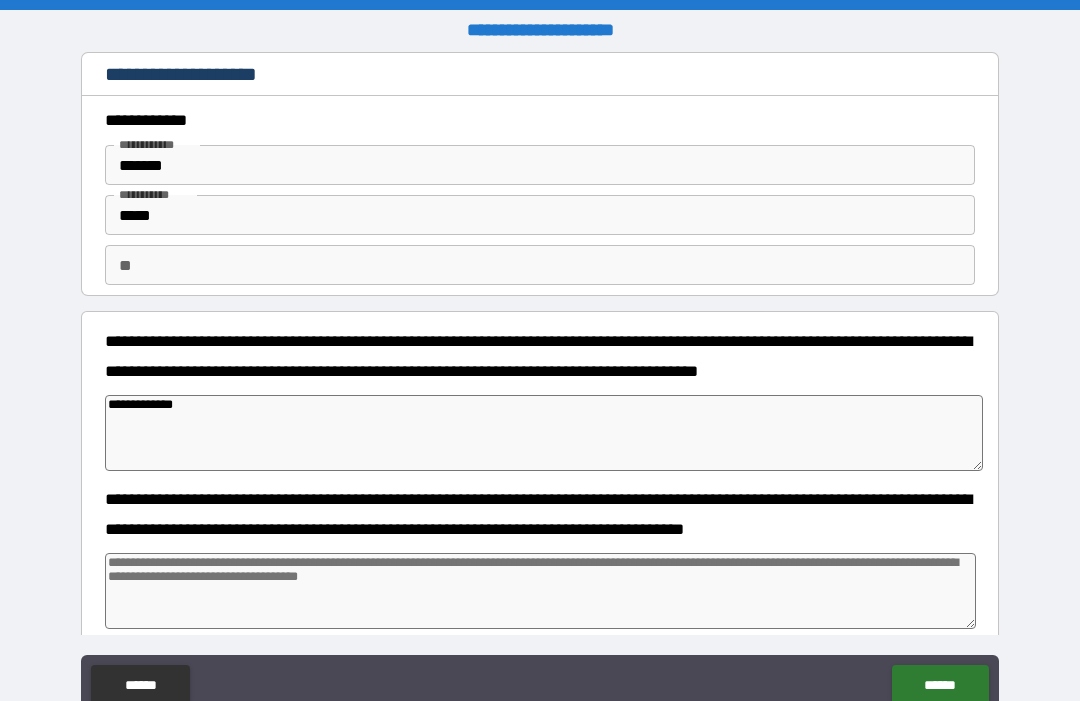 type on "*" 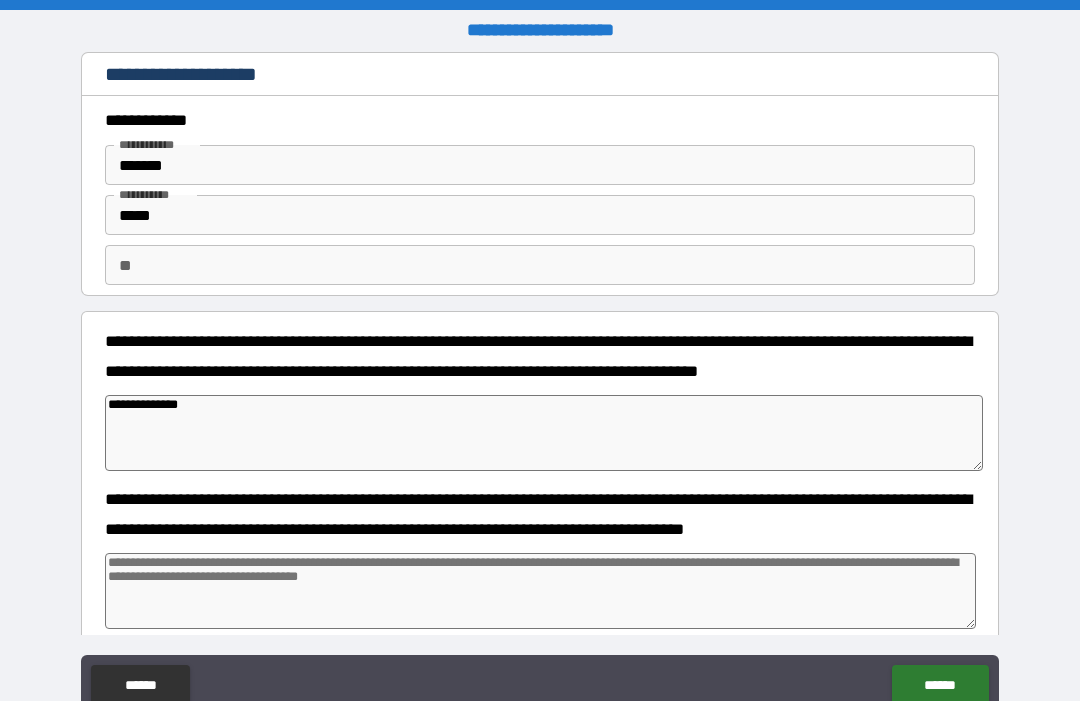 type on "*" 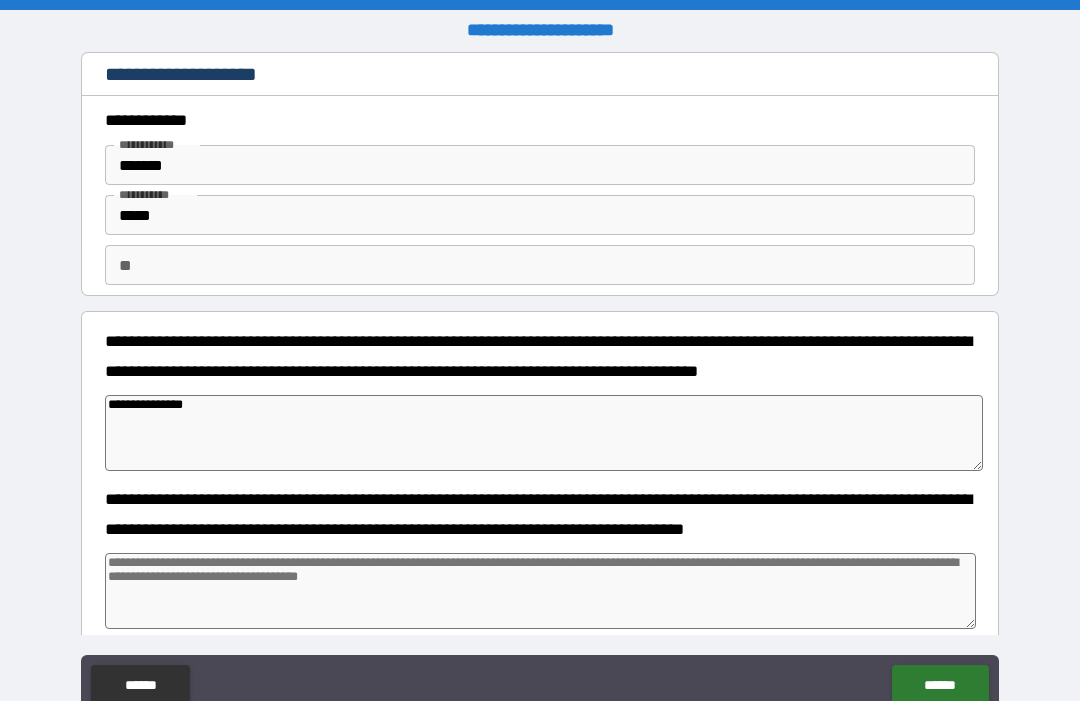 type on "*" 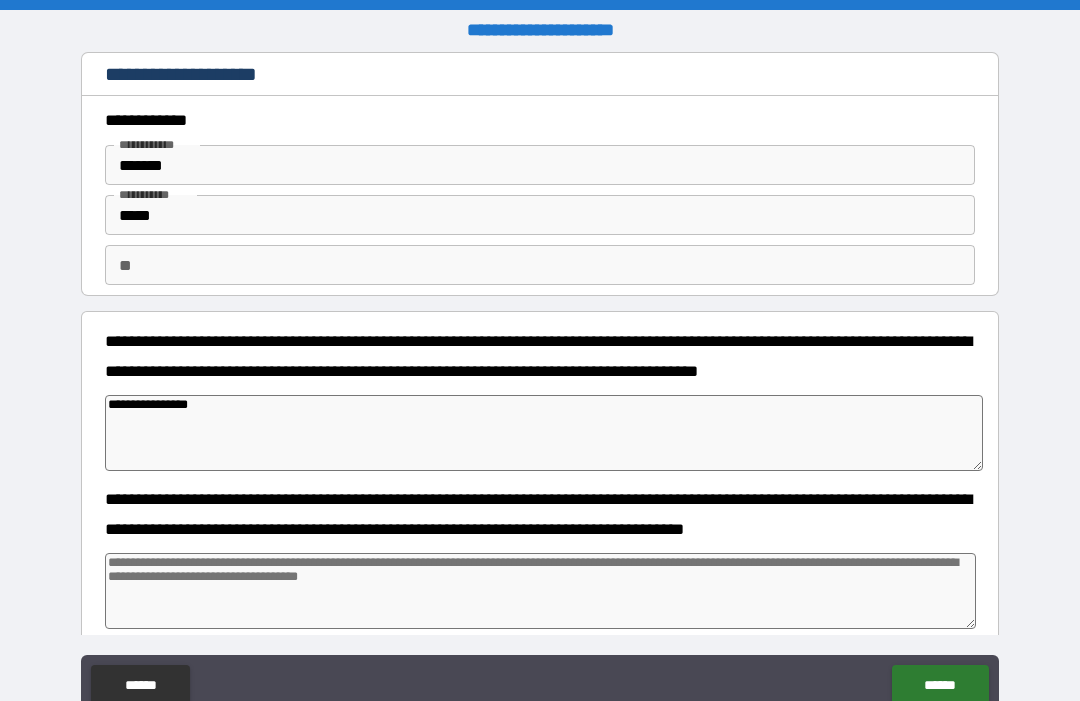 type on "*" 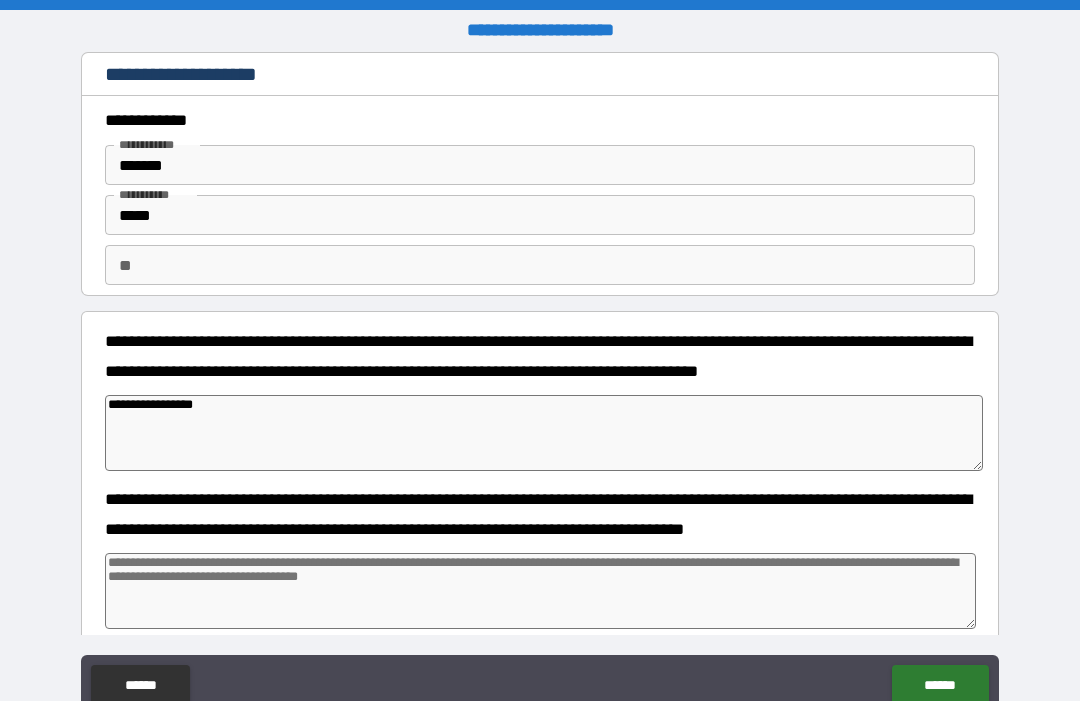 type on "*" 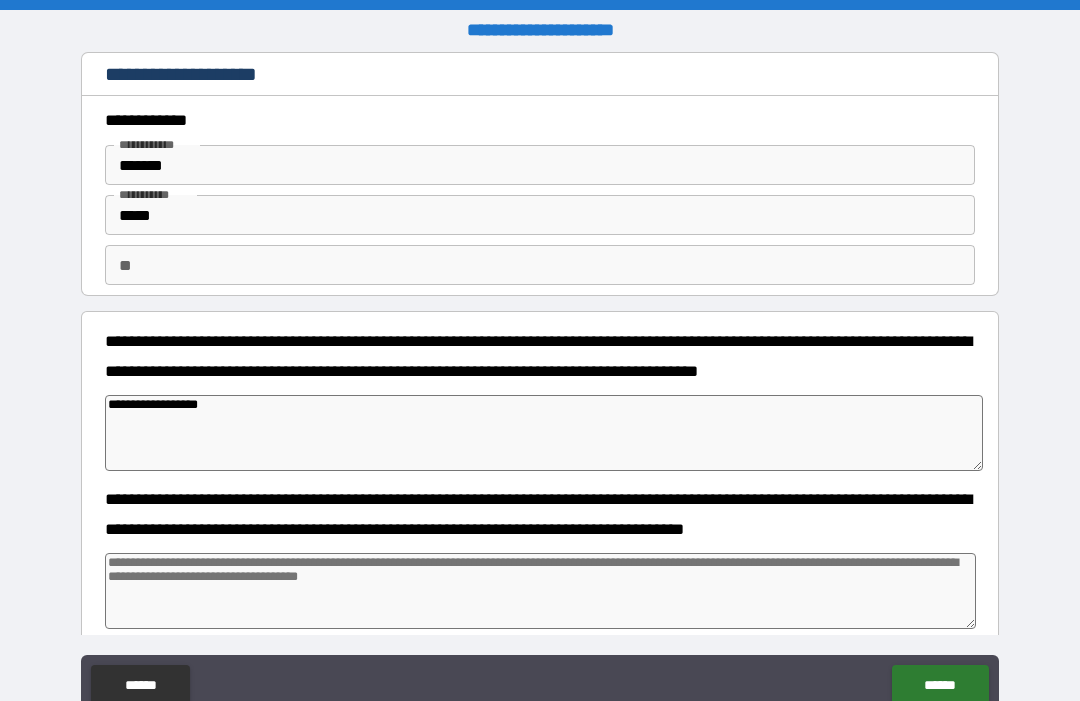 type on "*" 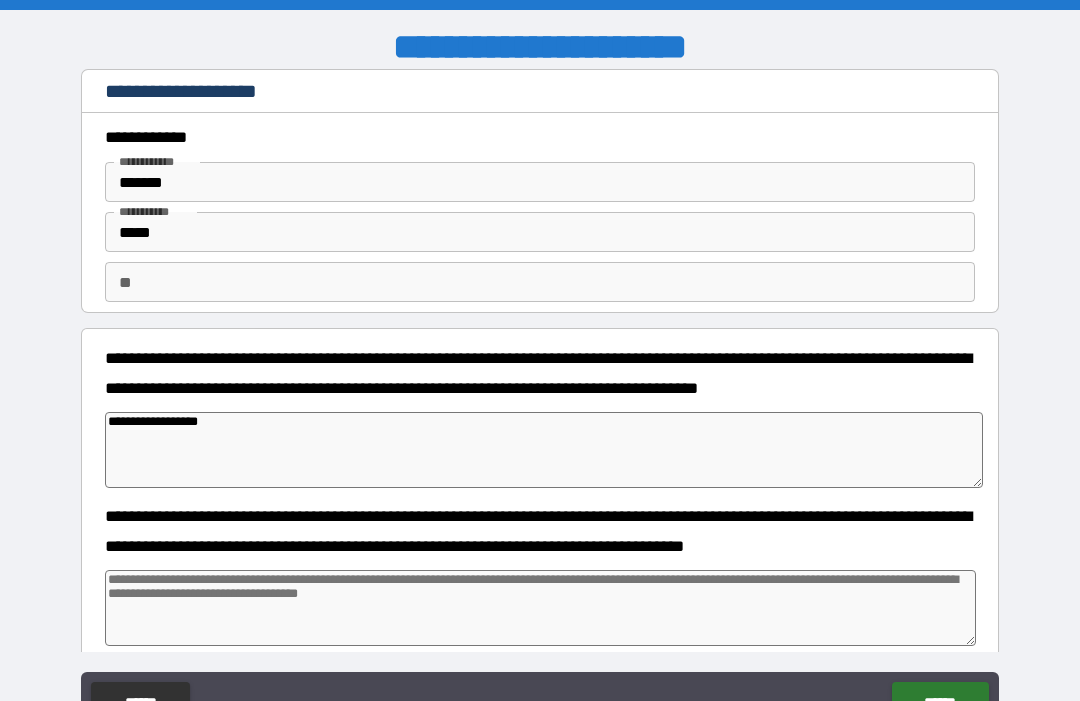 type on "*" 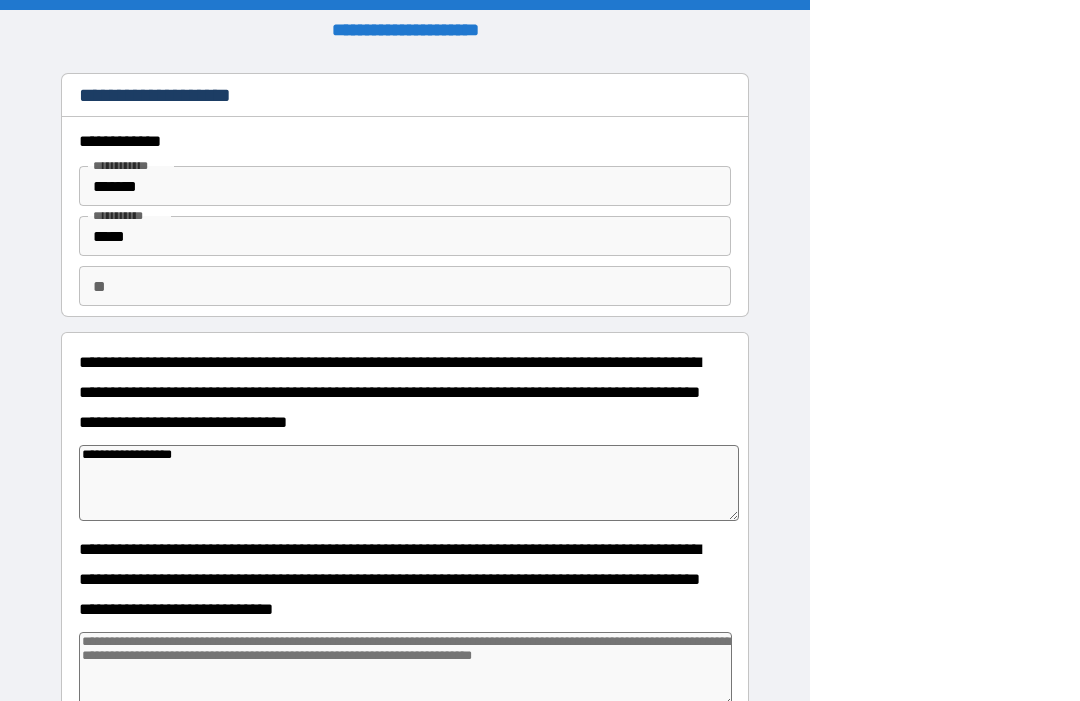 type on "*" 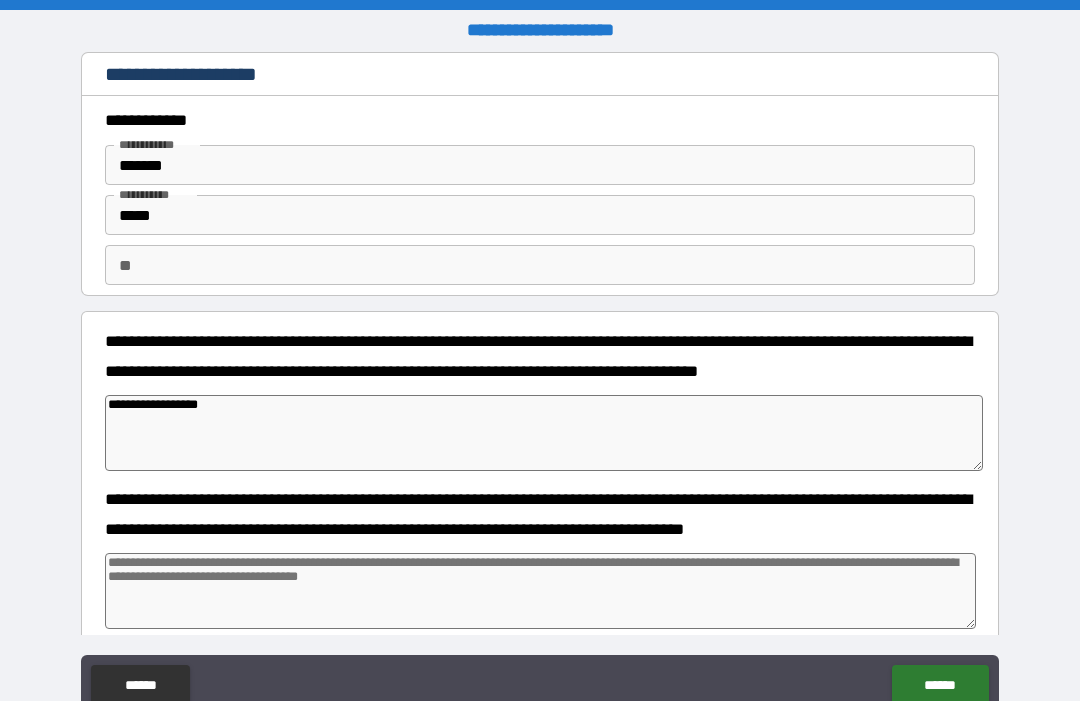 click on "**********" at bounding box center (544, 433) 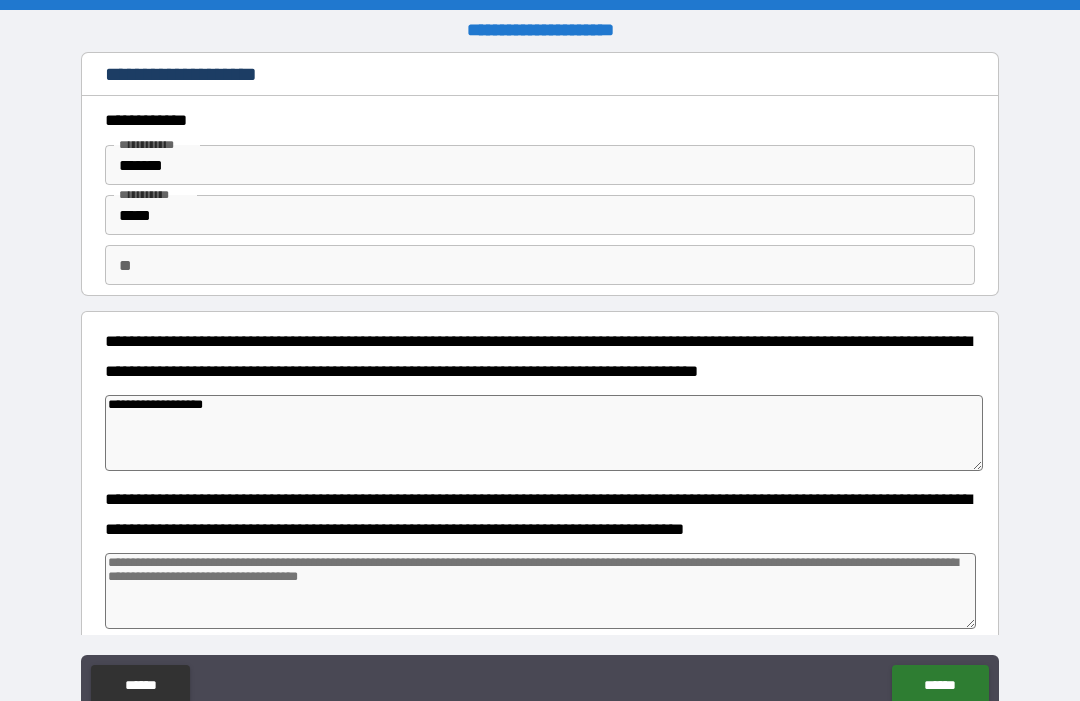 type on "*" 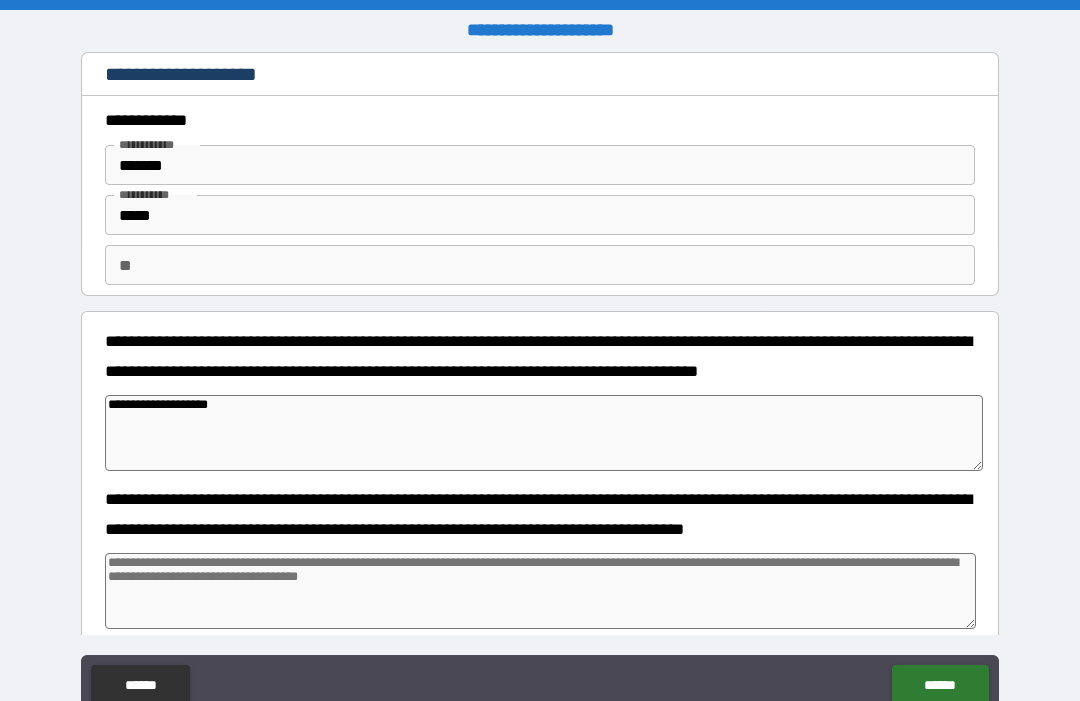 type on "*" 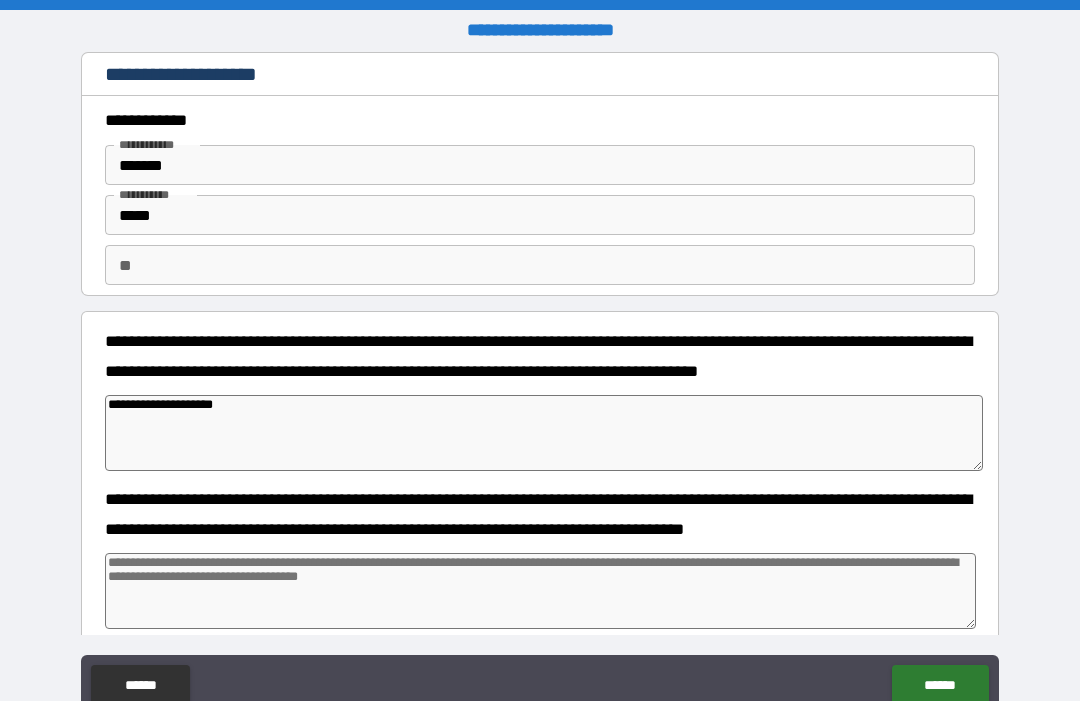 type on "*" 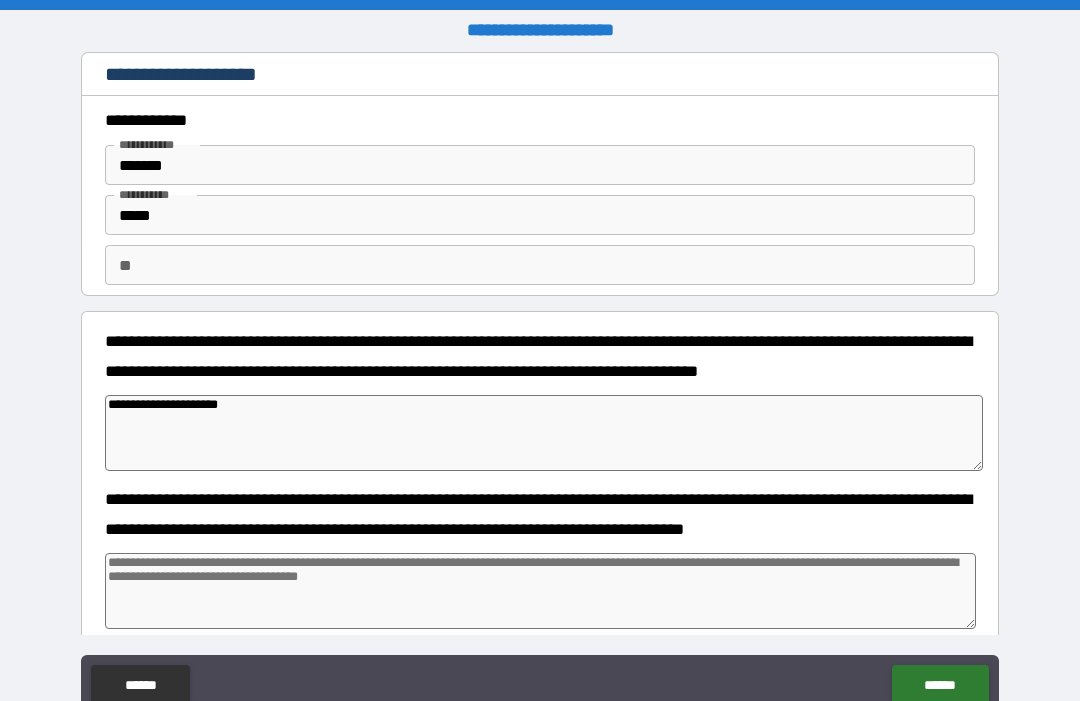 type on "*" 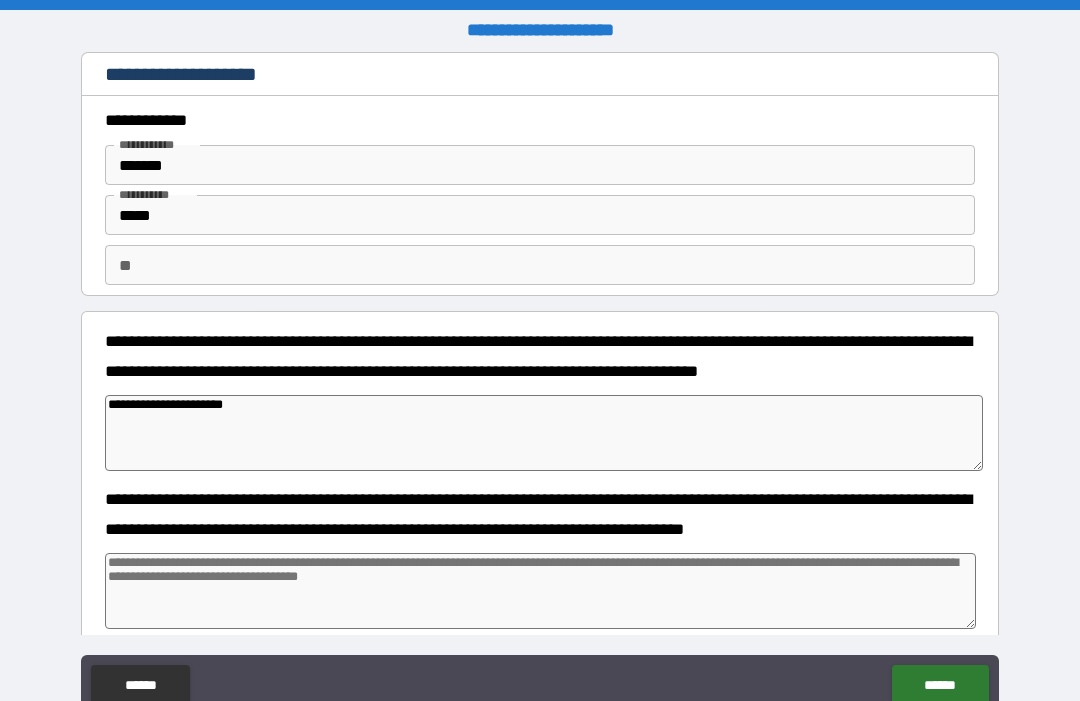 type on "*" 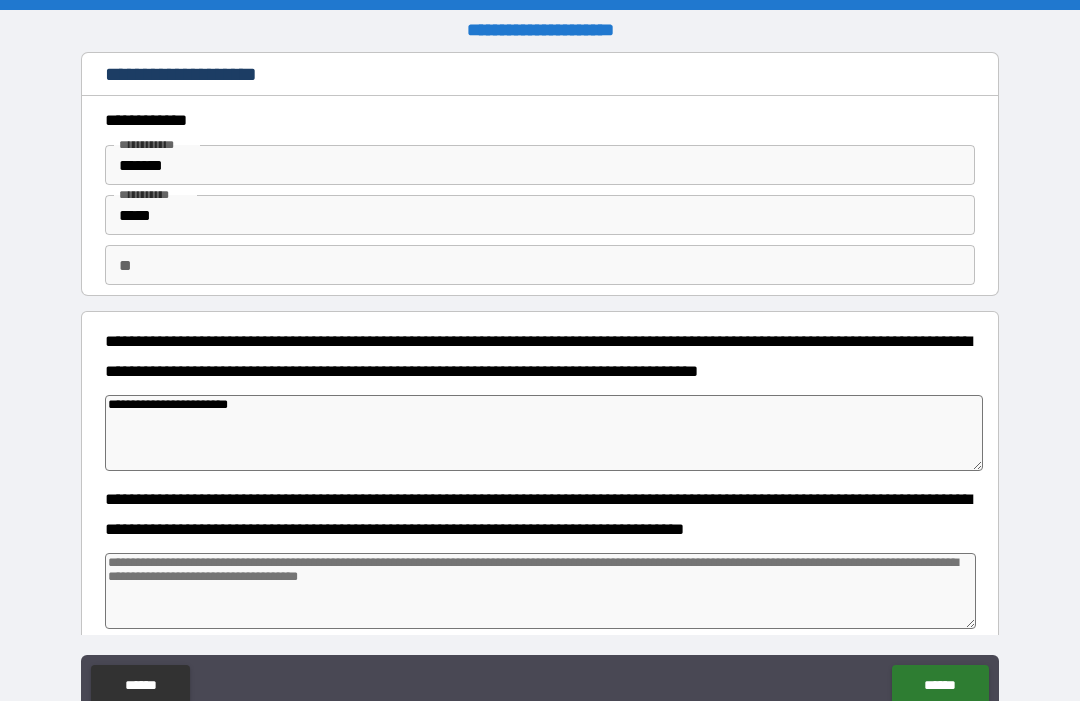 type on "*" 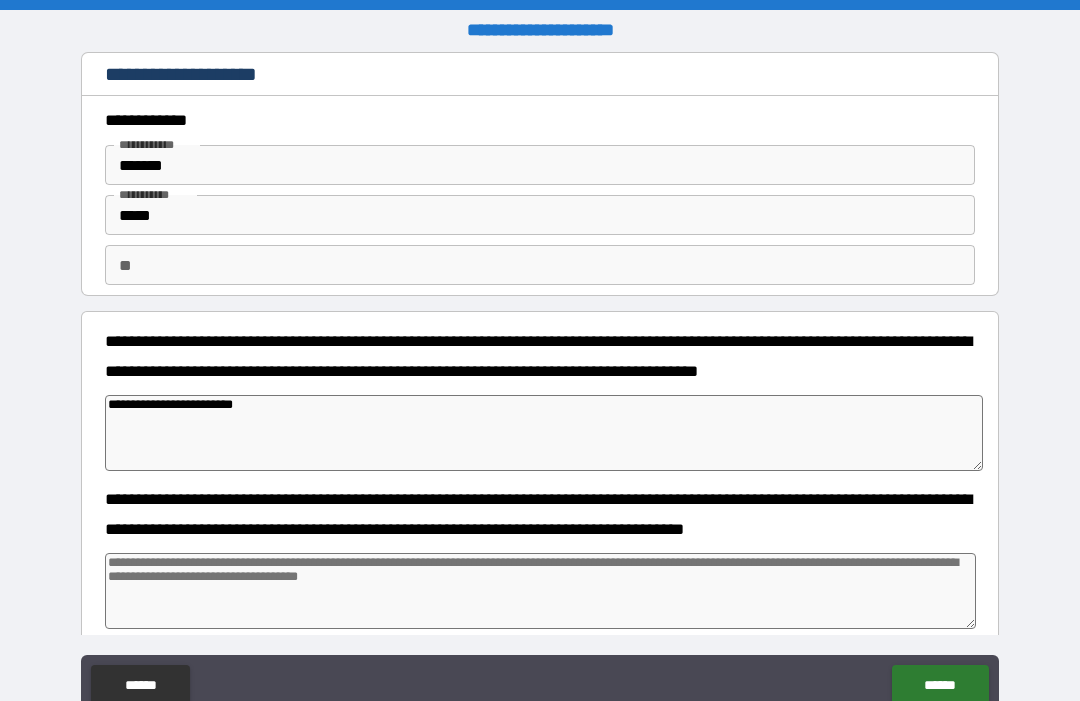 type on "*" 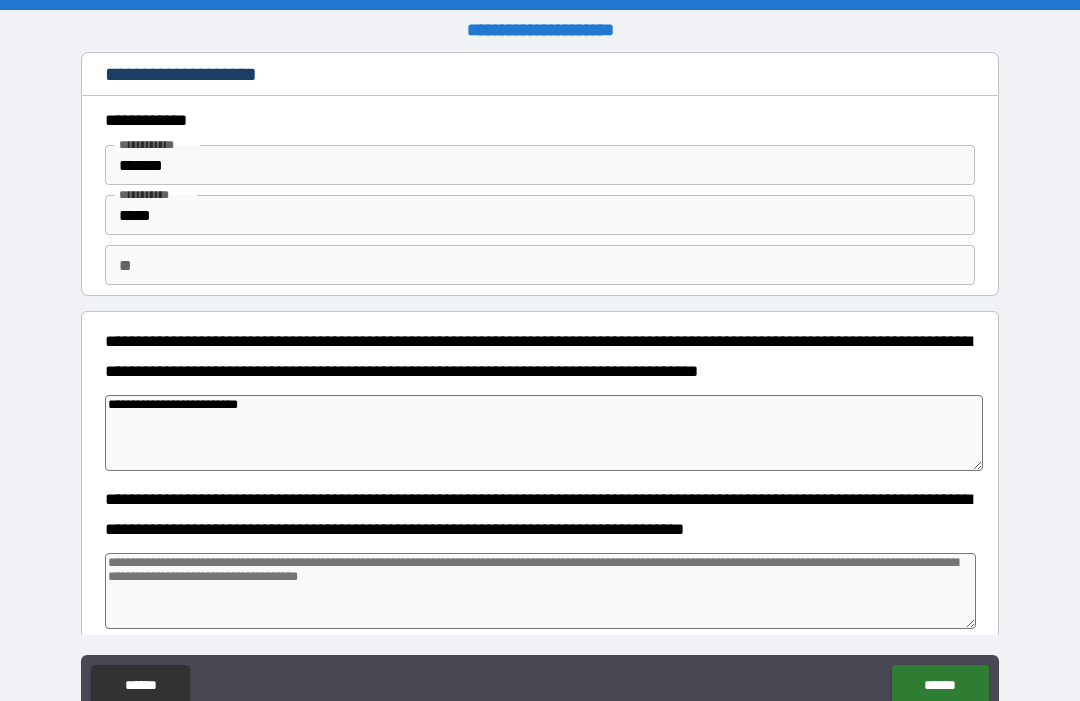 type on "*" 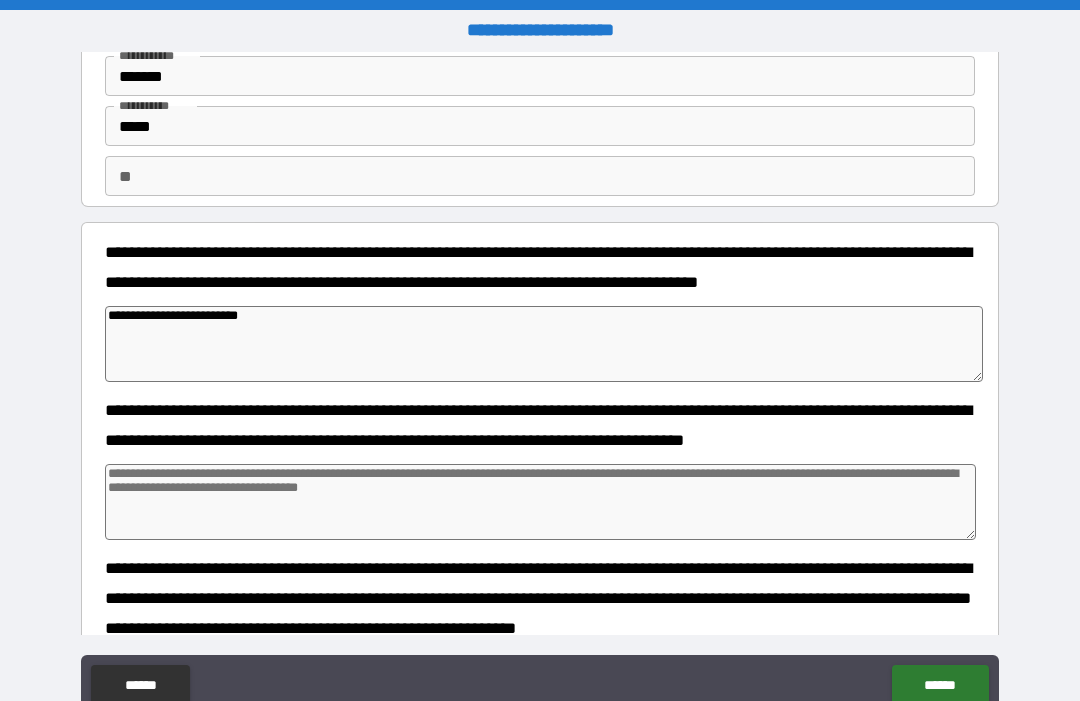 scroll, scrollTop: 90, scrollLeft: 0, axis: vertical 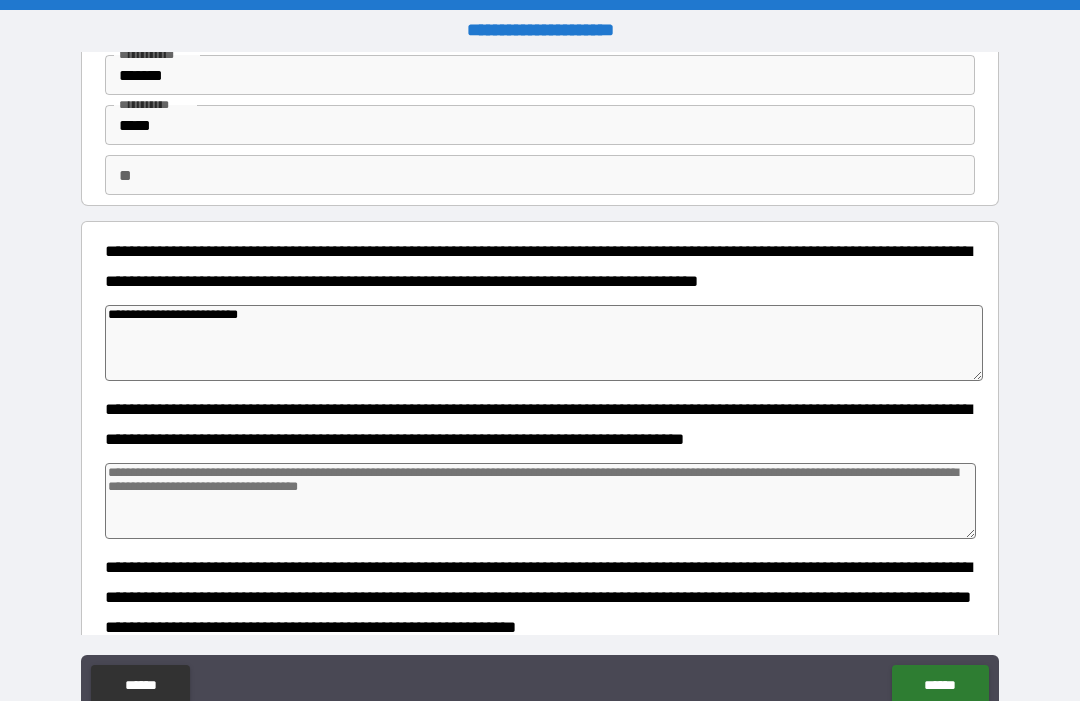 click at bounding box center [540, 501] 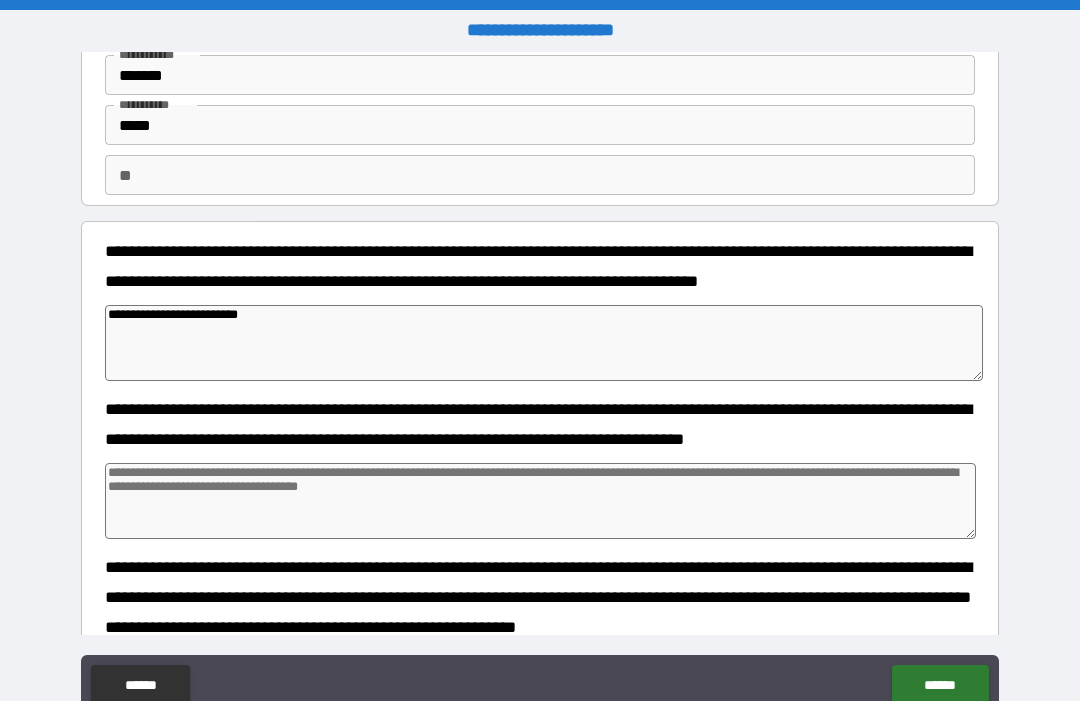 type on "*" 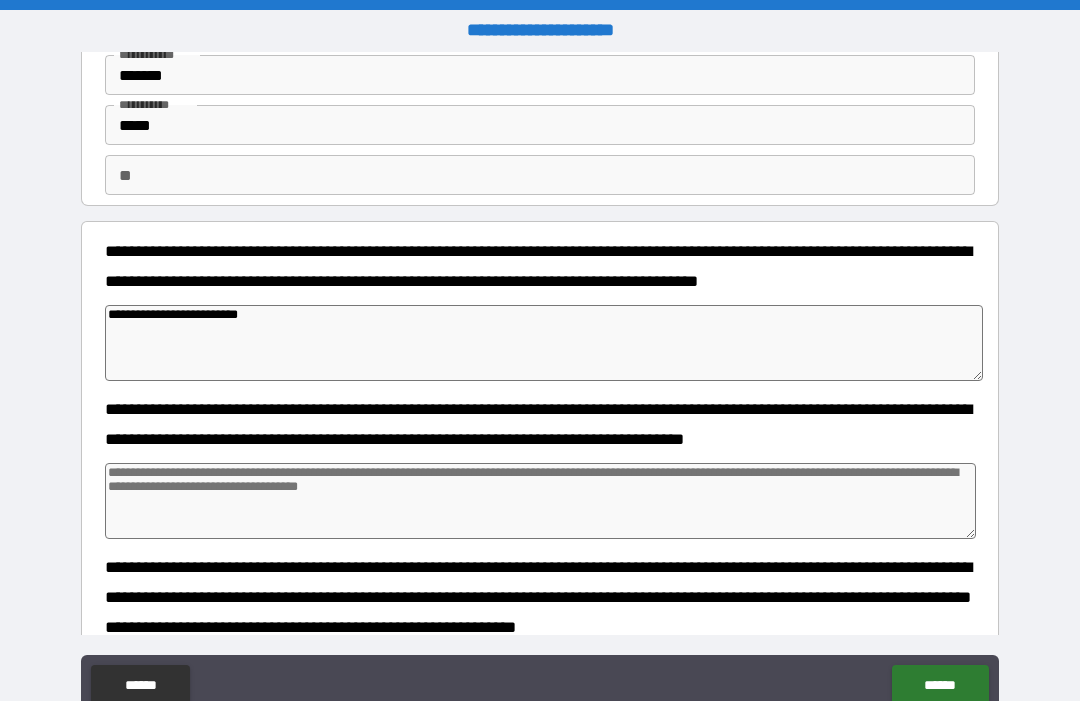 type on "*" 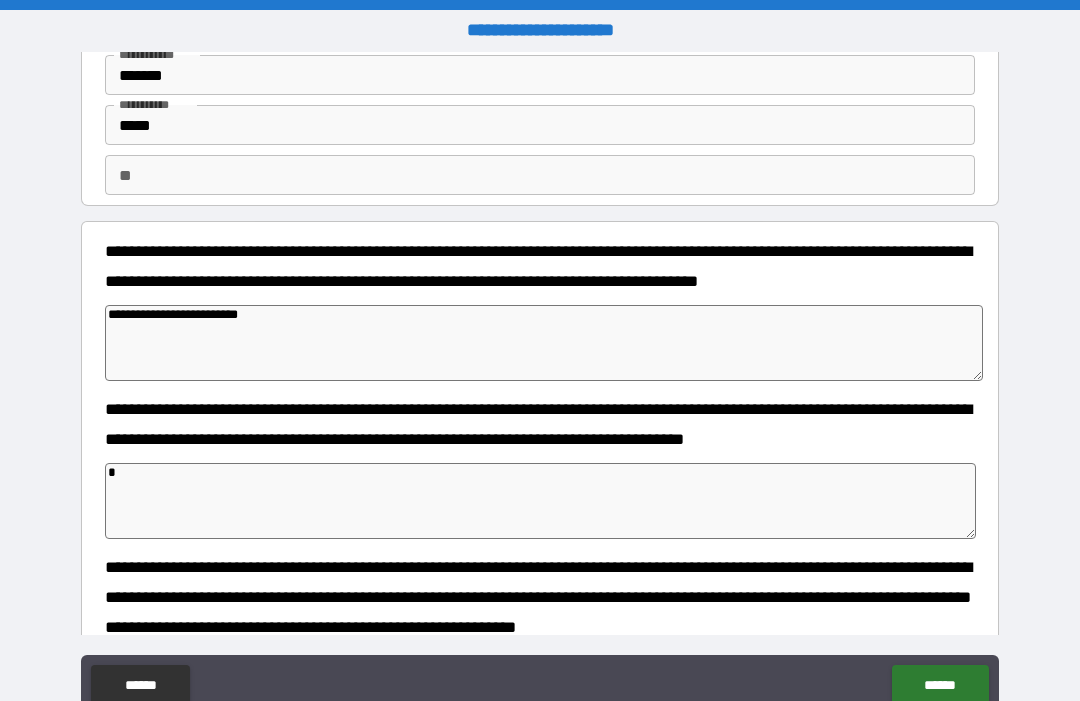 type on "*" 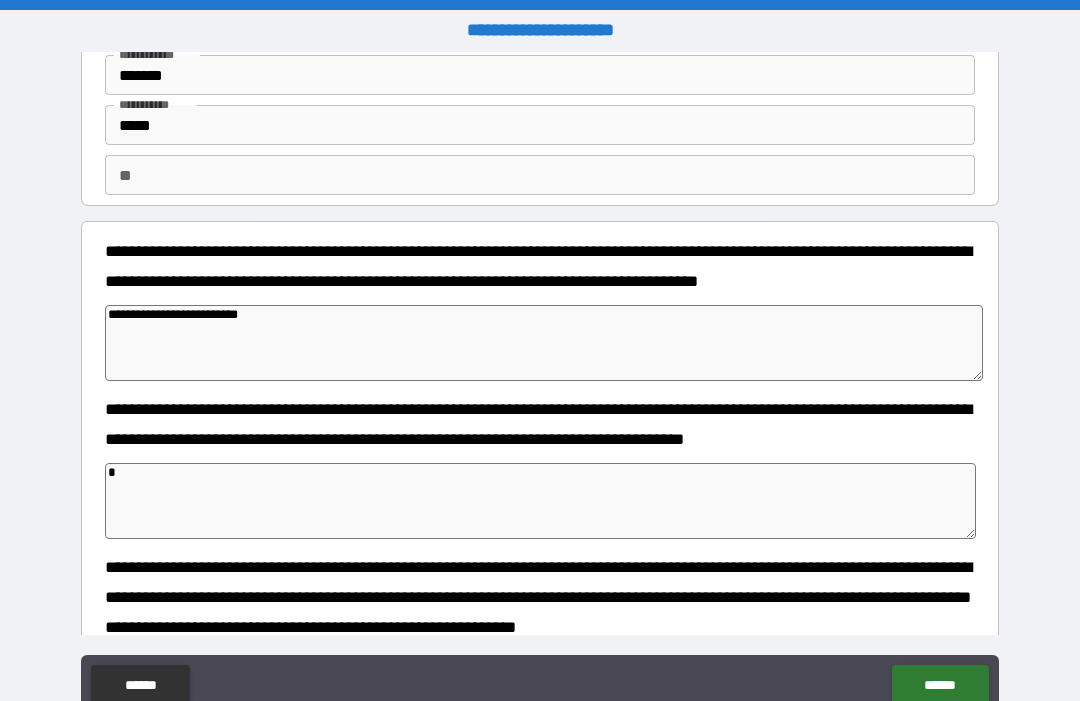 type on "*" 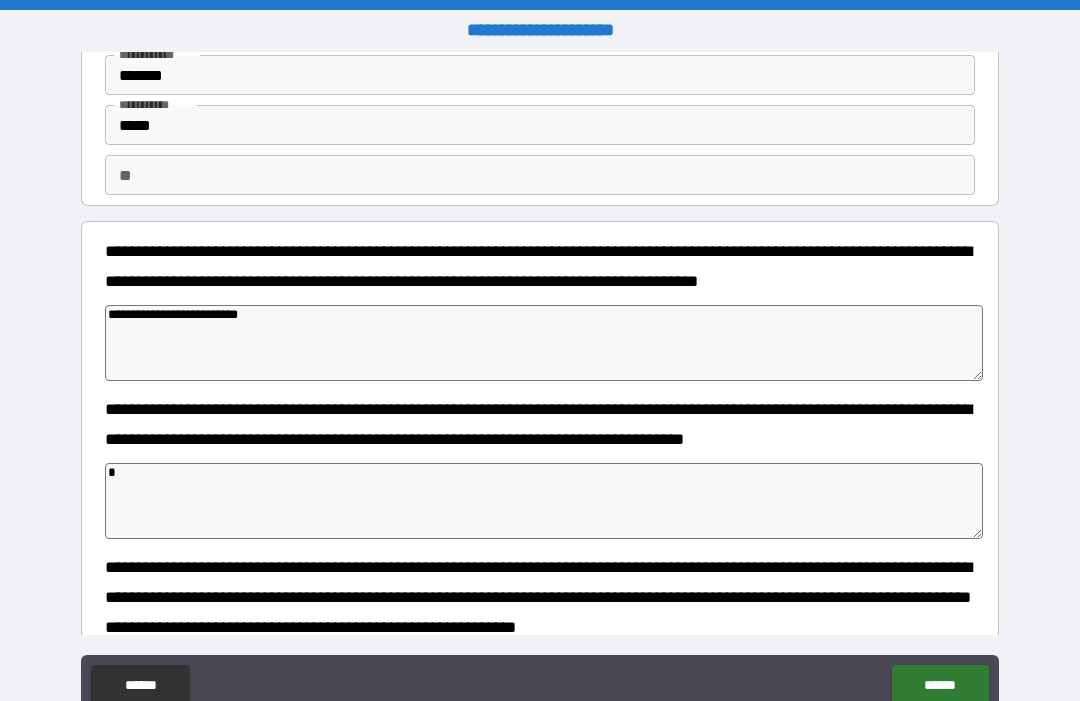 type on "*" 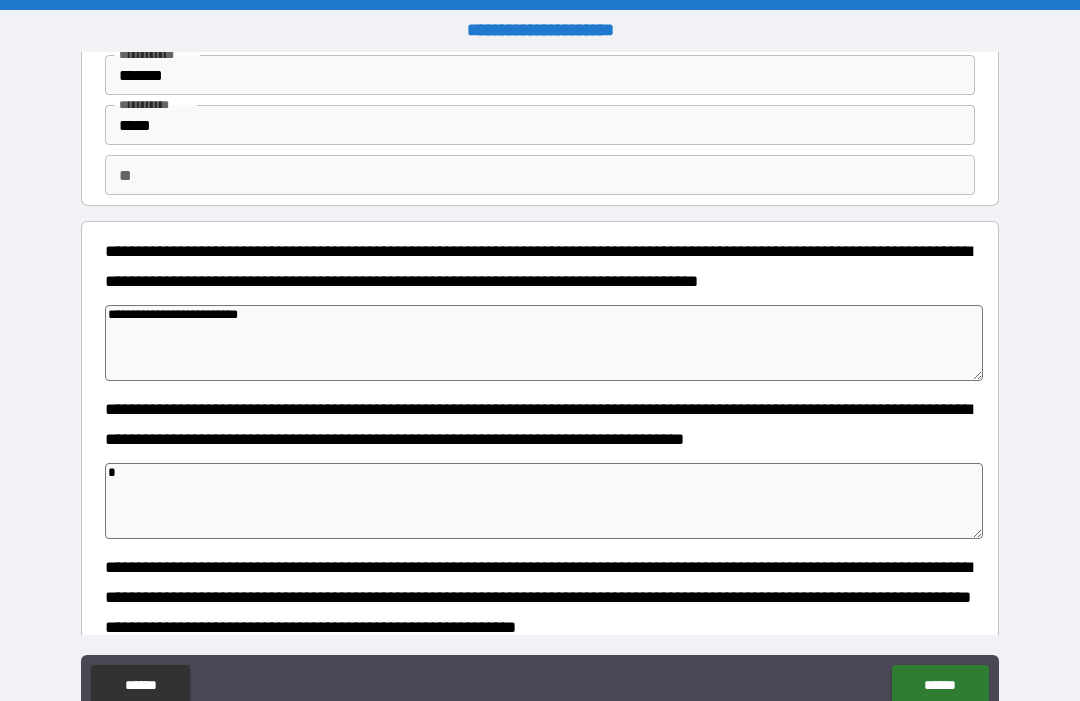 type on "**" 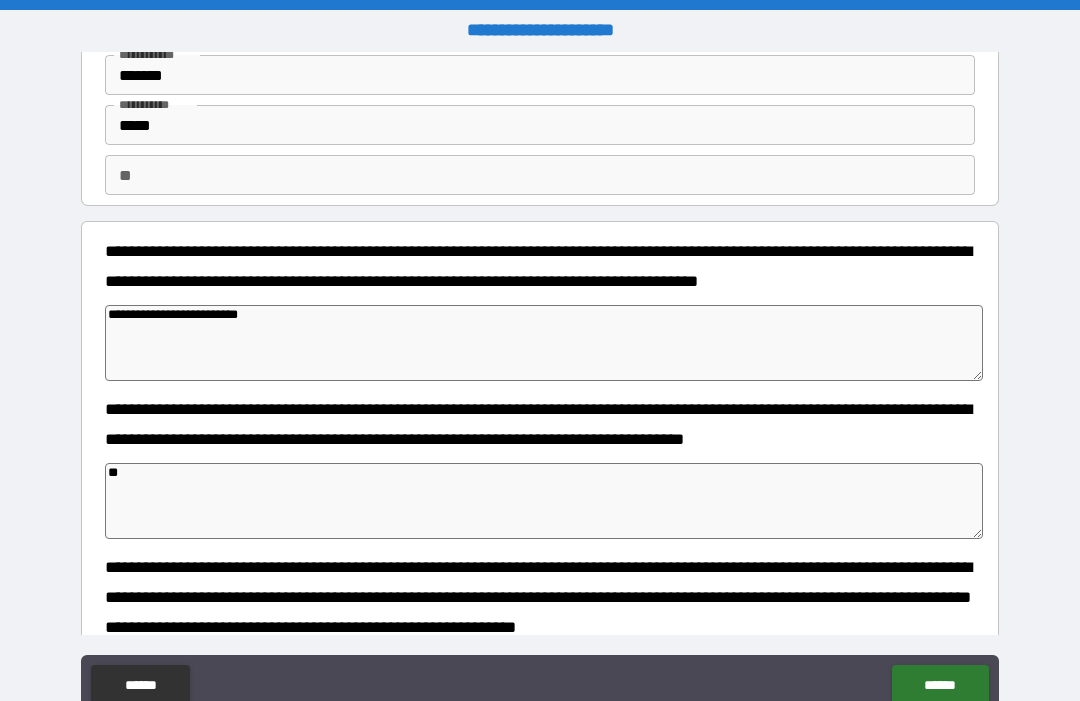 type on "*" 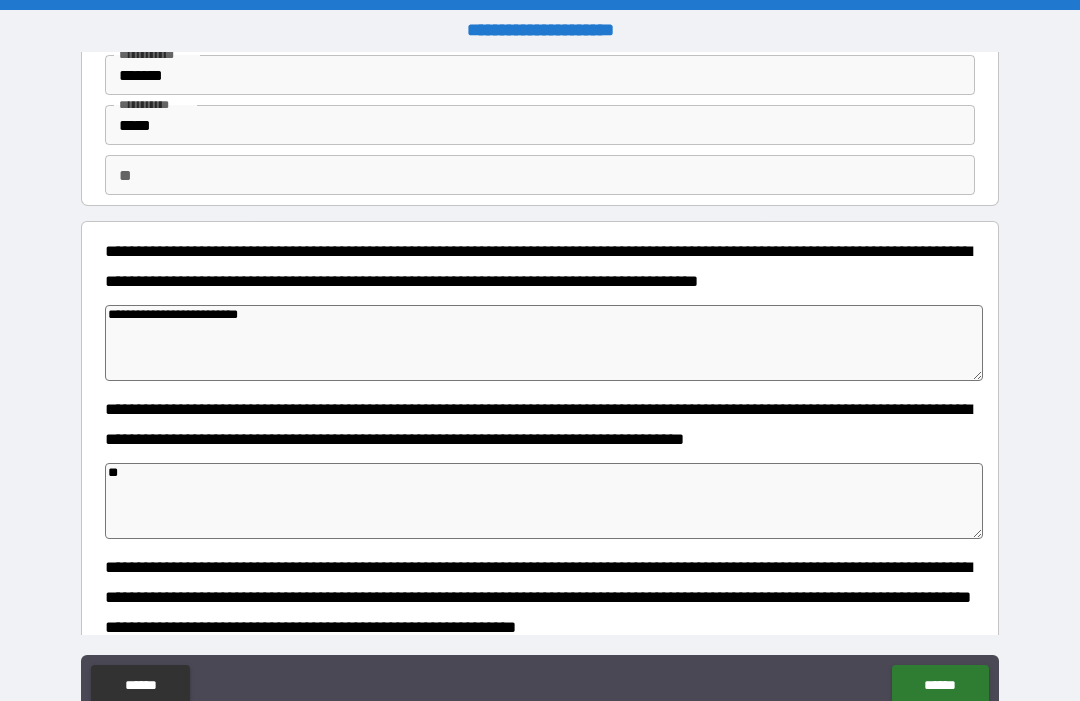 type on "***" 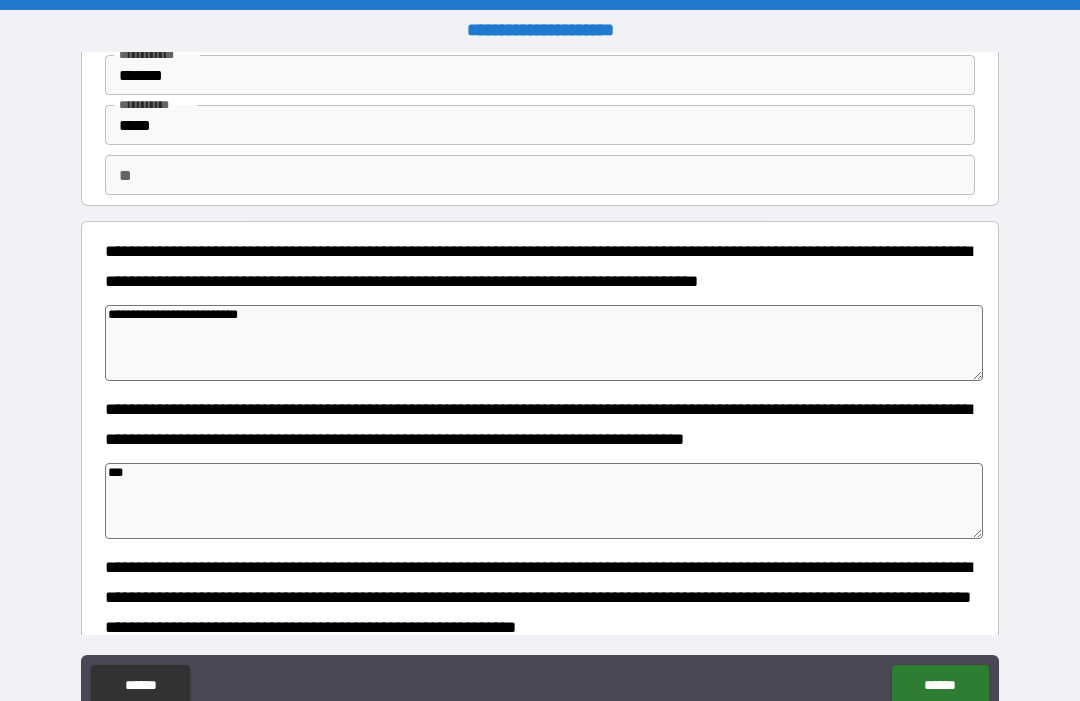 type on "*" 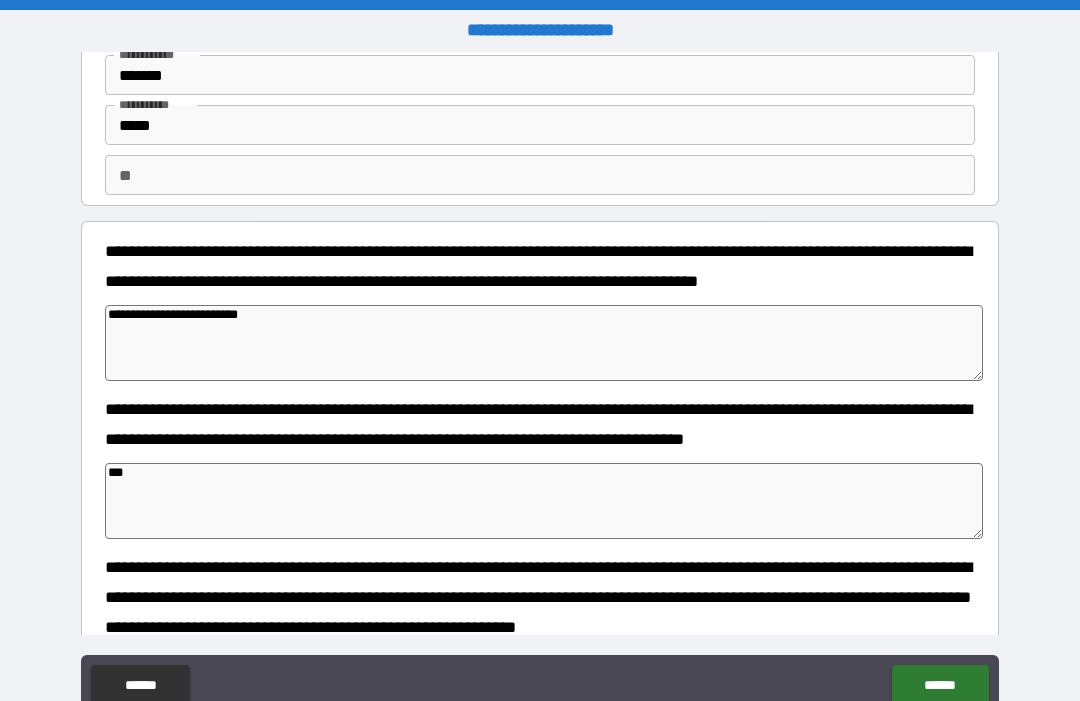 type on "*" 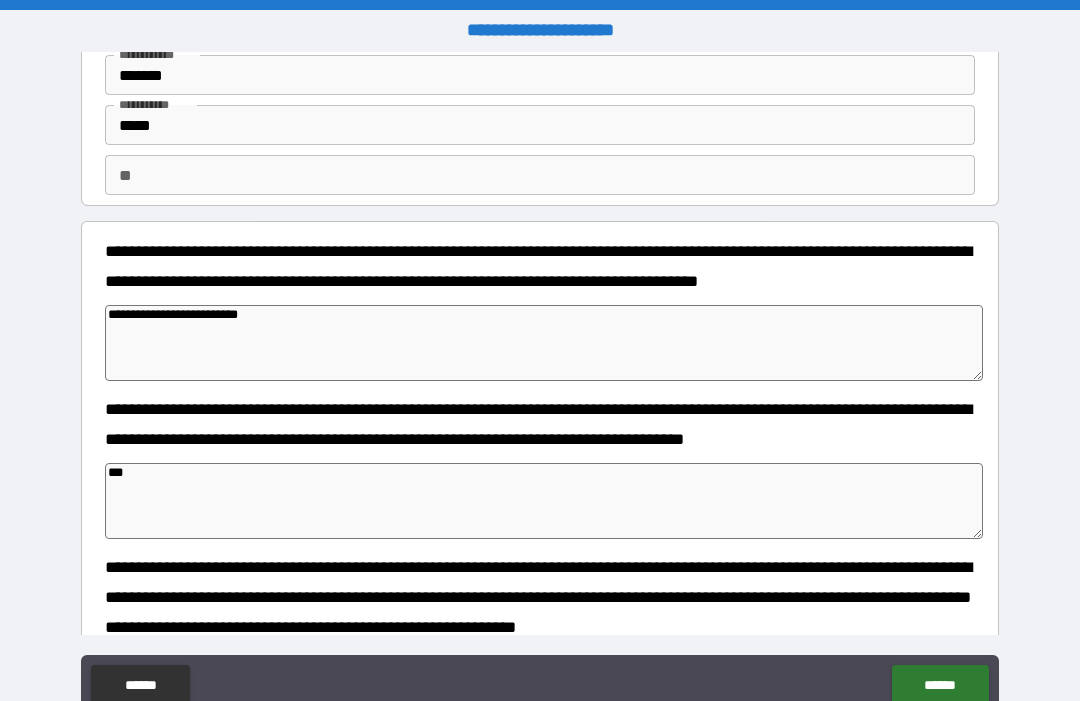 type on "*" 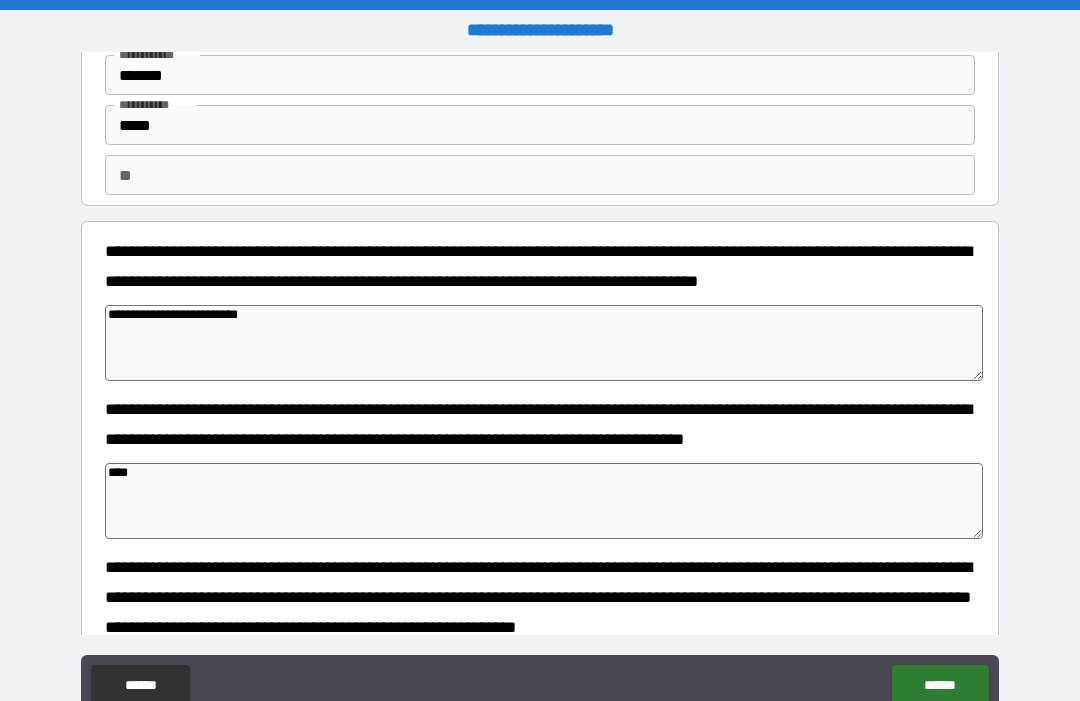 type on "*" 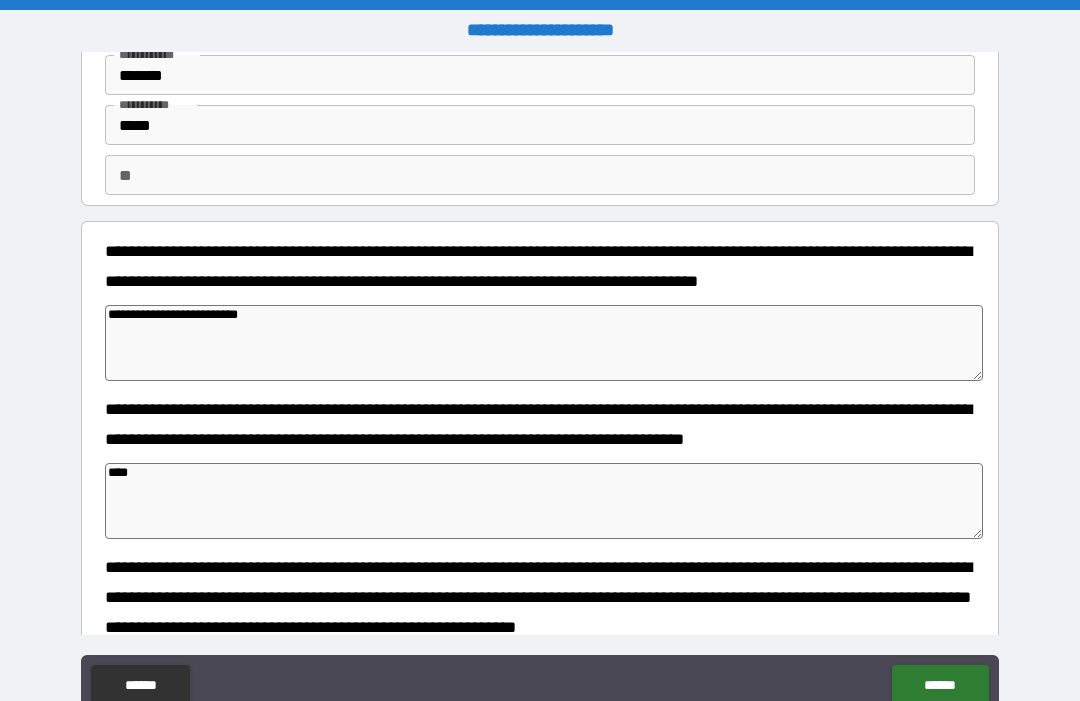 type on "*" 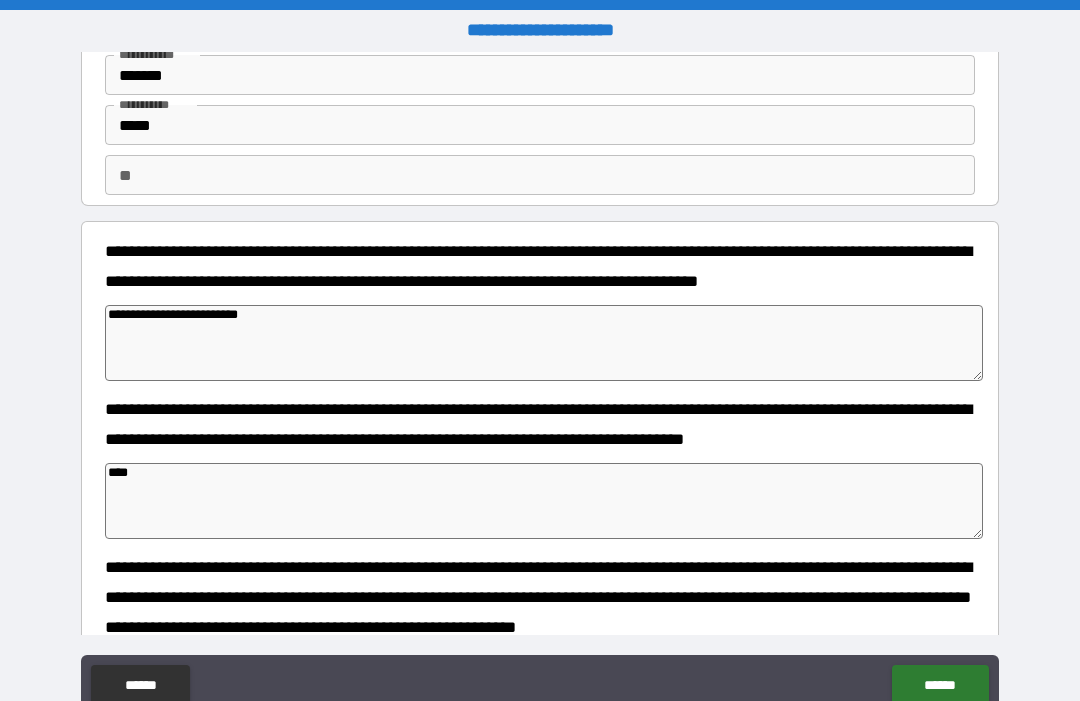 type on "*" 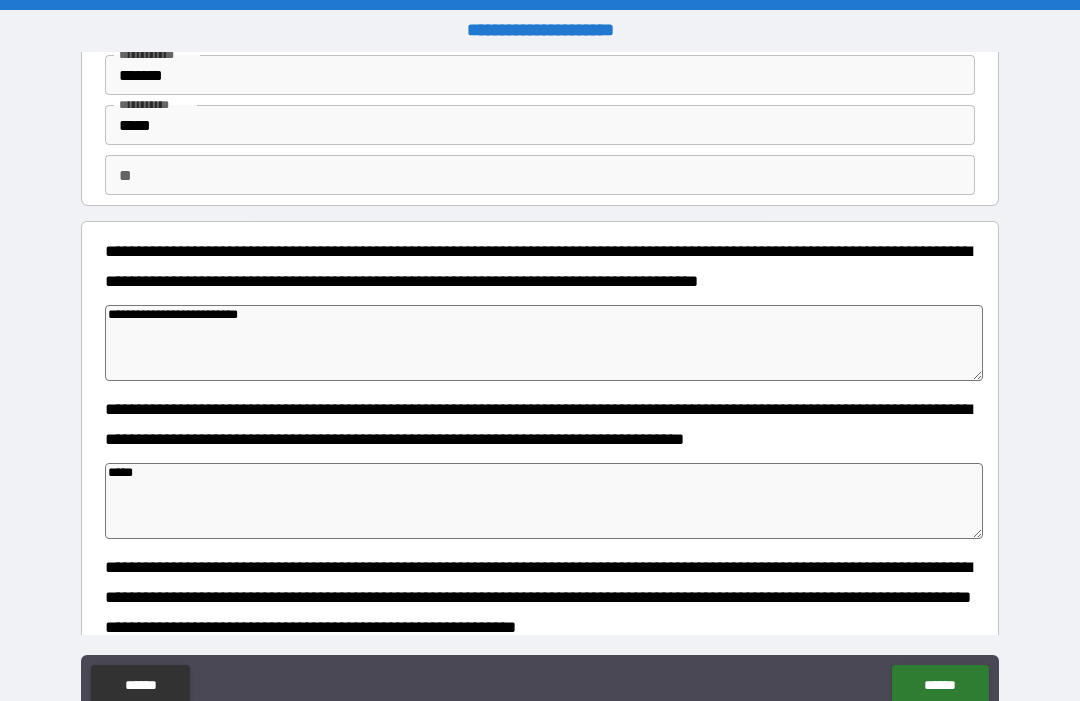 type on "*" 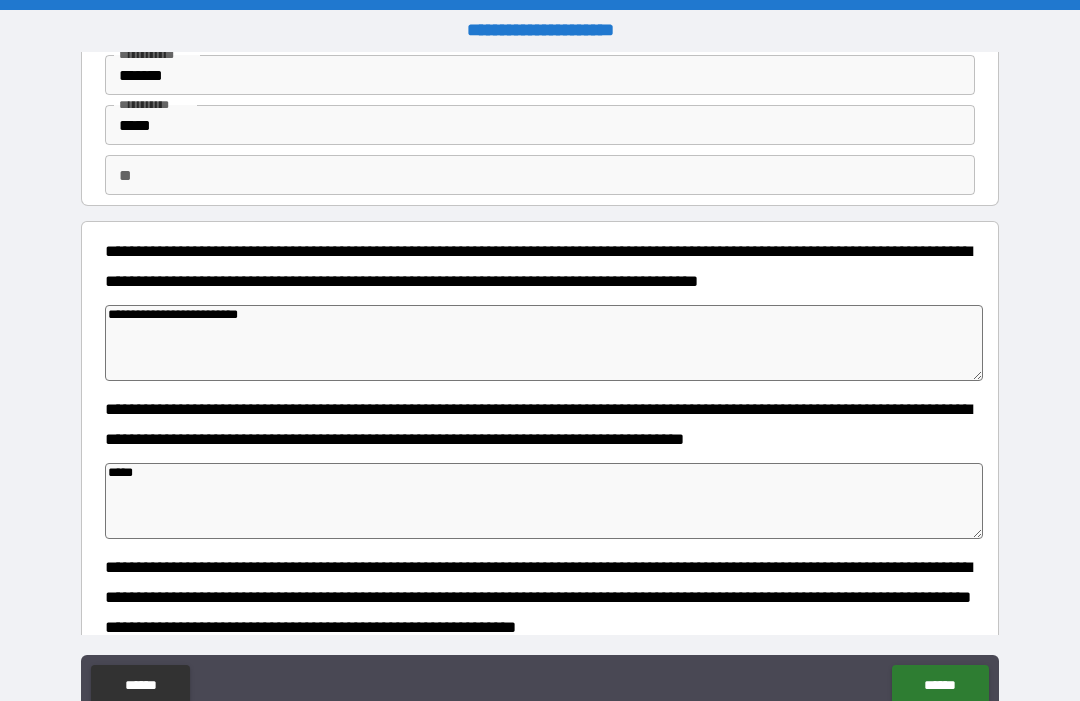 type on "*" 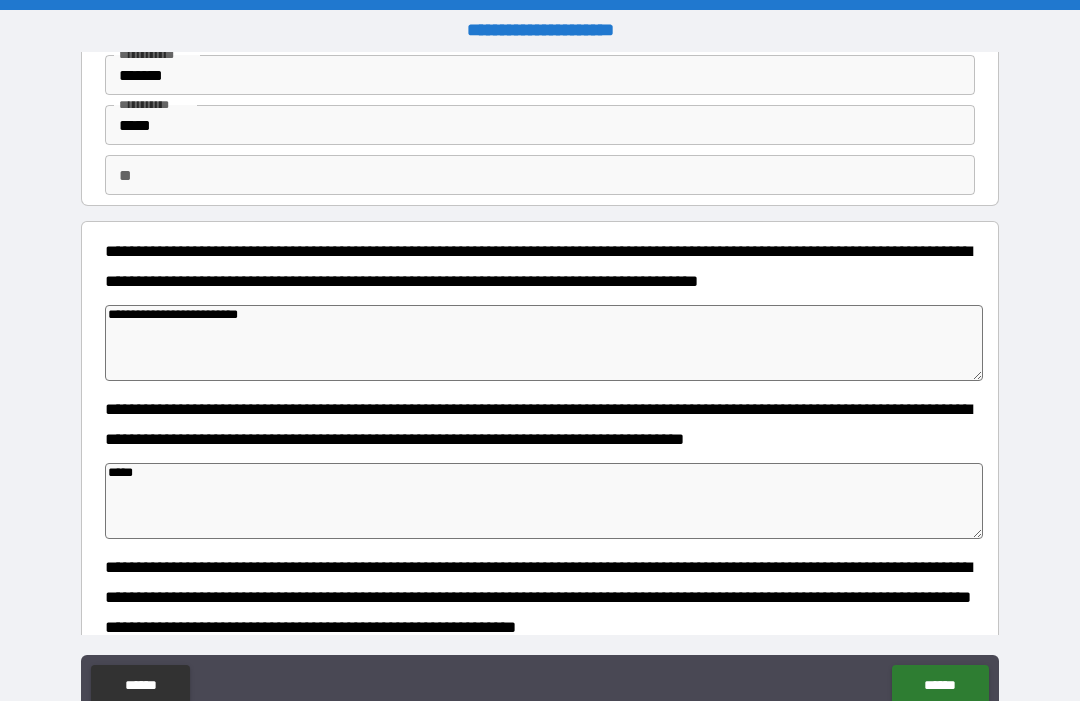 type on "*" 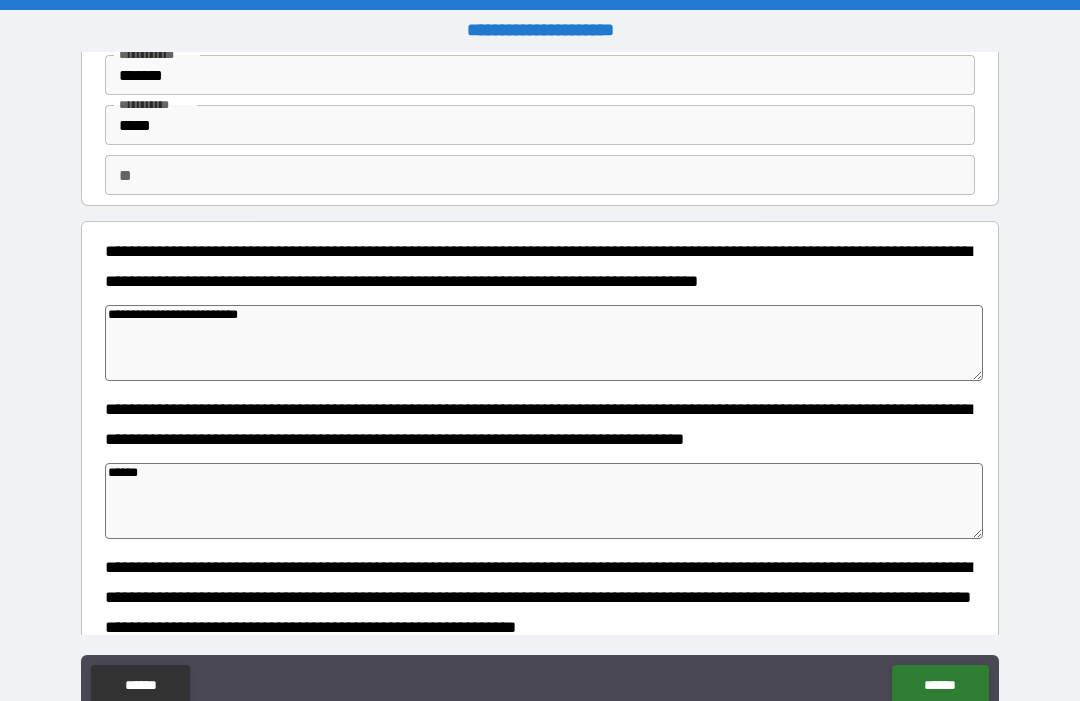 type on "*" 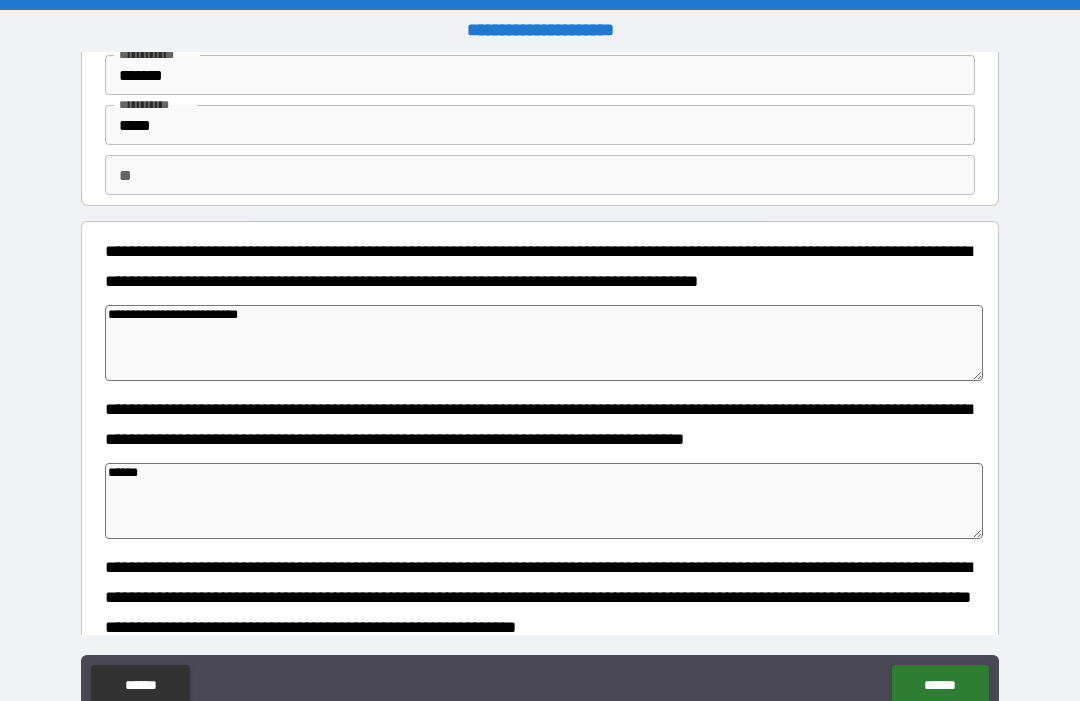 type on "*" 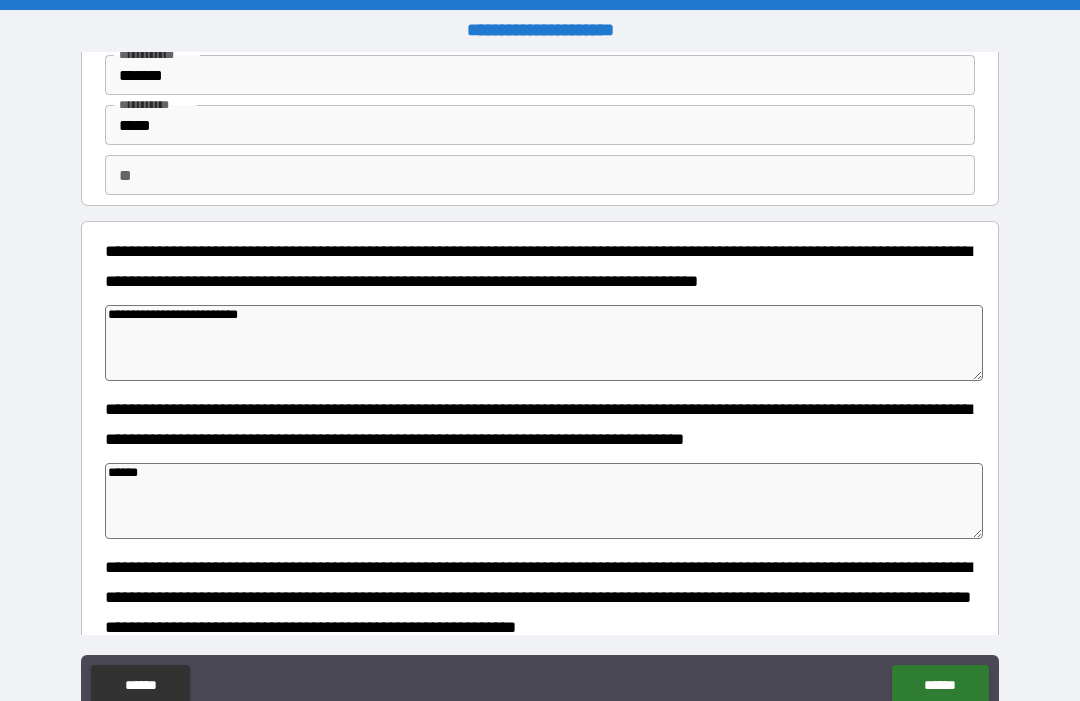 type on "*******" 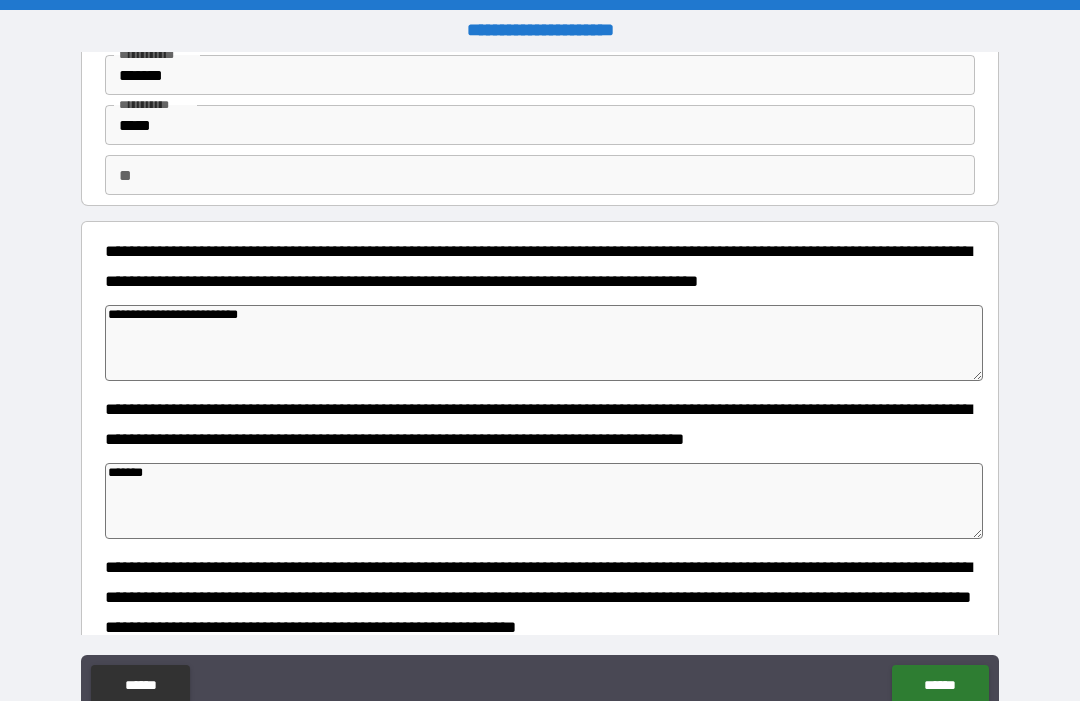 type on "*" 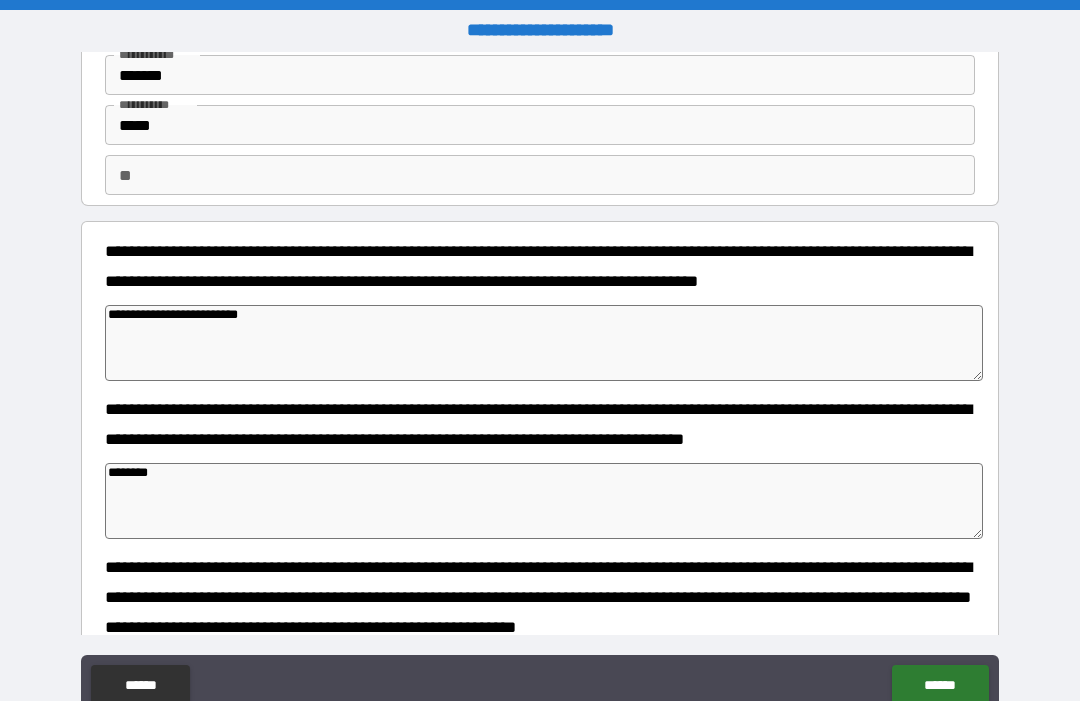 type on "*" 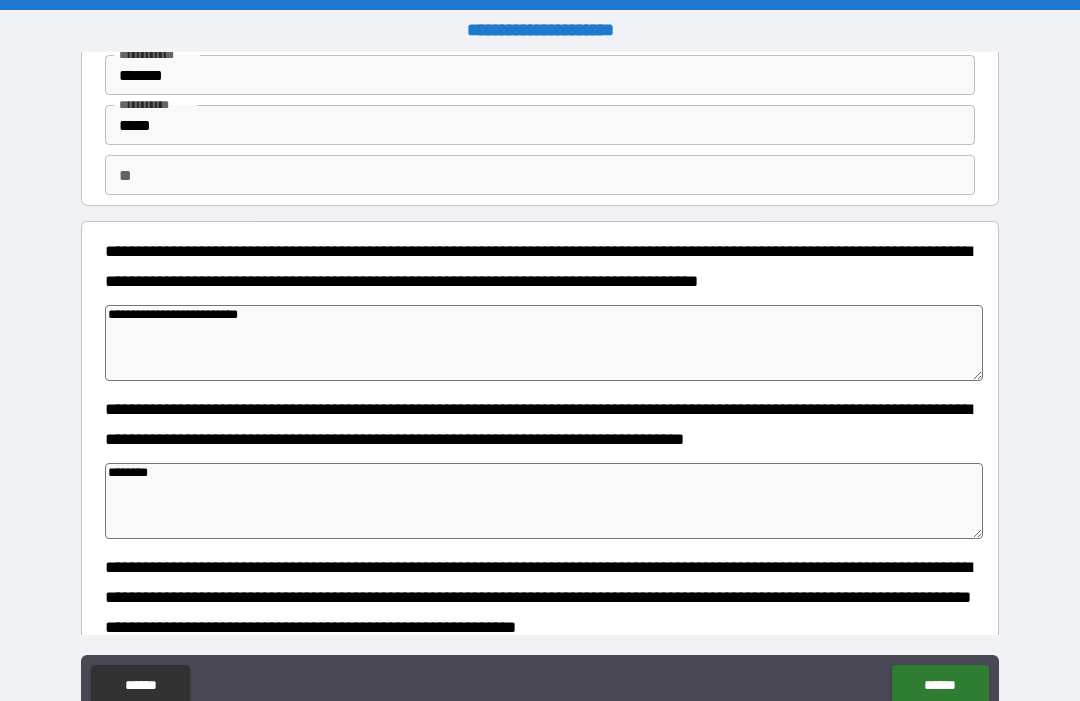 type on "*" 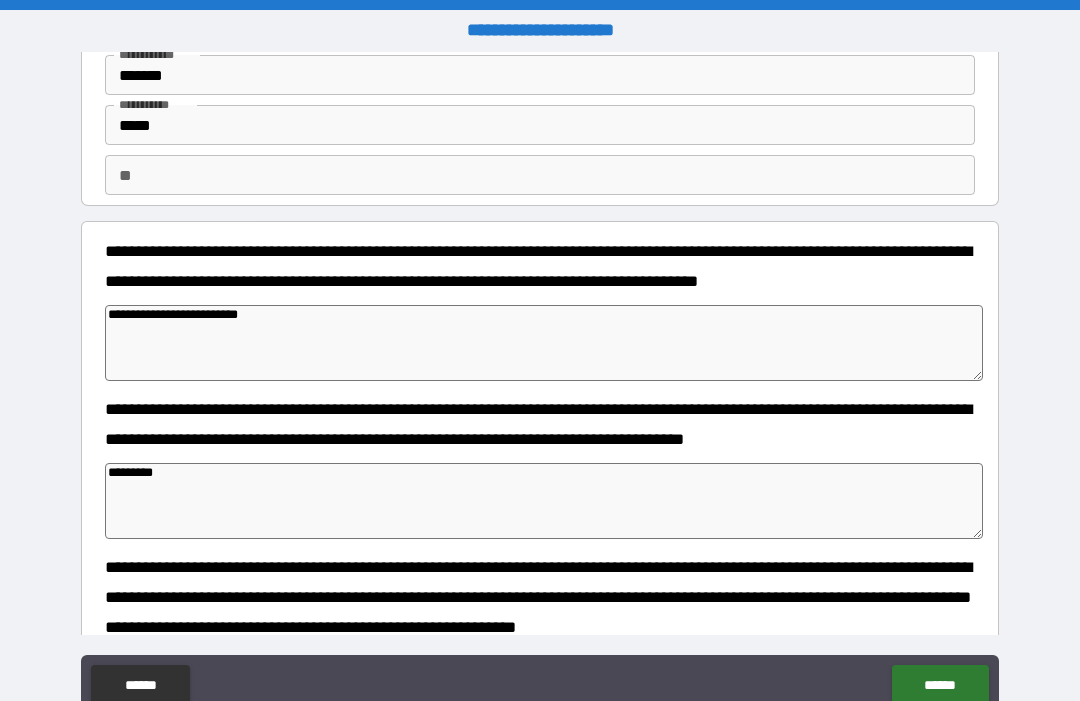 type on "*" 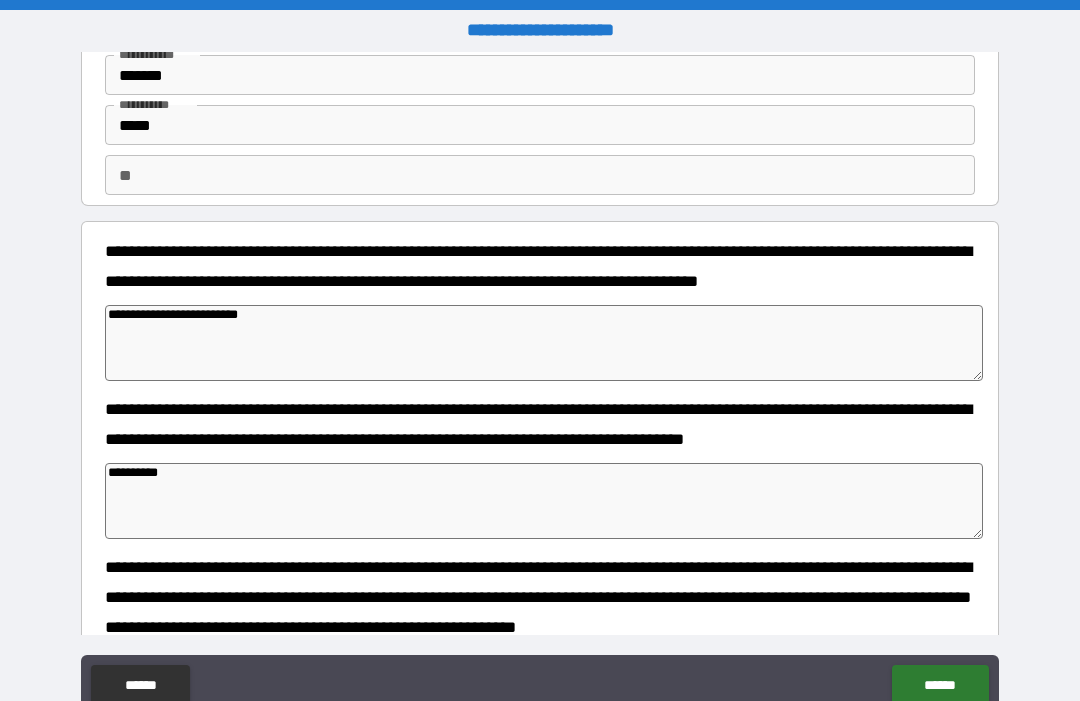 type on "*" 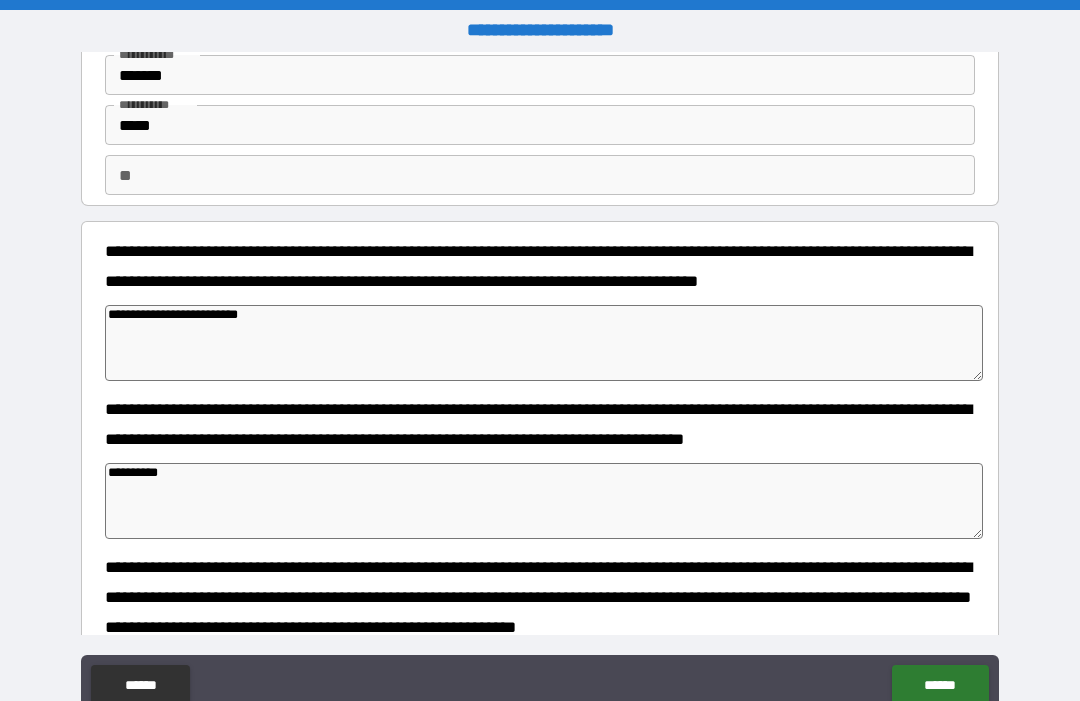 type on "*" 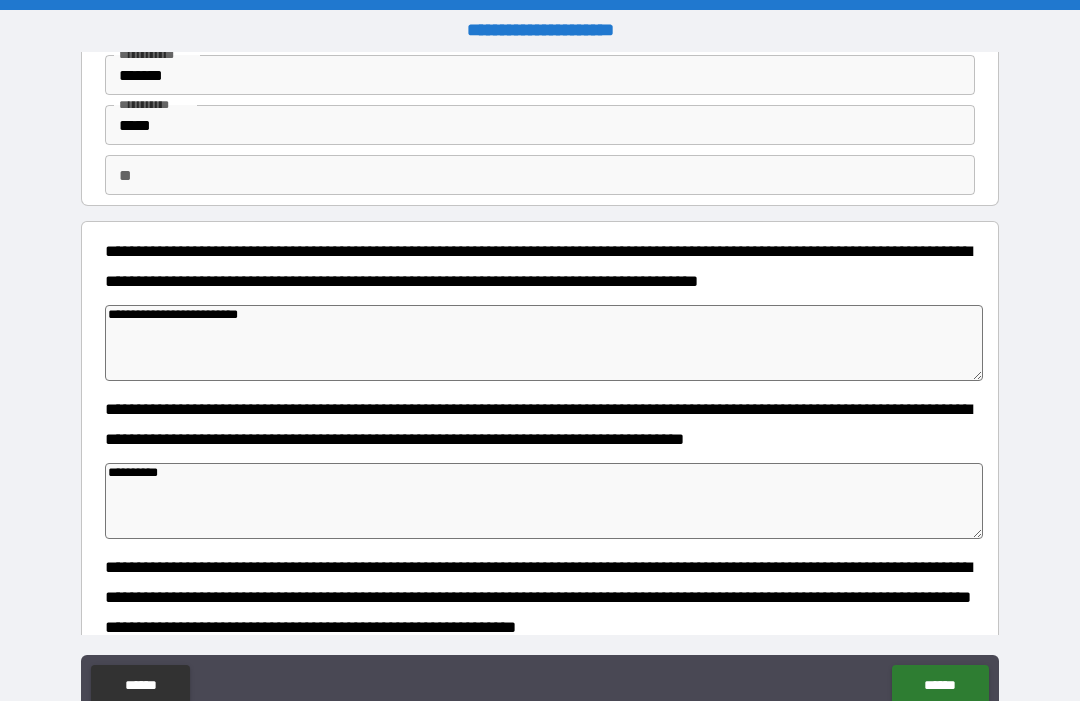 type on "**********" 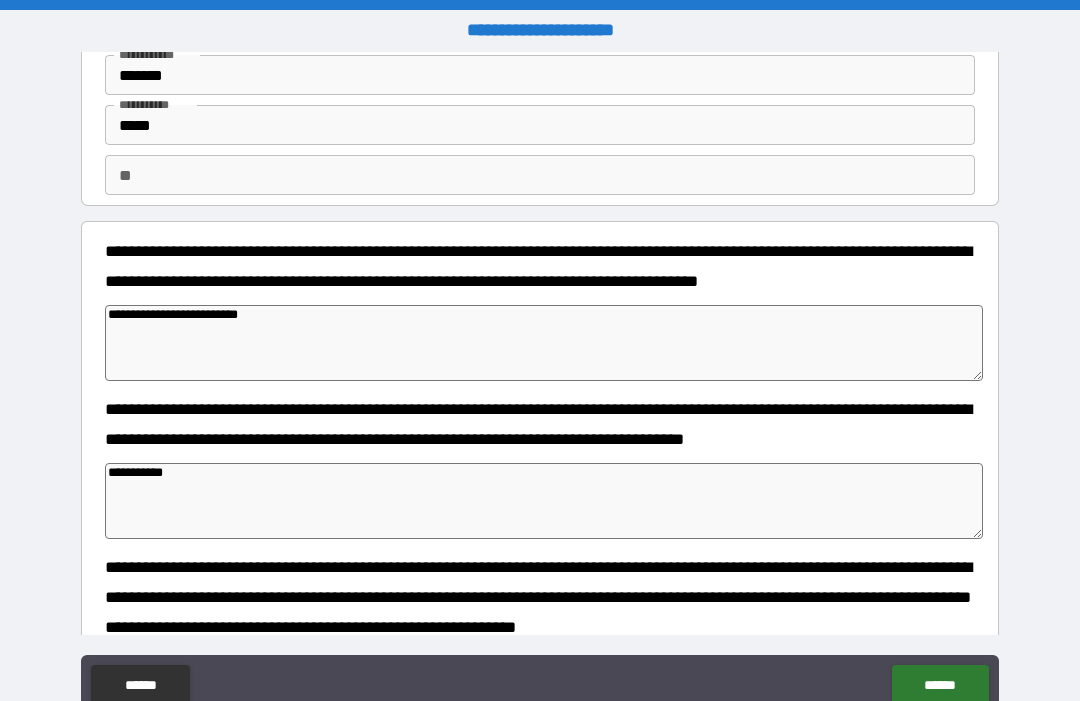 type on "*" 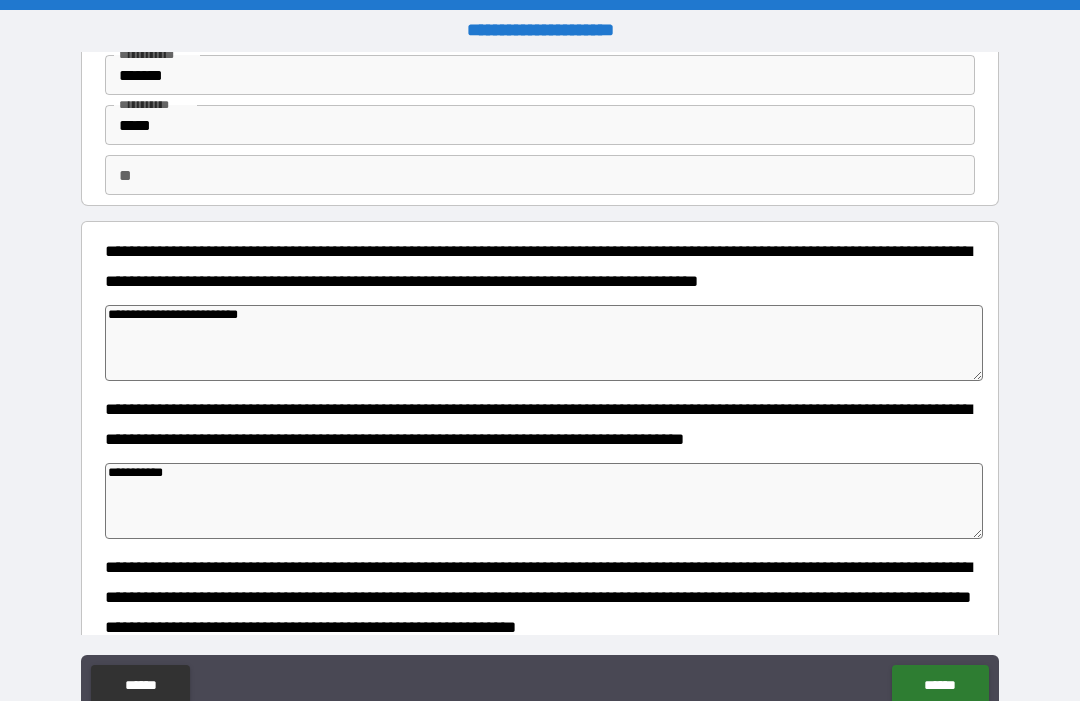 type on "*" 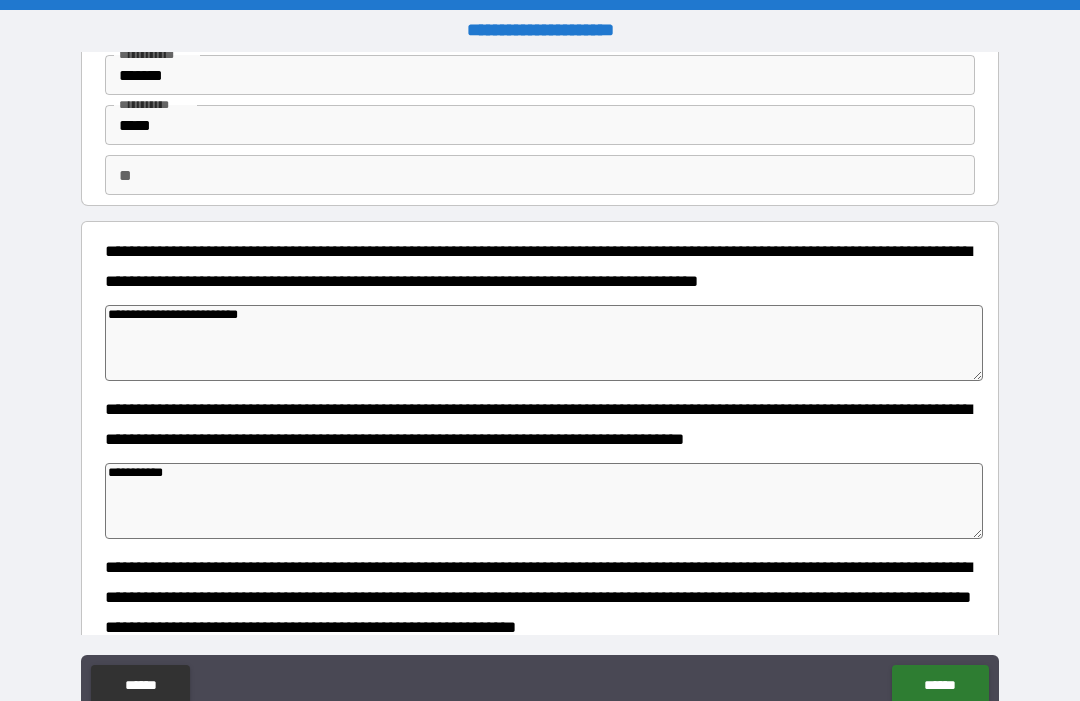 type on "*" 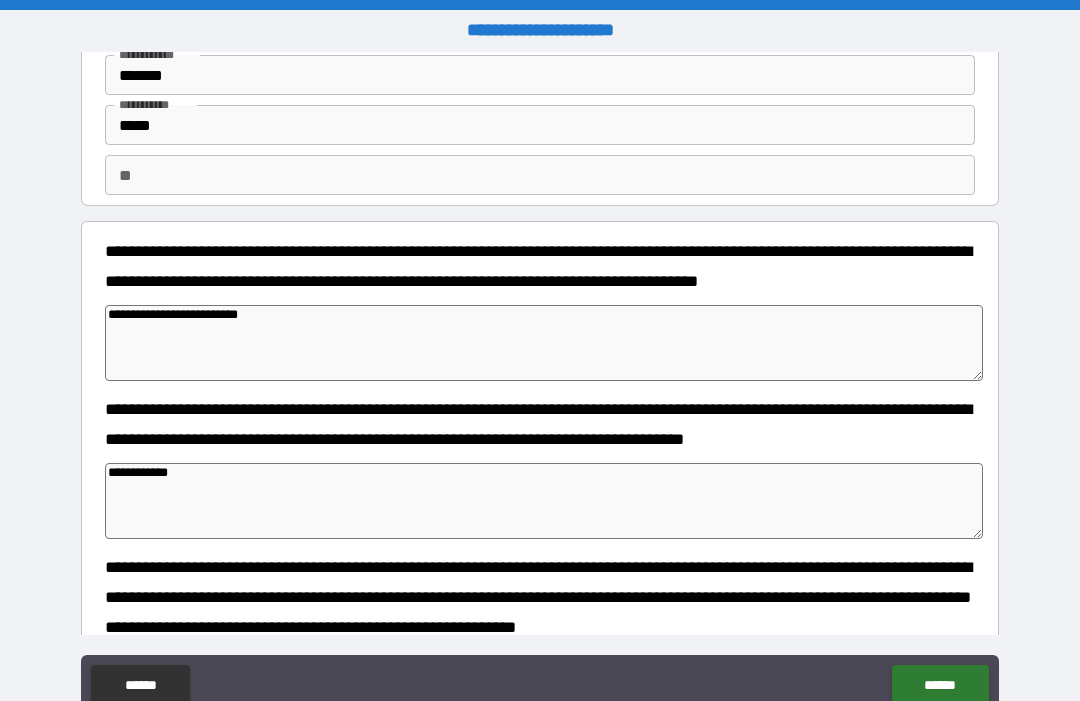 type on "*" 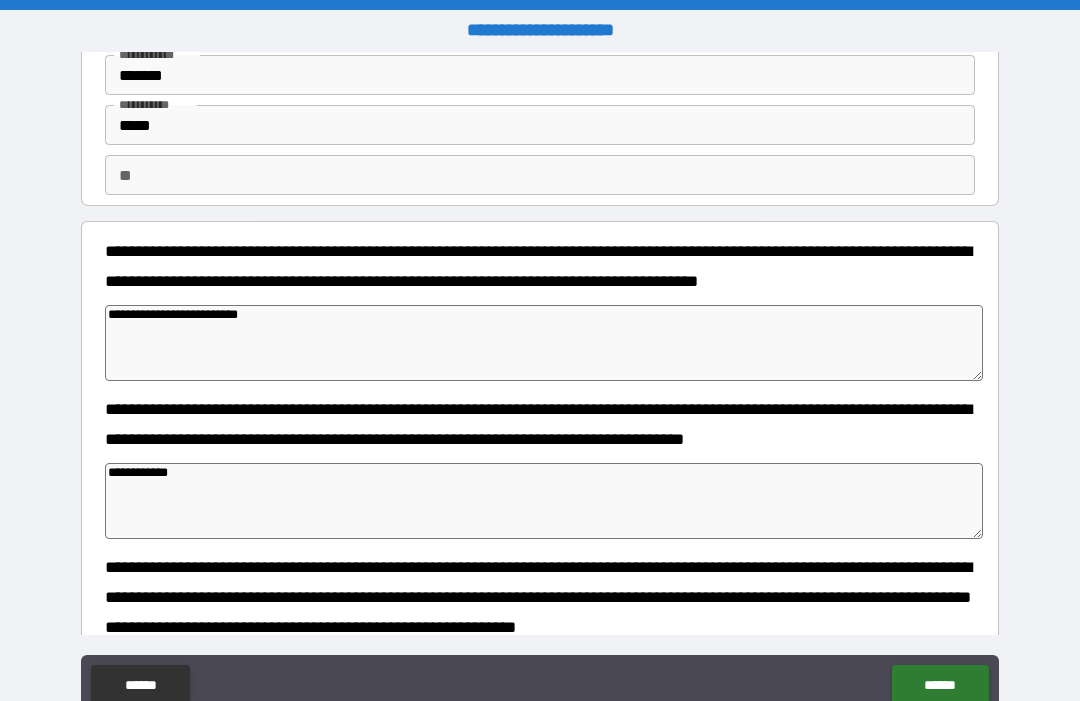 type on "*" 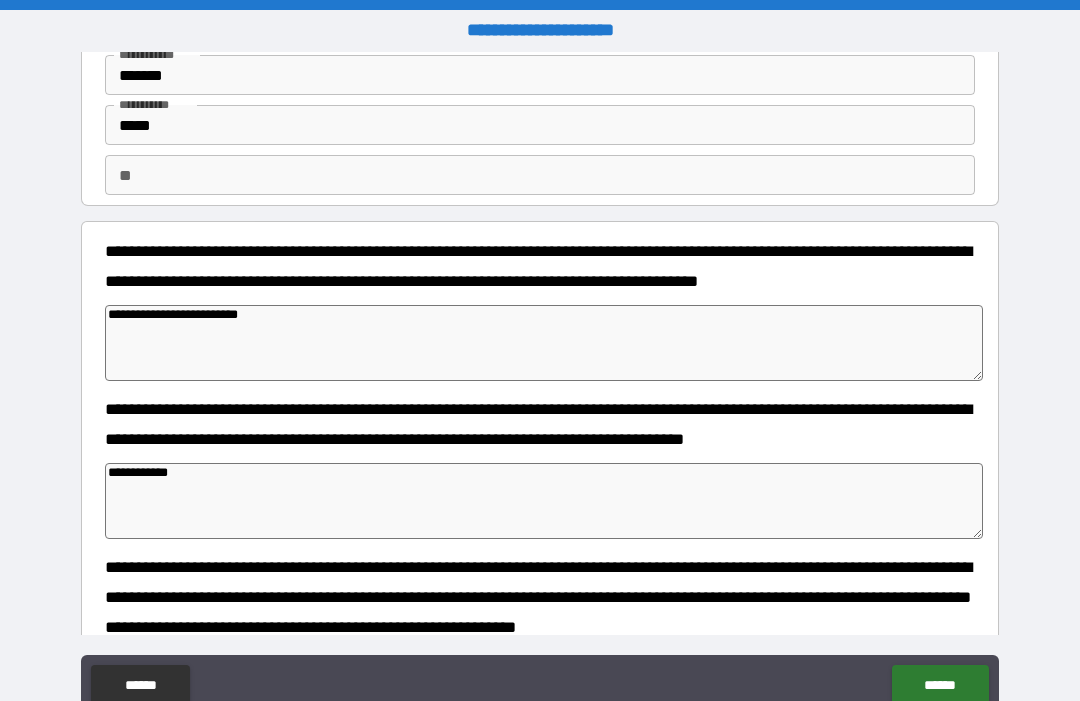 type 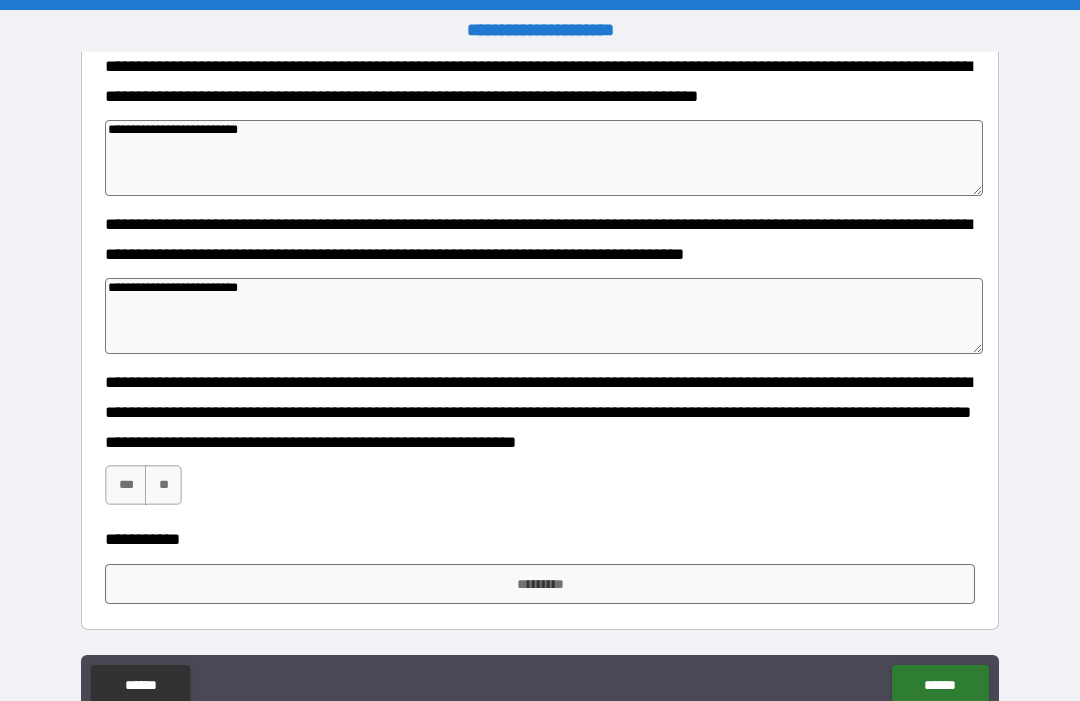 scroll, scrollTop: 275, scrollLeft: 0, axis: vertical 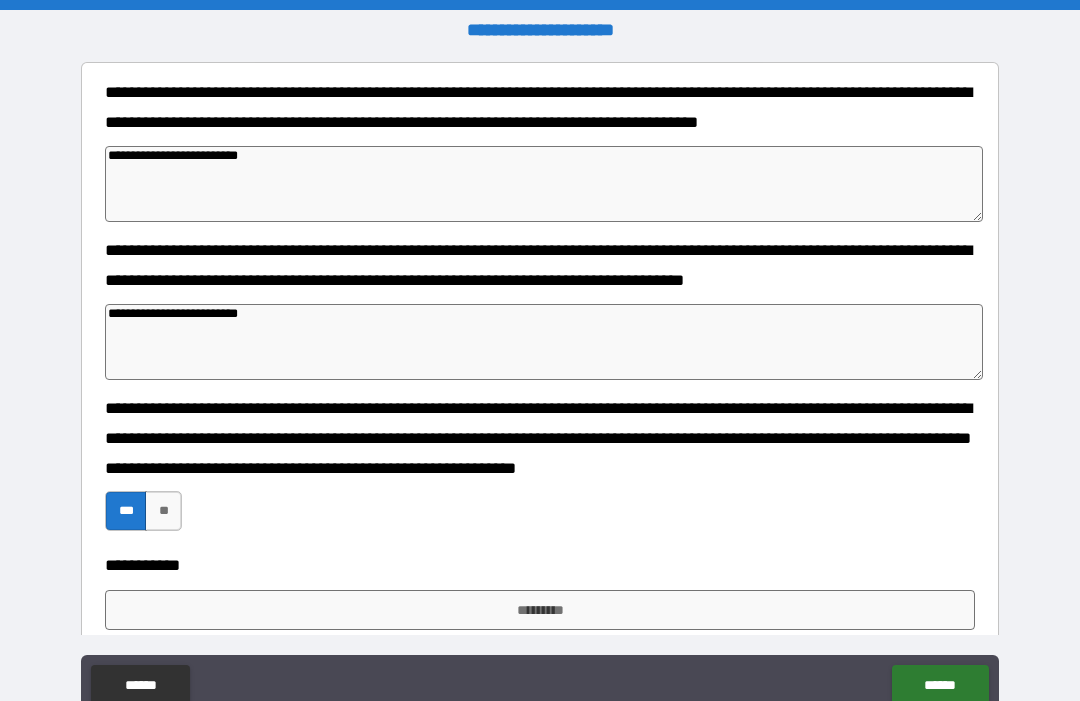 click on "**********" at bounding box center (540, 565) 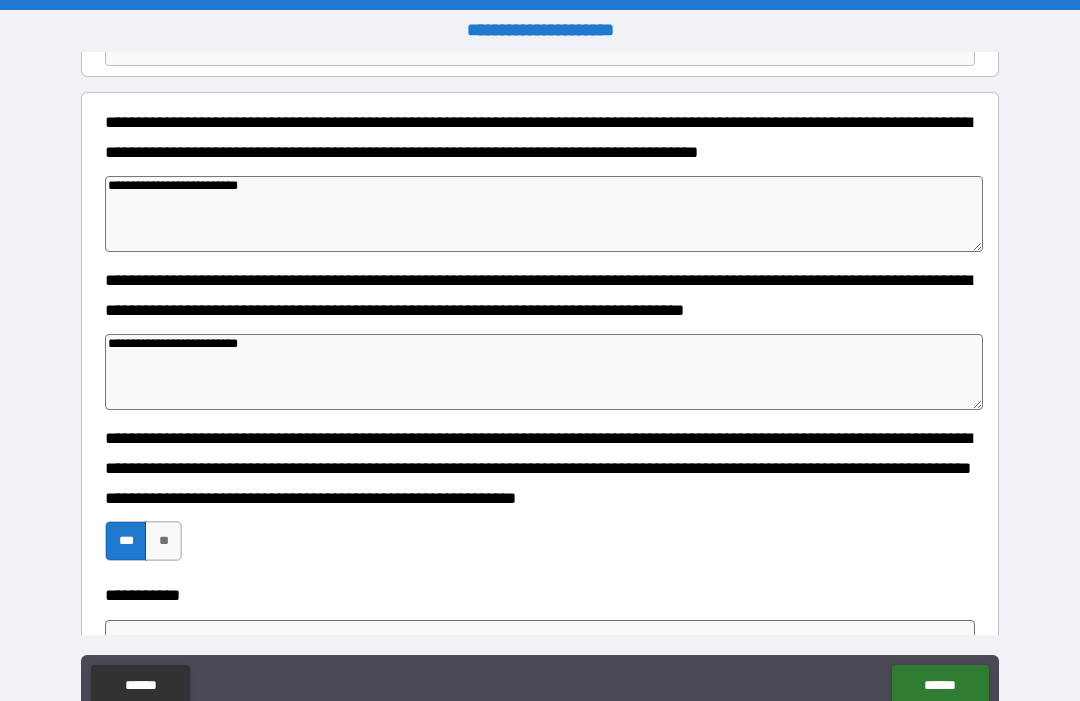 scroll, scrollTop: 258, scrollLeft: 0, axis: vertical 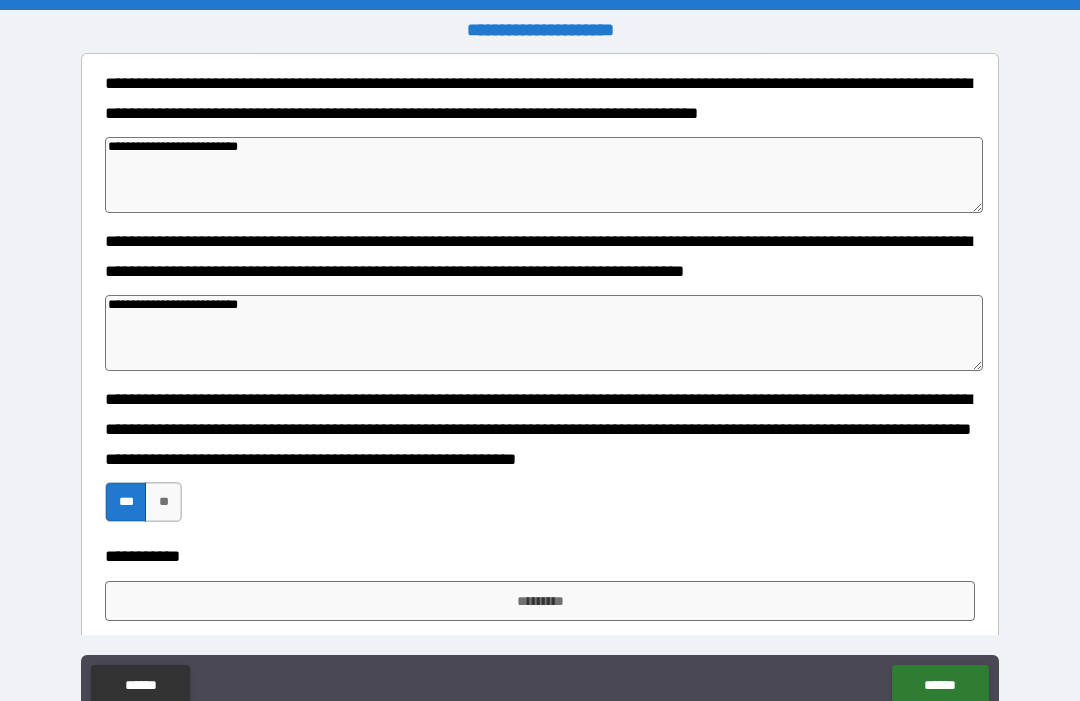 click on "*********" at bounding box center [540, 601] 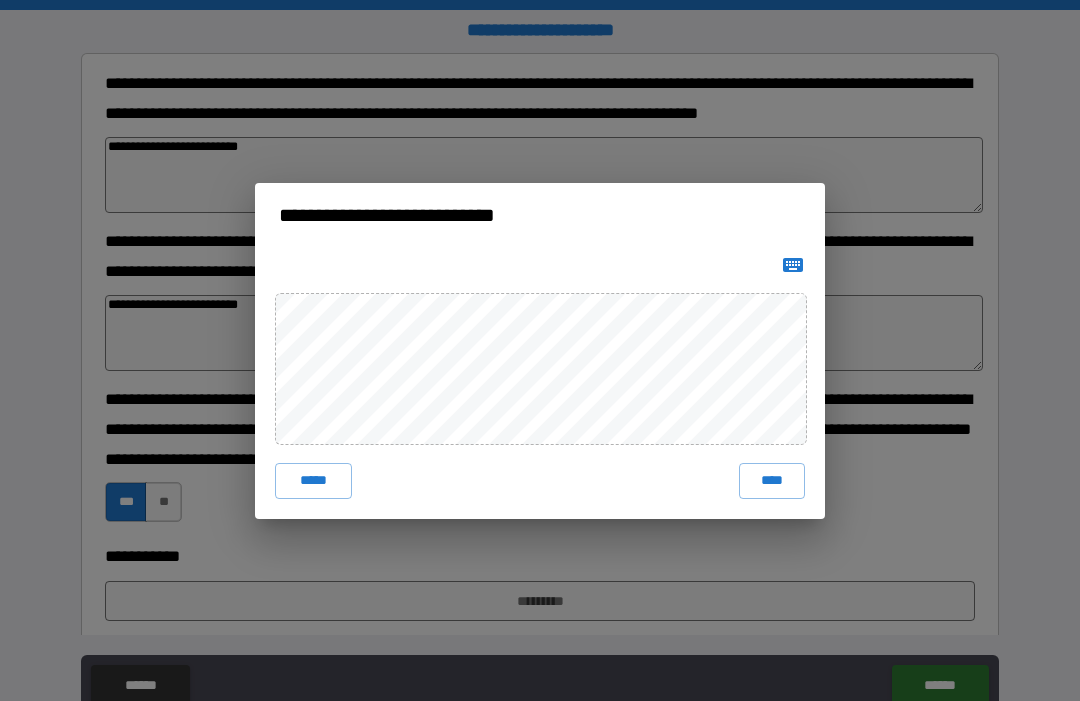 click on "****" at bounding box center [772, 481] 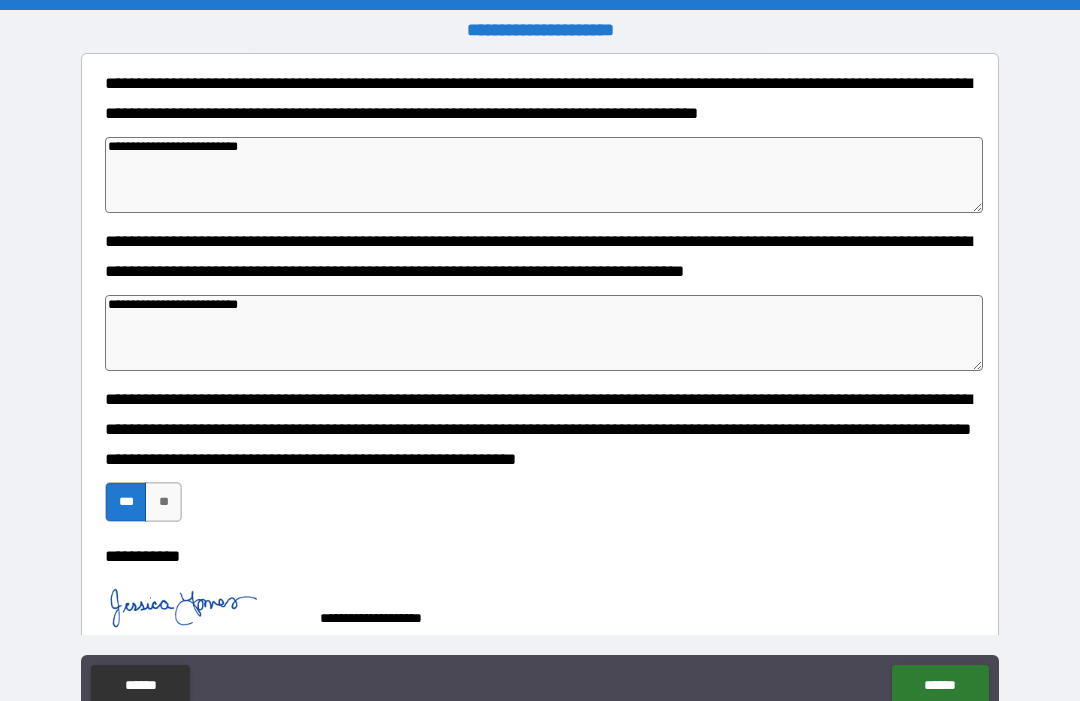 click on "******" at bounding box center [940, 685] 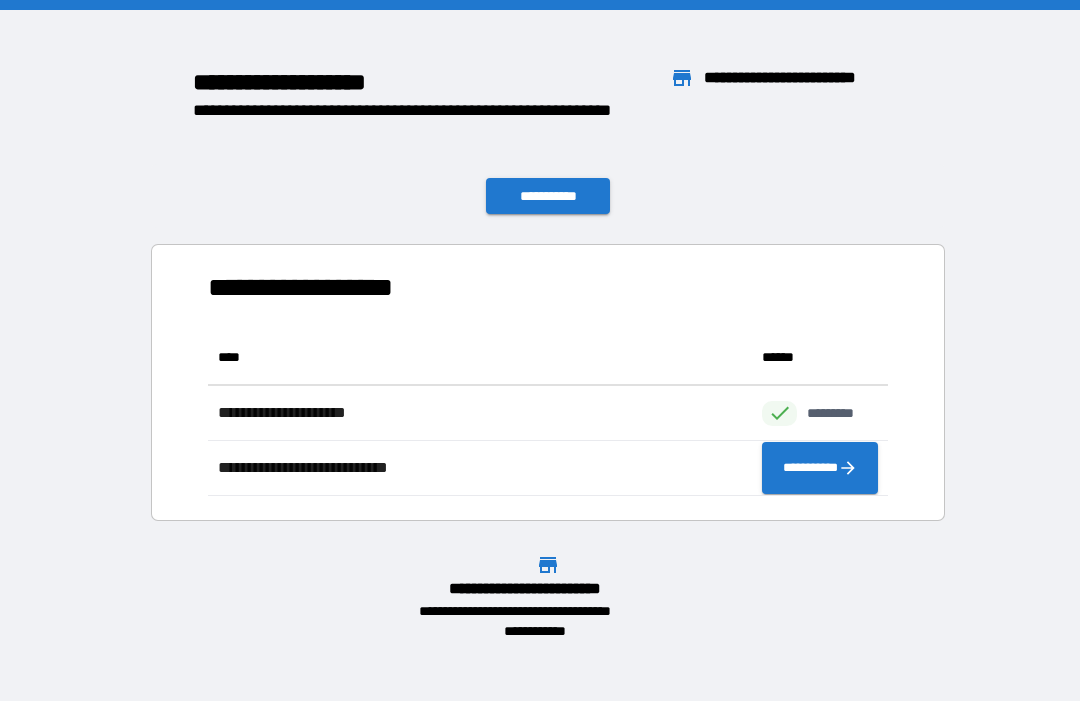 scroll, scrollTop: 166, scrollLeft: 680, axis: both 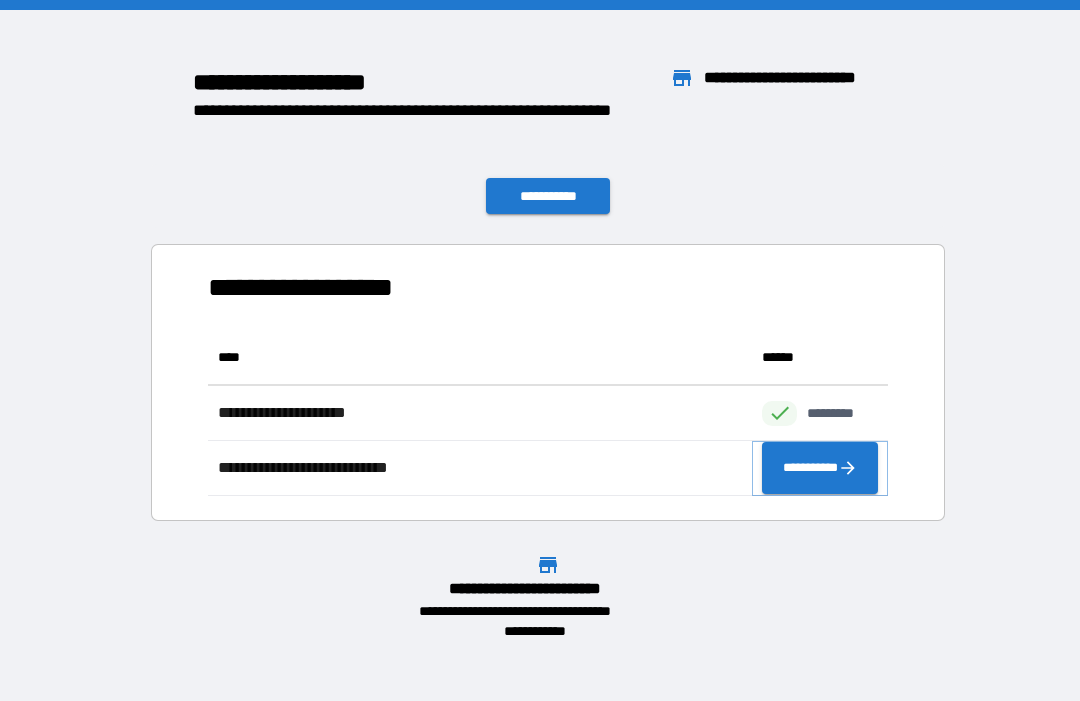 click on "**********" at bounding box center (820, 468) 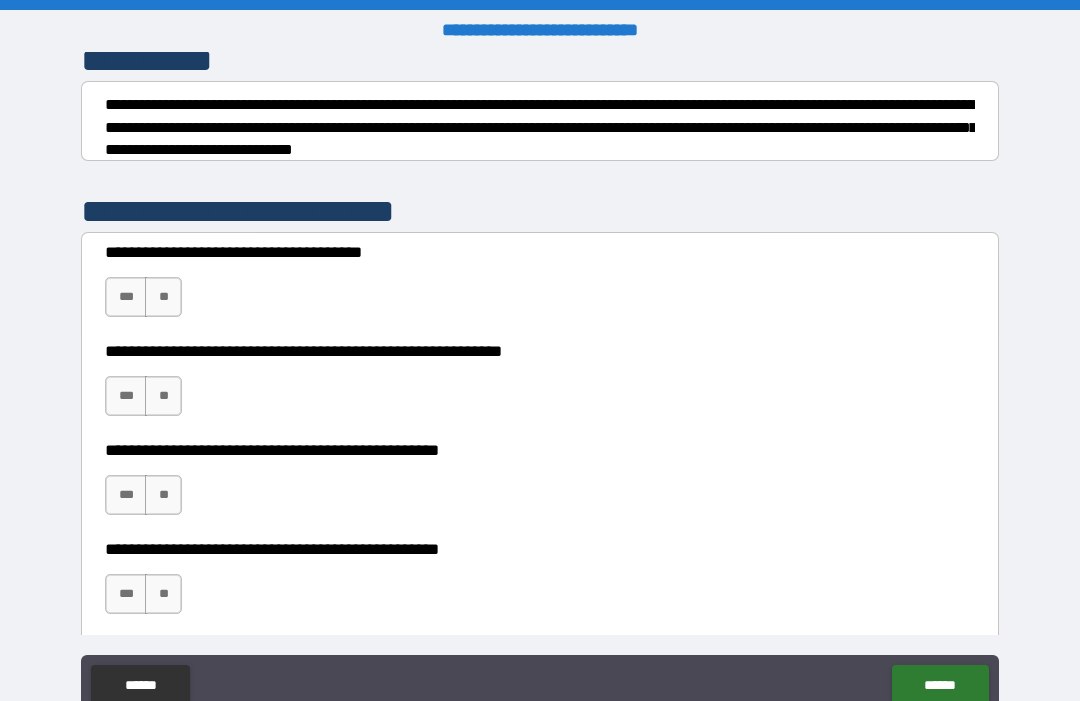 scroll, scrollTop: 289, scrollLeft: 0, axis: vertical 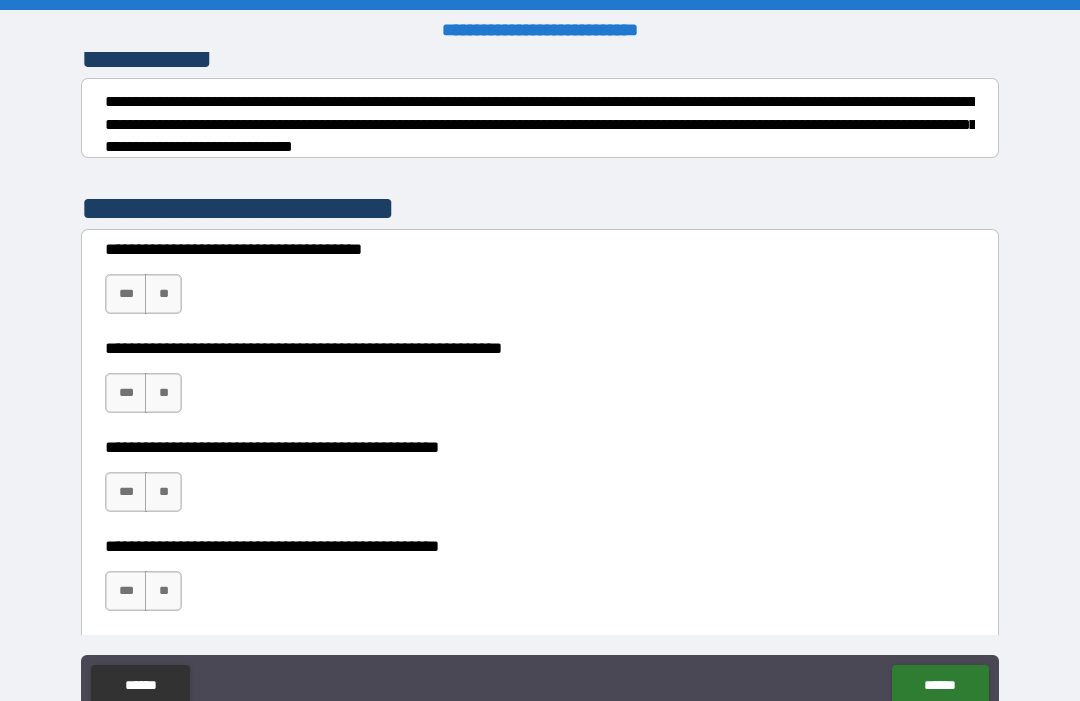 click on "***" at bounding box center [126, 294] 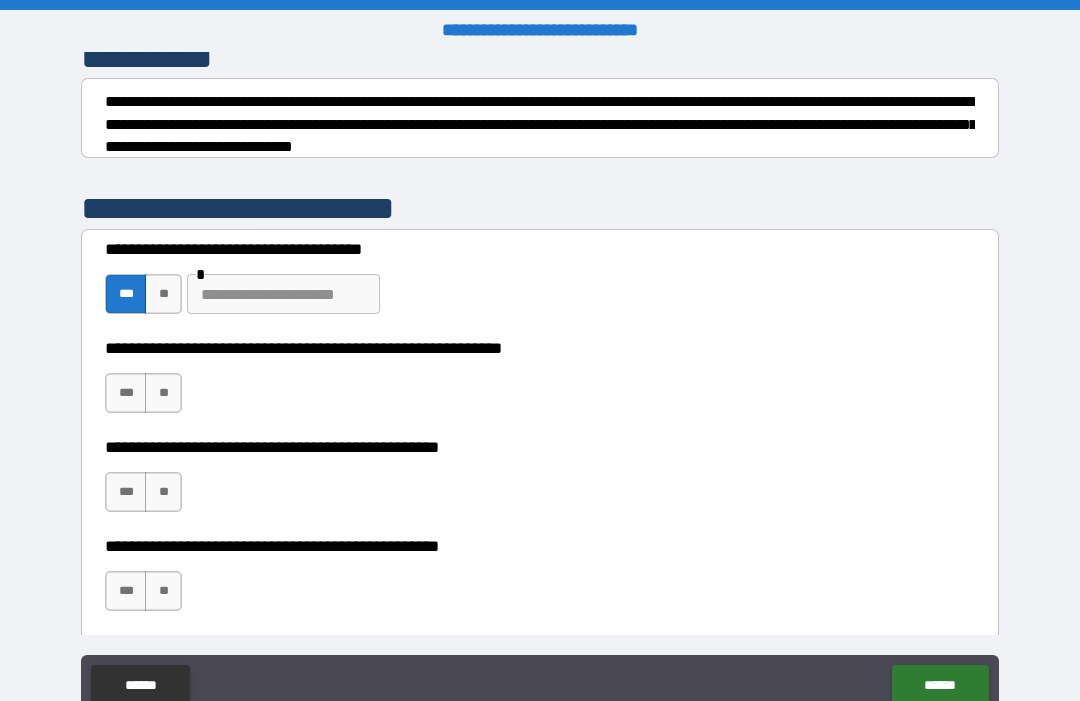 click at bounding box center (283, 294) 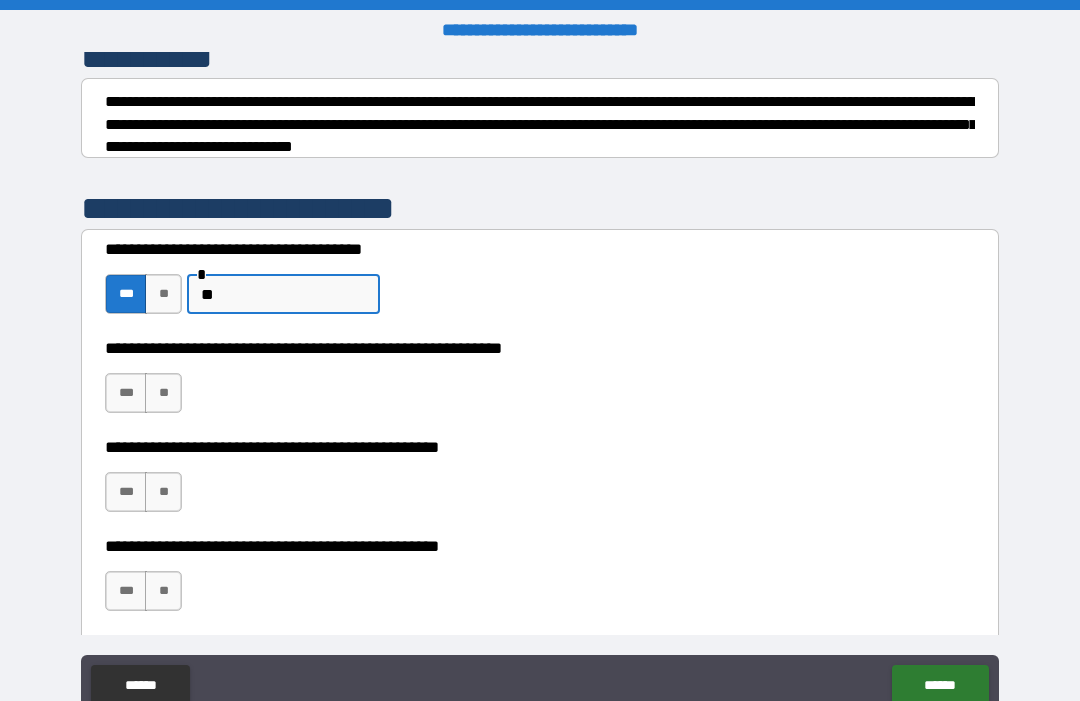 click on "**********" at bounding box center (540, 386) 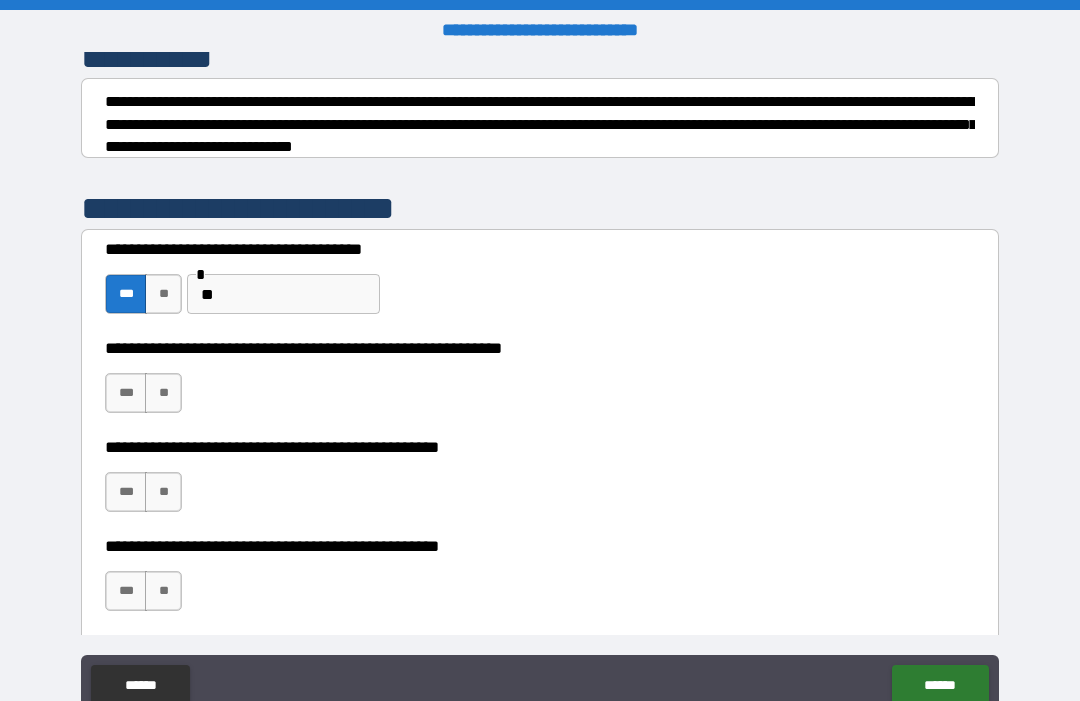 click on "**" at bounding box center [283, 294] 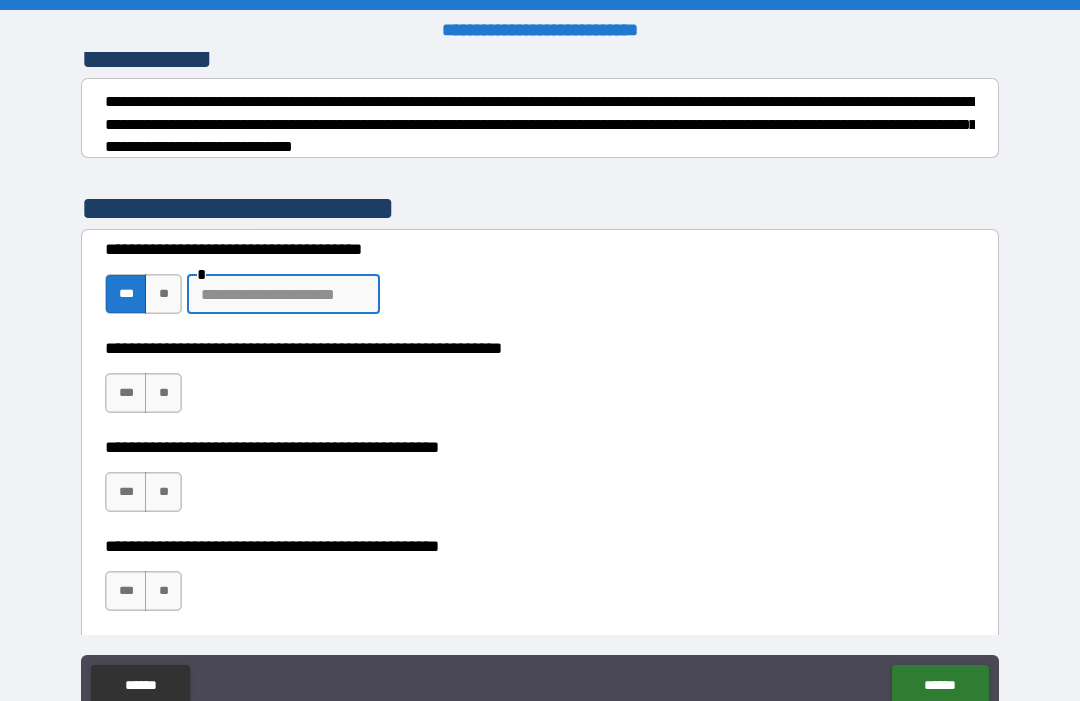 click on "**" at bounding box center [163, 294] 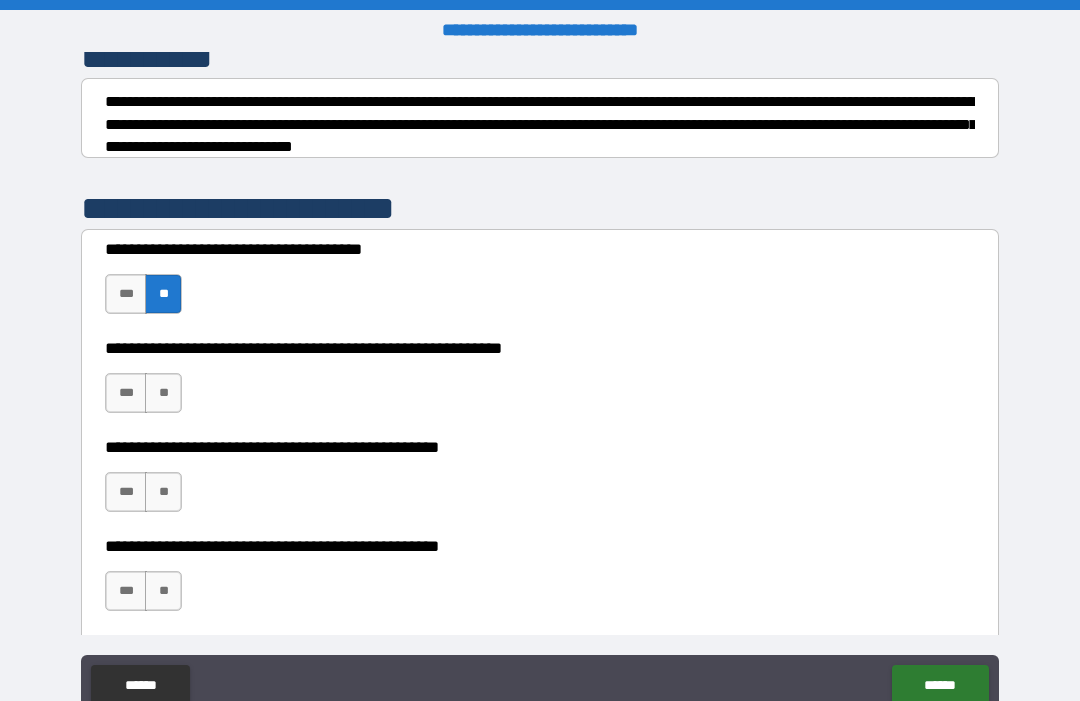 click on "**" at bounding box center [163, 393] 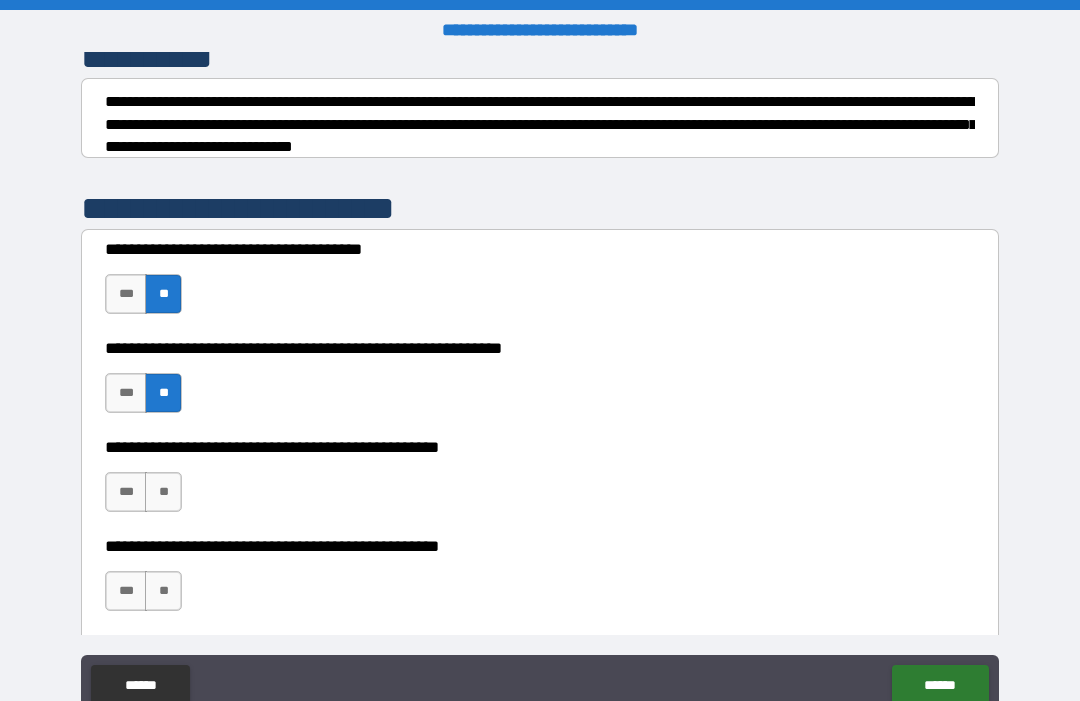 click on "**" at bounding box center [163, 492] 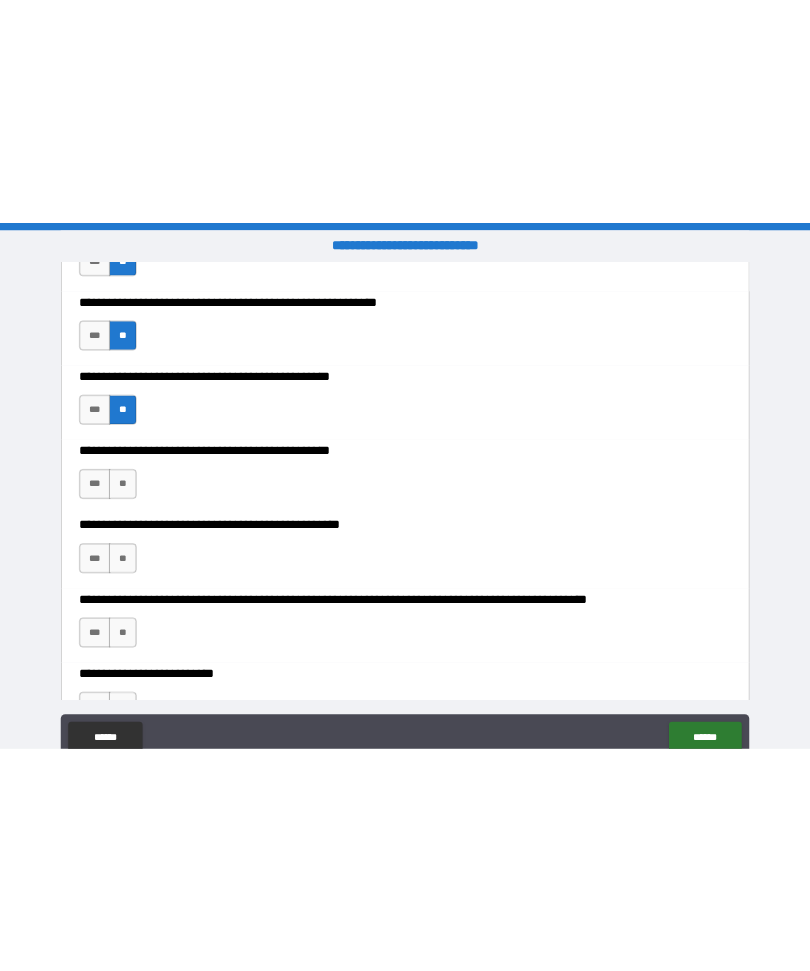 scroll, scrollTop: 539, scrollLeft: 0, axis: vertical 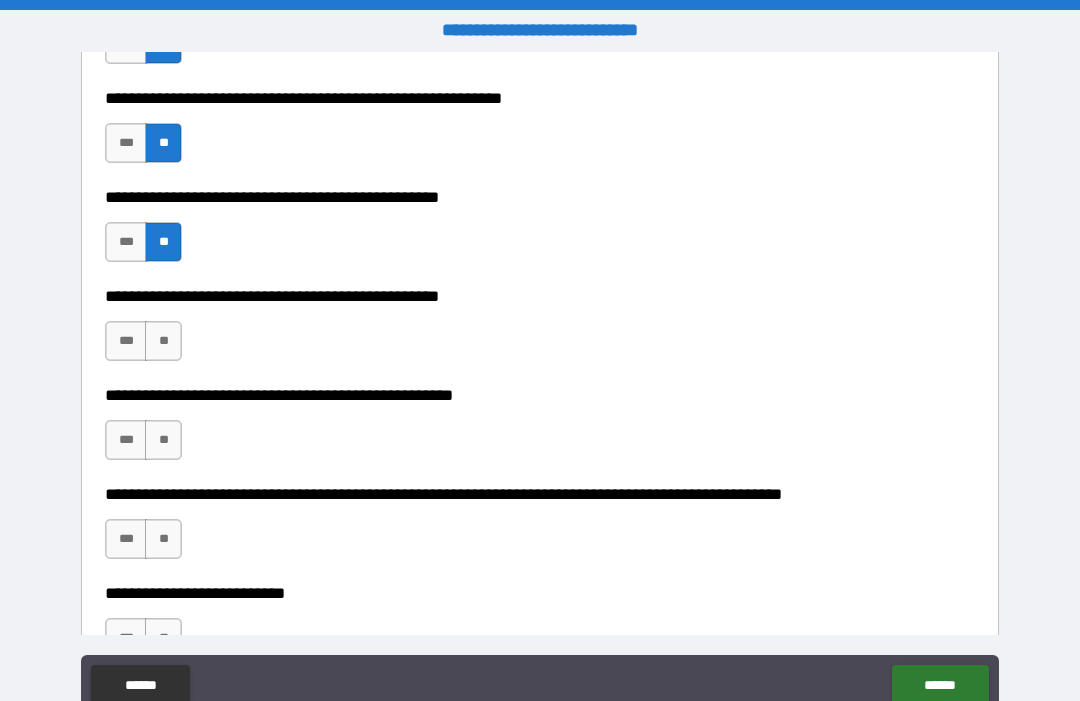 click on "***" at bounding box center (126, 341) 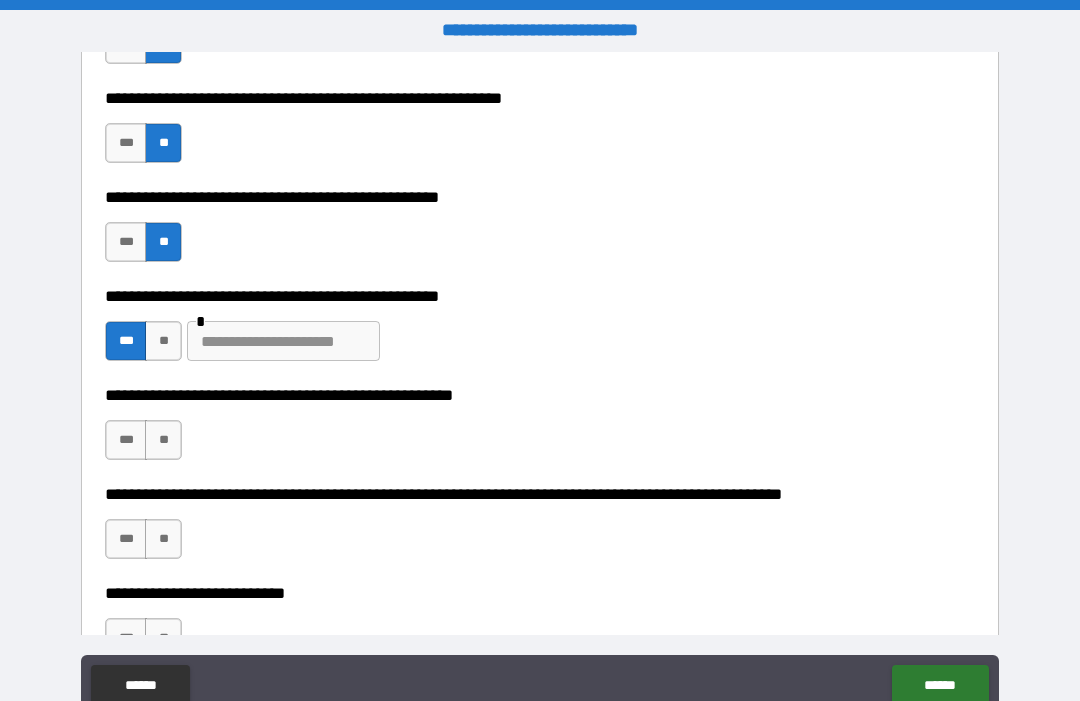click at bounding box center [283, 341] 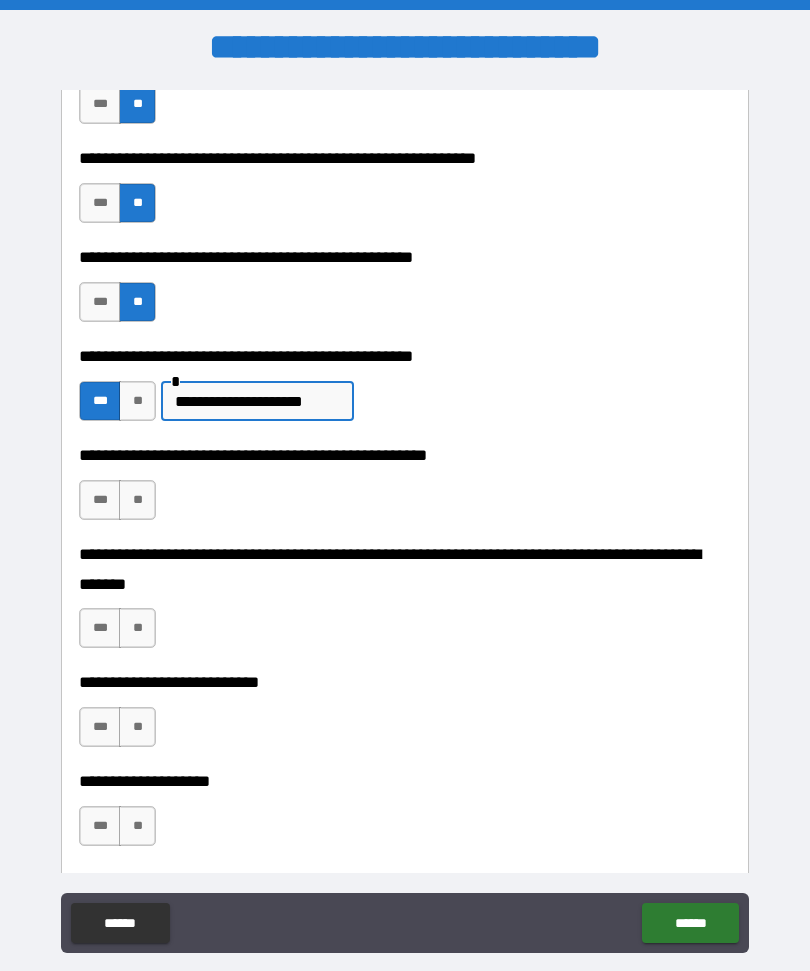 click on "**********" at bounding box center [257, 401] 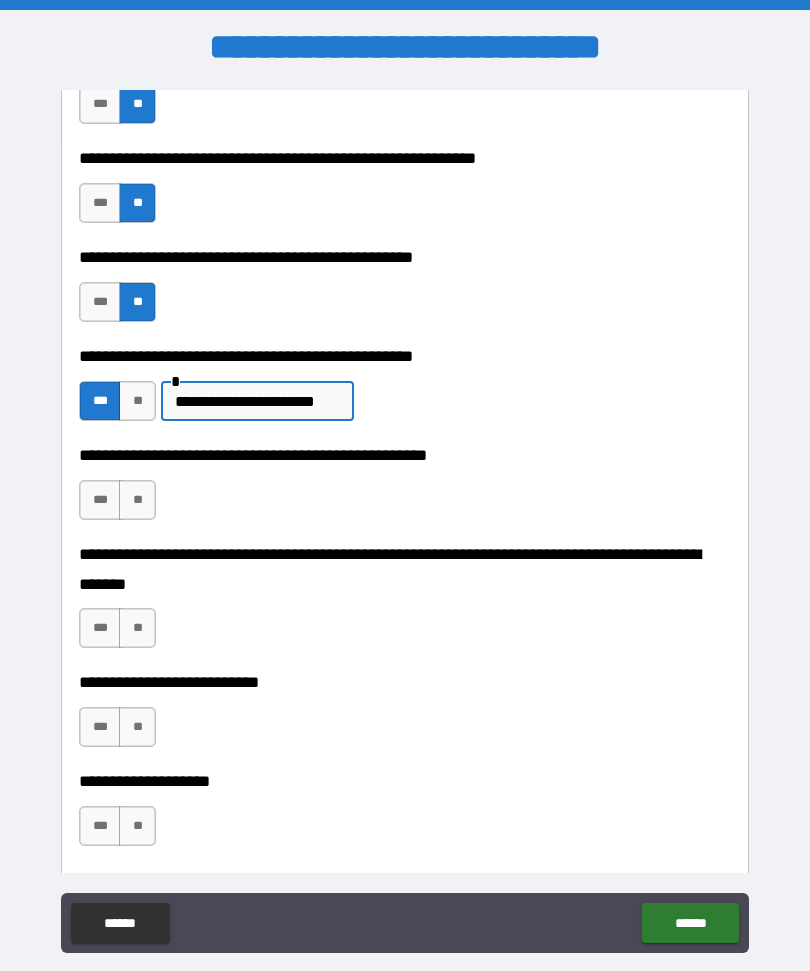 click on "**" at bounding box center [137, 500] 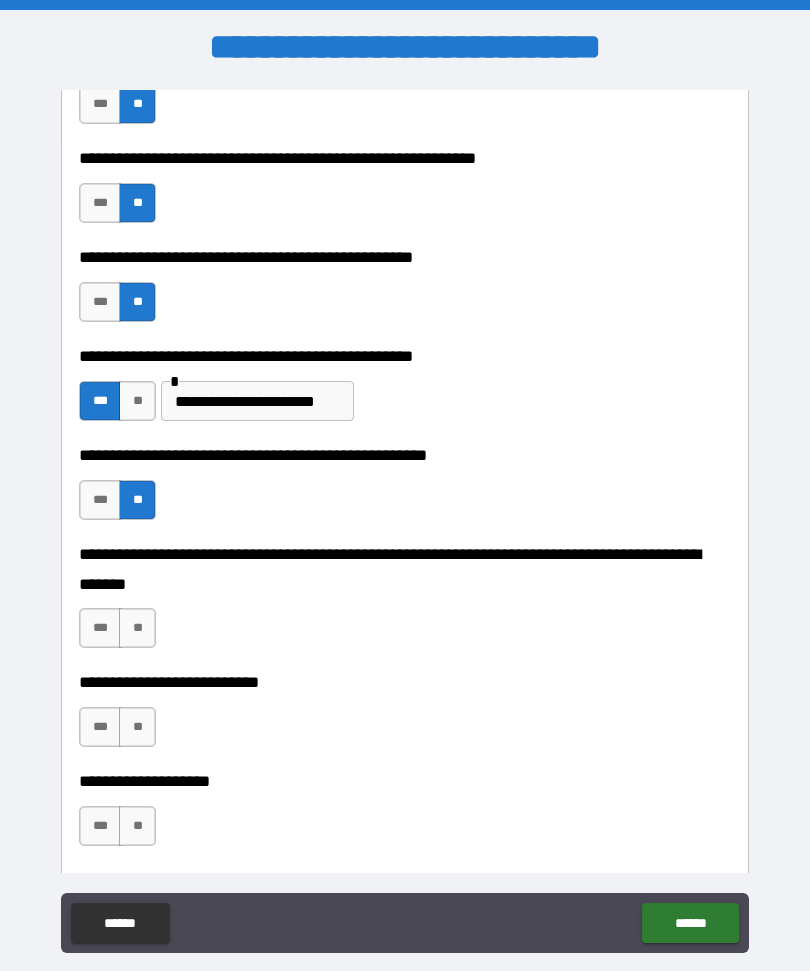 click on "**" at bounding box center [137, 628] 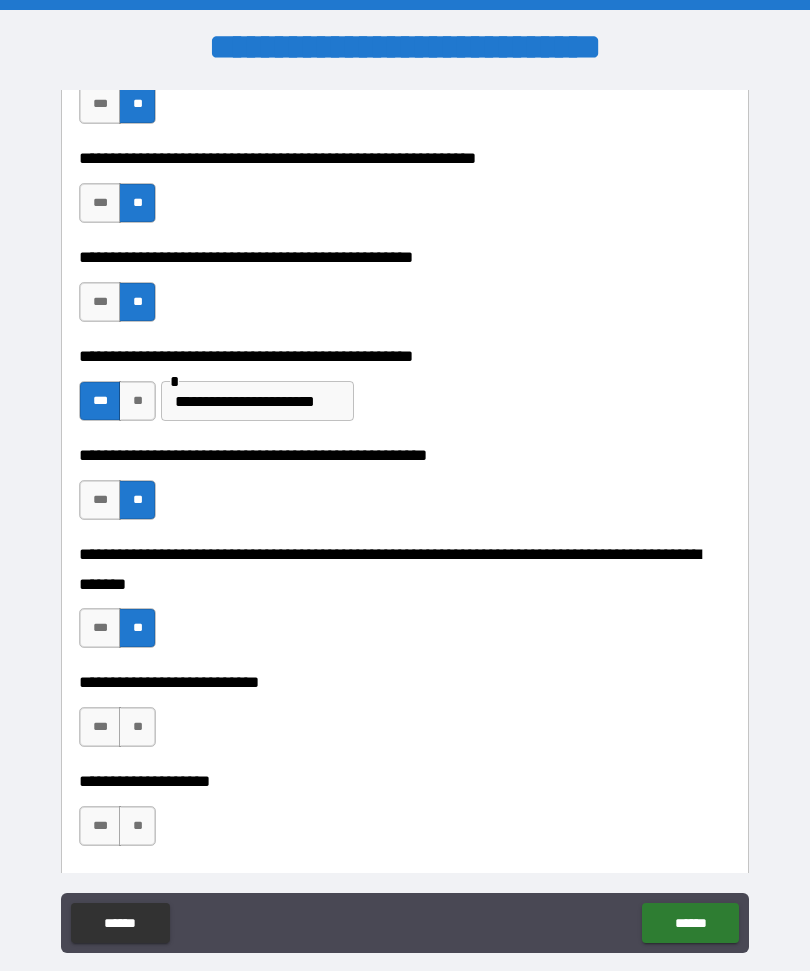 click on "**" at bounding box center [137, 727] 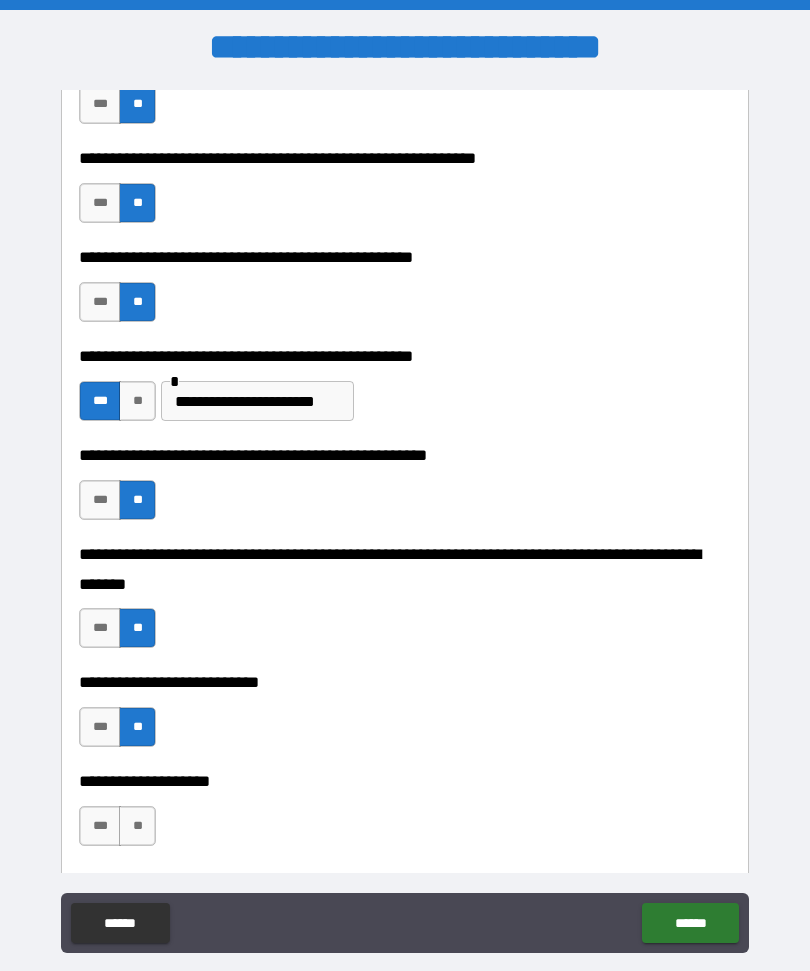 click on "**" at bounding box center [137, 826] 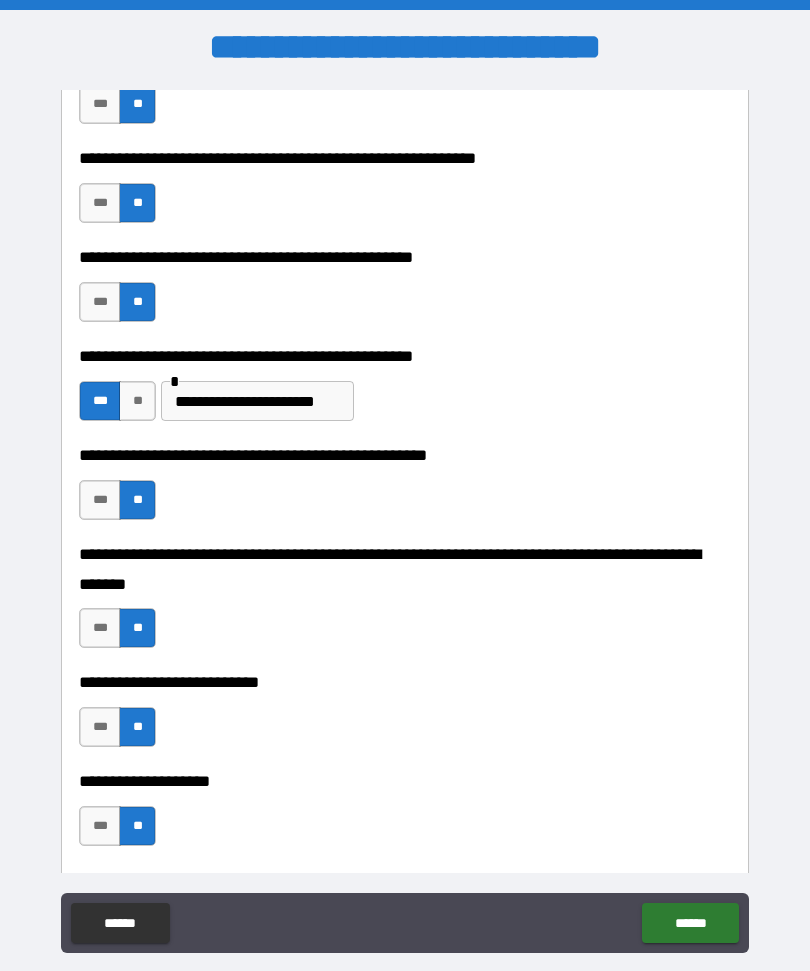 click on "******" at bounding box center [690, 923] 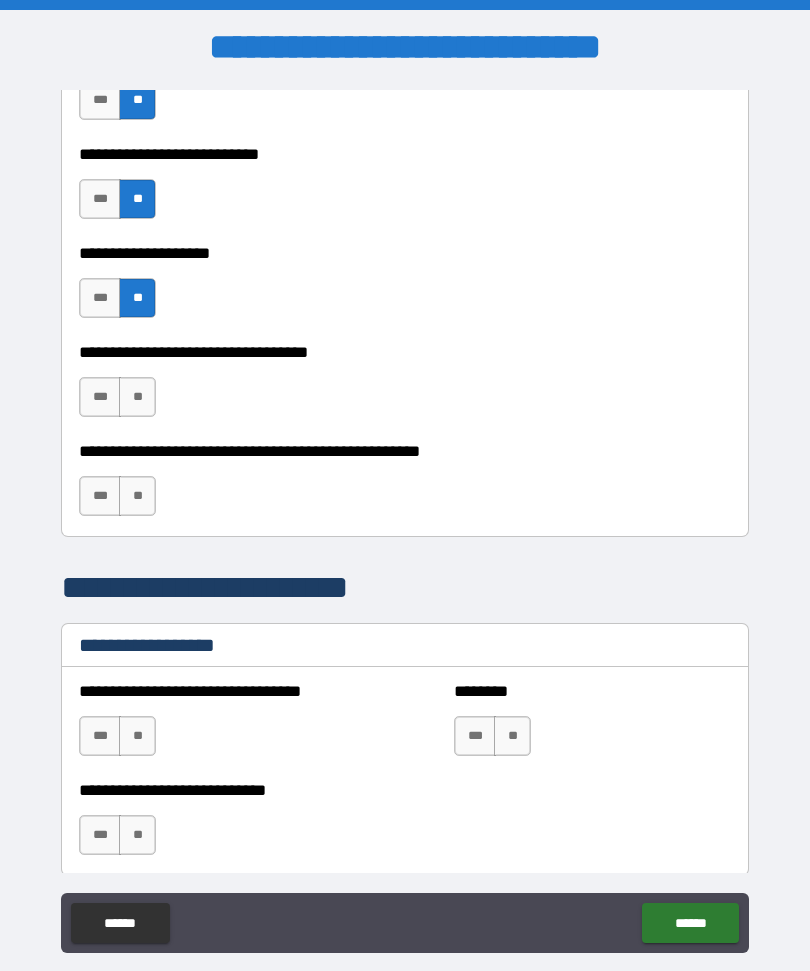 scroll, scrollTop: 1065, scrollLeft: 0, axis: vertical 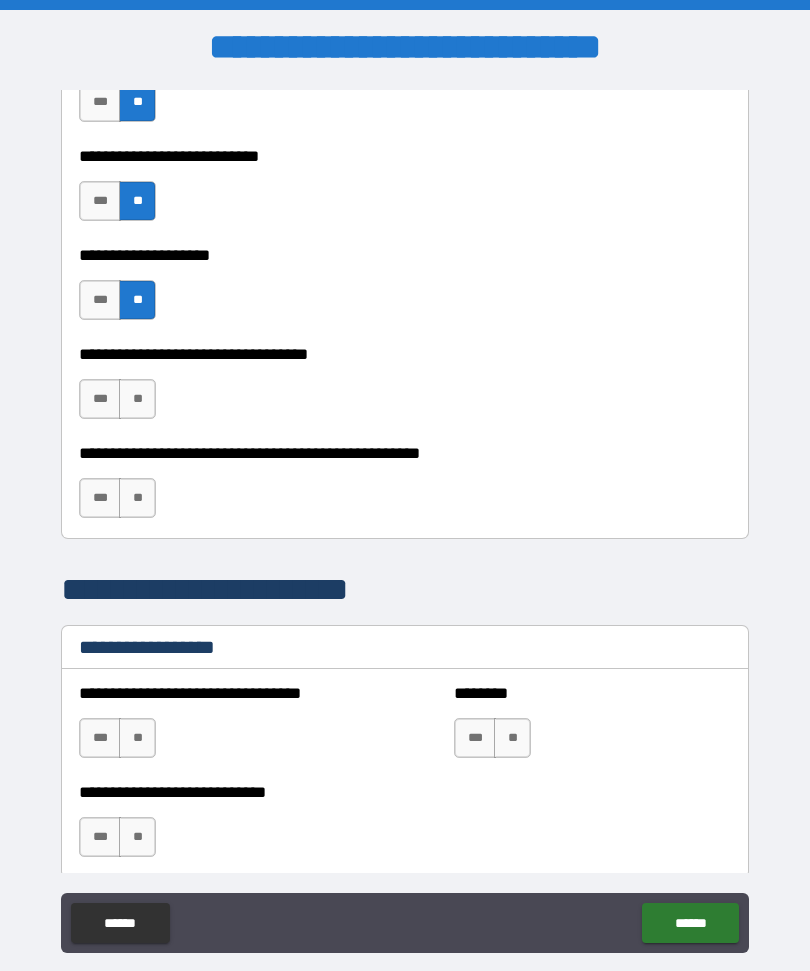 click on "**" at bounding box center [137, 399] 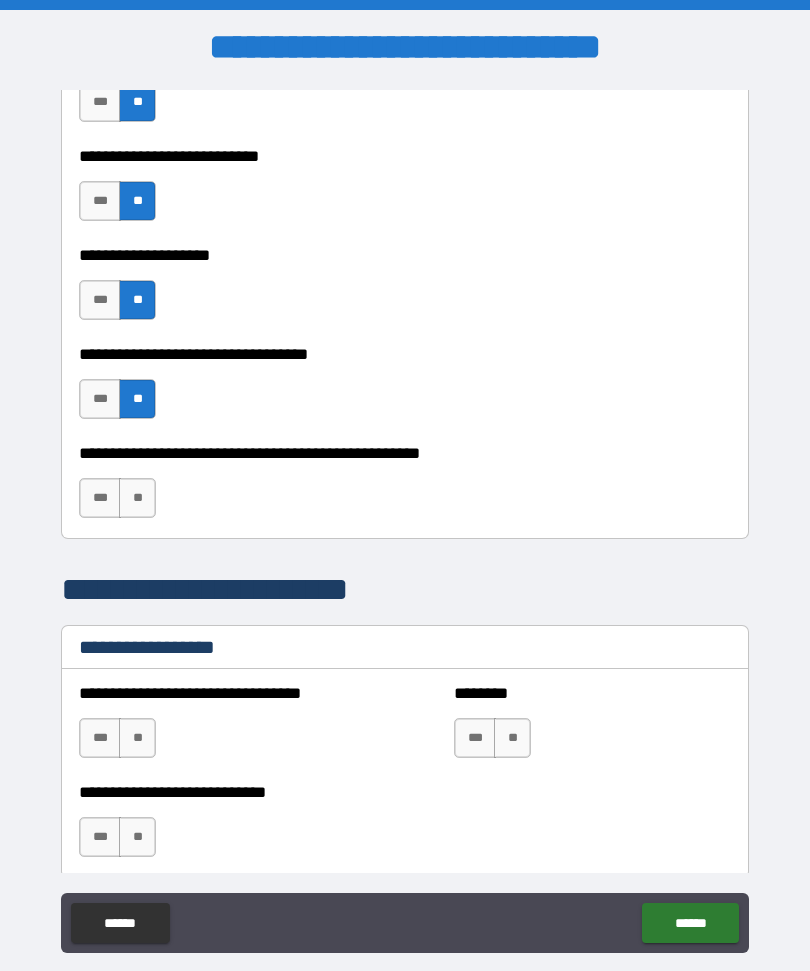 click on "***" at bounding box center [100, 498] 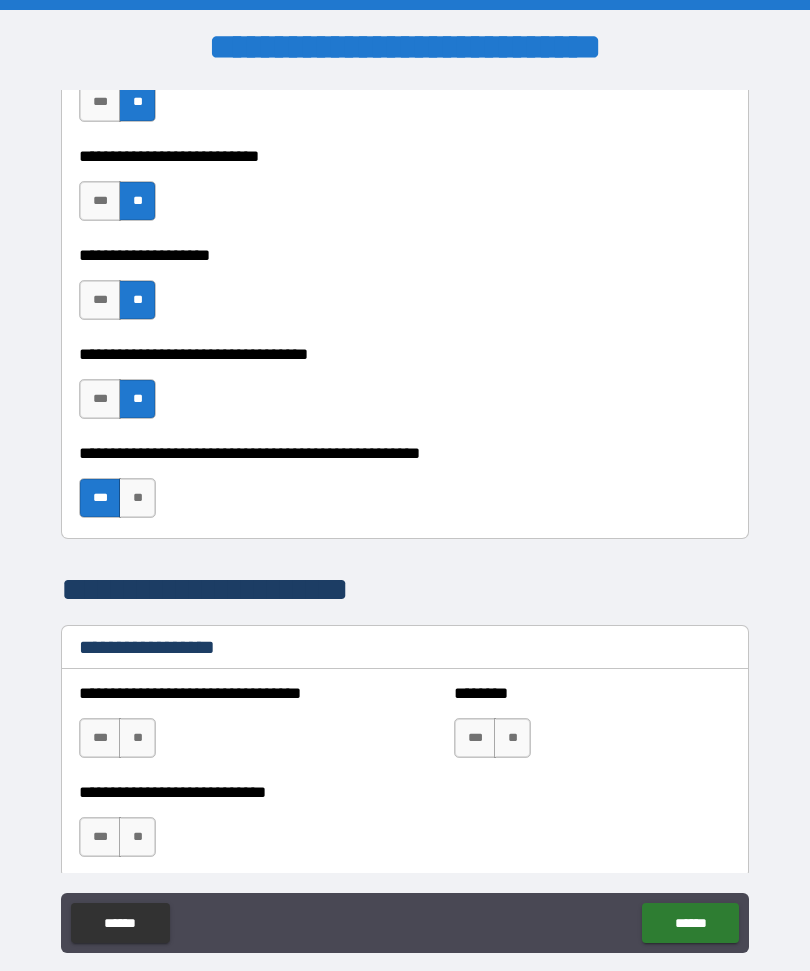 click on "**" at bounding box center [137, 738] 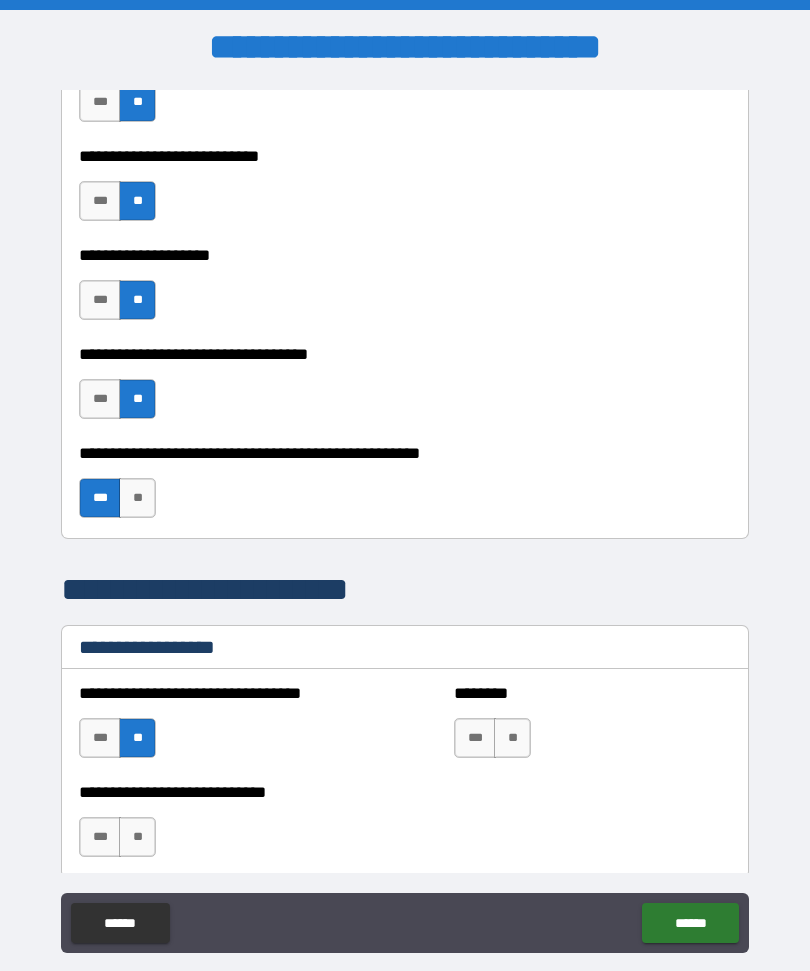 click on "**" at bounding box center [137, 837] 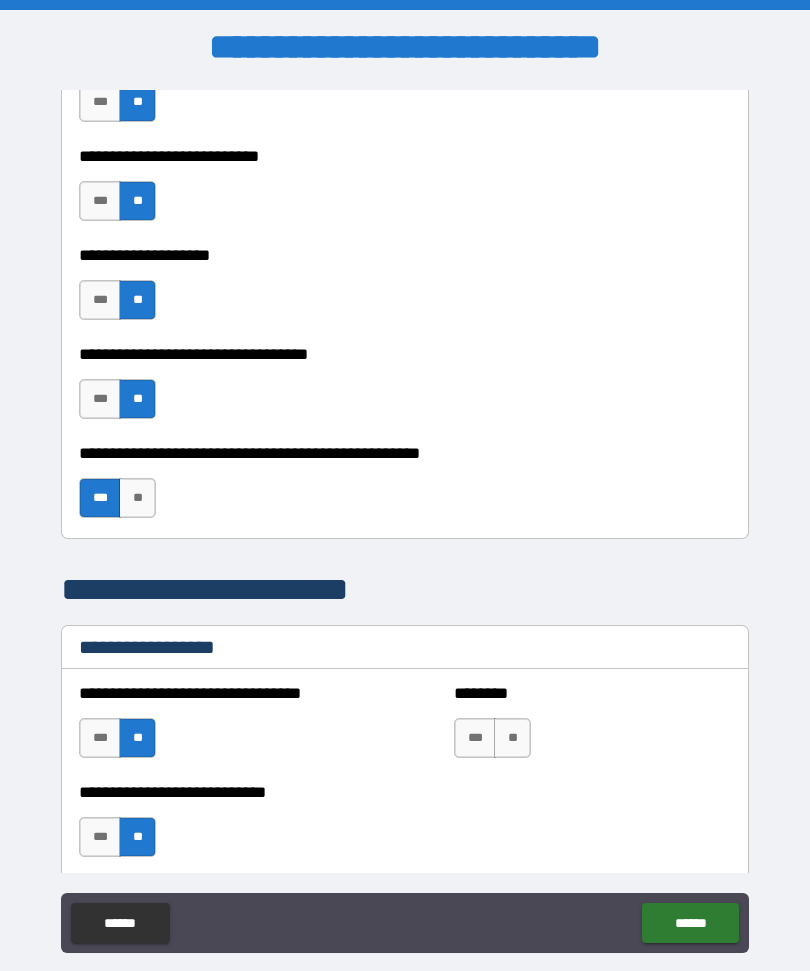 click on "**" at bounding box center (512, 738) 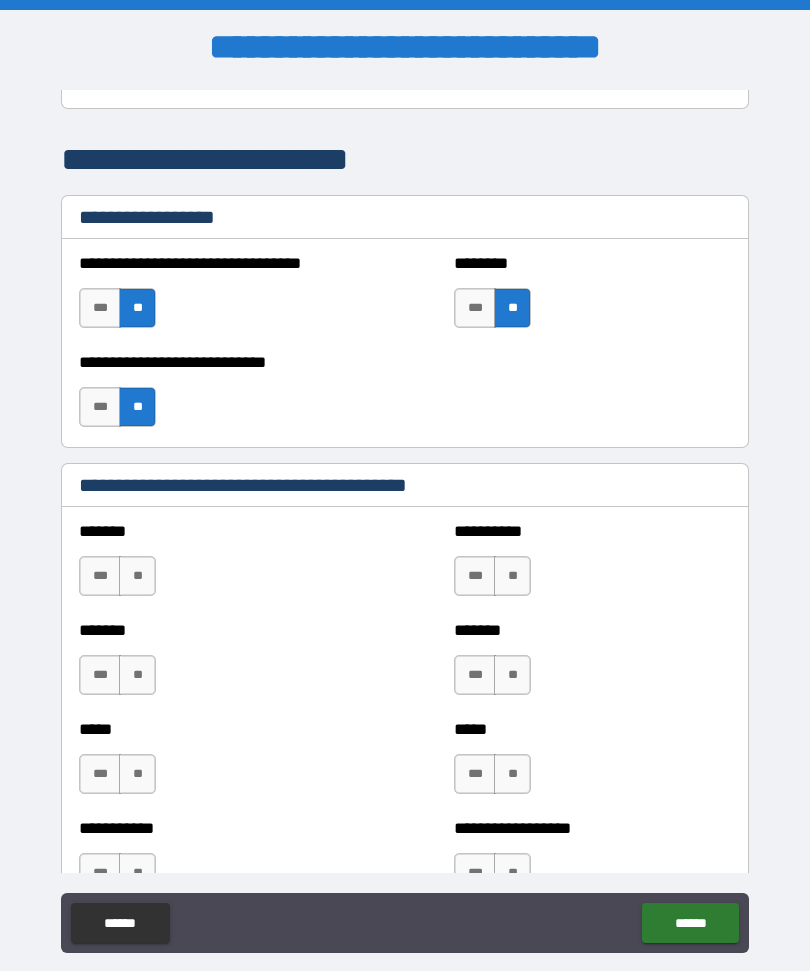 scroll, scrollTop: 1524, scrollLeft: 0, axis: vertical 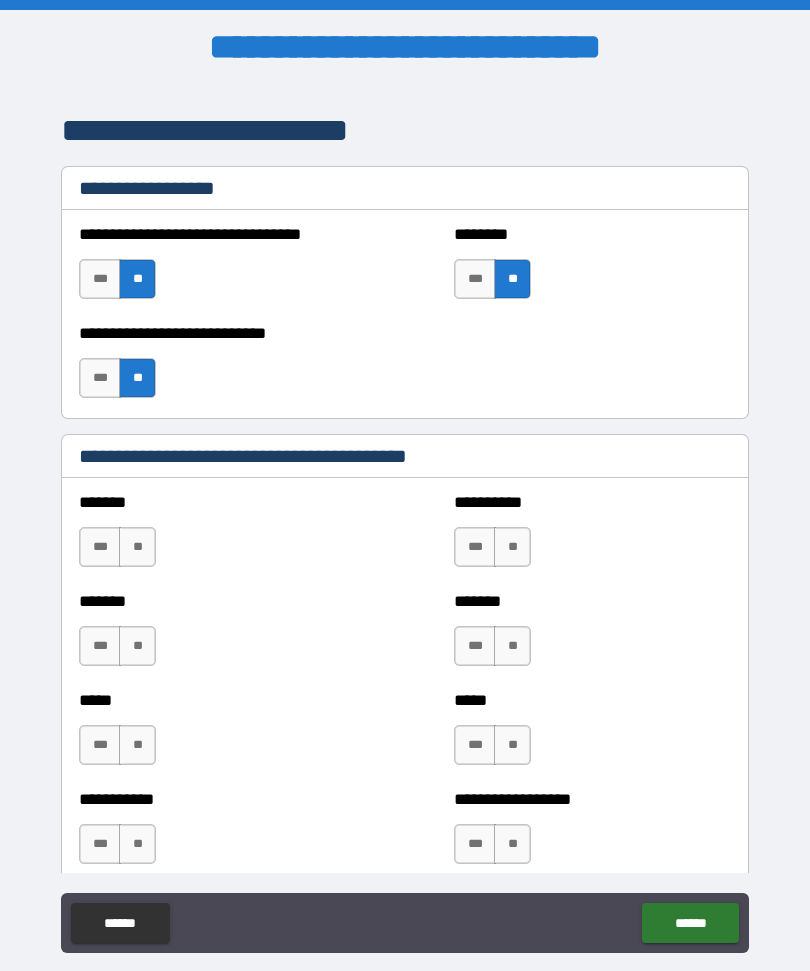 click on "***" at bounding box center [475, 547] 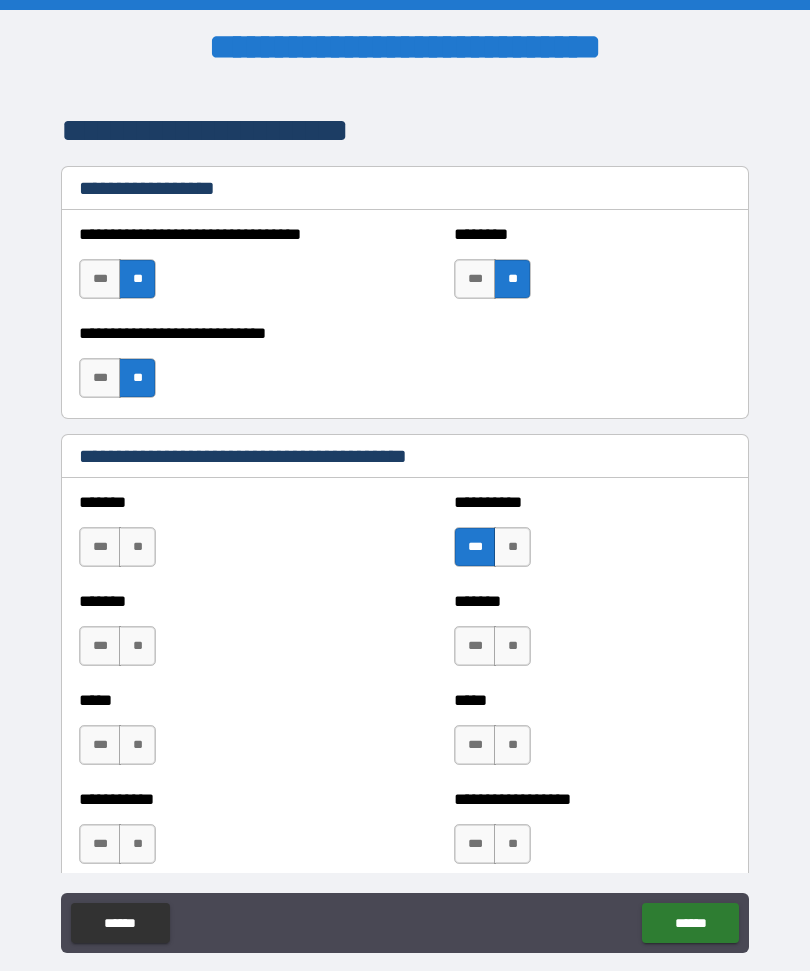 click on "**" at bounding box center [137, 547] 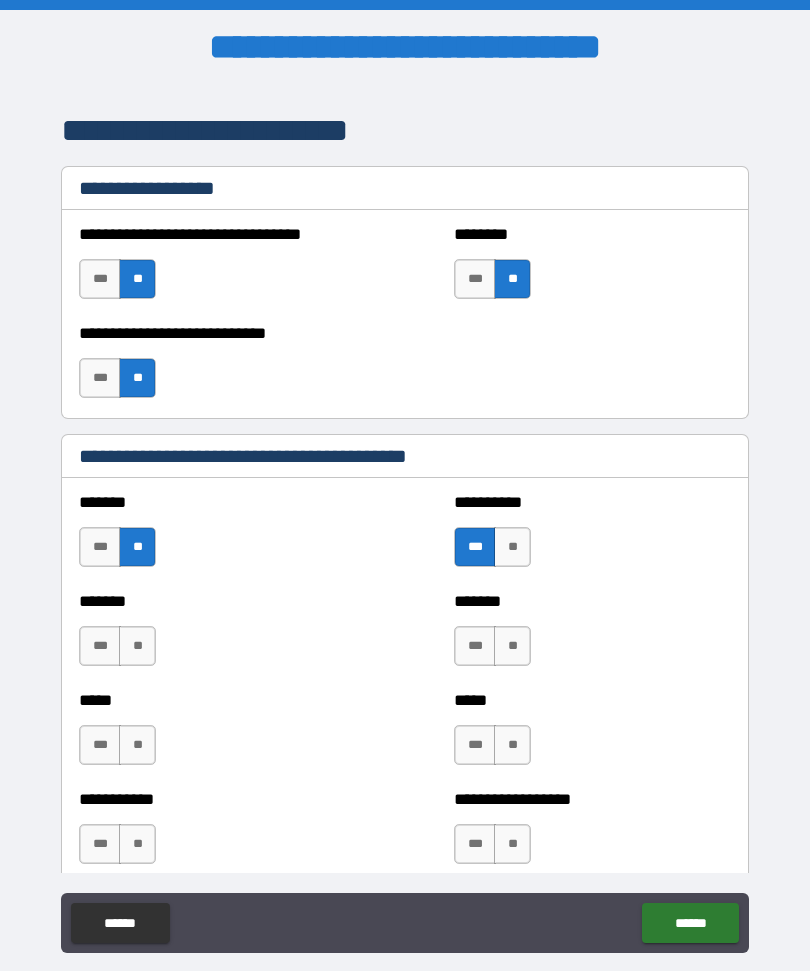 click on "**" at bounding box center (137, 646) 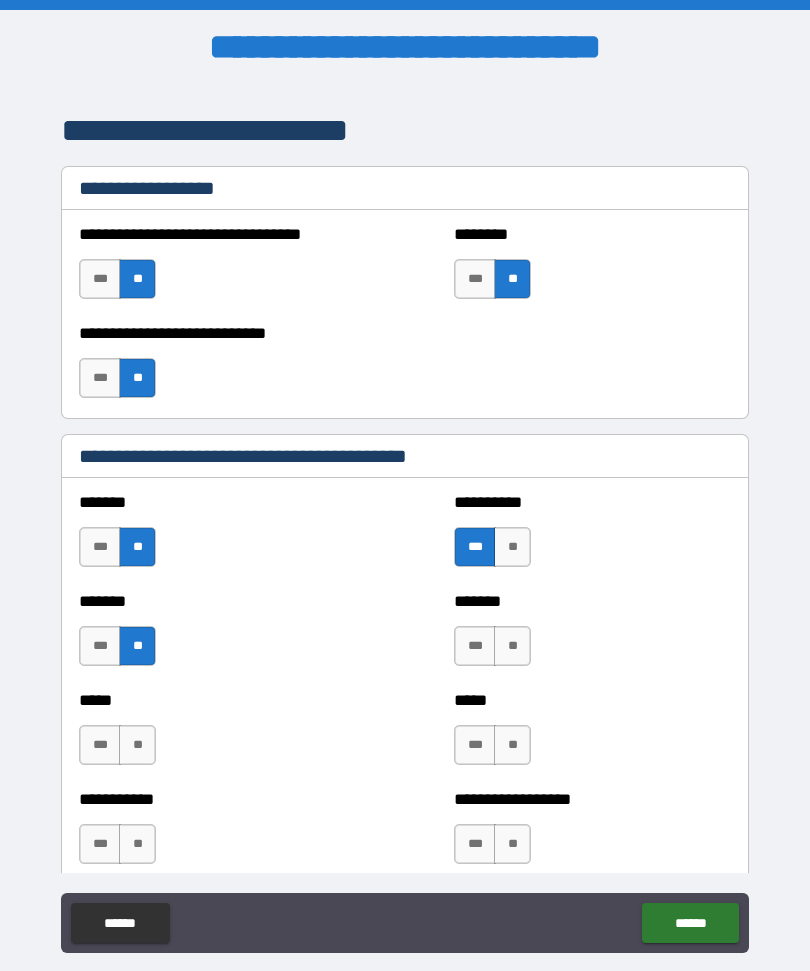 click on "**" at bounding box center [137, 745] 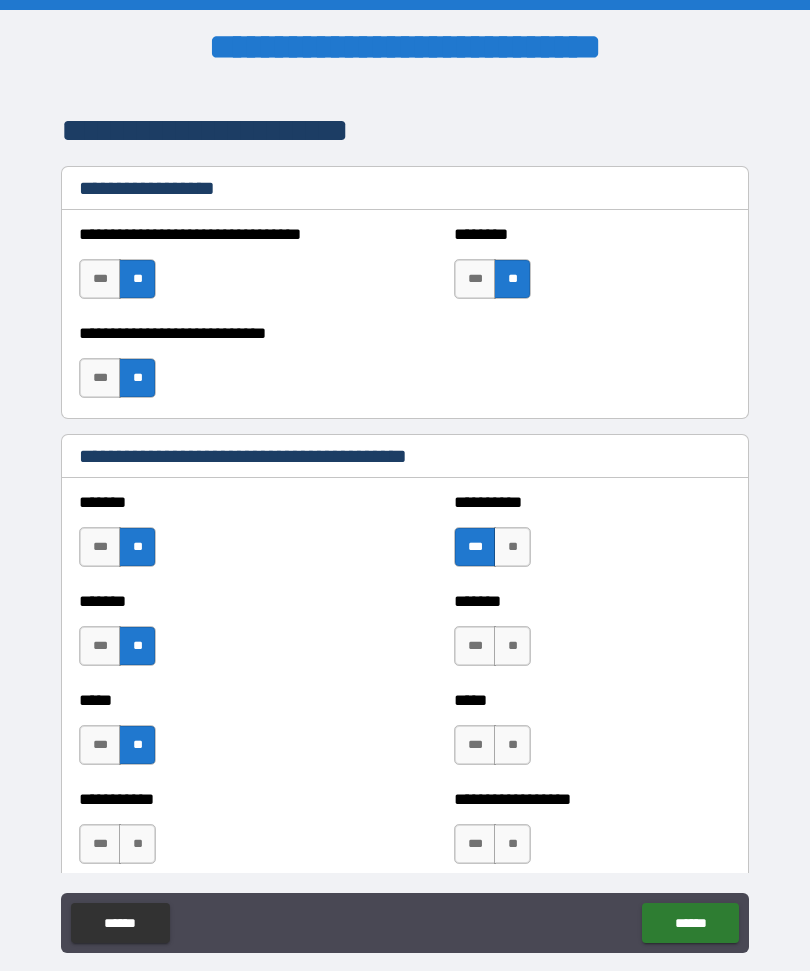 click on "**" at bounding box center [137, 844] 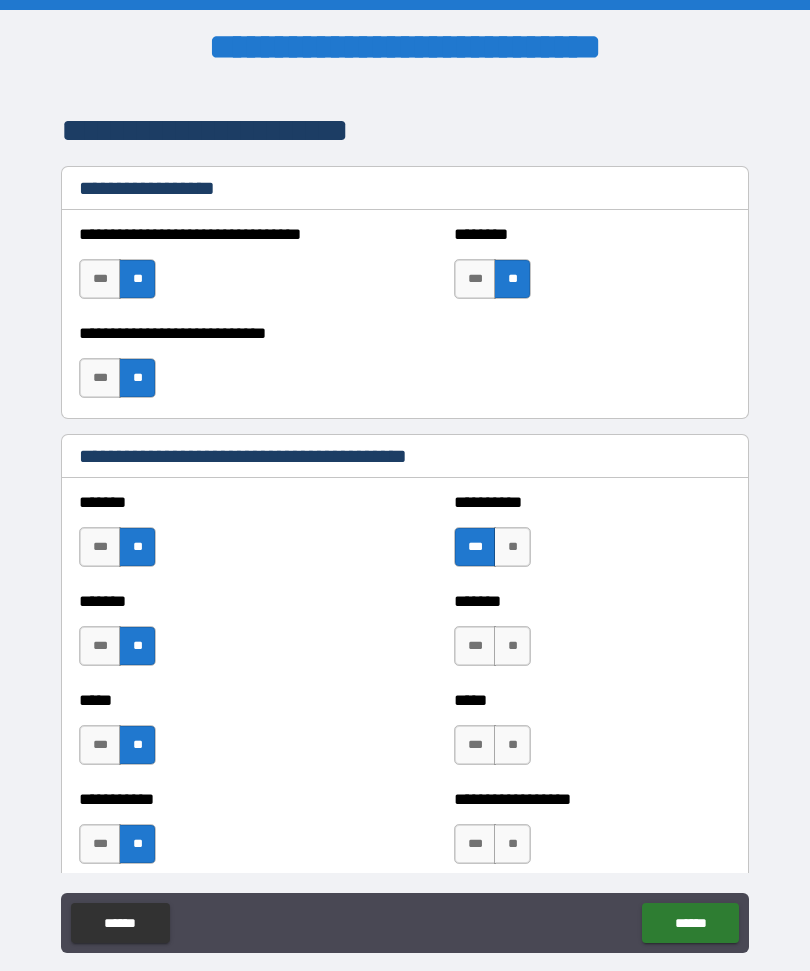 click on "**" at bounding box center (512, 646) 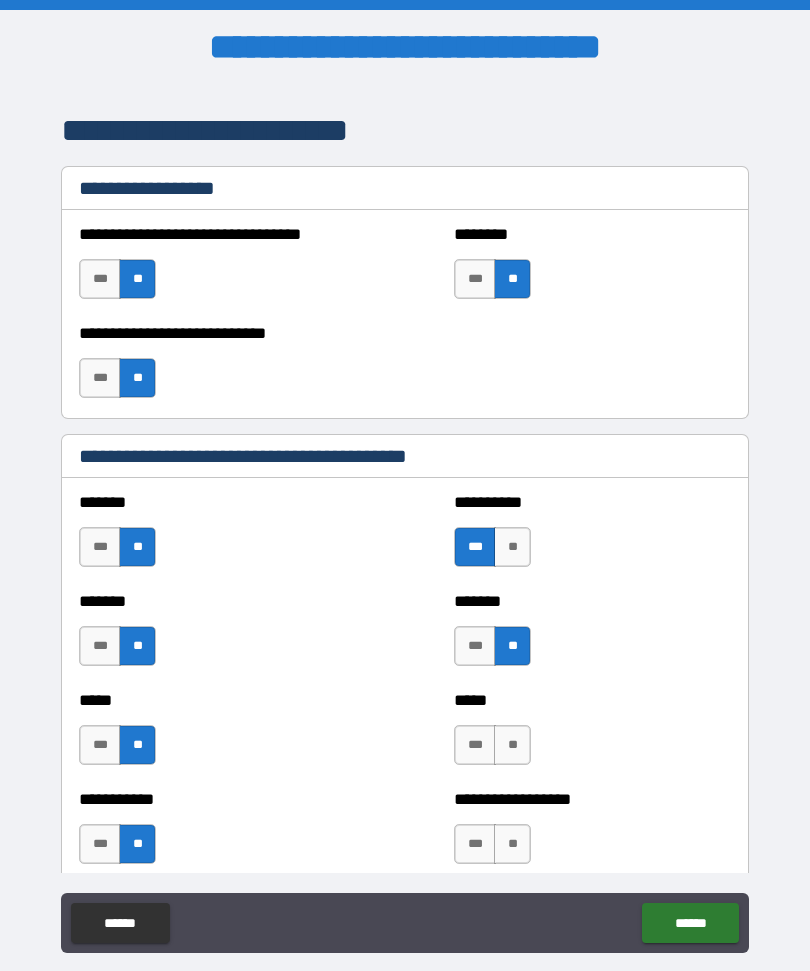 click on "**" at bounding box center (512, 745) 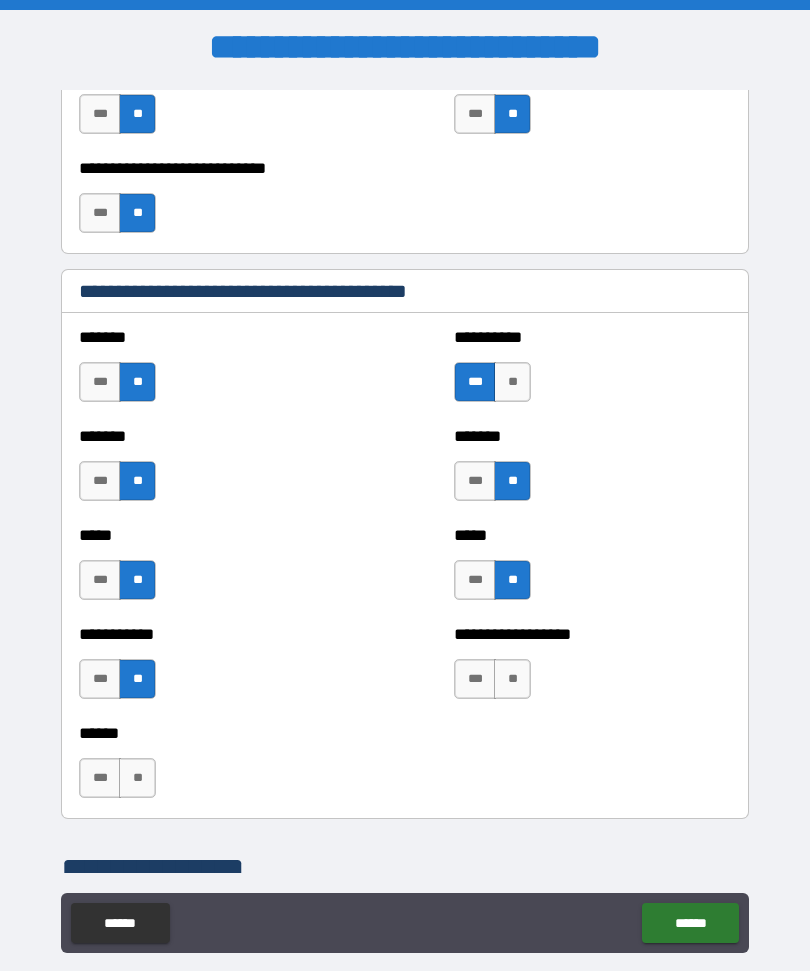 scroll, scrollTop: 1702, scrollLeft: 0, axis: vertical 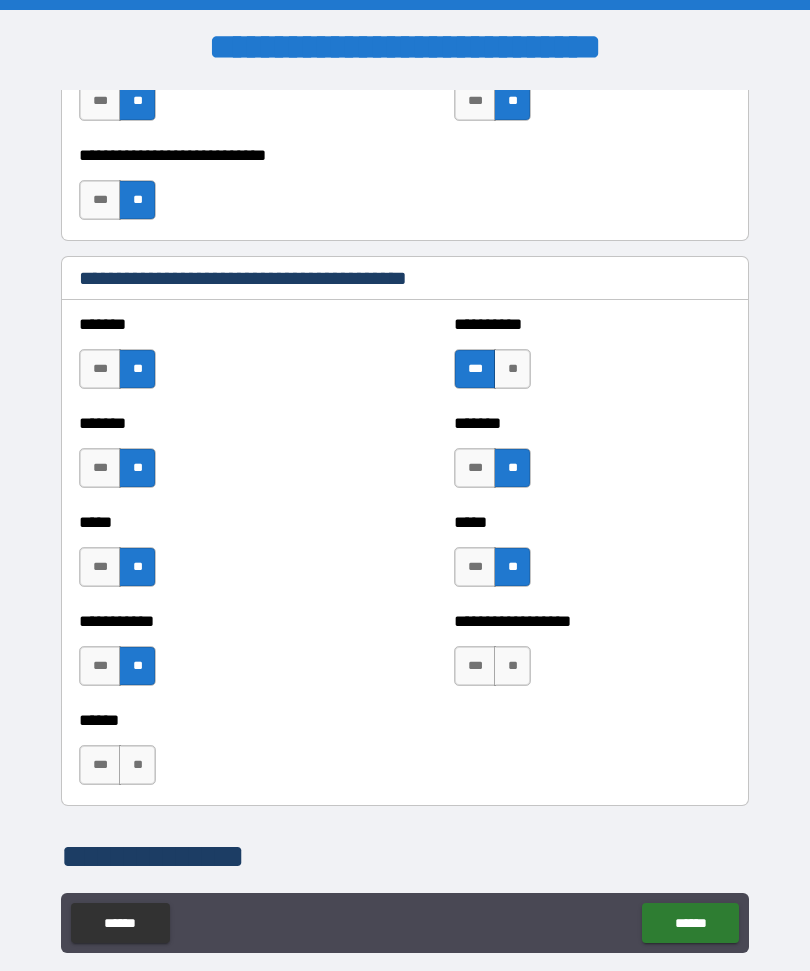 click on "**" at bounding box center [512, 666] 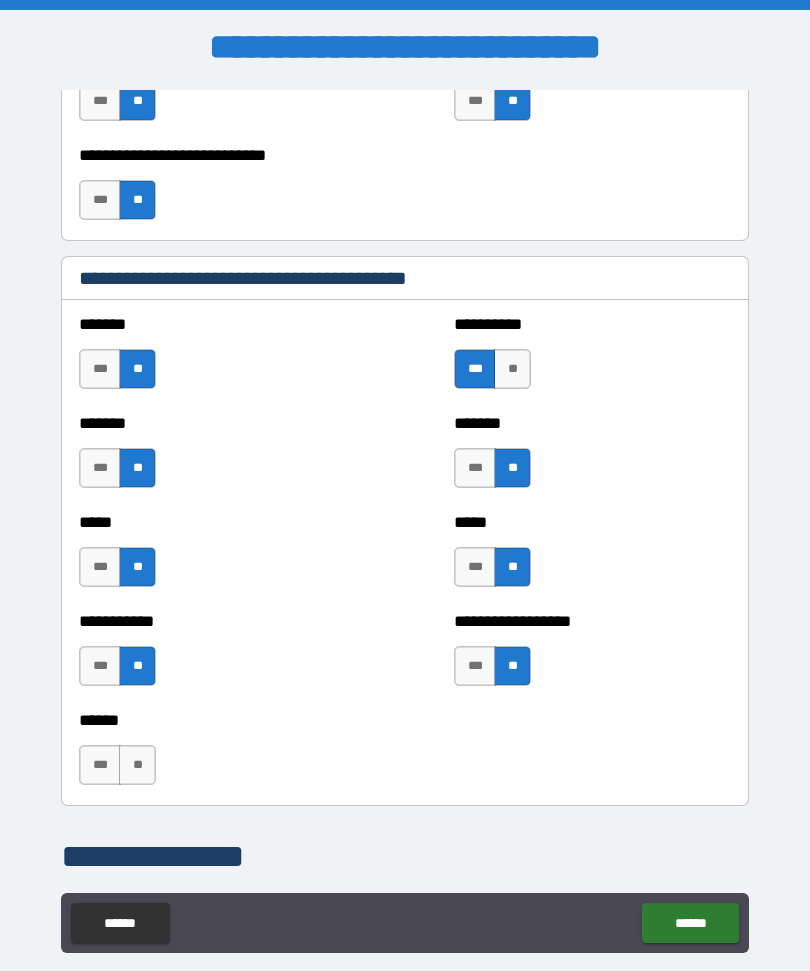 scroll, scrollTop: 1832, scrollLeft: 0, axis: vertical 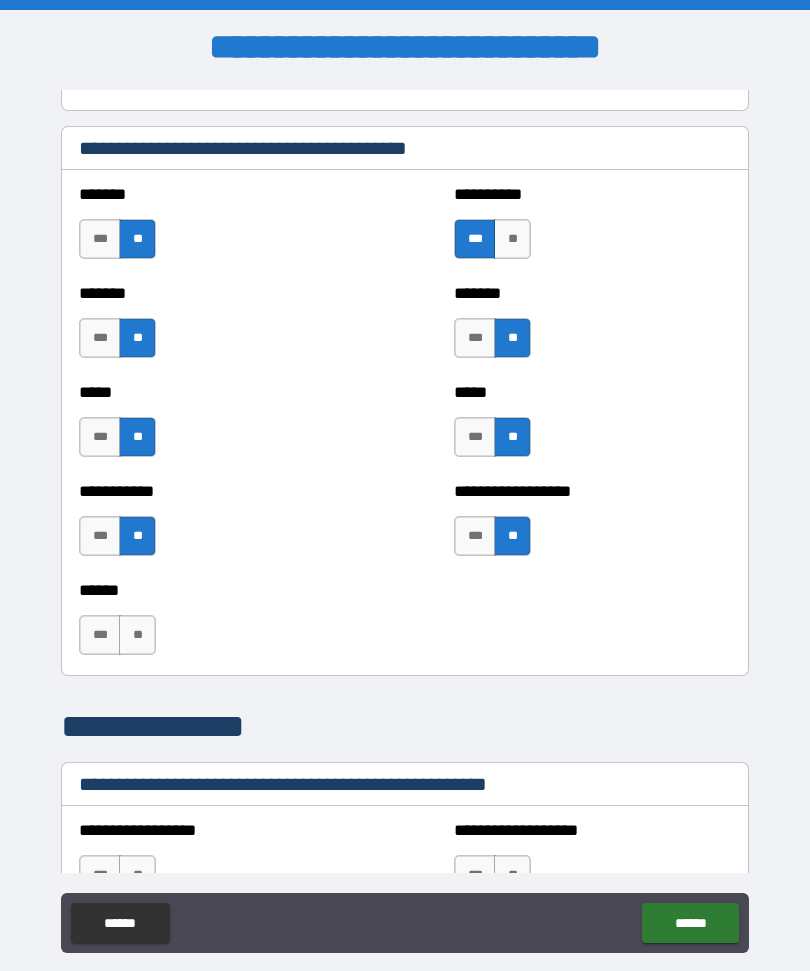 click on "**" at bounding box center [137, 635] 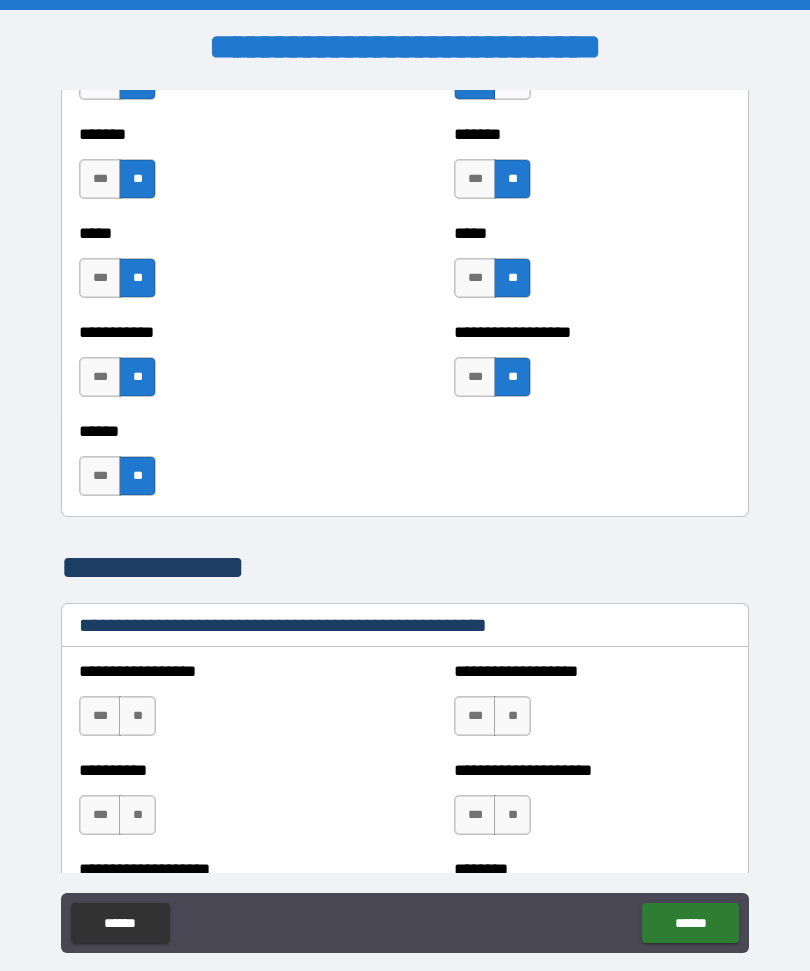 scroll, scrollTop: 1990, scrollLeft: 0, axis: vertical 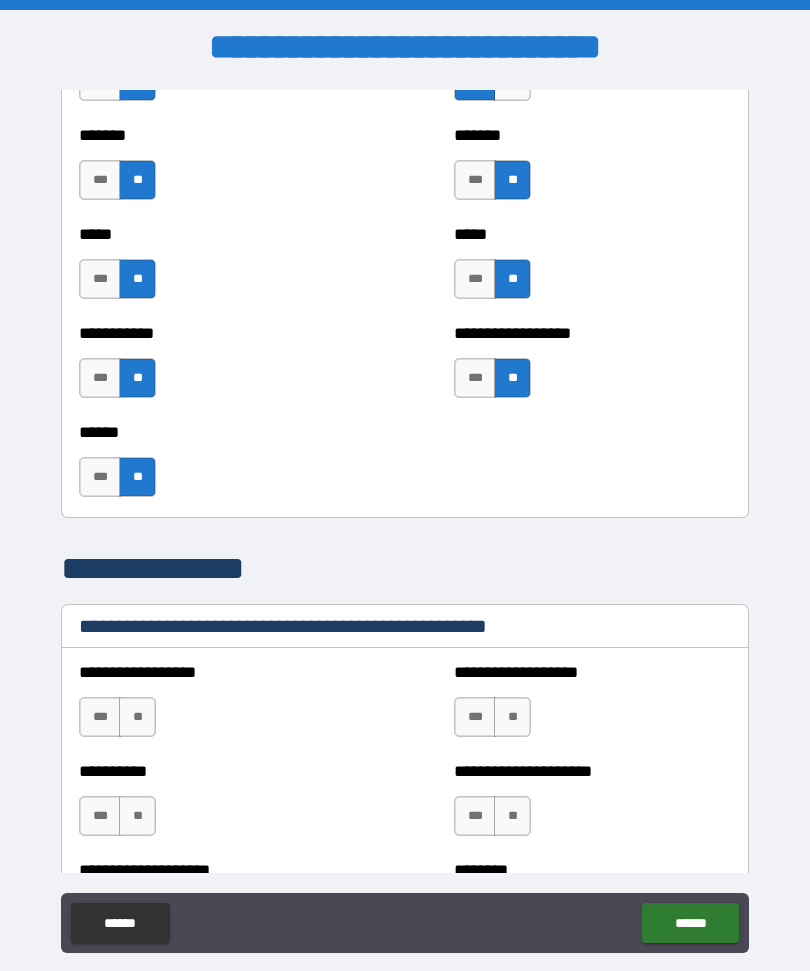click on "**" at bounding box center (137, 717) 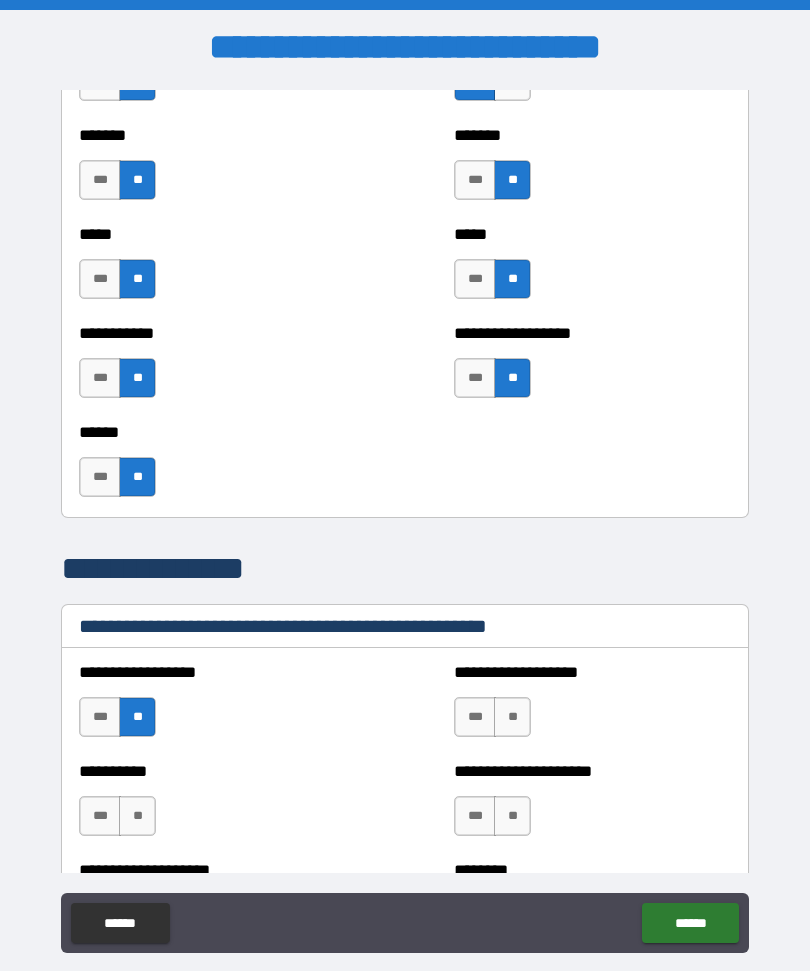 click on "**" at bounding box center (512, 717) 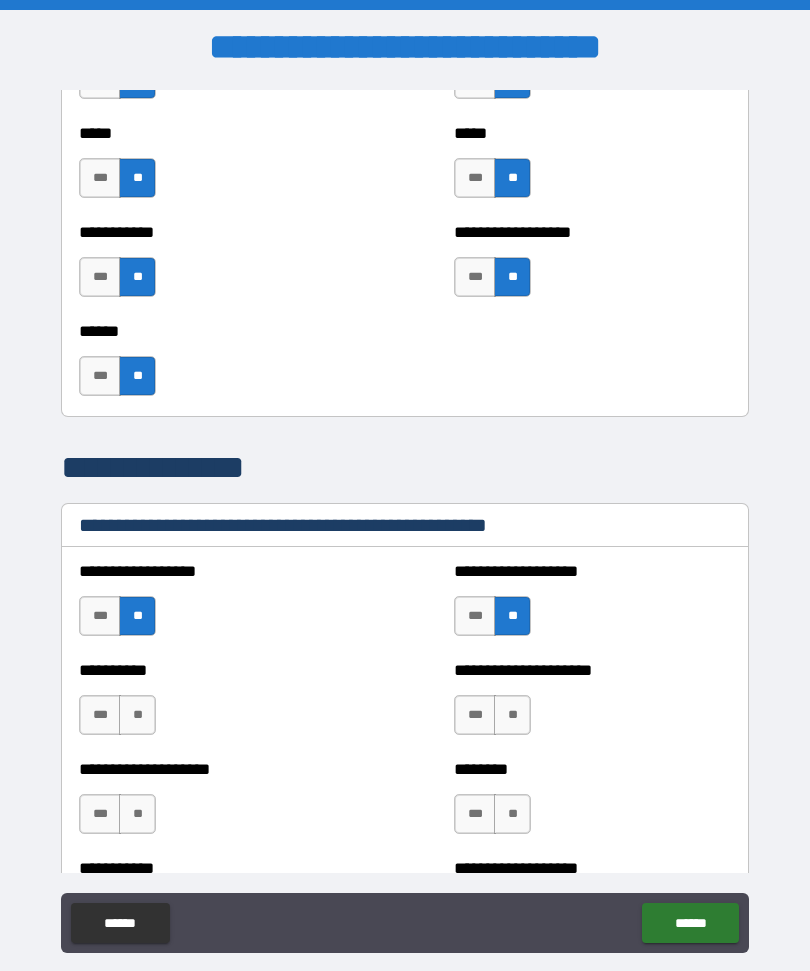 scroll, scrollTop: 2092, scrollLeft: 0, axis: vertical 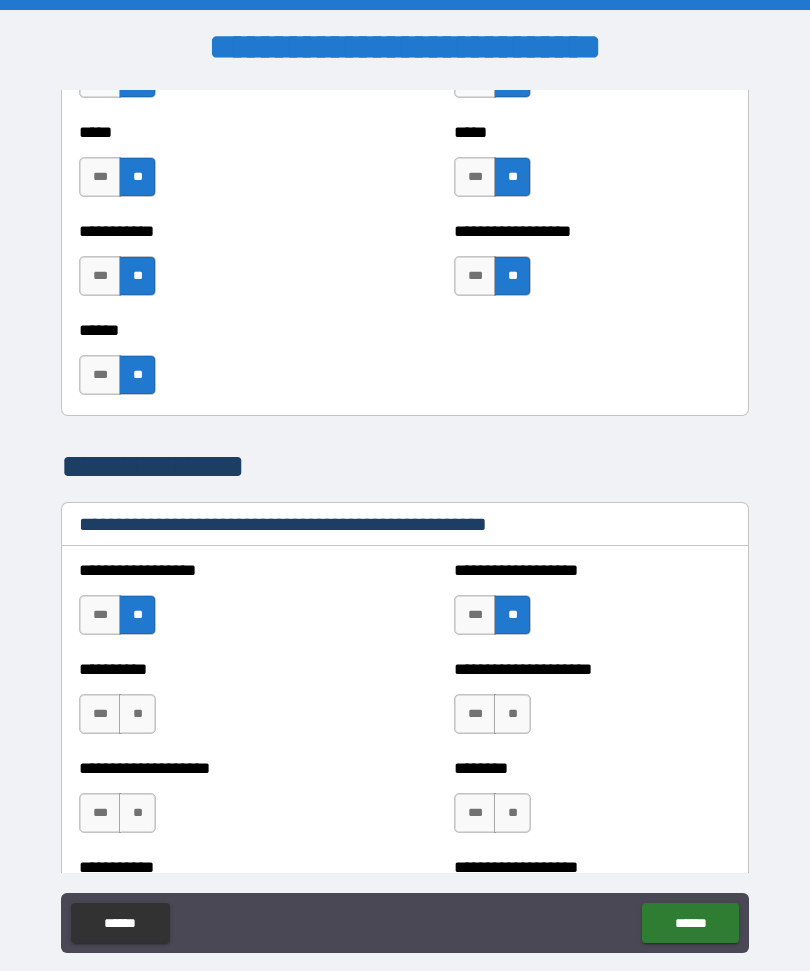 click on "**" at bounding box center (137, 714) 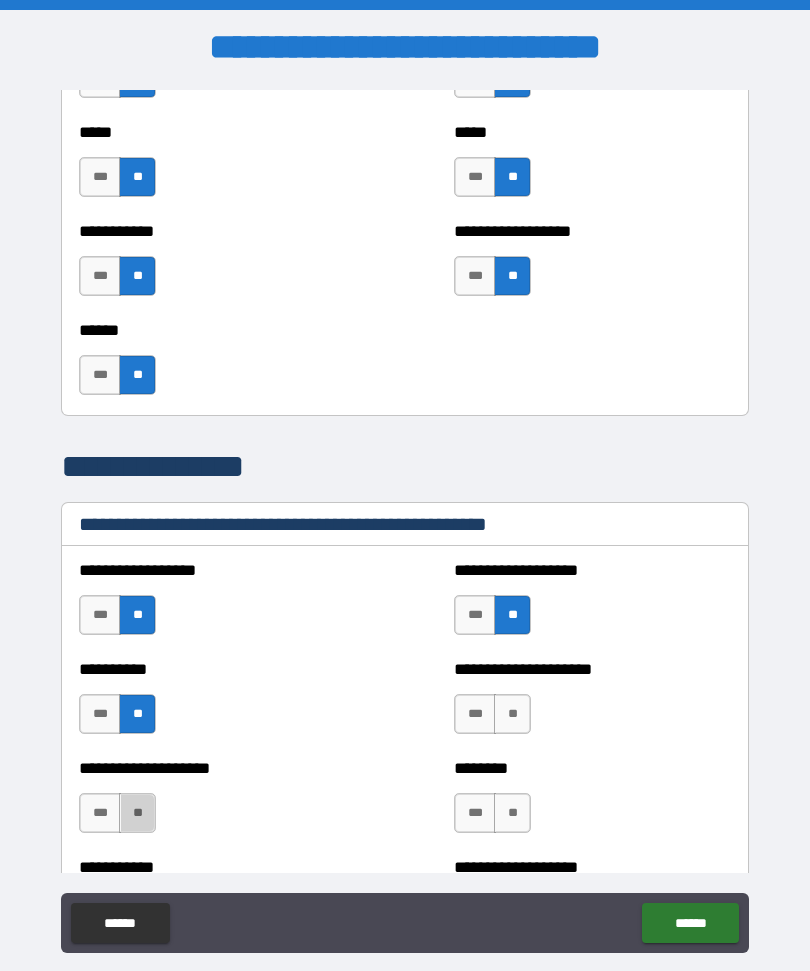click on "**" at bounding box center [137, 813] 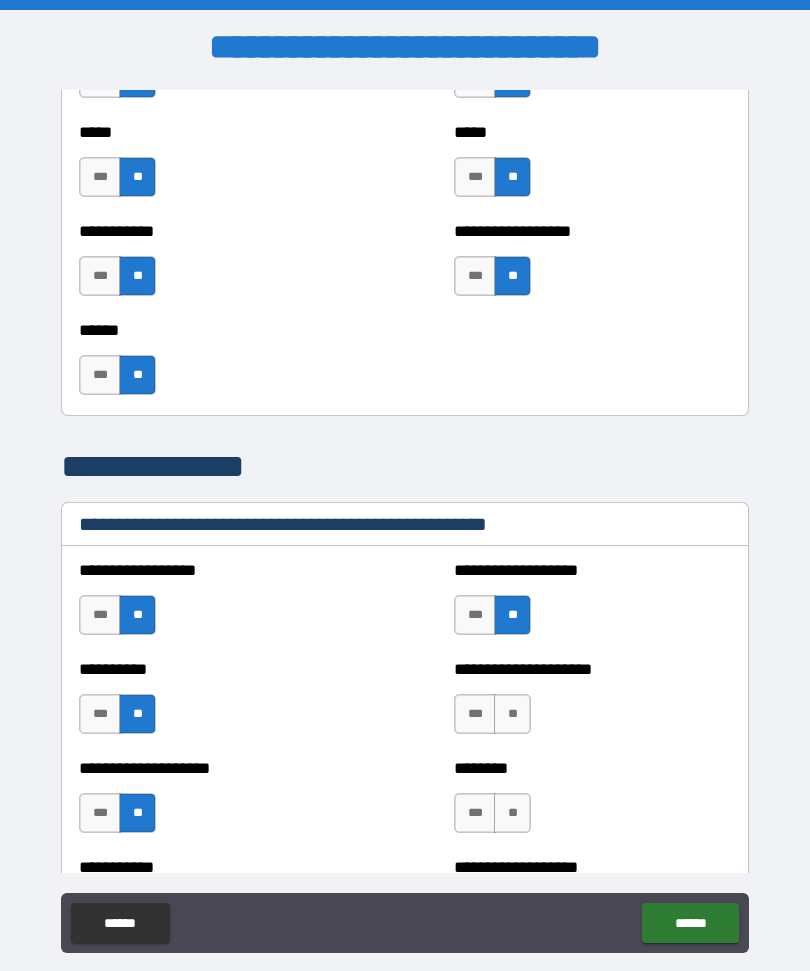 click on "**" at bounding box center [512, 714] 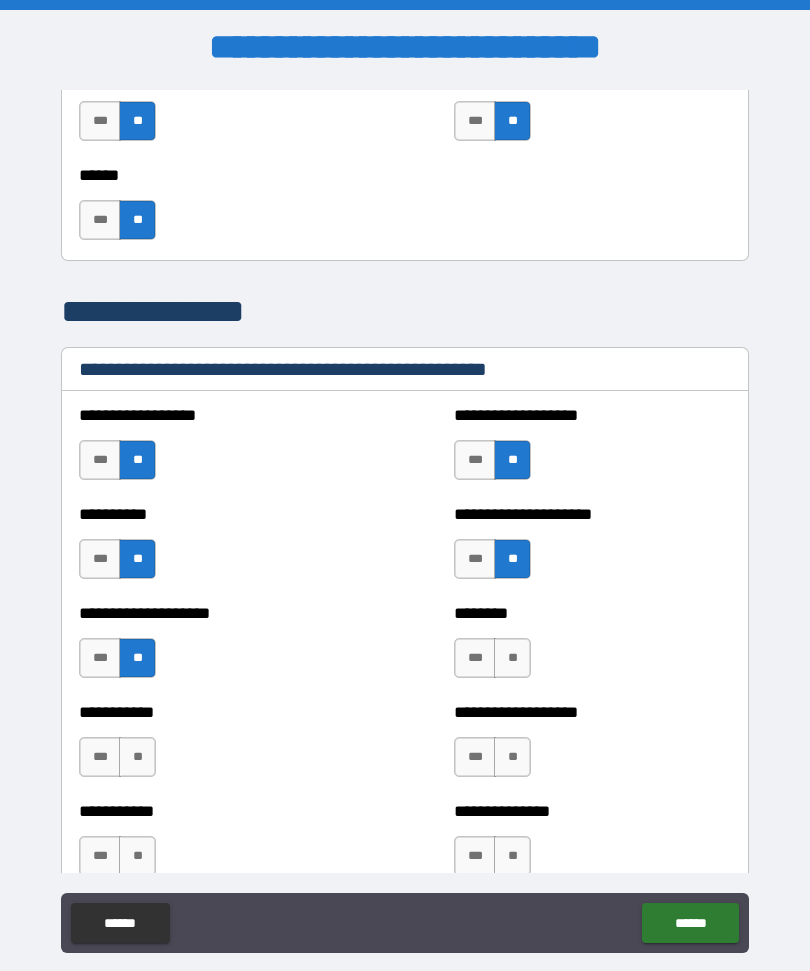 scroll, scrollTop: 2246, scrollLeft: 0, axis: vertical 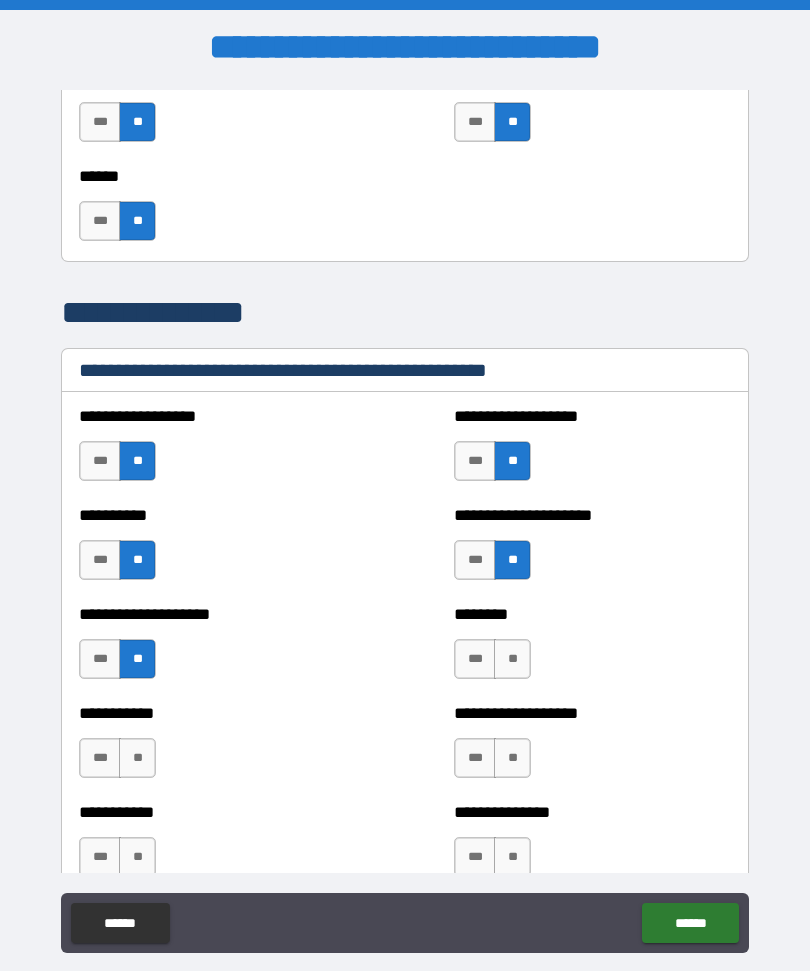 click on "***" at bounding box center [475, 659] 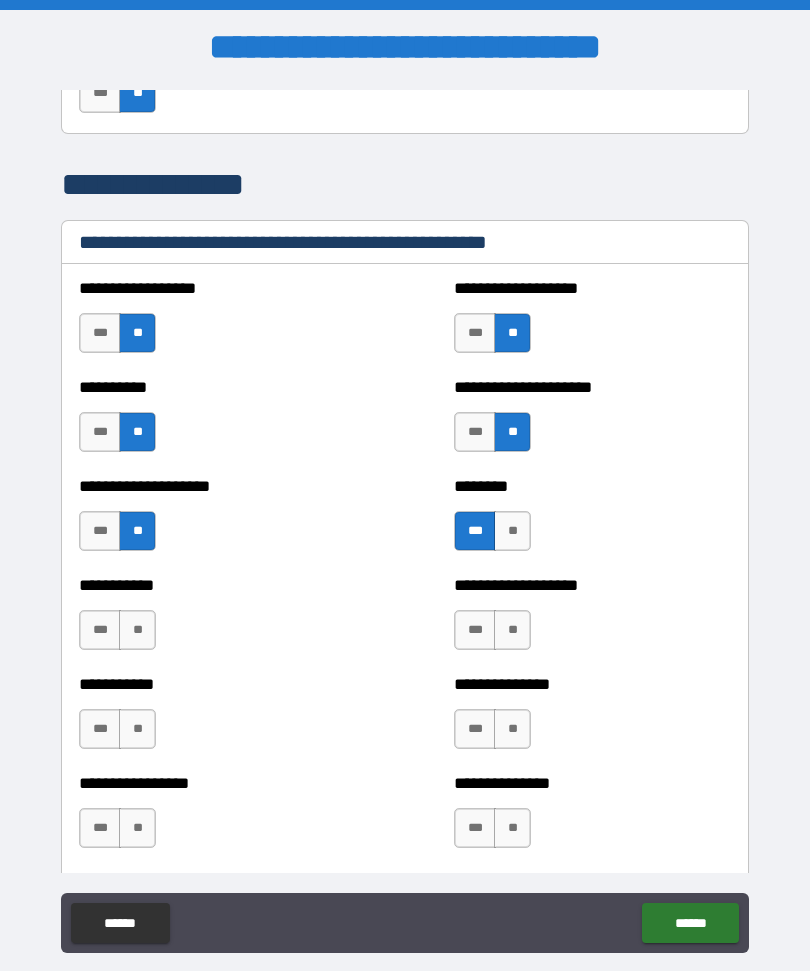scroll, scrollTop: 2372, scrollLeft: 0, axis: vertical 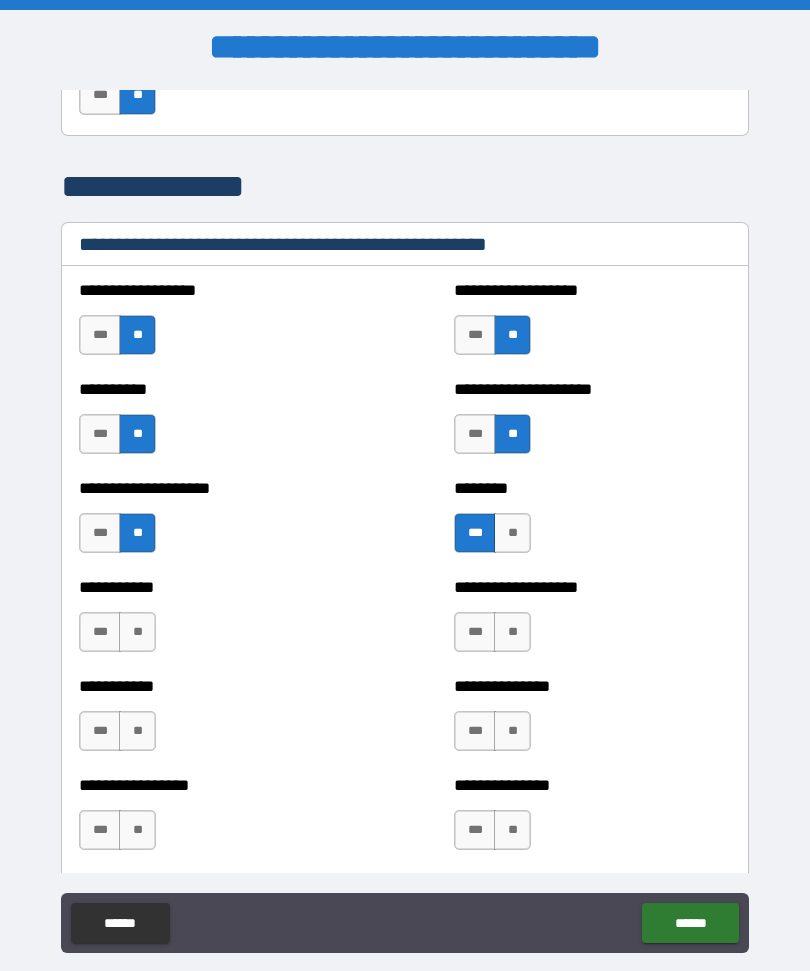 click on "**" at bounding box center (137, 632) 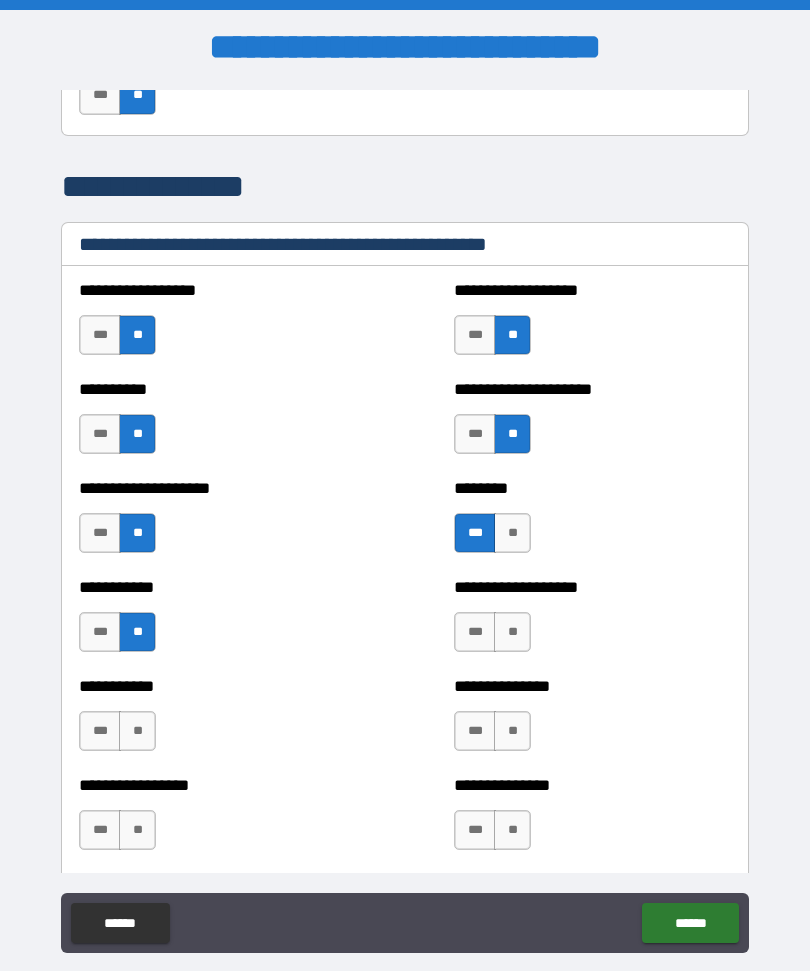 click on "***" at bounding box center (475, 632) 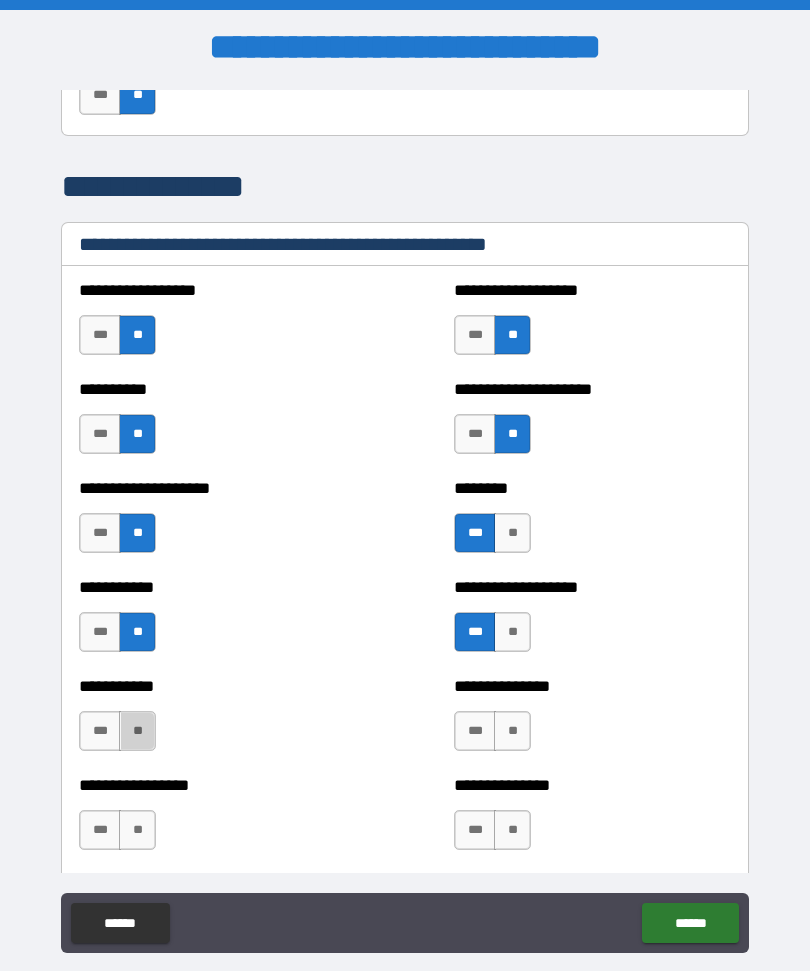 click on "**" at bounding box center [137, 731] 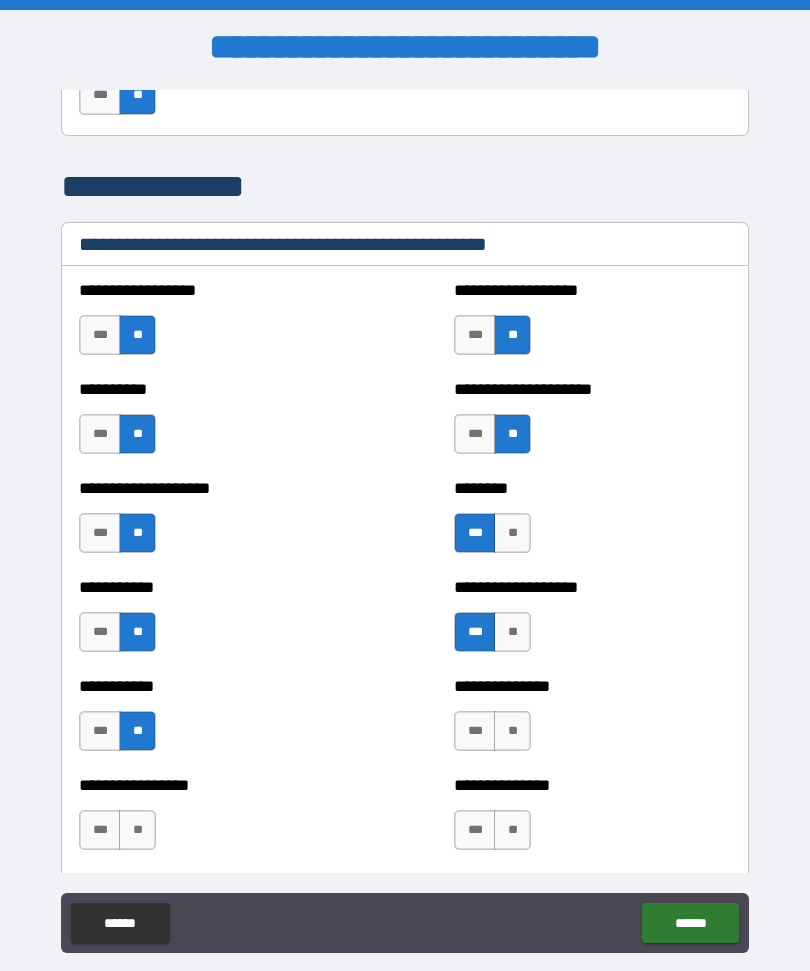 click on "**" at bounding box center [512, 731] 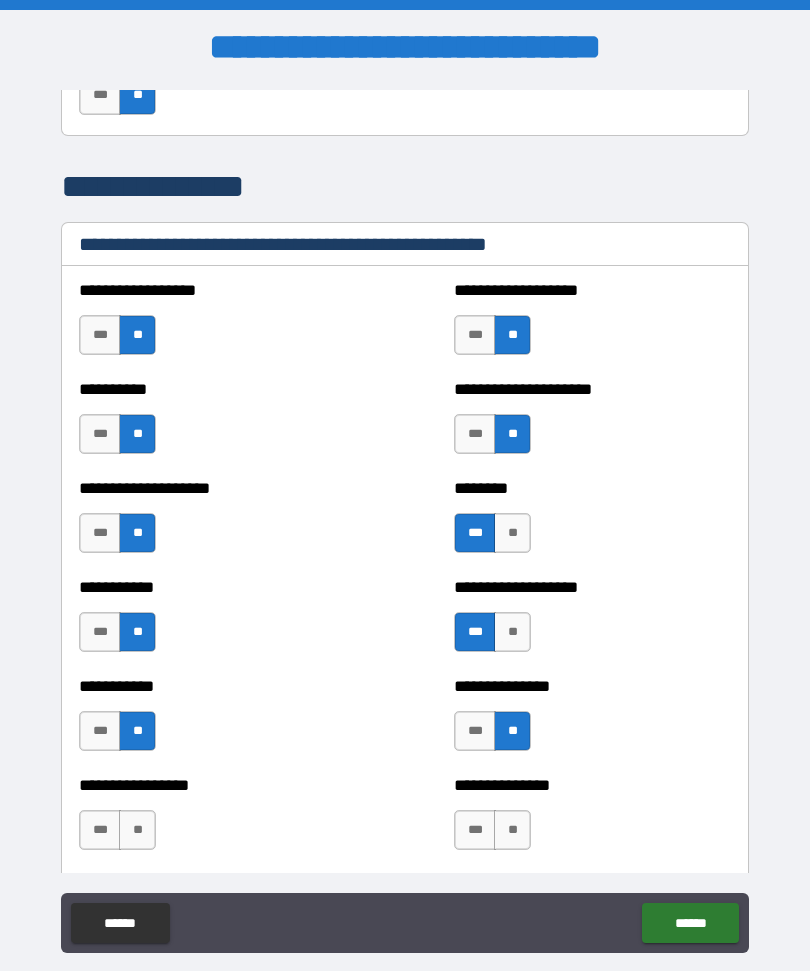 click on "**" at bounding box center (137, 830) 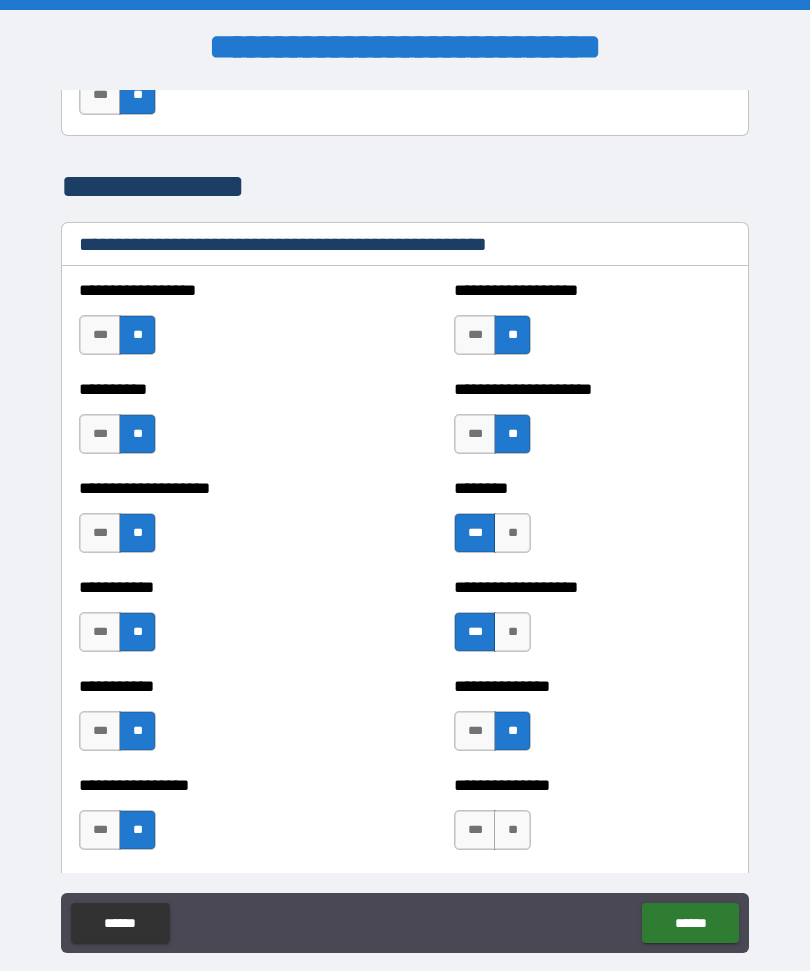 click on "**" at bounding box center (512, 830) 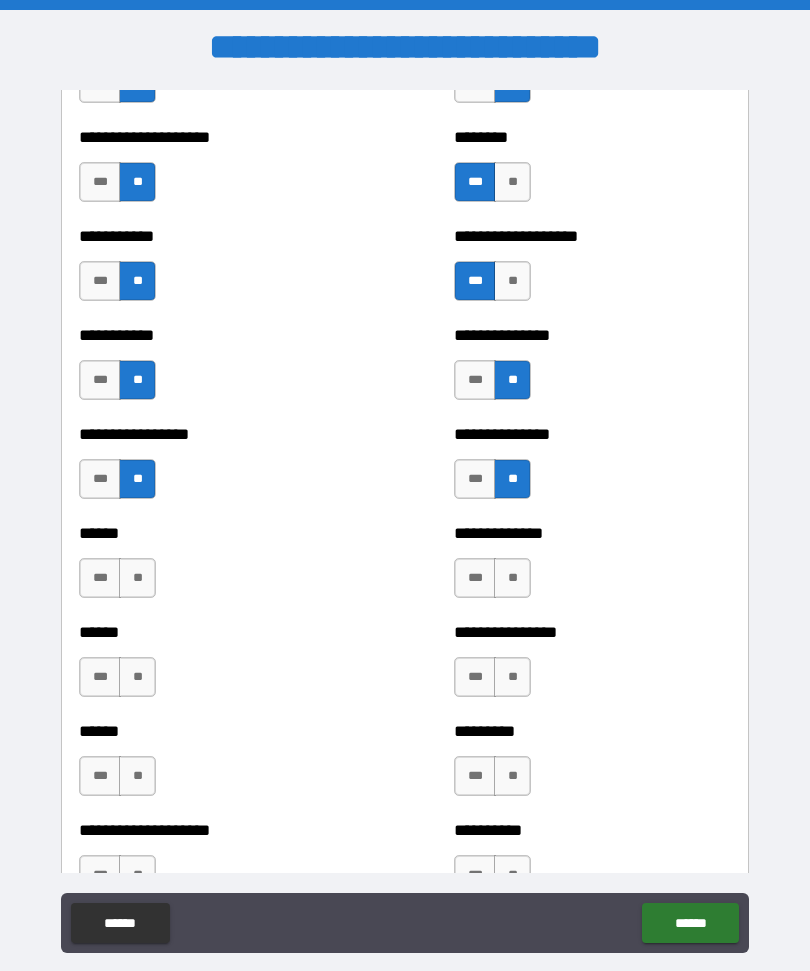 scroll, scrollTop: 2720, scrollLeft: 0, axis: vertical 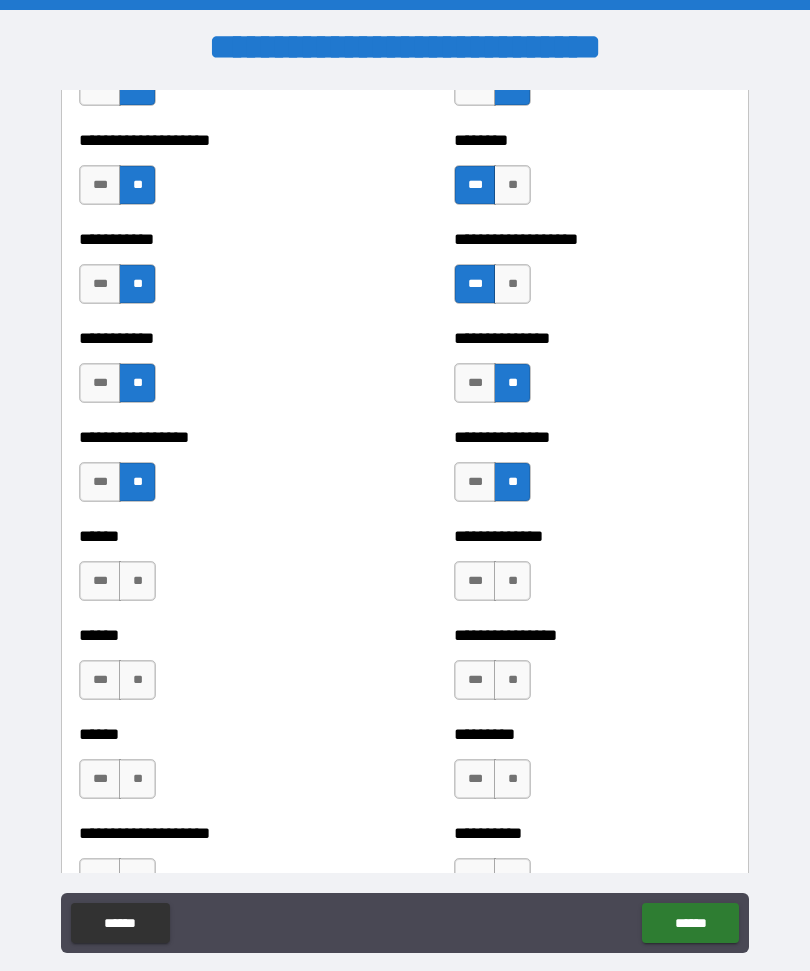 click on "**" at bounding box center (137, 581) 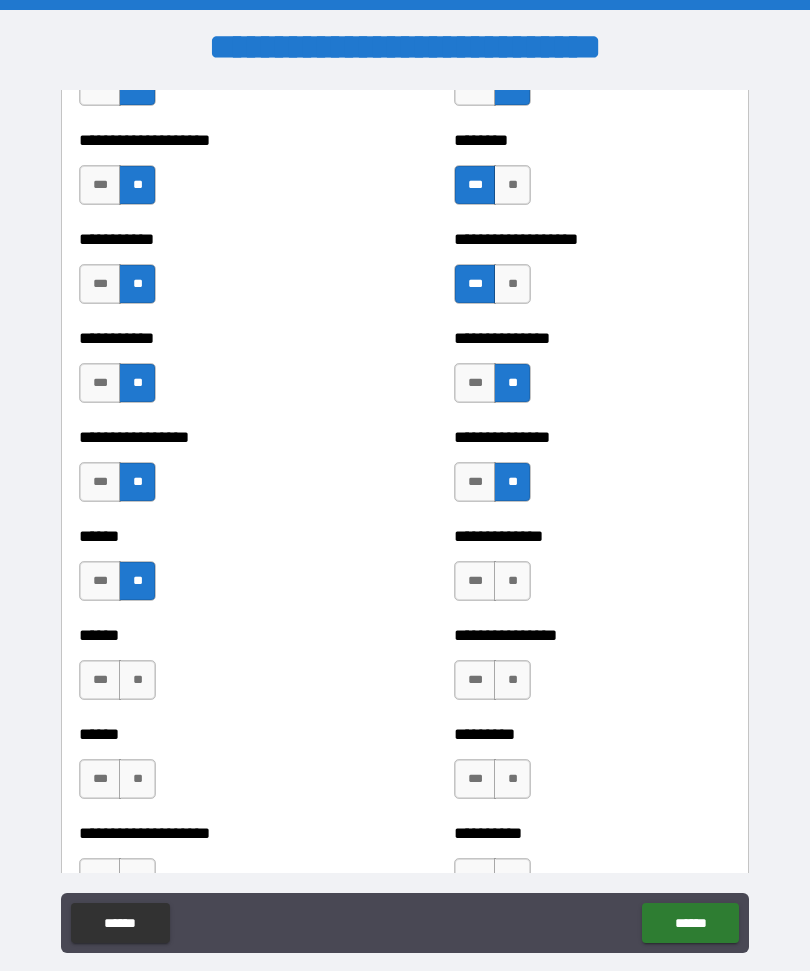 click on "**" at bounding box center (137, 680) 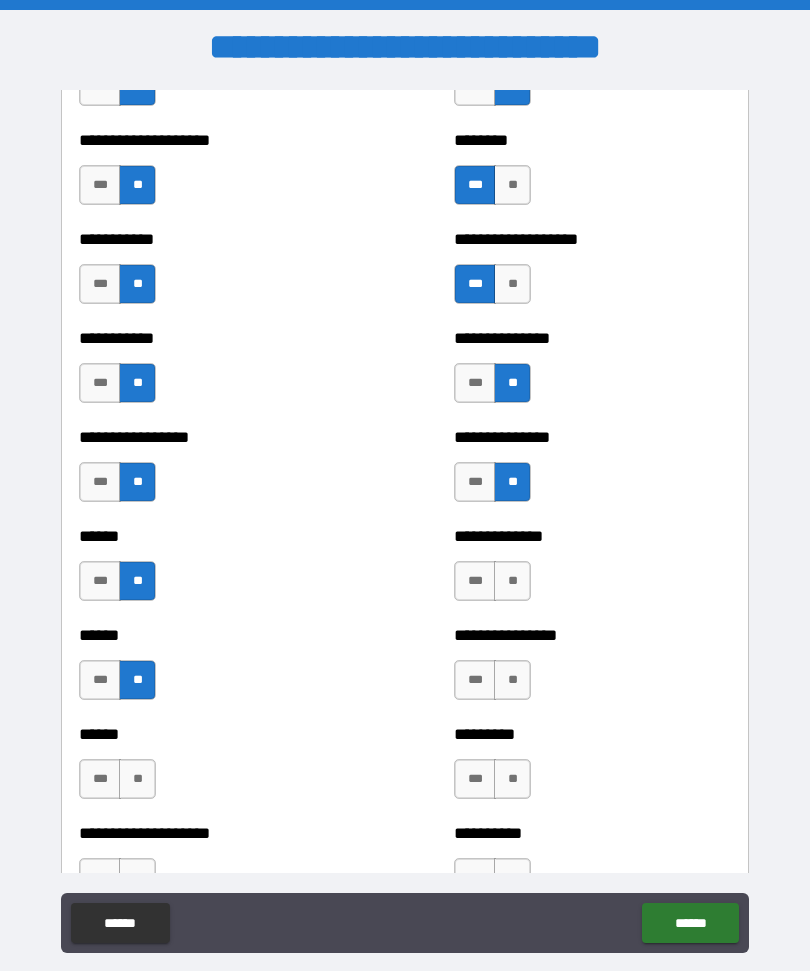 click on "**" at bounding box center (512, 581) 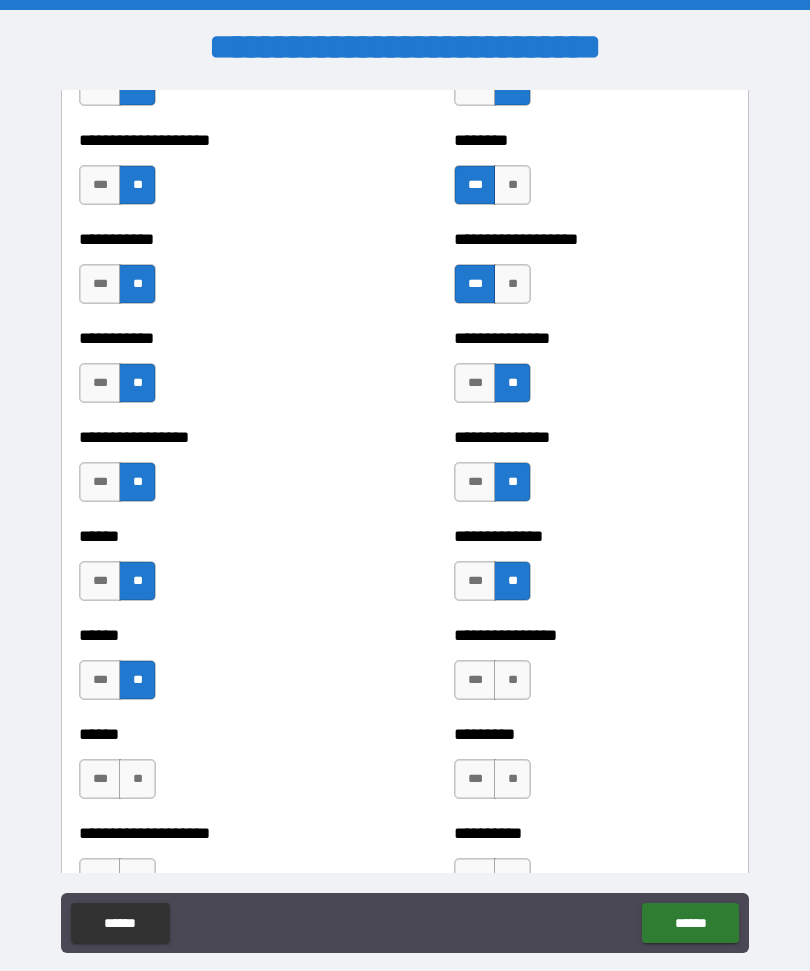 click on "**" at bounding box center (512, 680) 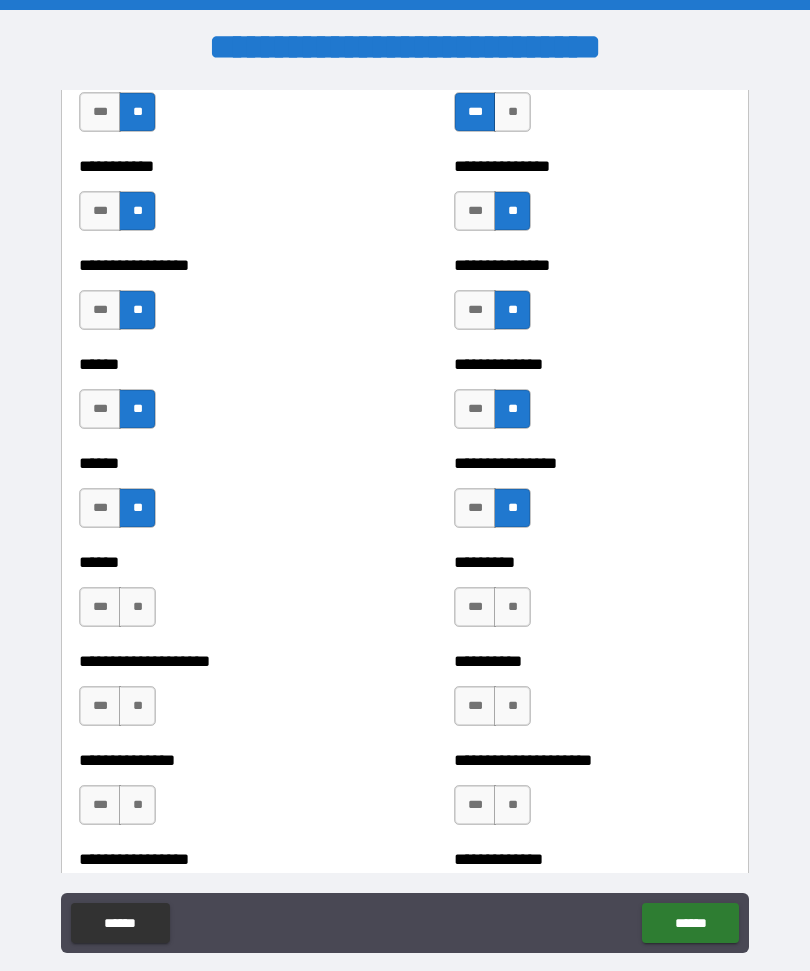 scroll, scrollTop: 2890, scrollLeft: 0, axis: vertical 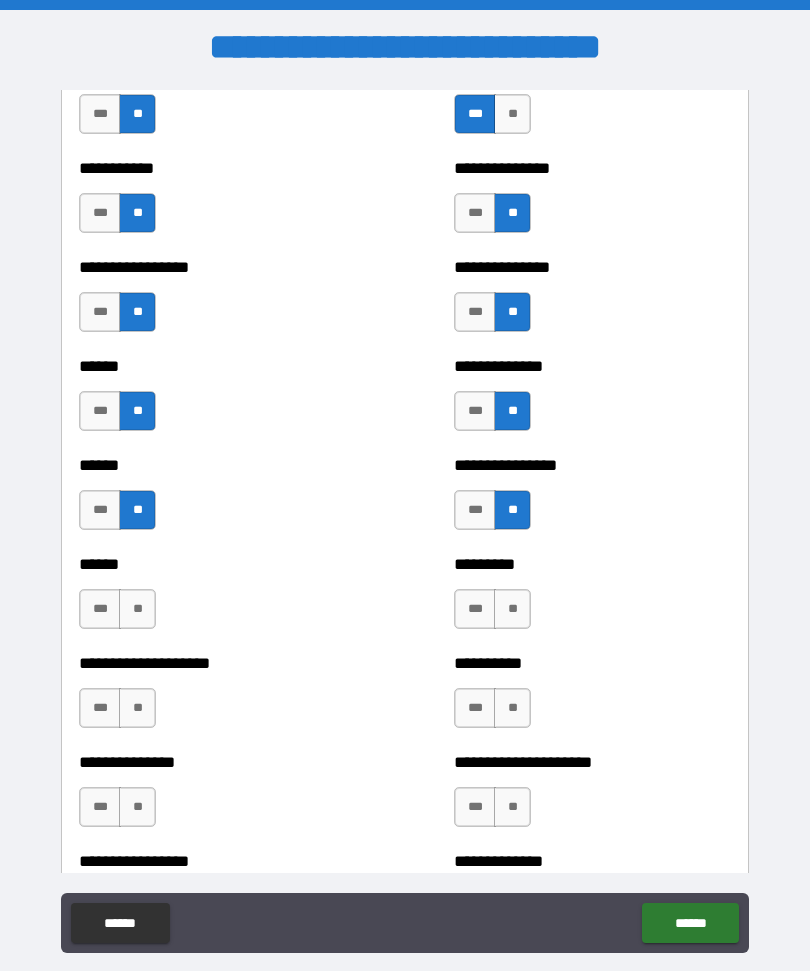 click on "**" at bounding box center (137, 609) 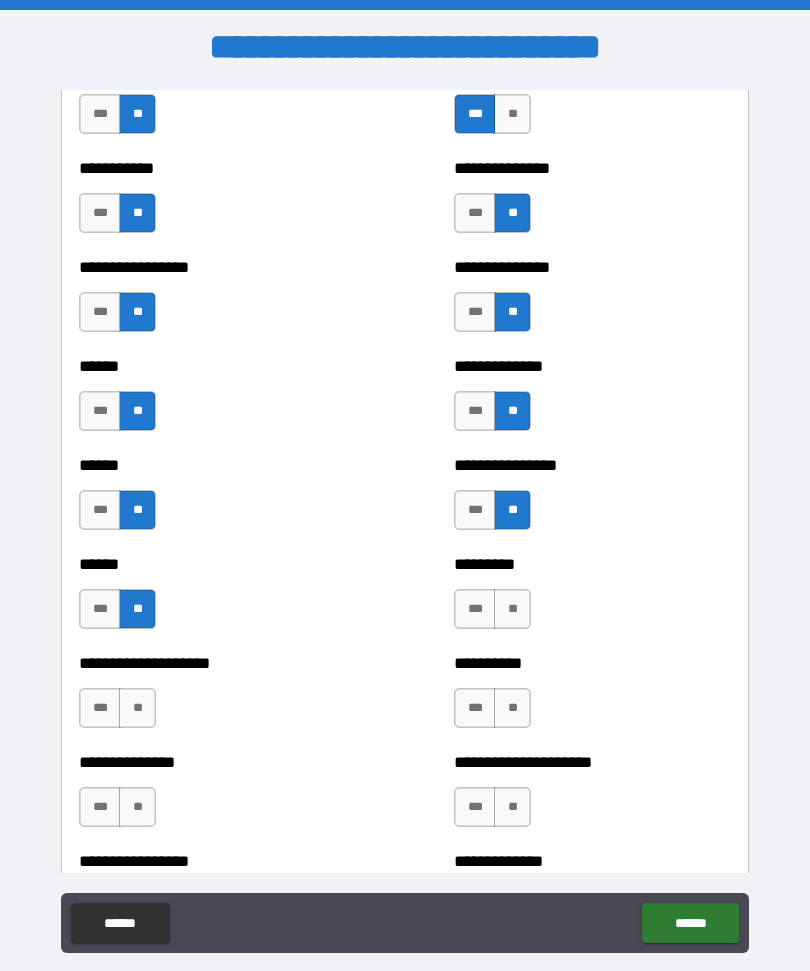 click on "**" at bounding box center (137, 708) 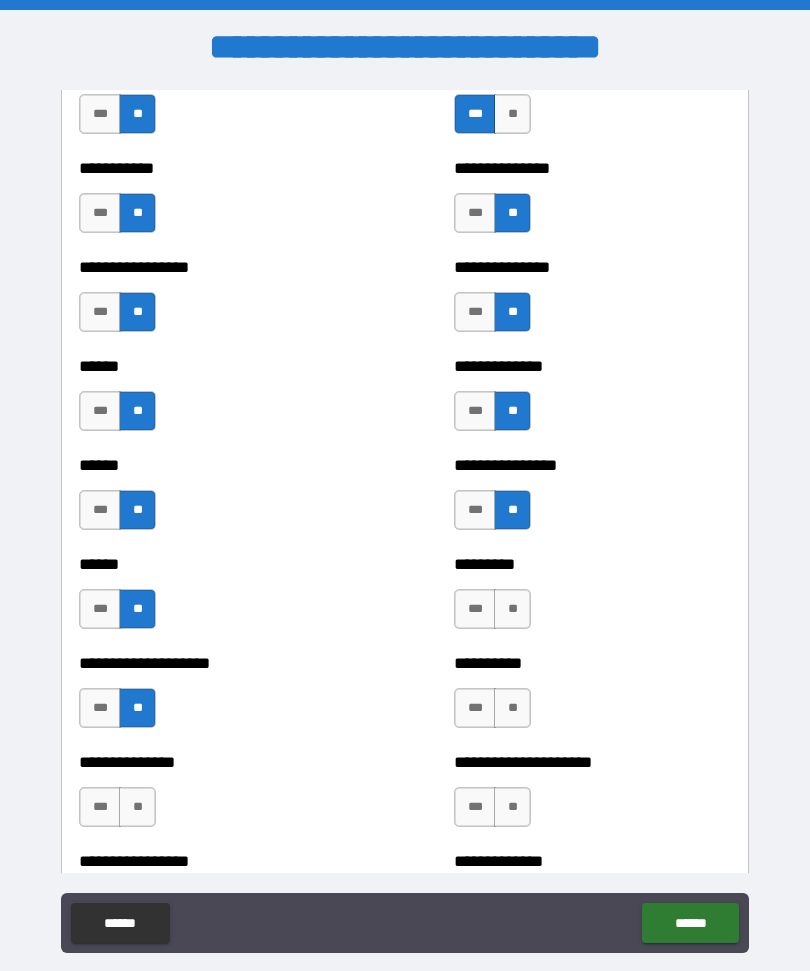 click on "**" at bounding box center (512, 609) 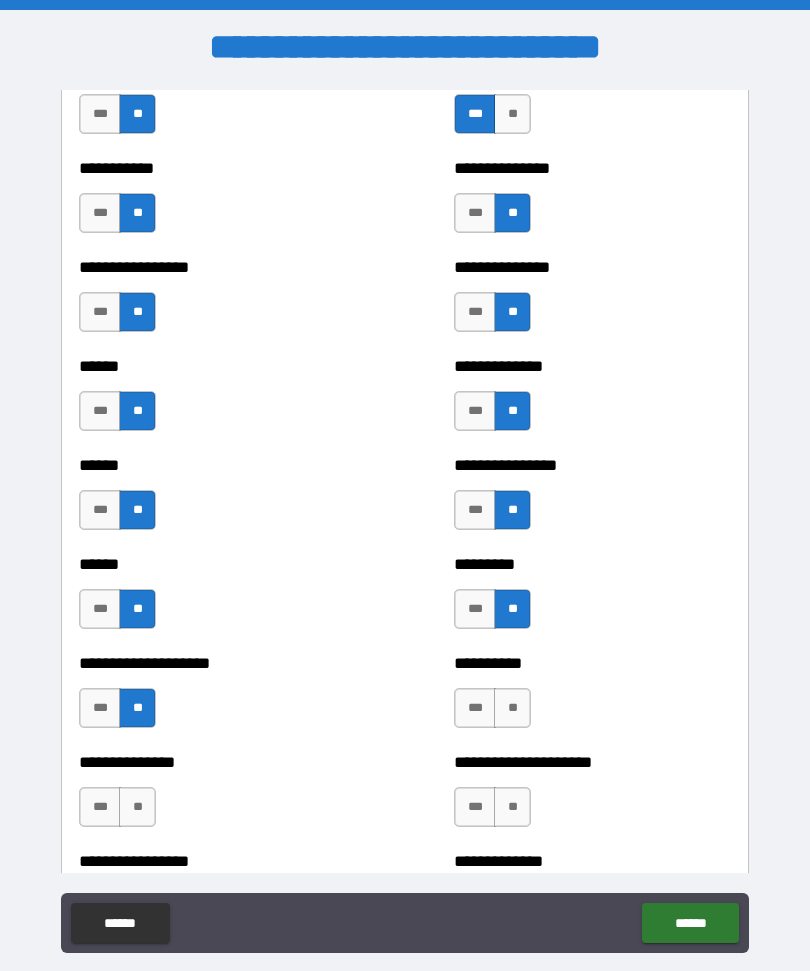 click on "**" at bounding box center (512, 708) 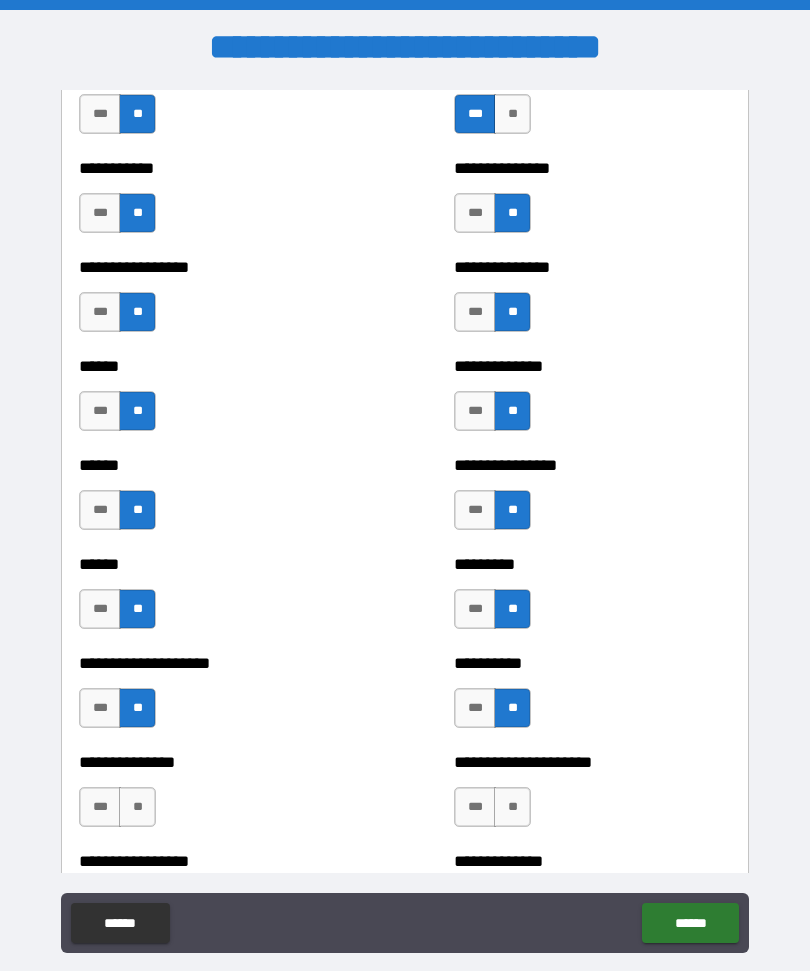 click on "**" at bounding box center (137, 807) 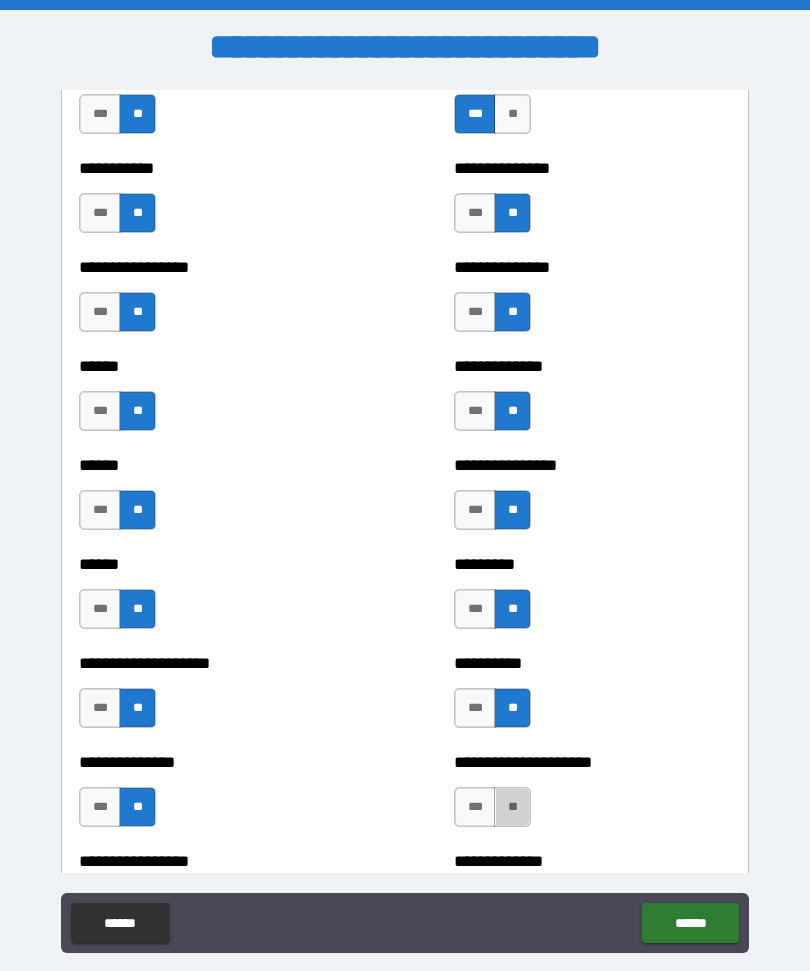 click on "**" at bounding box center [512, 807] 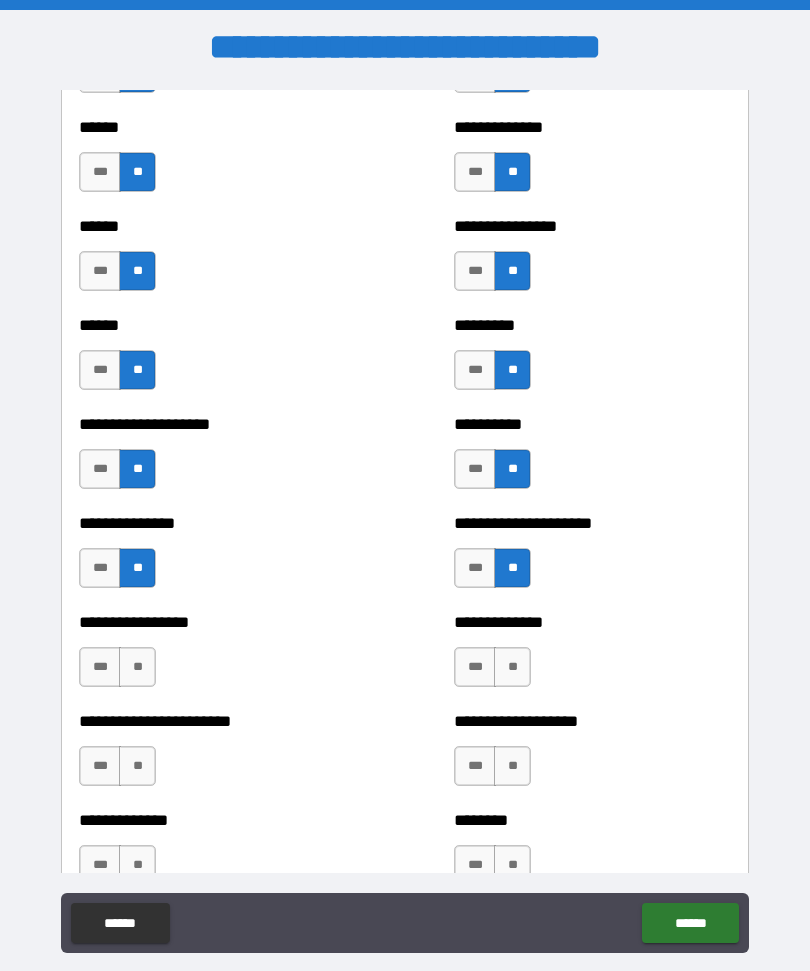 scroll, scrollTop: 3128, scrollLeft: 0, axis: vertical 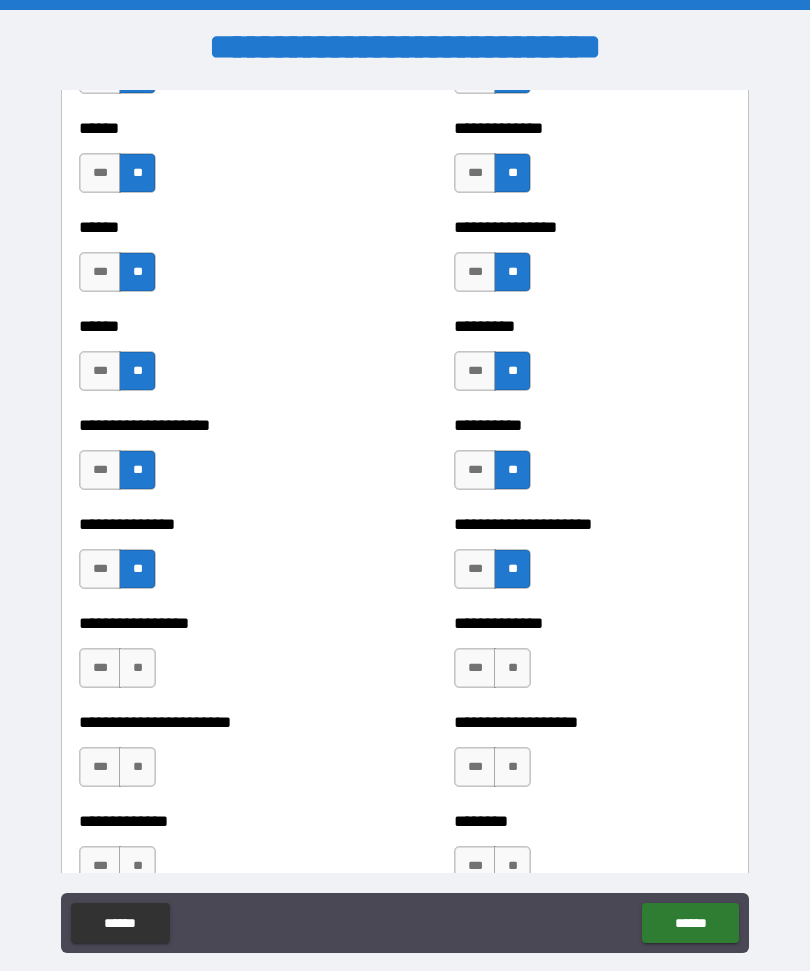 click on "**********" at bounding box center (405, 658) 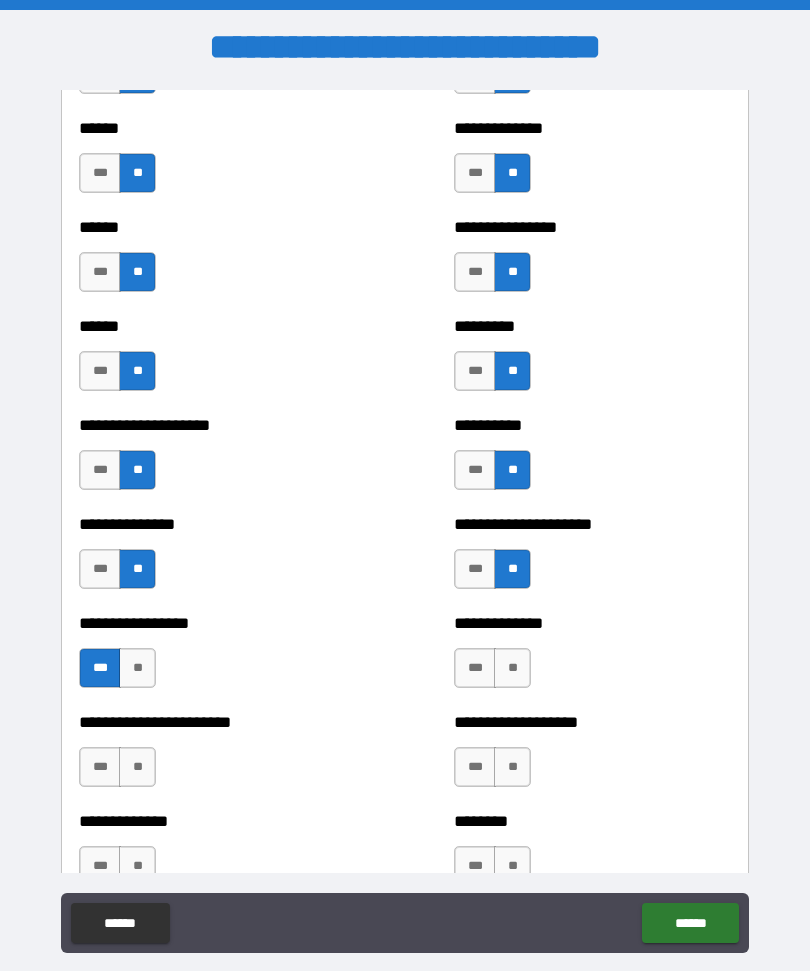 click on "**" at bounding box center [512, 668] 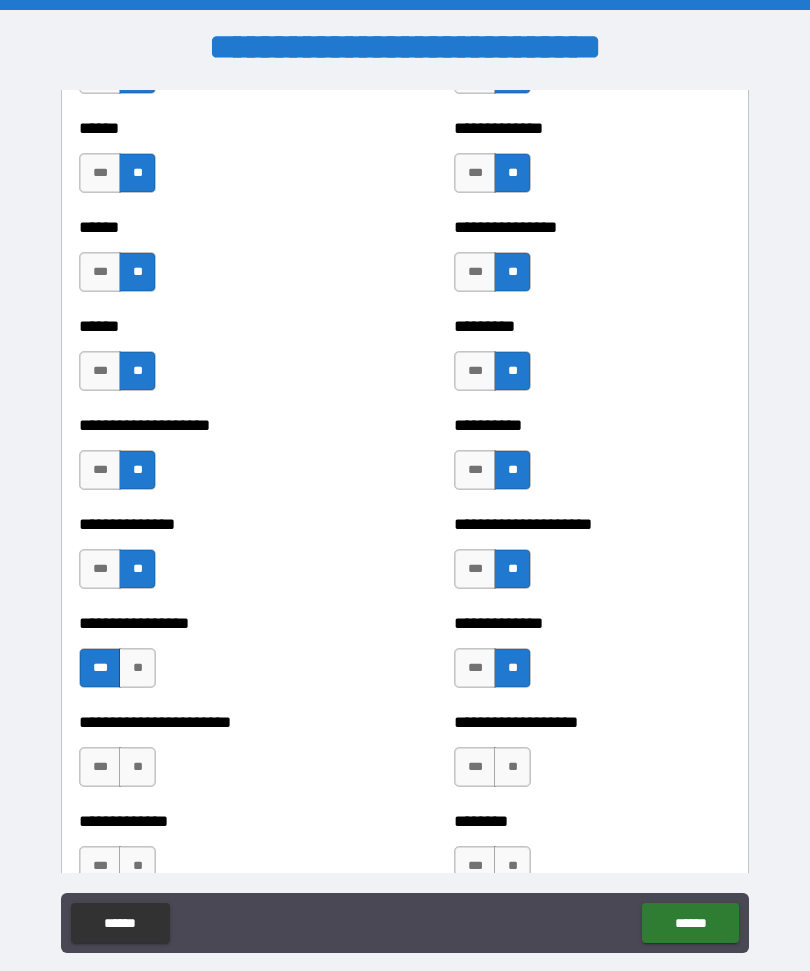 click on "**" at bounding box center [137, 767] 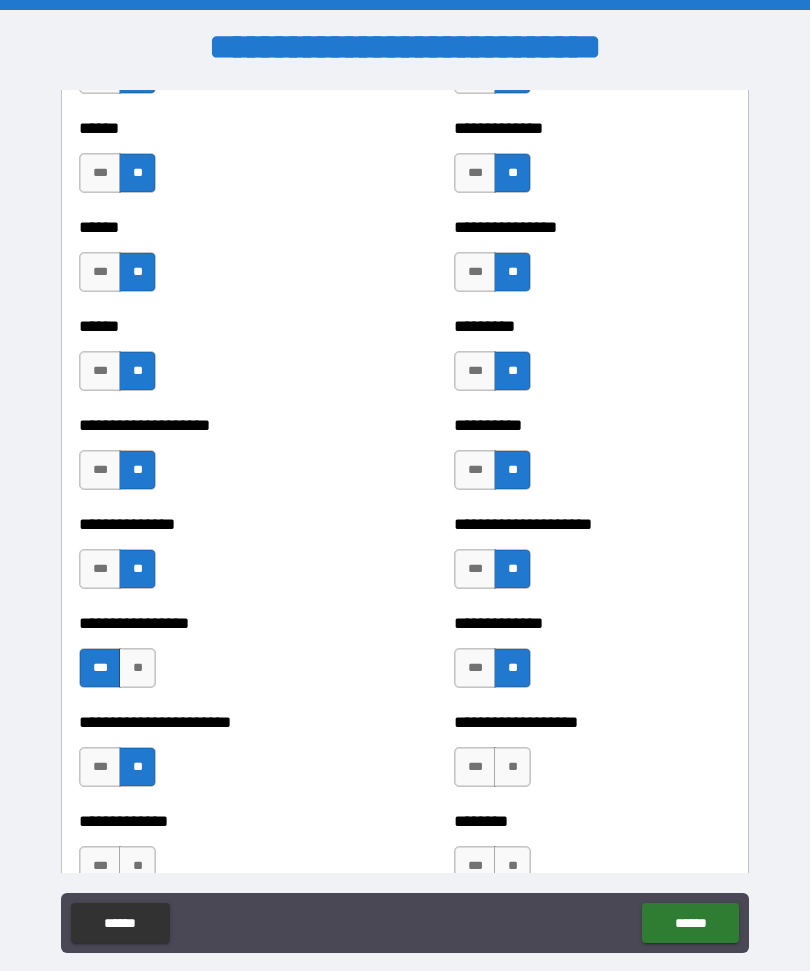 click on "**" at bounding box center (512, 767) 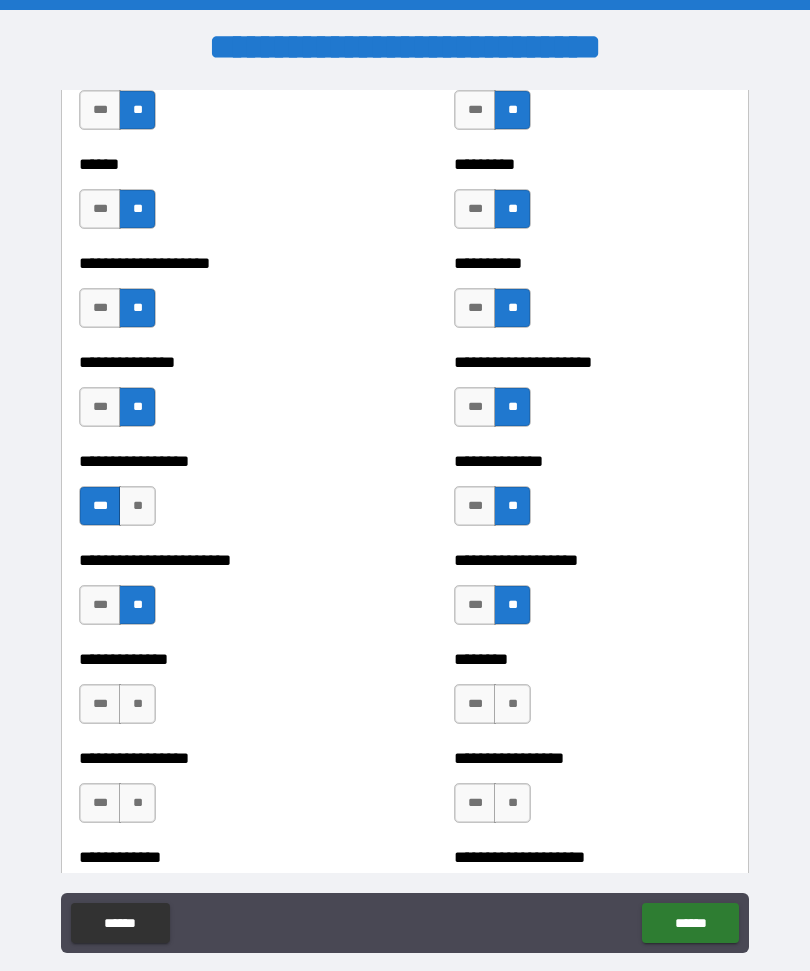 scroll, scrollTop: 3288, scrollLeft: 0, axis: vertical 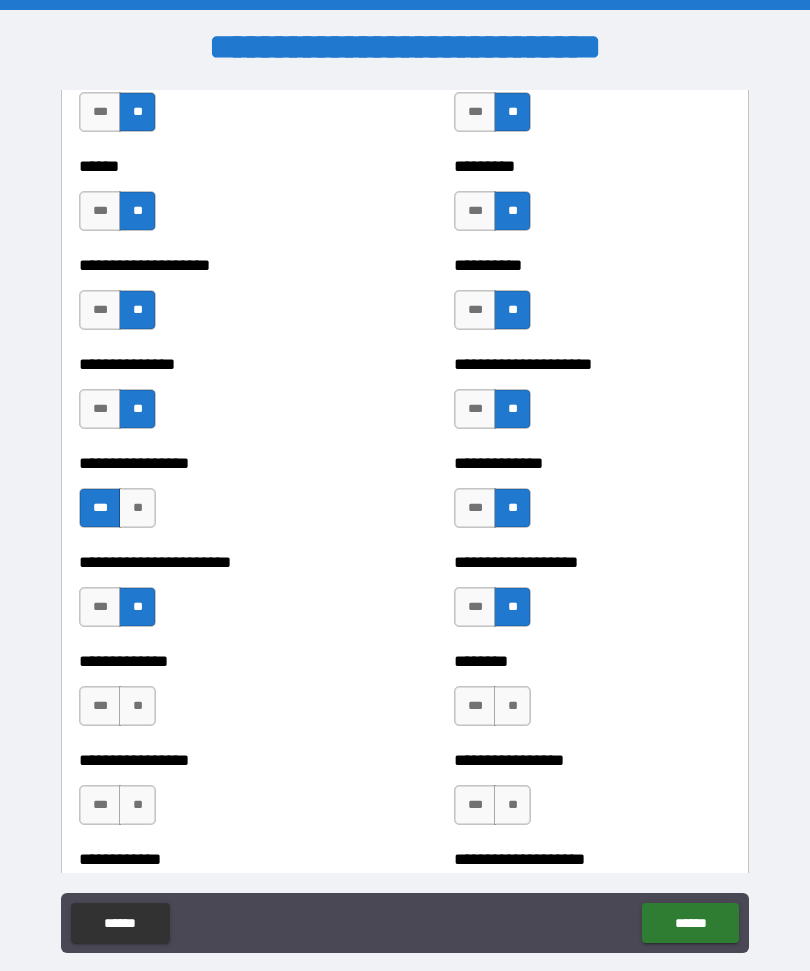 click on "**" at bounding box center (137, 706) 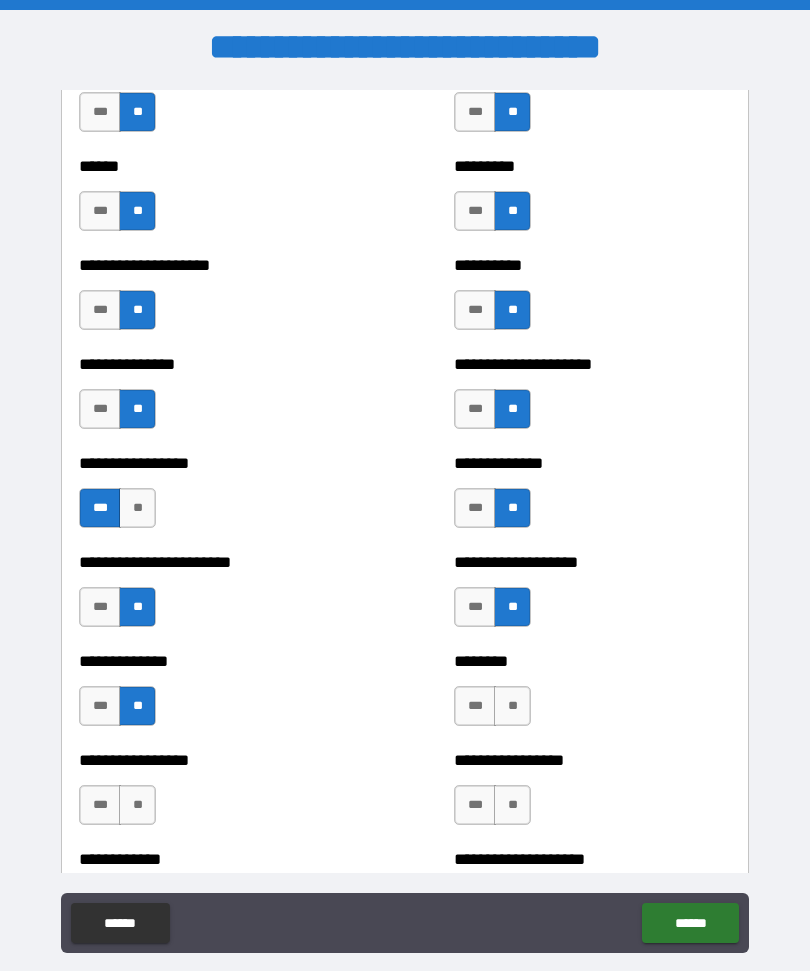 click on "**" at bounding box center [512, 706] 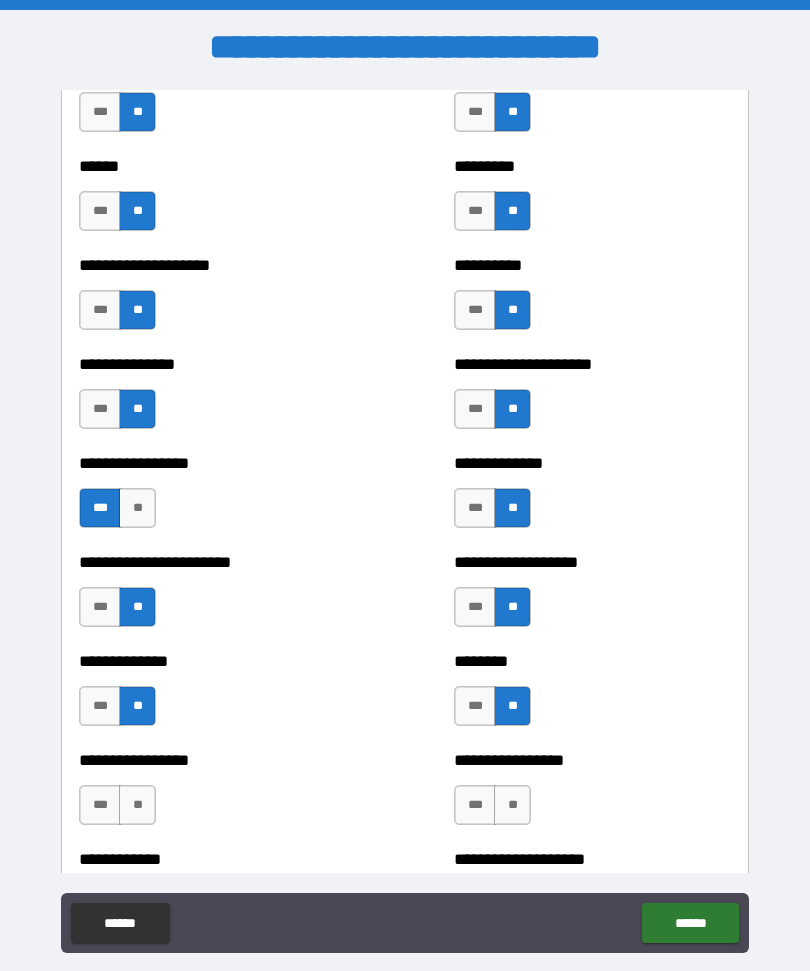click on "**" at bounding box center (137, 805) 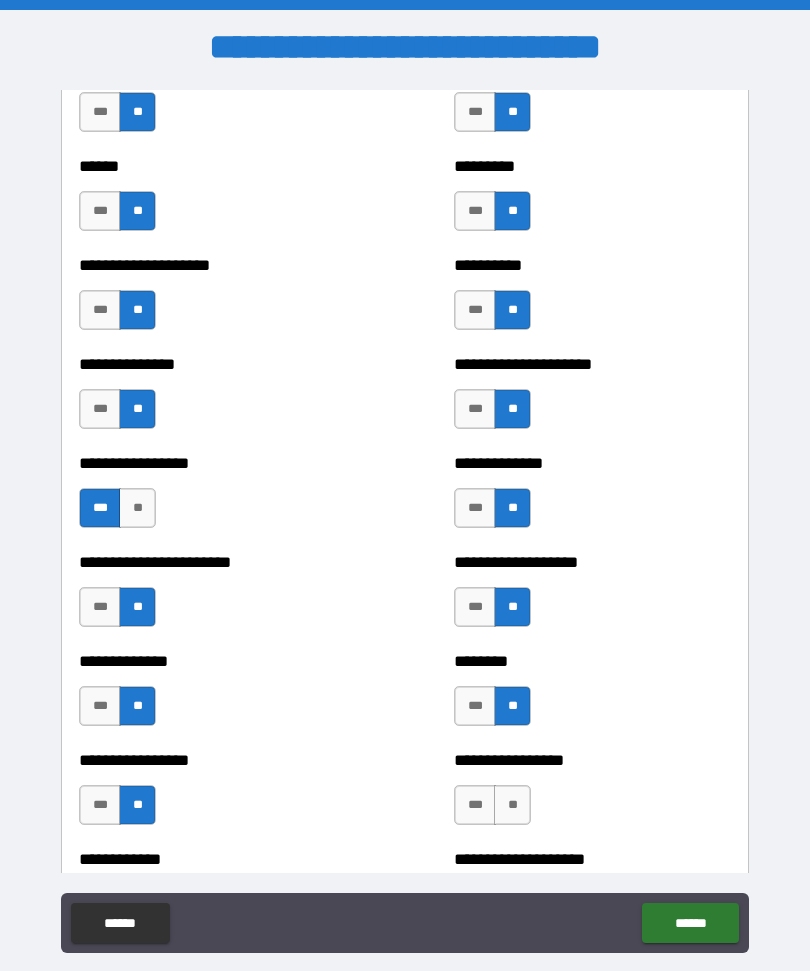 click on "**" at bounding box center [512, 805] 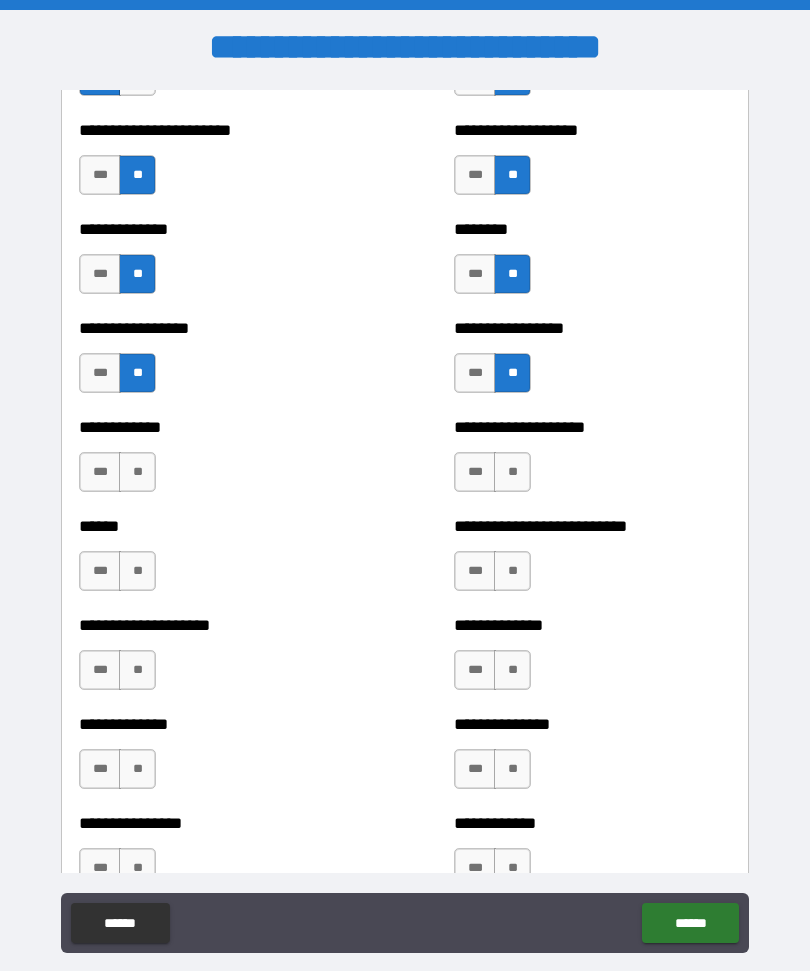 scroll, scrollTop: 3718, scrollLeft: 0, axis: vertical 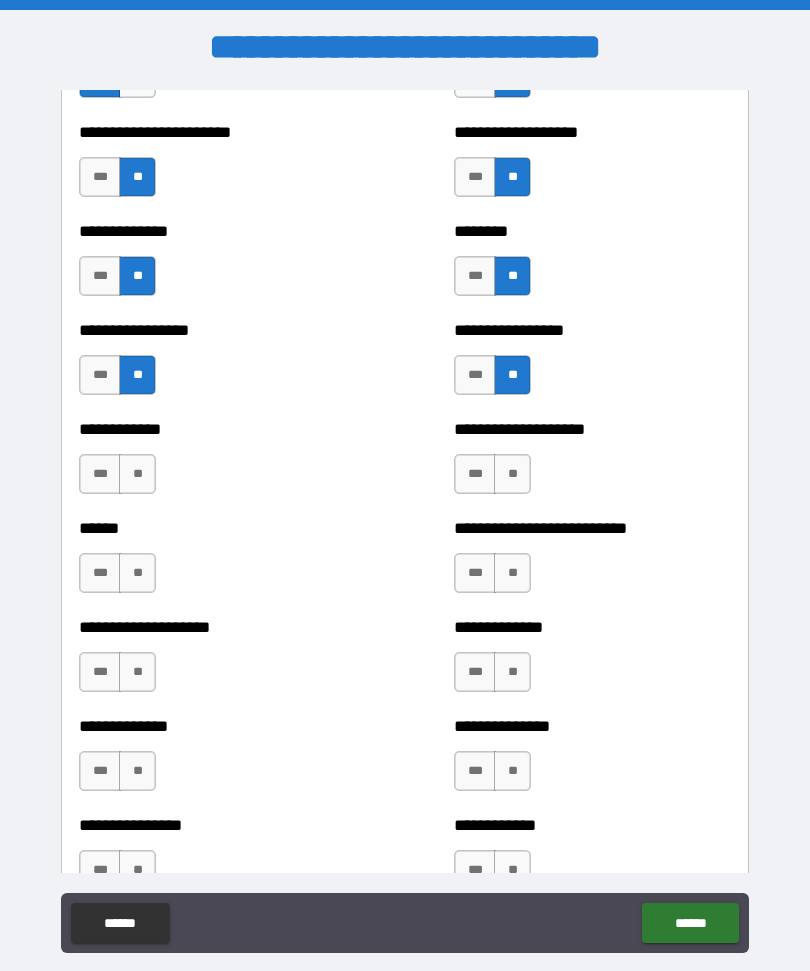 click on "**" at bounding box center (137, 474) 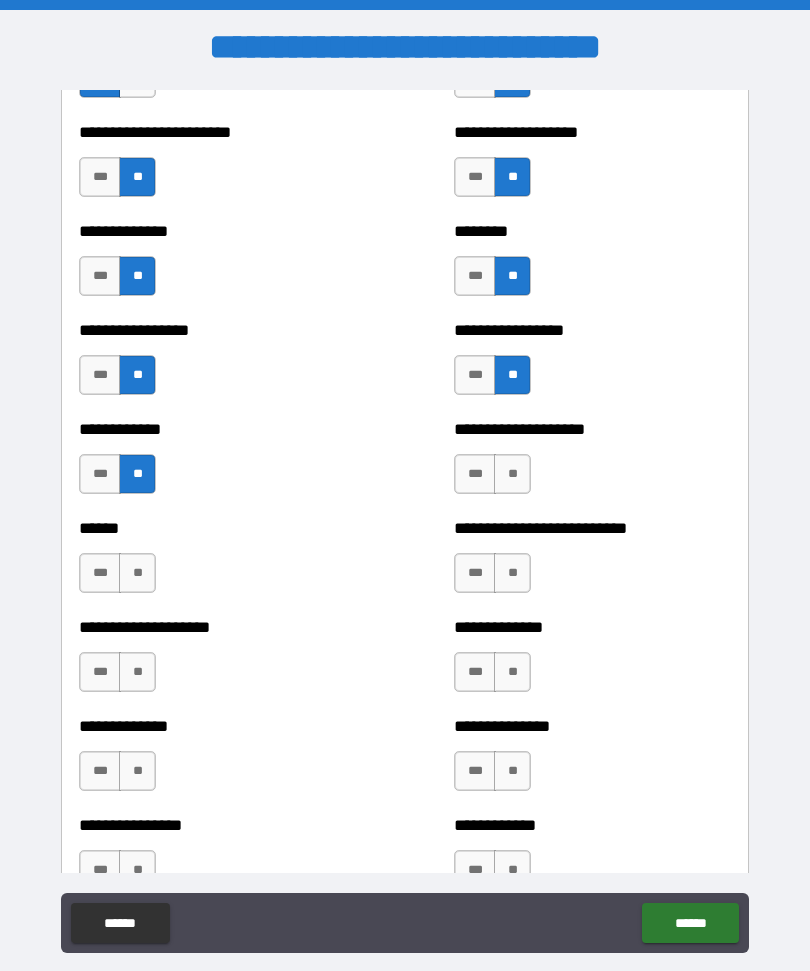 click on "**" at bounding box center [512, 474] 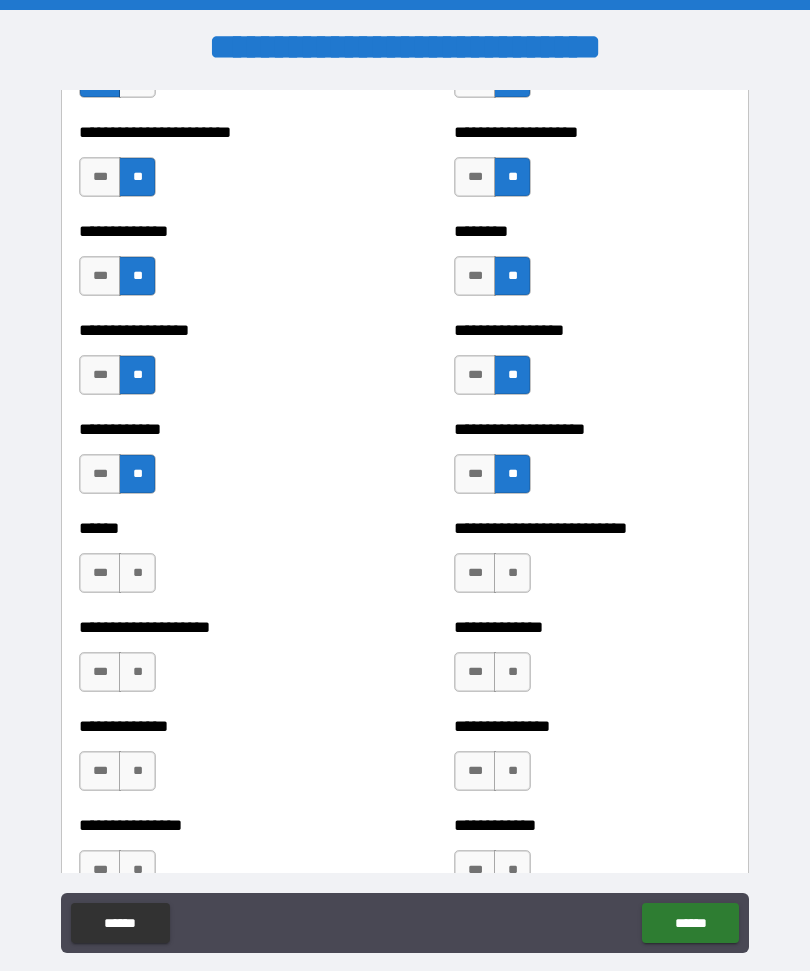 click on "**" at bounding box center [137, 573] 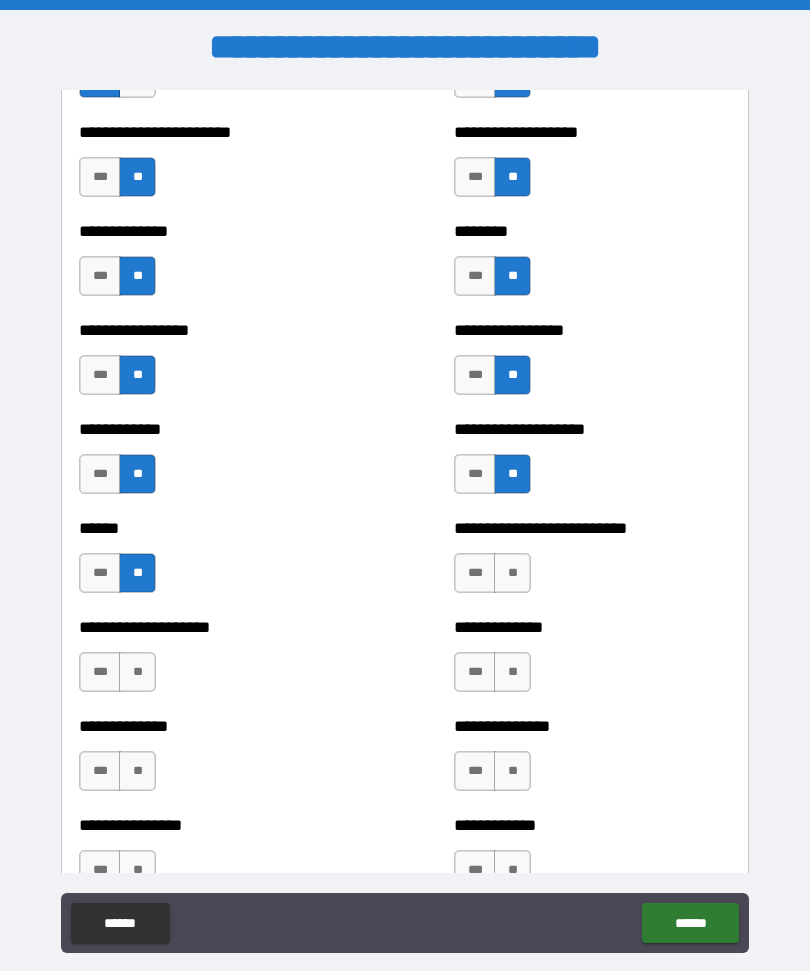 click on "**" at bounding box center [512, 573] 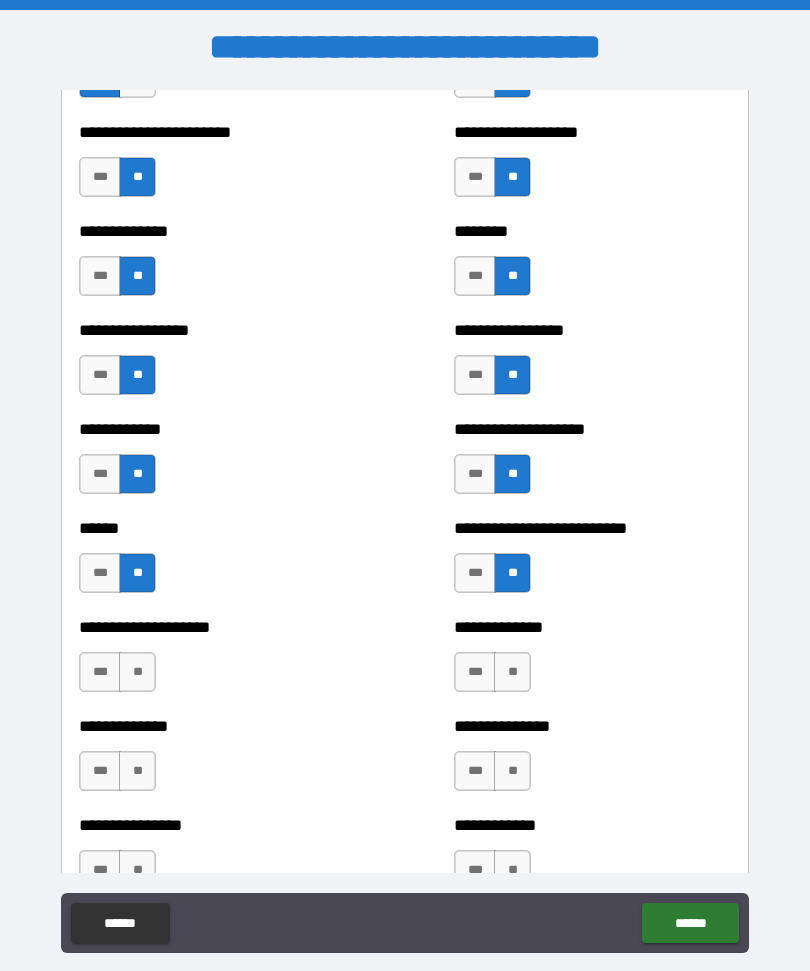 click on "**" at bounding box center (137, 672) 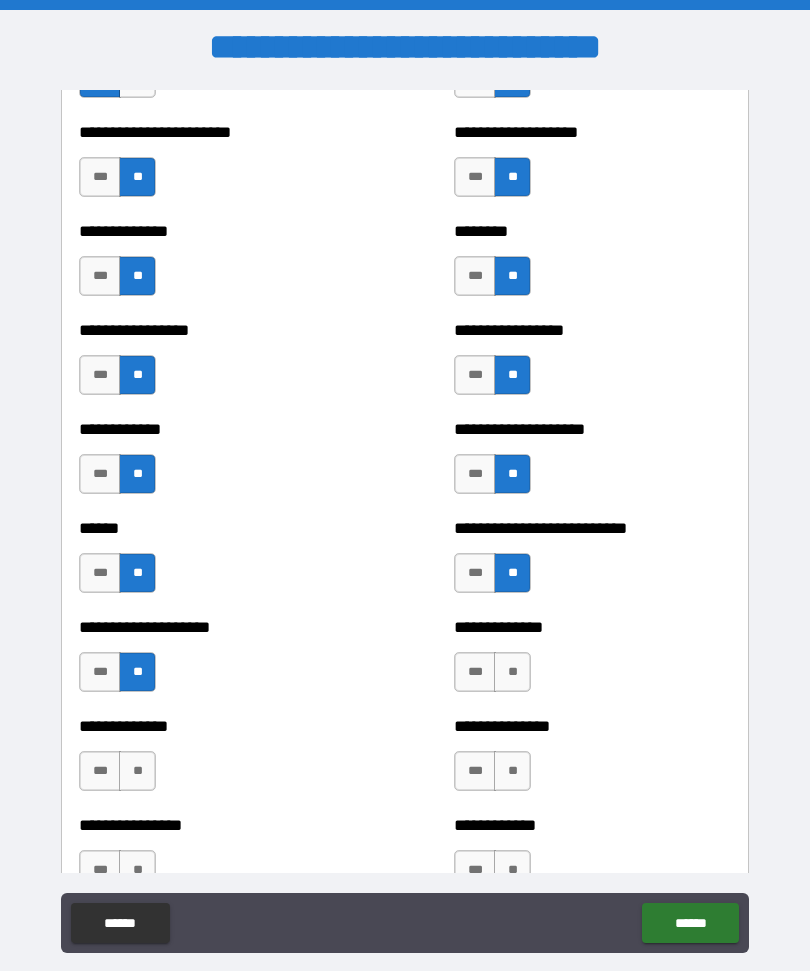 click on "**" at bounding box center (512, 672) 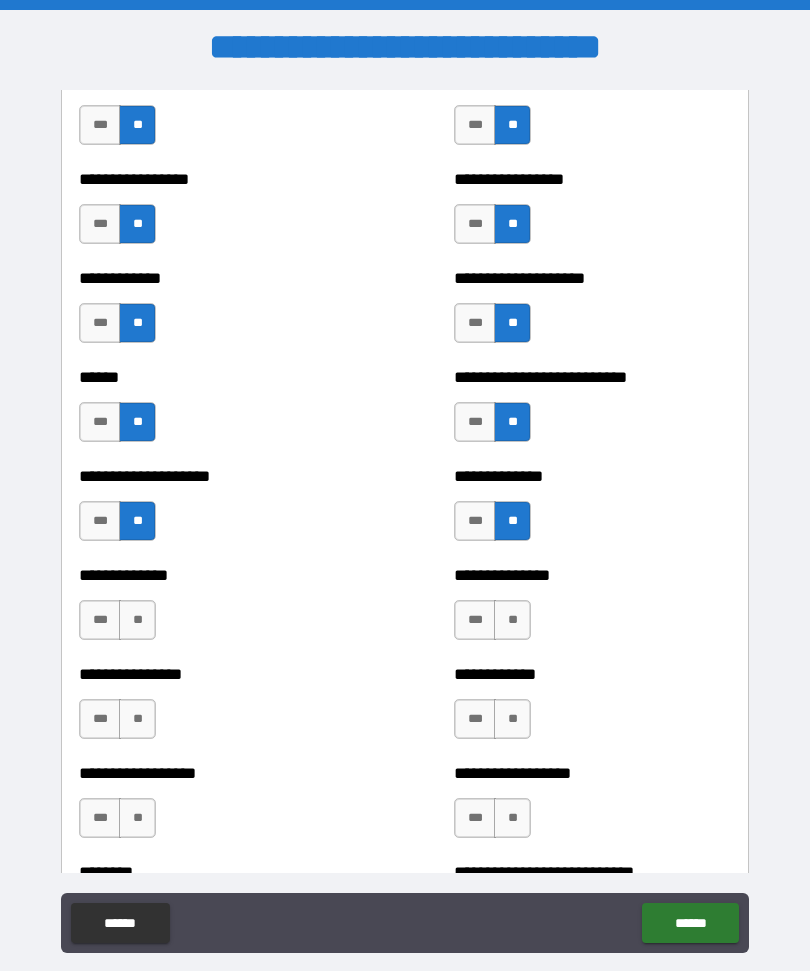 scroll, scrollTop: 3865, scrollLeft: 0, axis: vertical 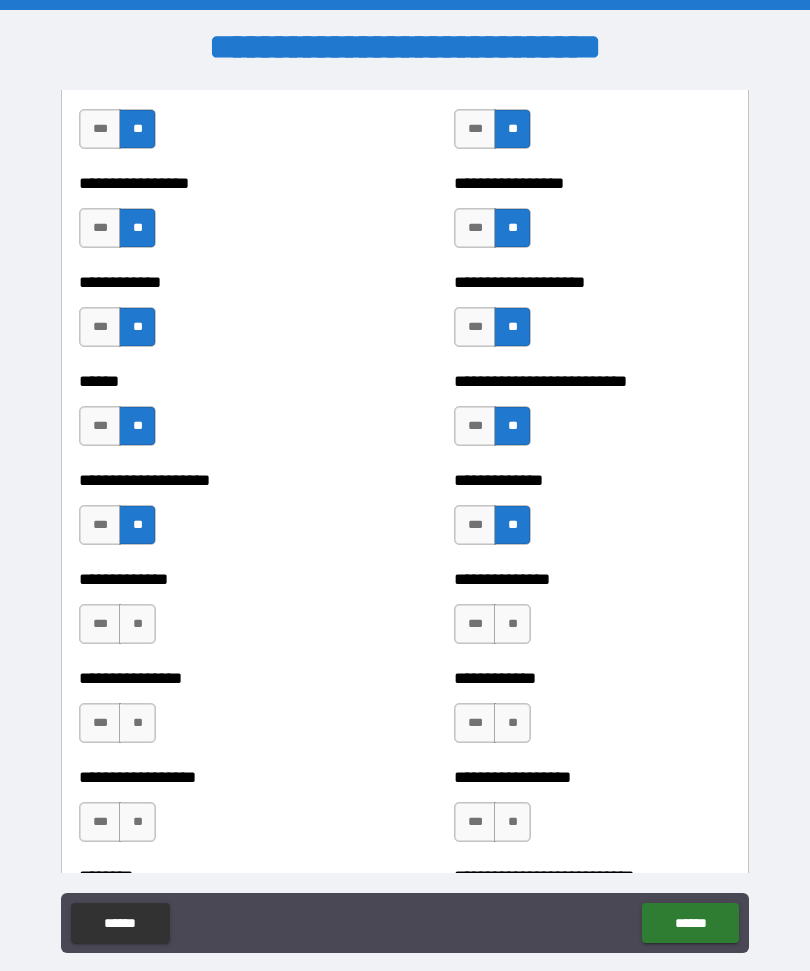 click on "**" at bounding box center (512, 624) 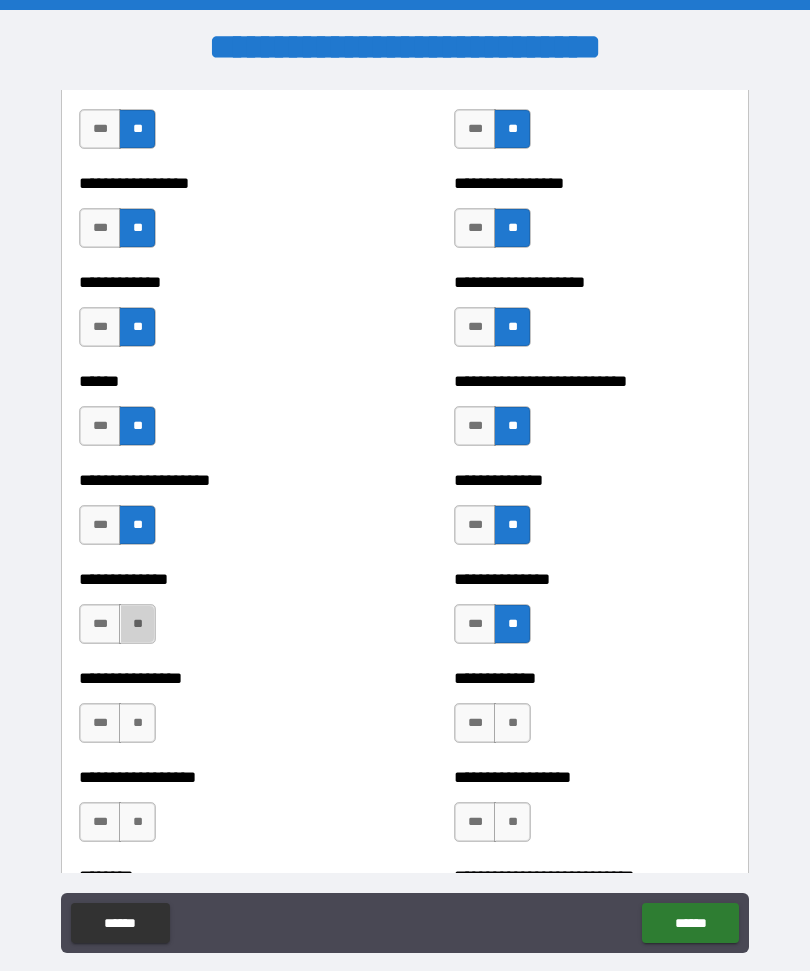 click on "**" at bounding box center (137, 624) 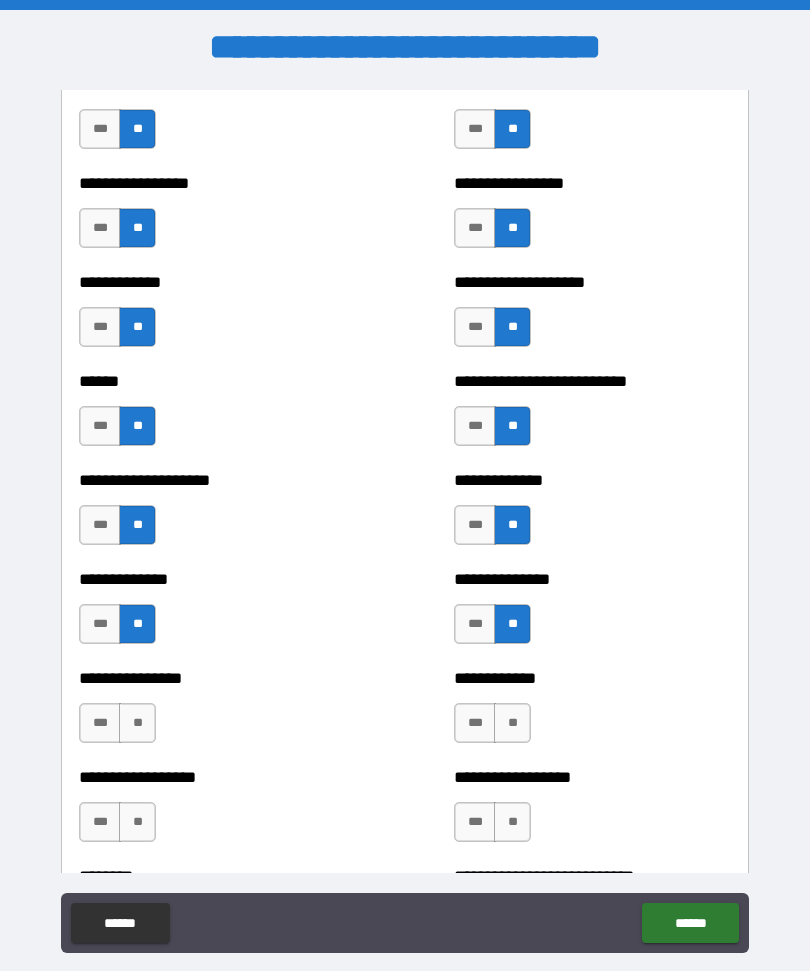 click on "**" at bounding box center (512, 723) 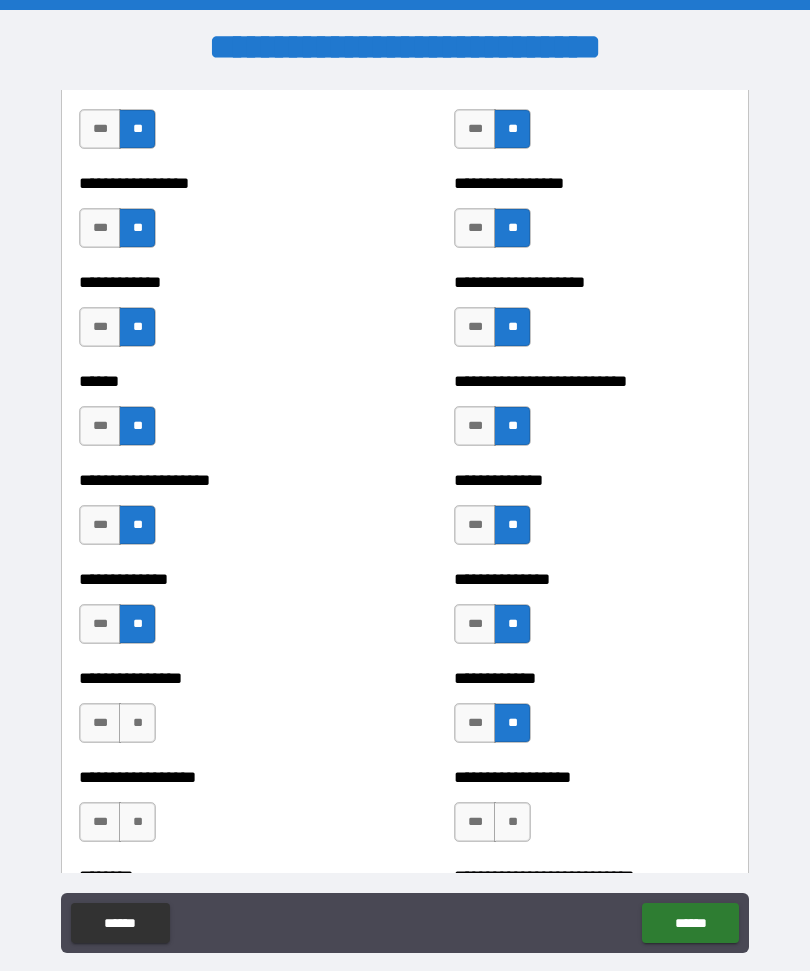 click on "**" at bounding box center [137, 723] 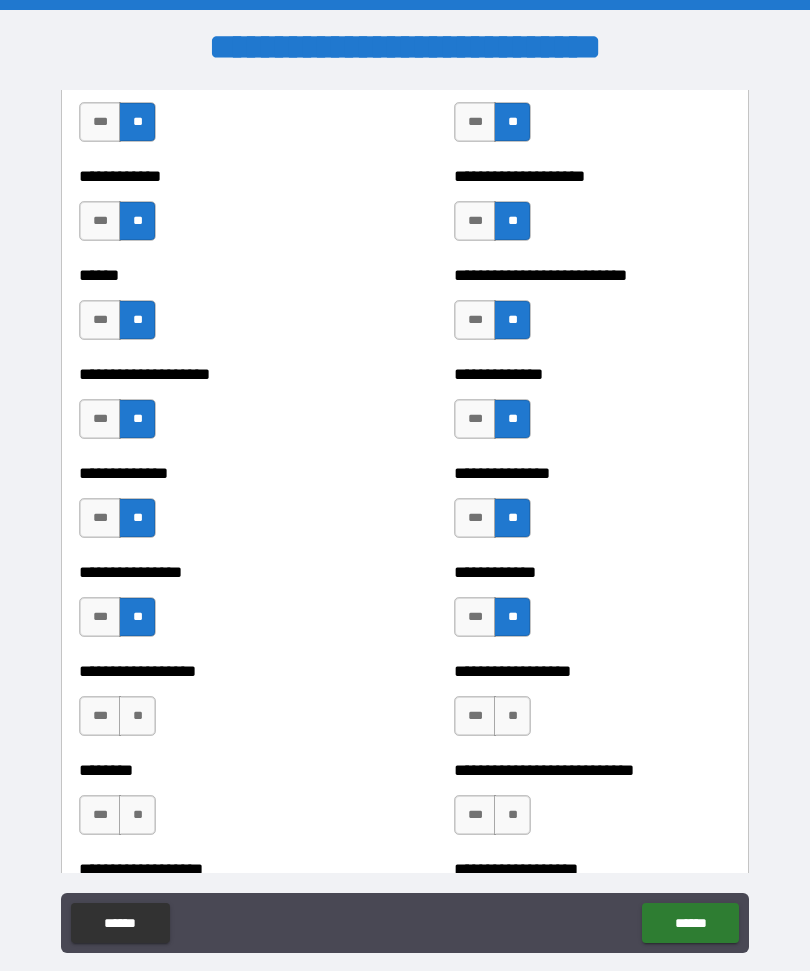 scroll, scrollTop: 3969, scrollLeft: 0, axis: vertical 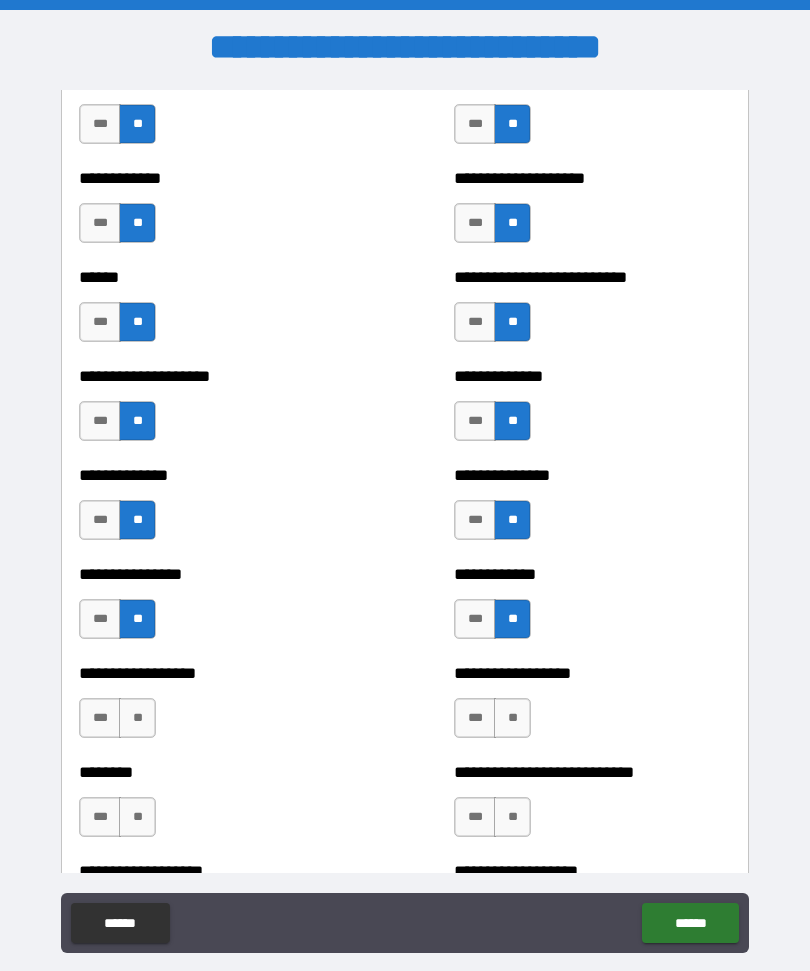 click on "**" at bounding box center (137, 718) 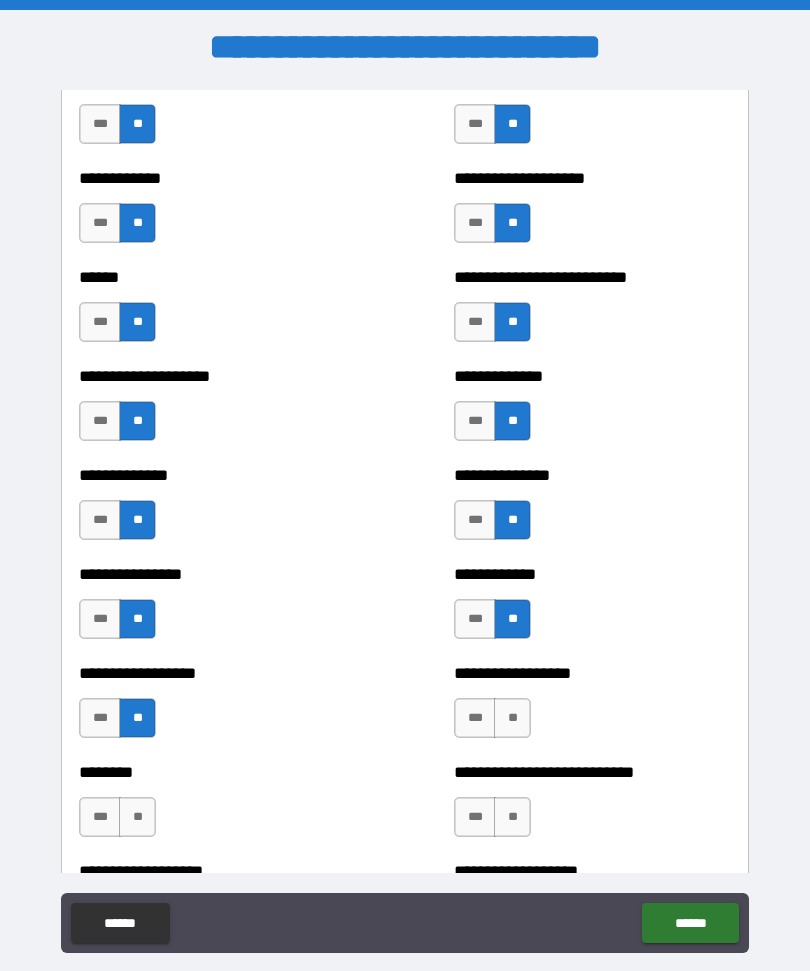 click on "**" at bounding box center [512, 718] 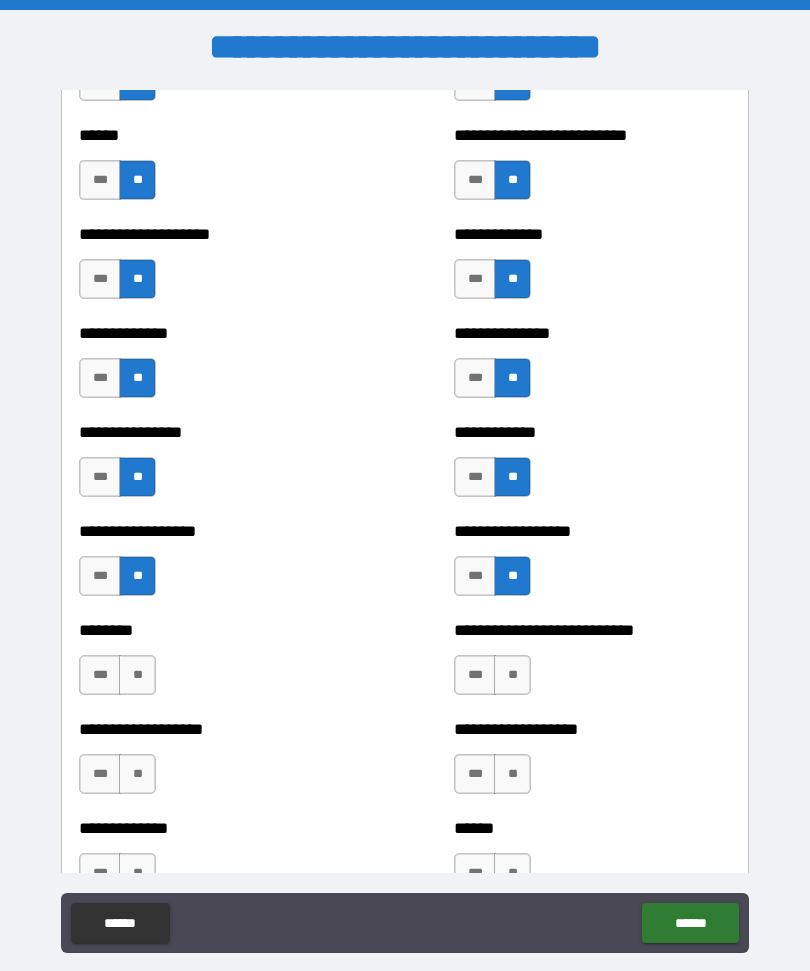 scroll, scrollTop: 4109, scrollLeft: 0, axis: vertical 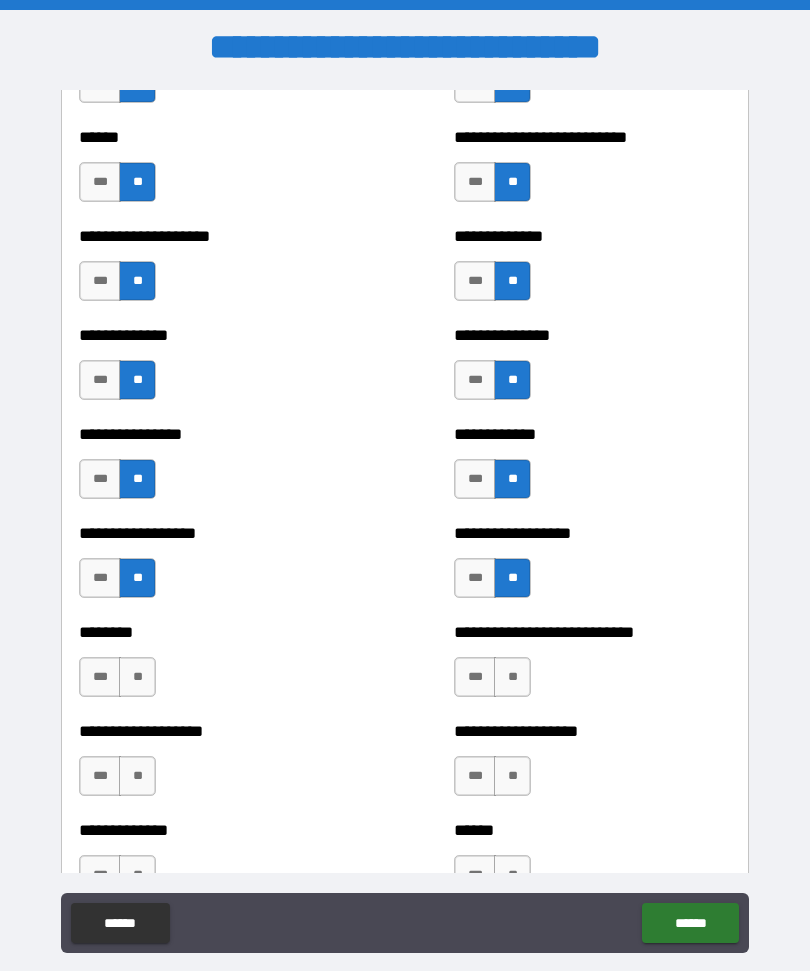 click on "**" at bounding box center [137, 677] 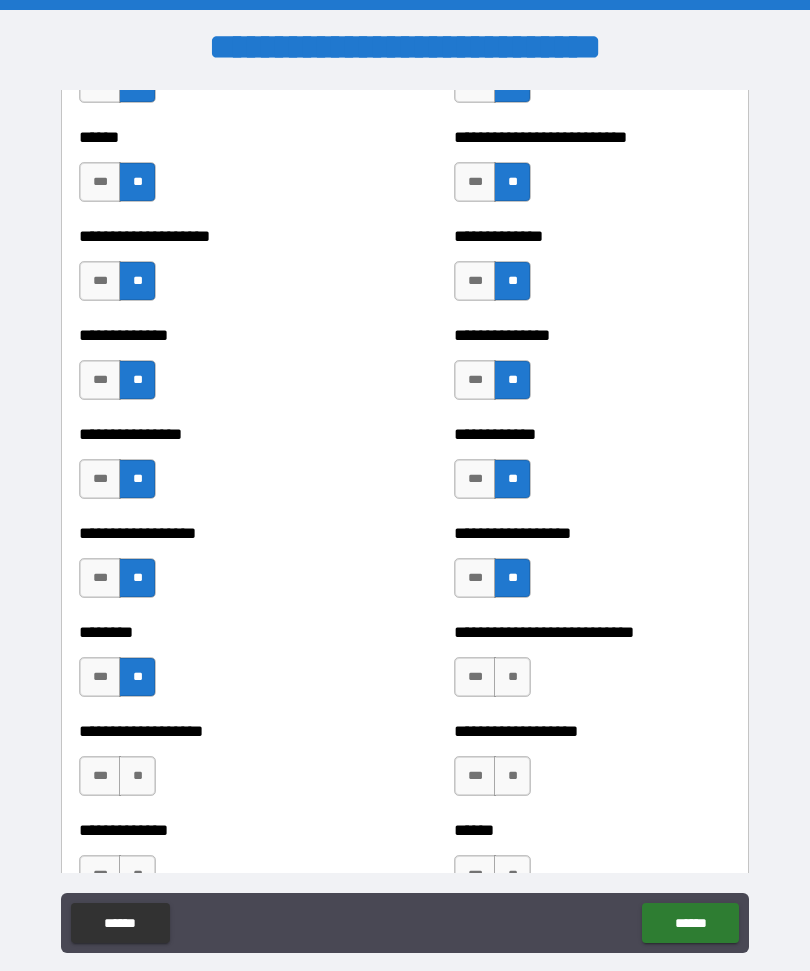 click on "**" at bounding box center [512, 677] 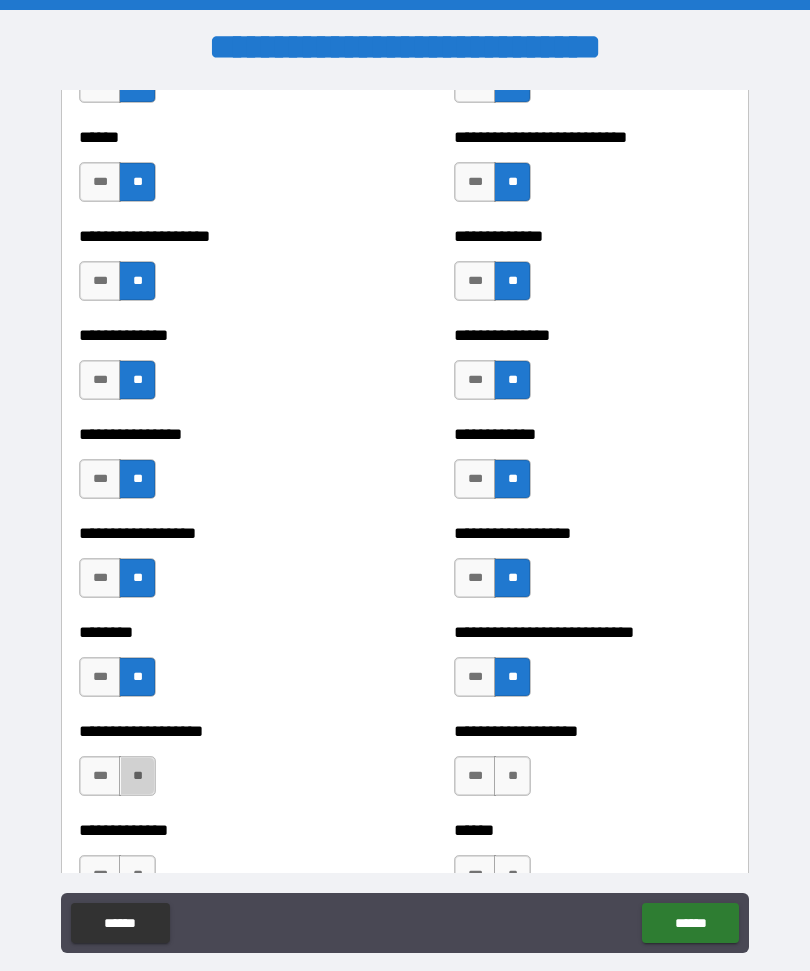 click on "**" at bounding box center (137, 776) 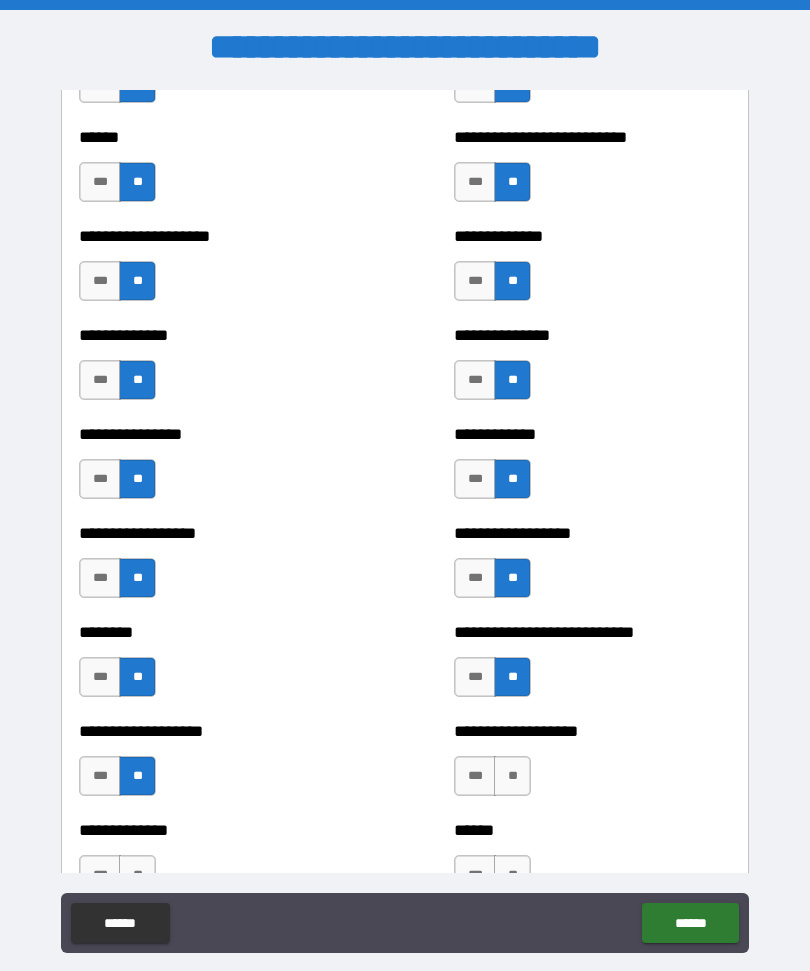 click on "**" at bounding box center (512, 776) 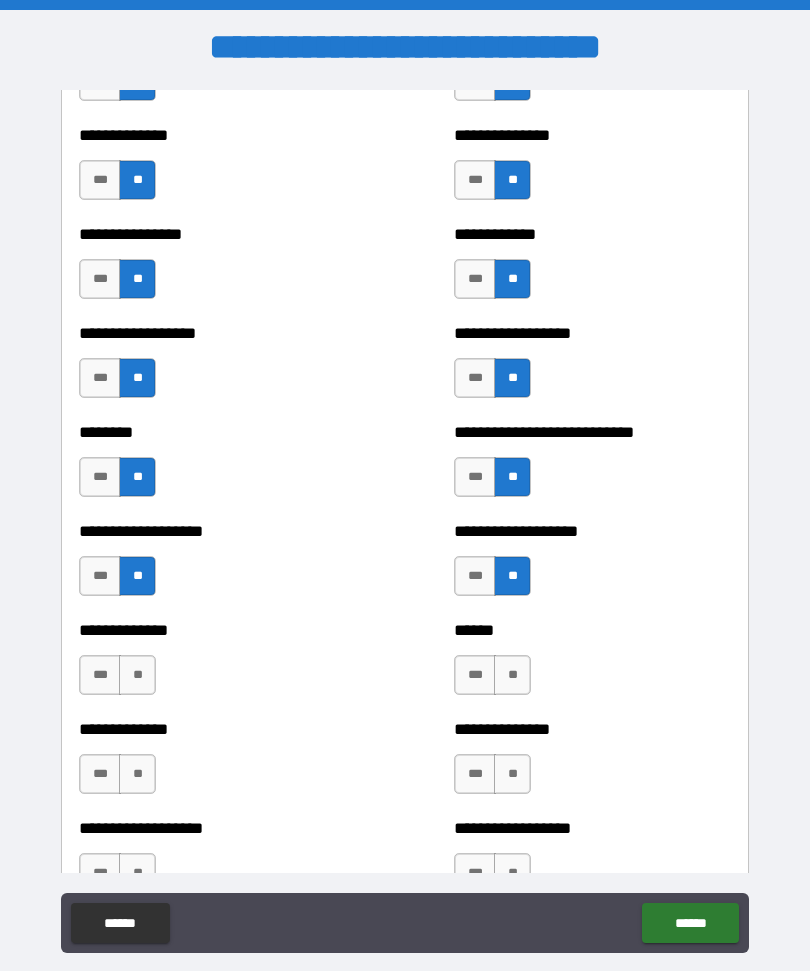 scroll, scrollTop: 4307, scrollLeft: 0, axis: vertical 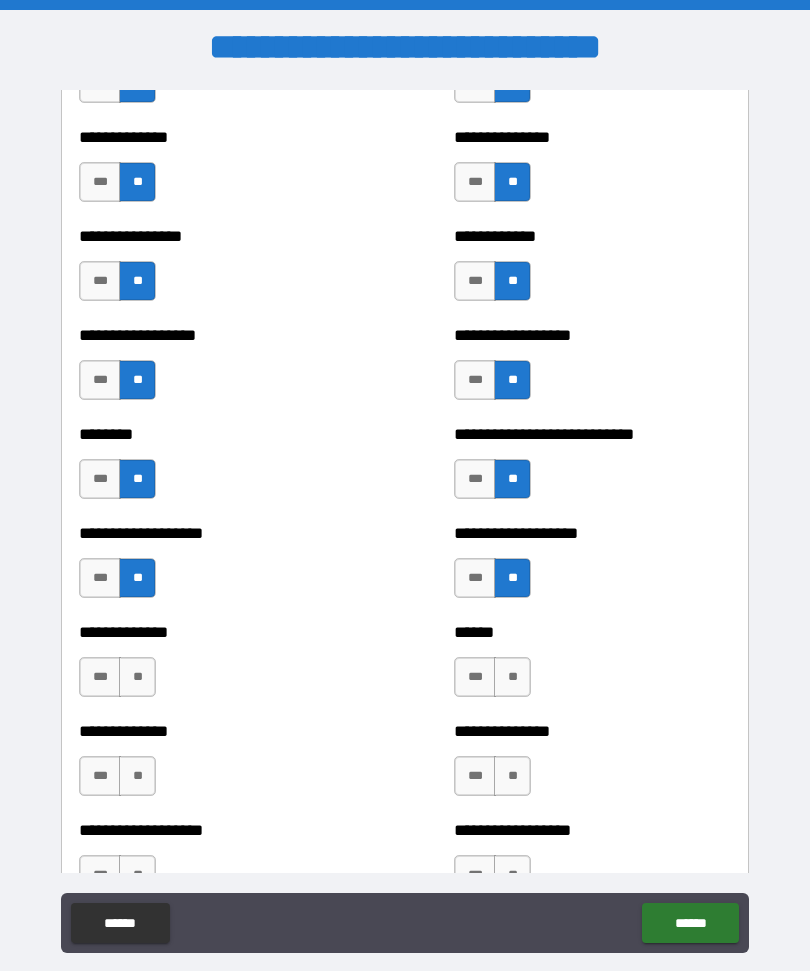 click on "***" at bounding box center (100, 677) 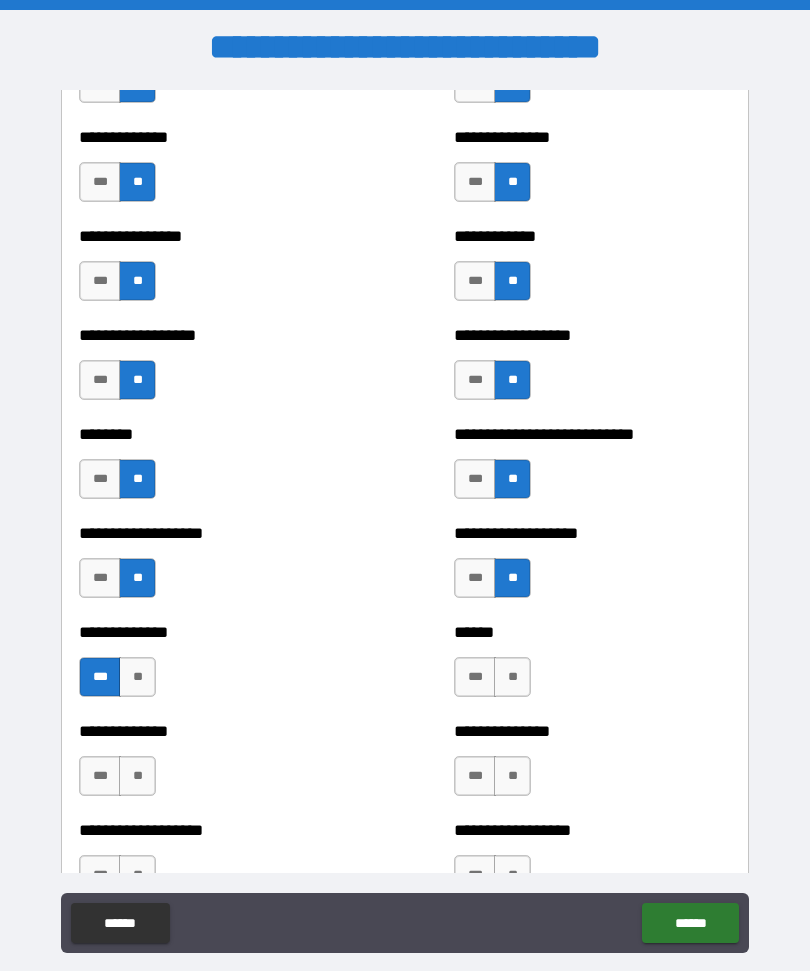 click on "**" at bounding box center (512, 677) 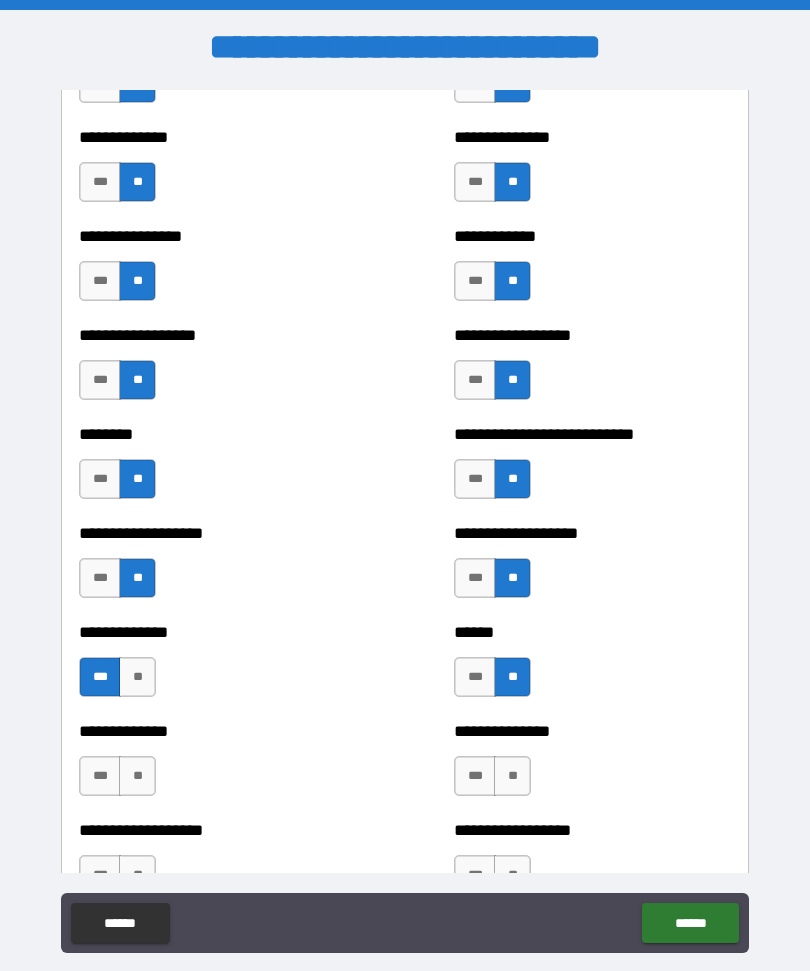 click on "**" at bounding box center (137, 776) 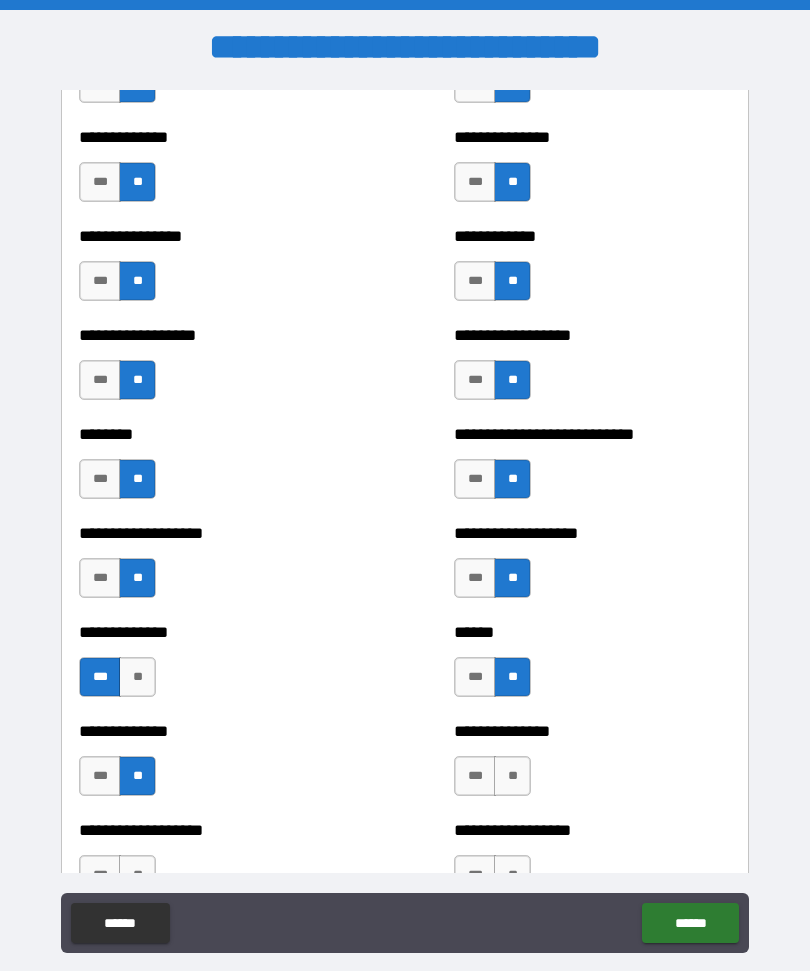 click on "**" at bounding box center (512, 776) 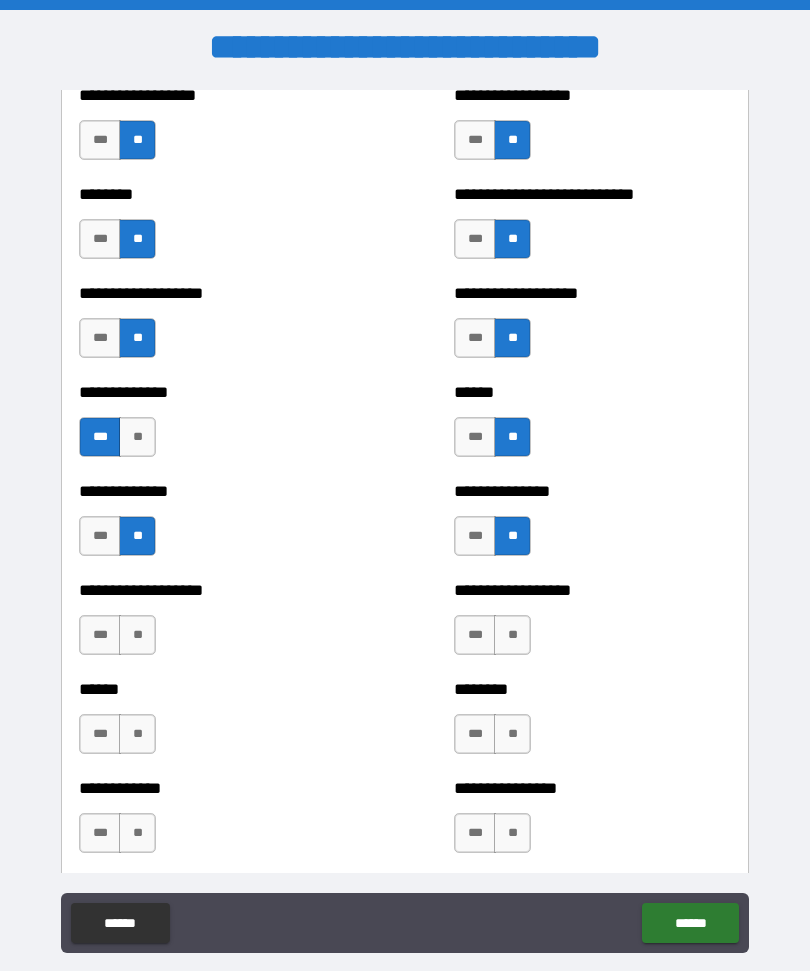 scroll, scrollTop: 4551, scrollLeft: 0, axis: vertical 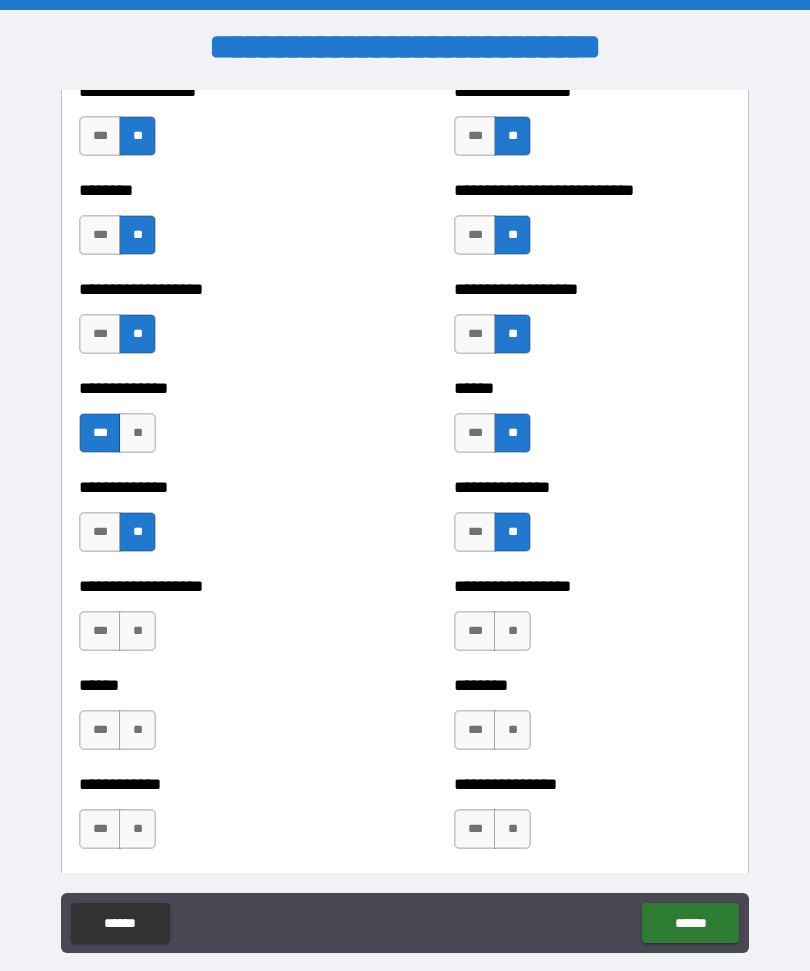 click on "**" at bounding box center [137, 631] 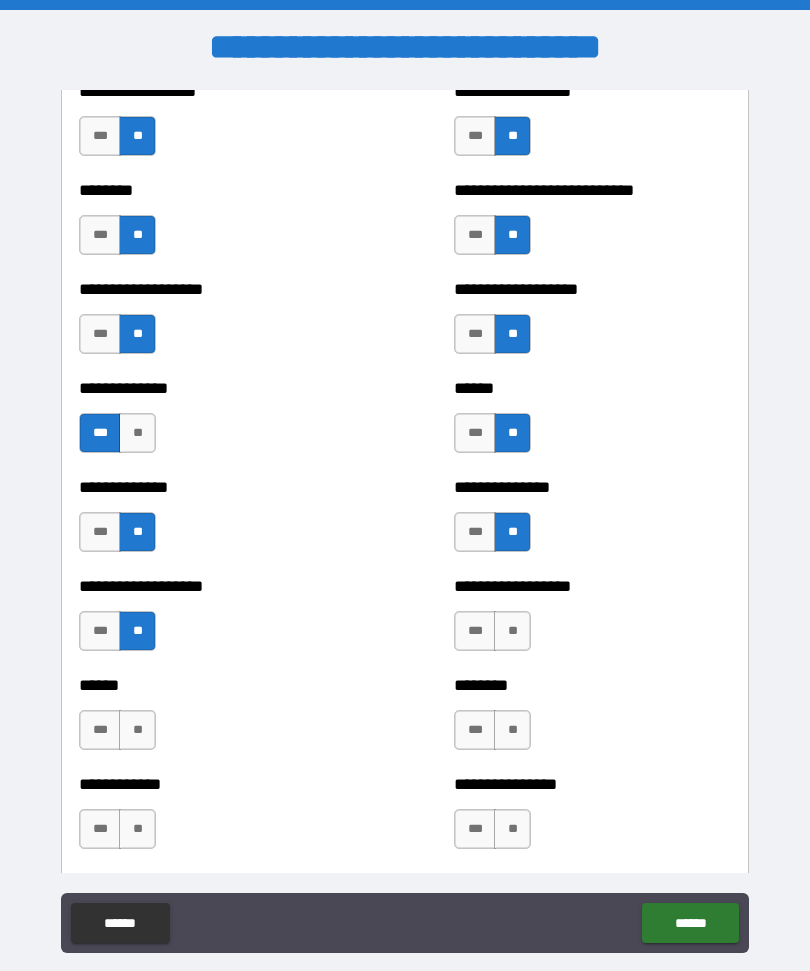 click on "**" at bounding box center (137, 730) 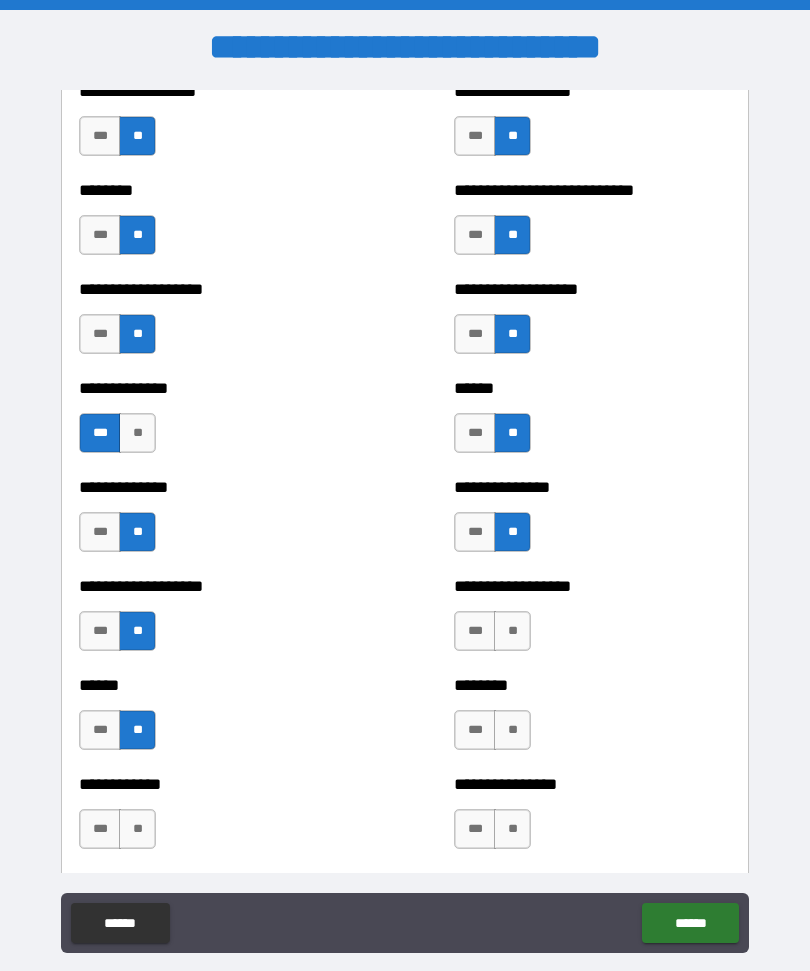 click on "**" at bounding box center [137, 829] 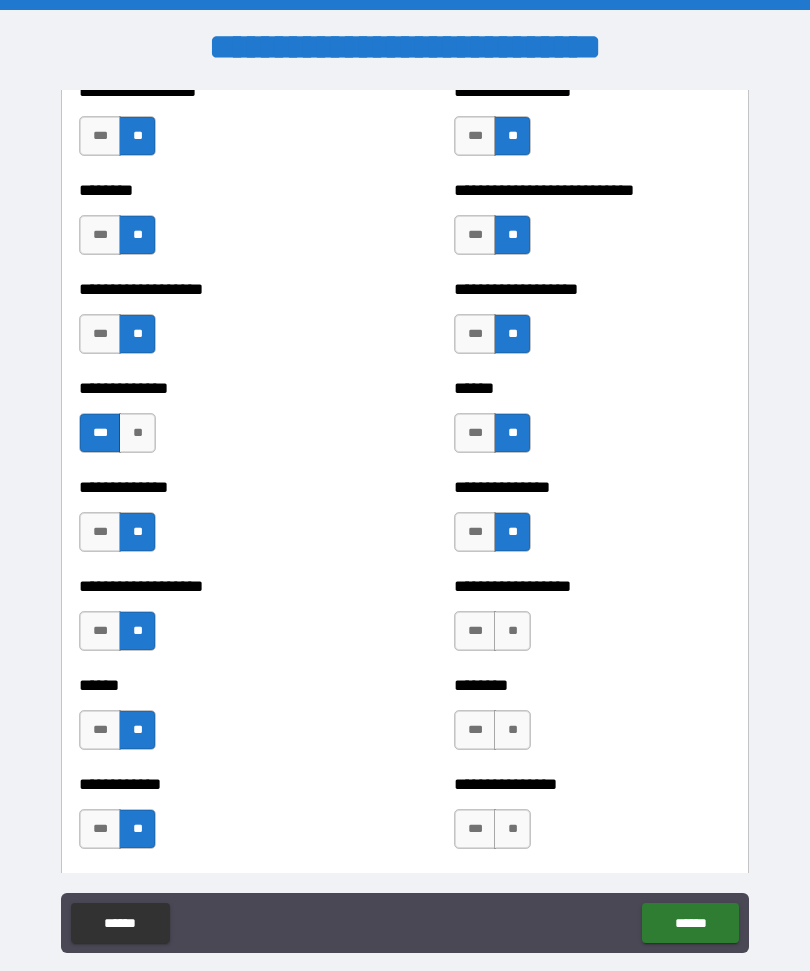 click on "**" at bounding box center [512, 631] 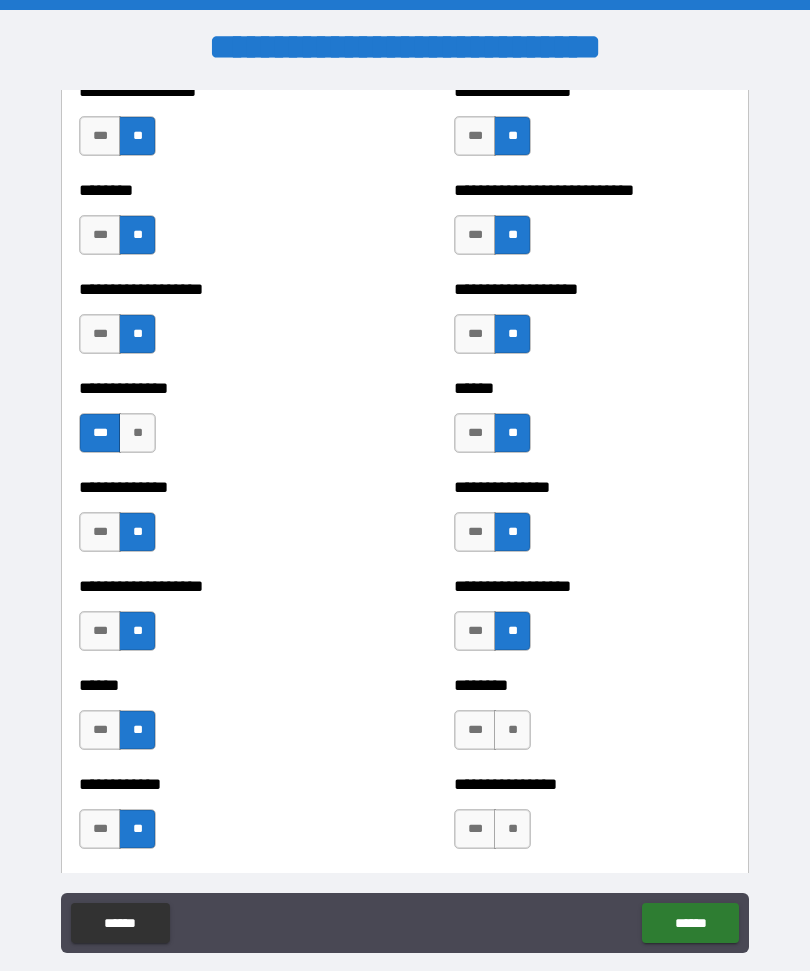 click on "**" at bounding box center (512, 730) 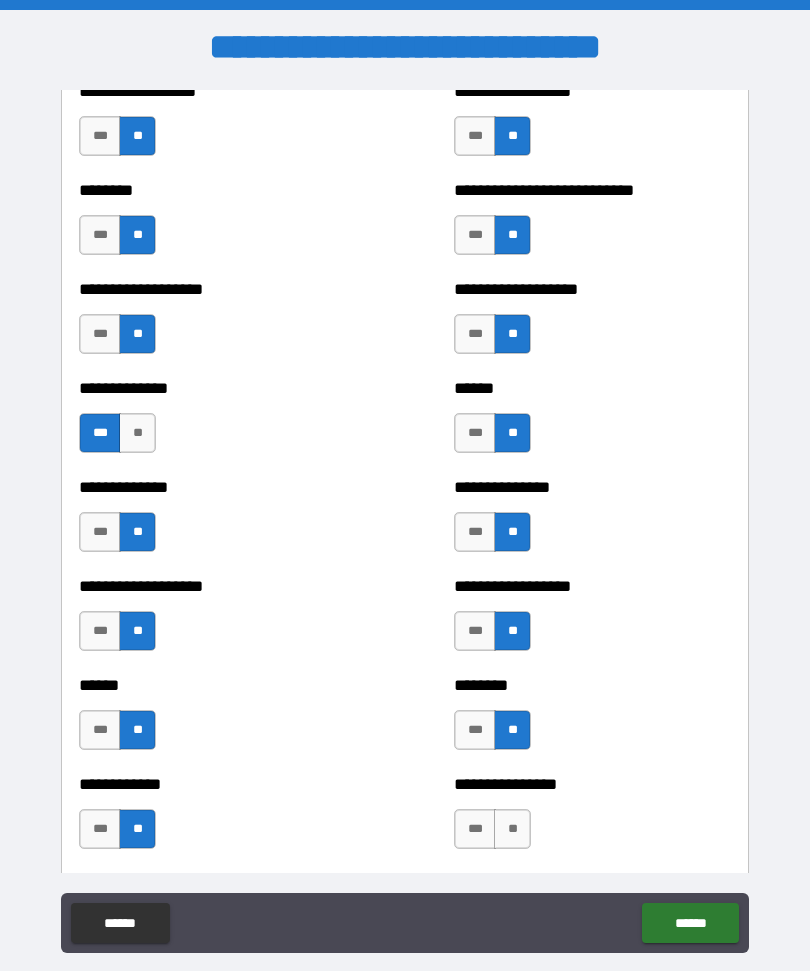 click on "**" at bounding box center (512, 829) 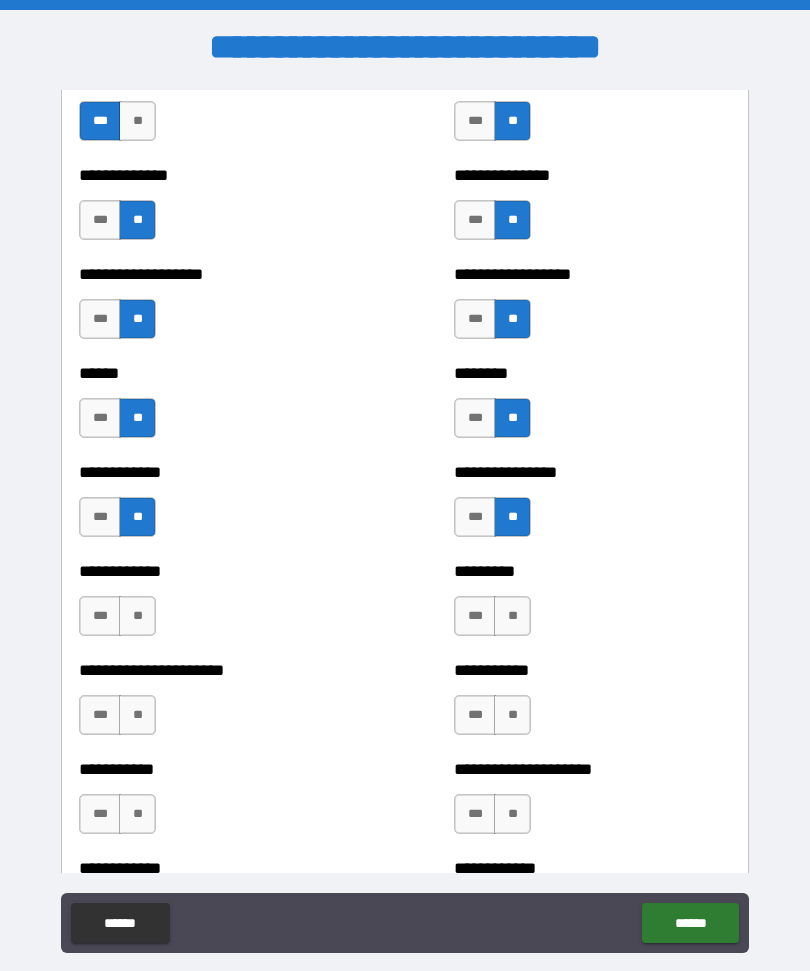 scroll, scrollTop: 4860, scrollLeft: 0, axis: vertical 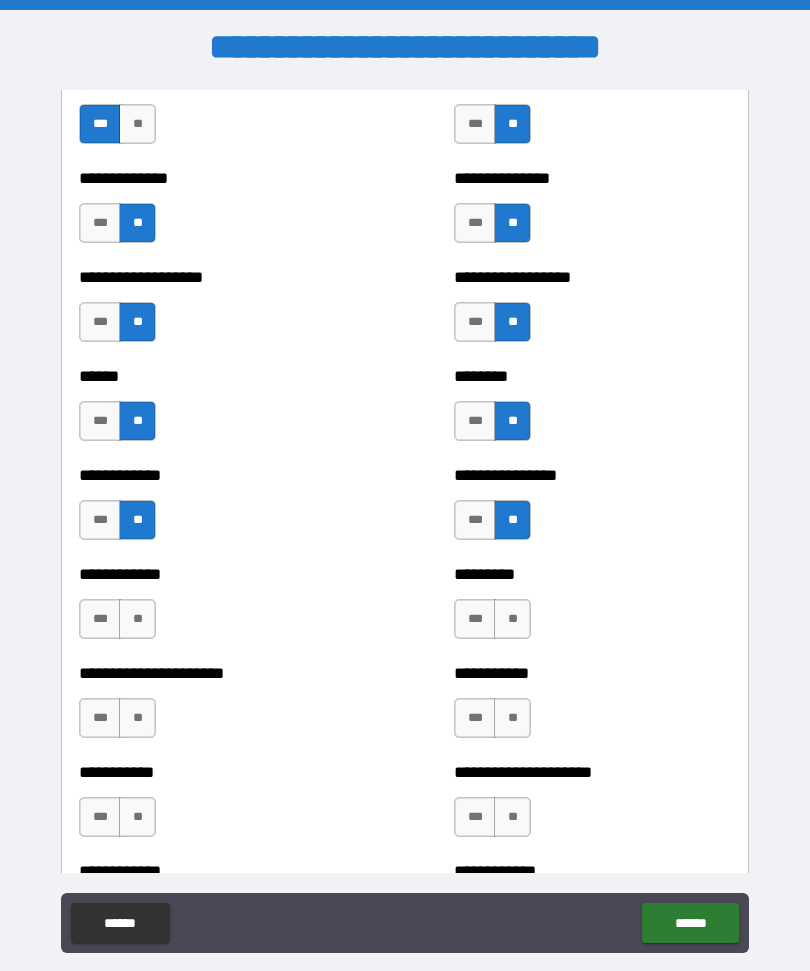click on "**" at bounding box center [512, 619] 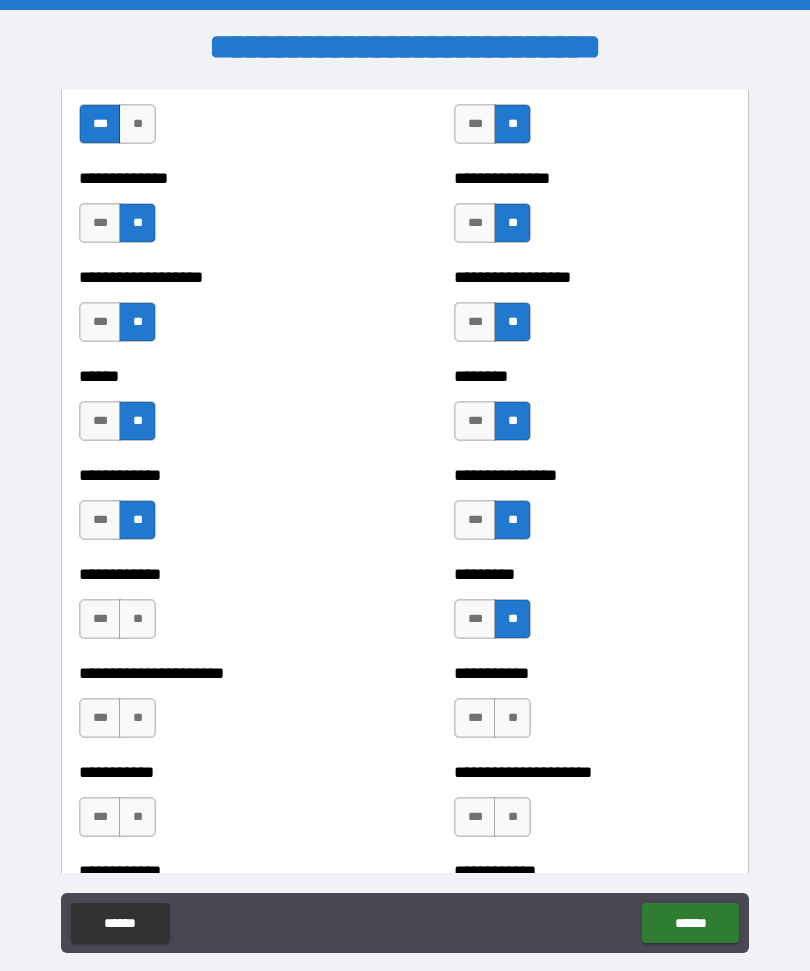 click on "**" at bounding box center [137, 619] 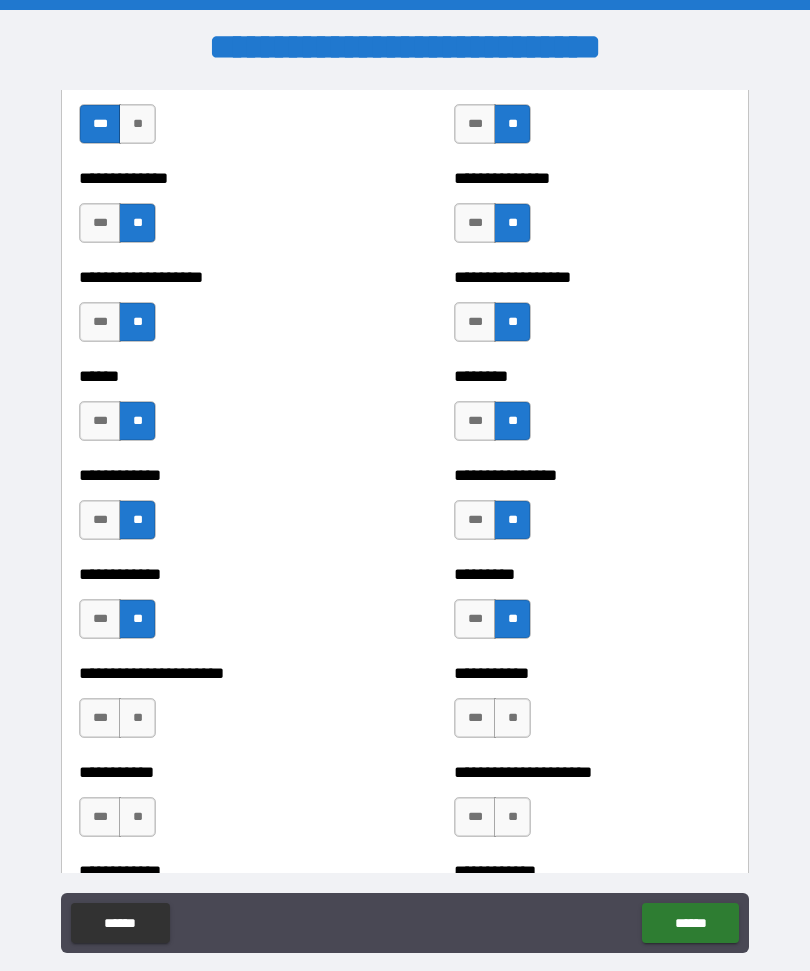 click on "**" at bounding box center (137, 718) 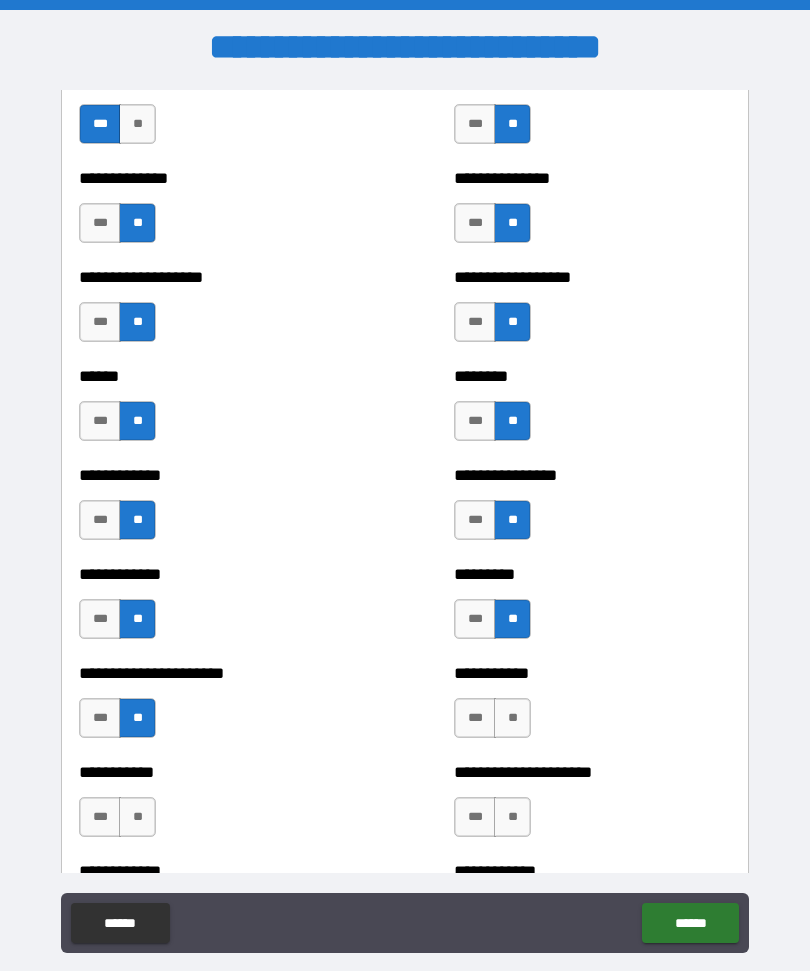 click on "**" at bounding box center [512, 718] 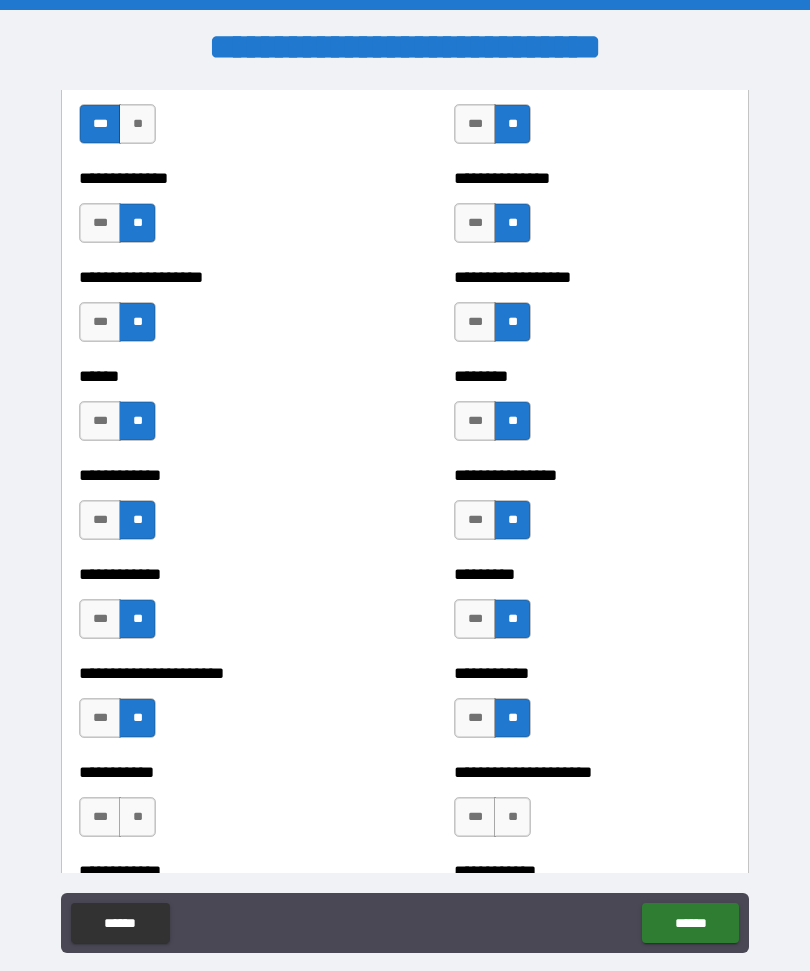 click on "**" at bounding box center [137, 817] 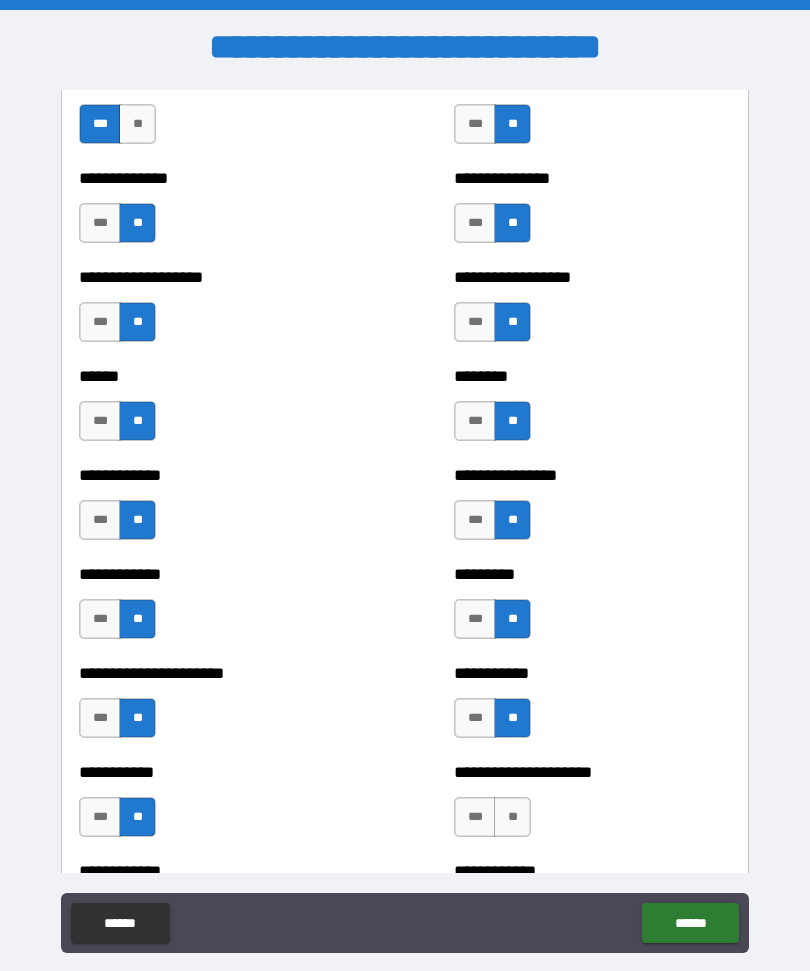 click on "**" at bounding box center [512, 817] 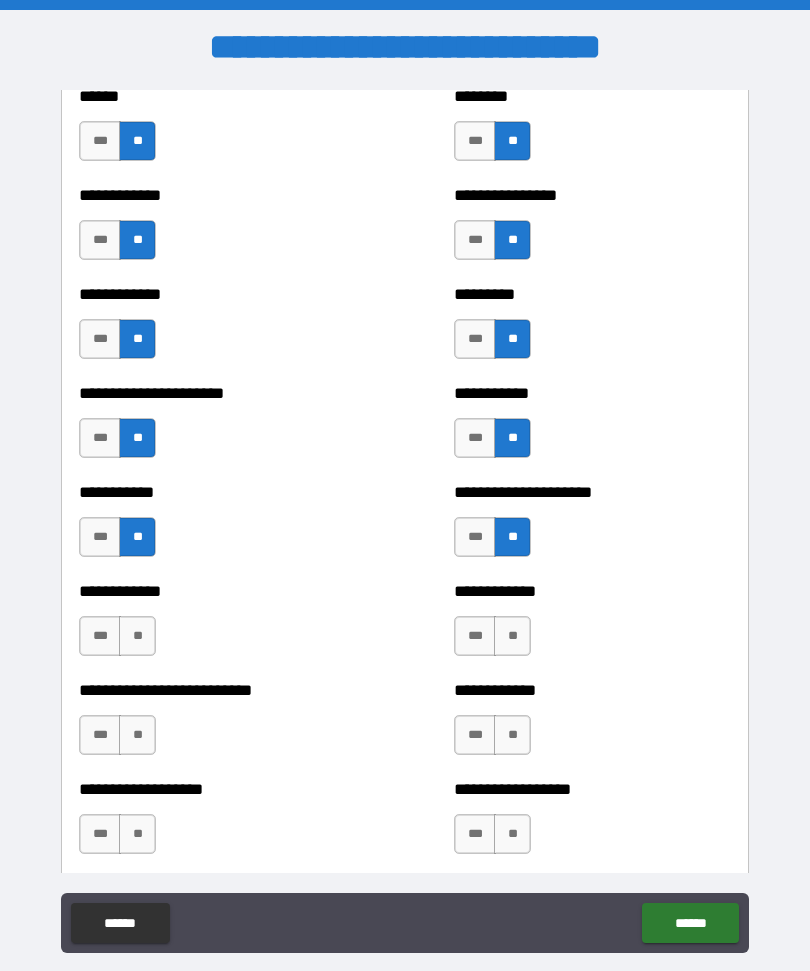 scroll, scrollTop: 5136, scrollLeft: 0, axis: vertical 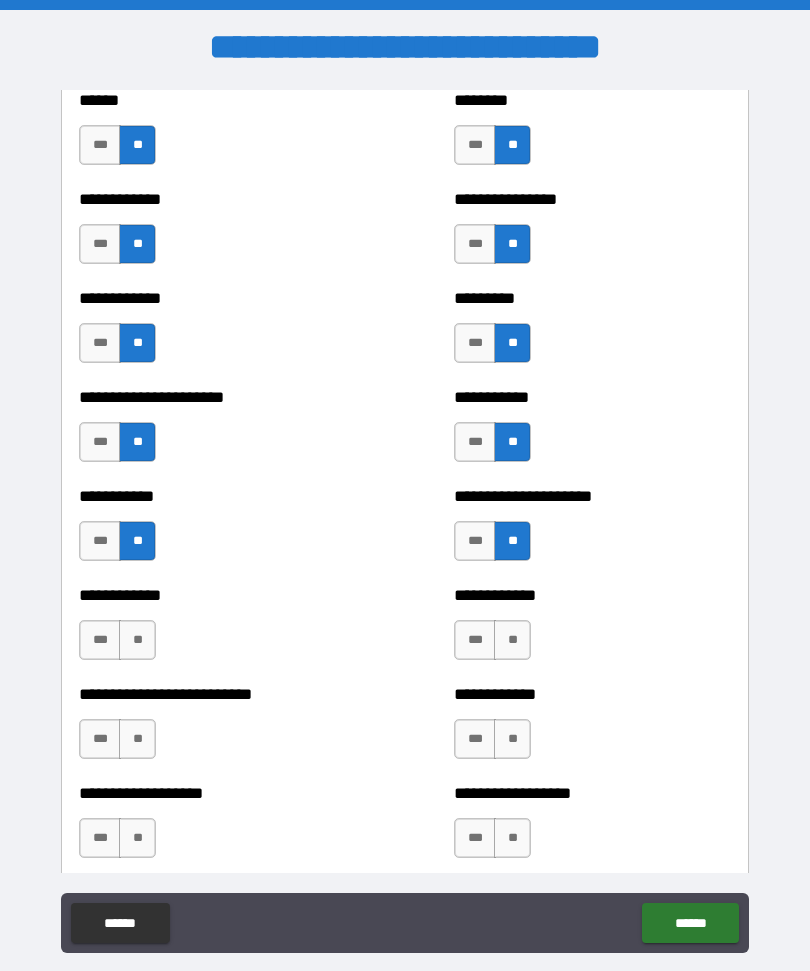 click on "**" at bounding box center [137, 640] 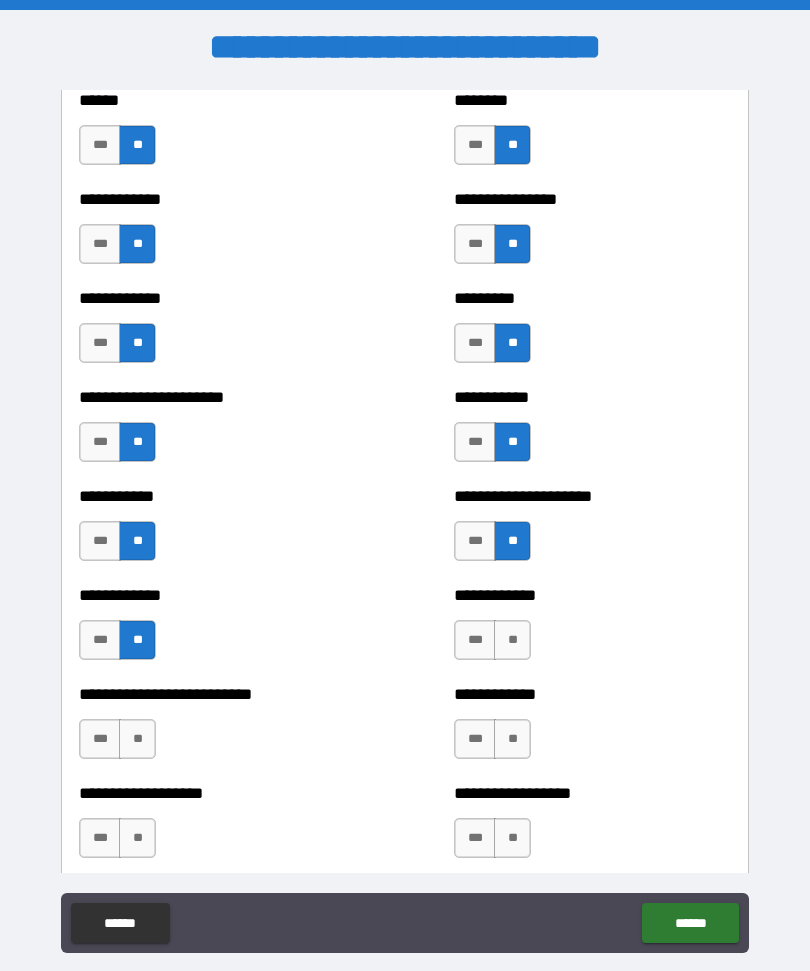 click on "**" at bounding box center [137, 739] 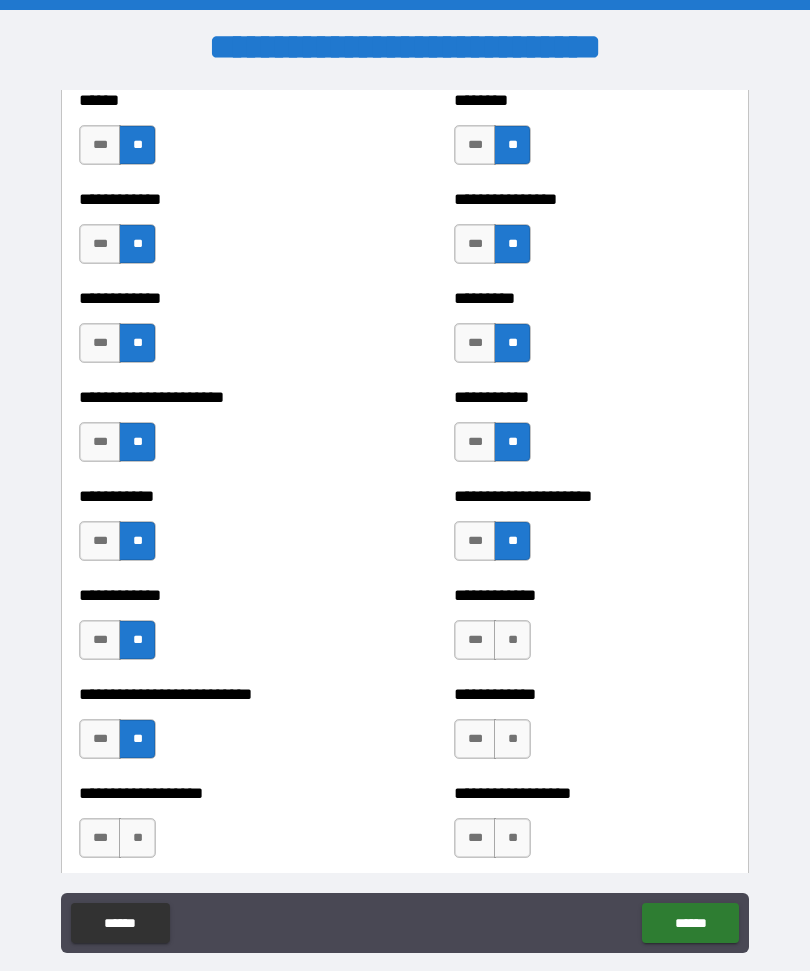 click on "**" at bounding box center [512, 640] 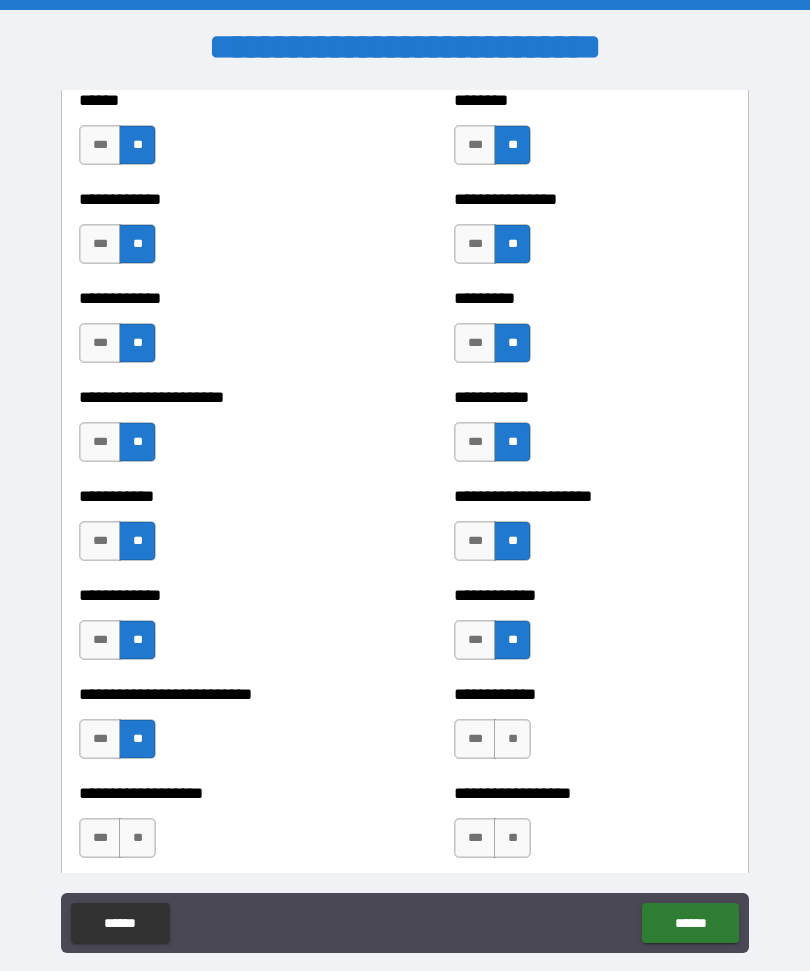 click on "**" at bounding box center (512, 739) 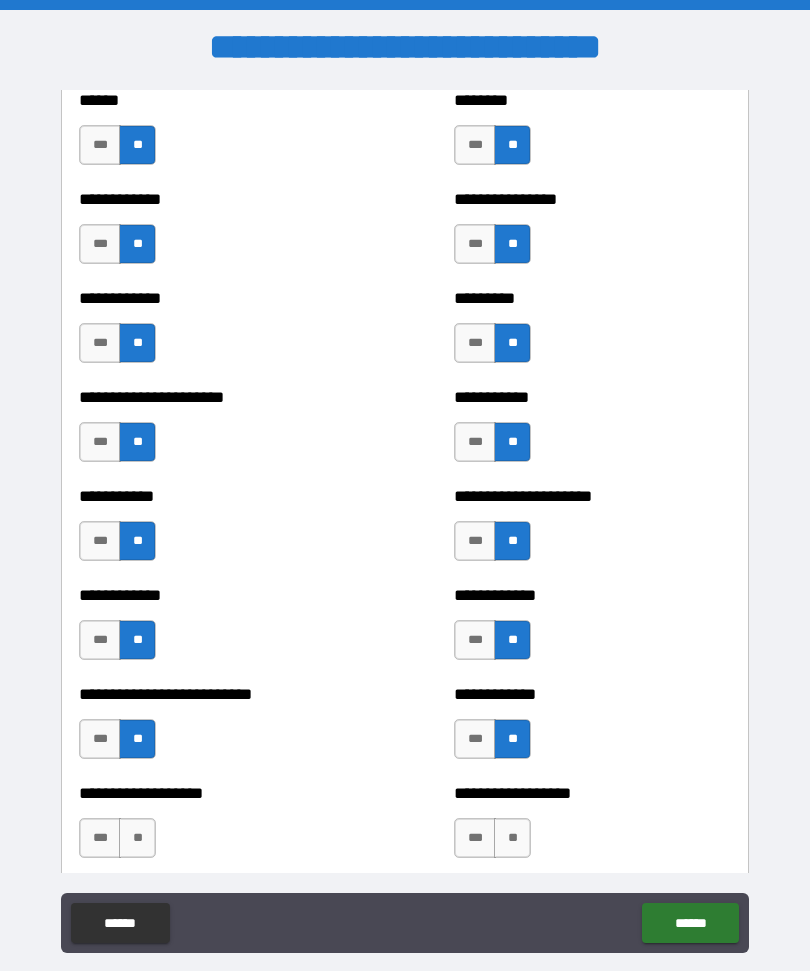 click on "**" at bounding box center (137, 838) 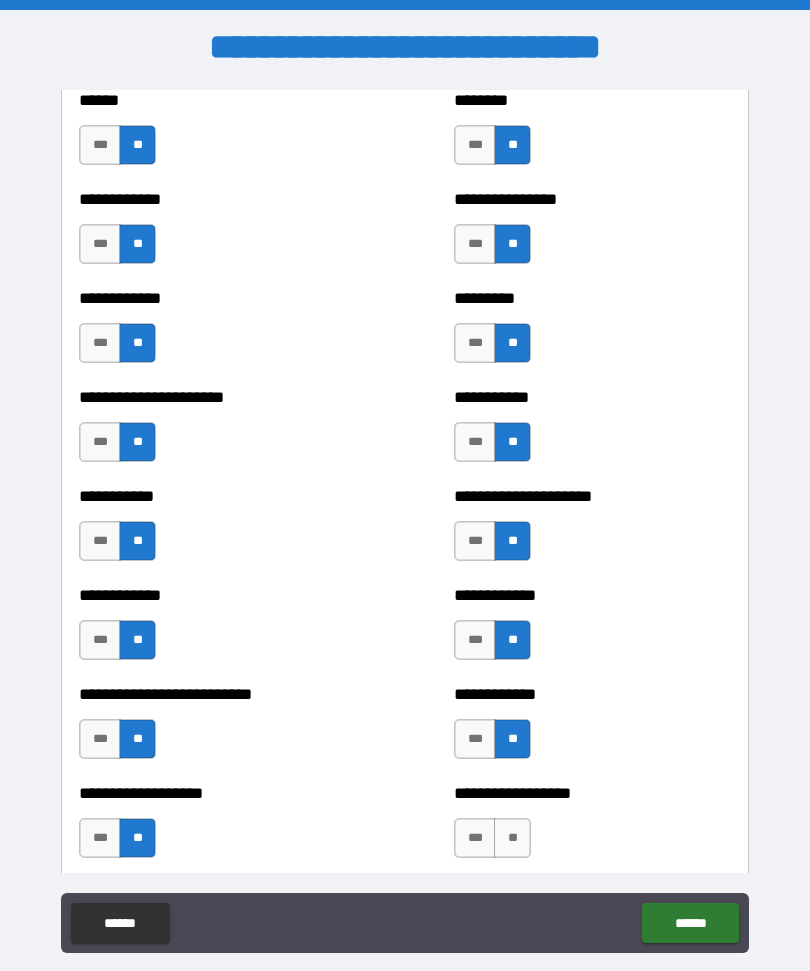 click on "**" at bounding box center [512, 838] 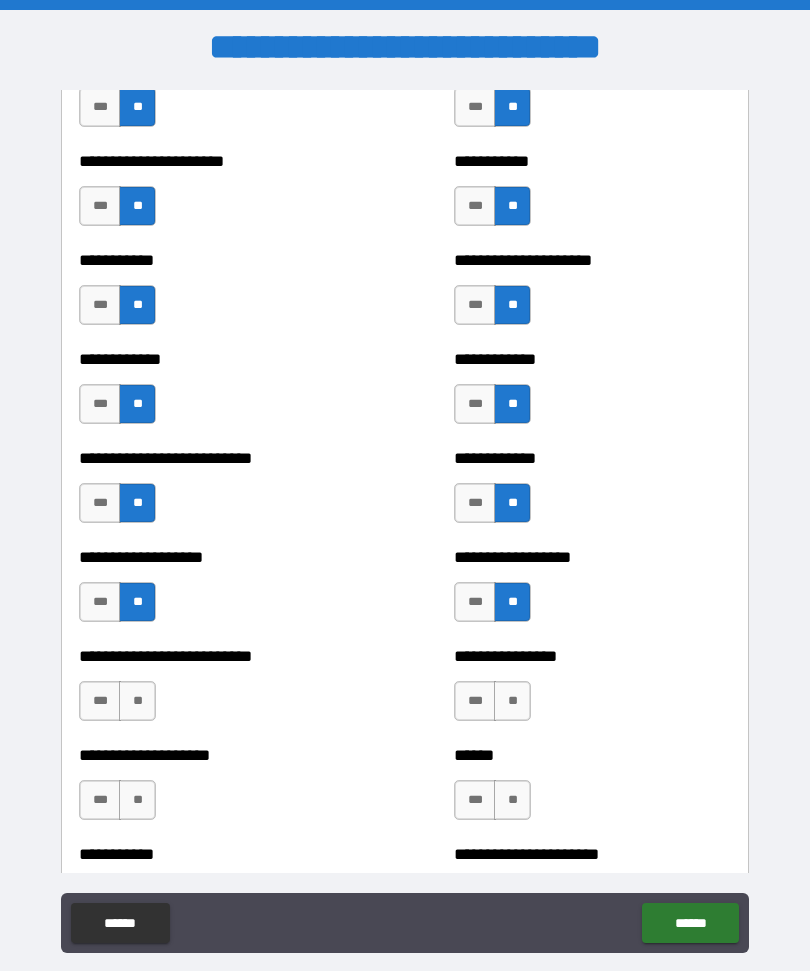 scroll, scrollTop: 5370, scrollLeft: 0, axis: vertical 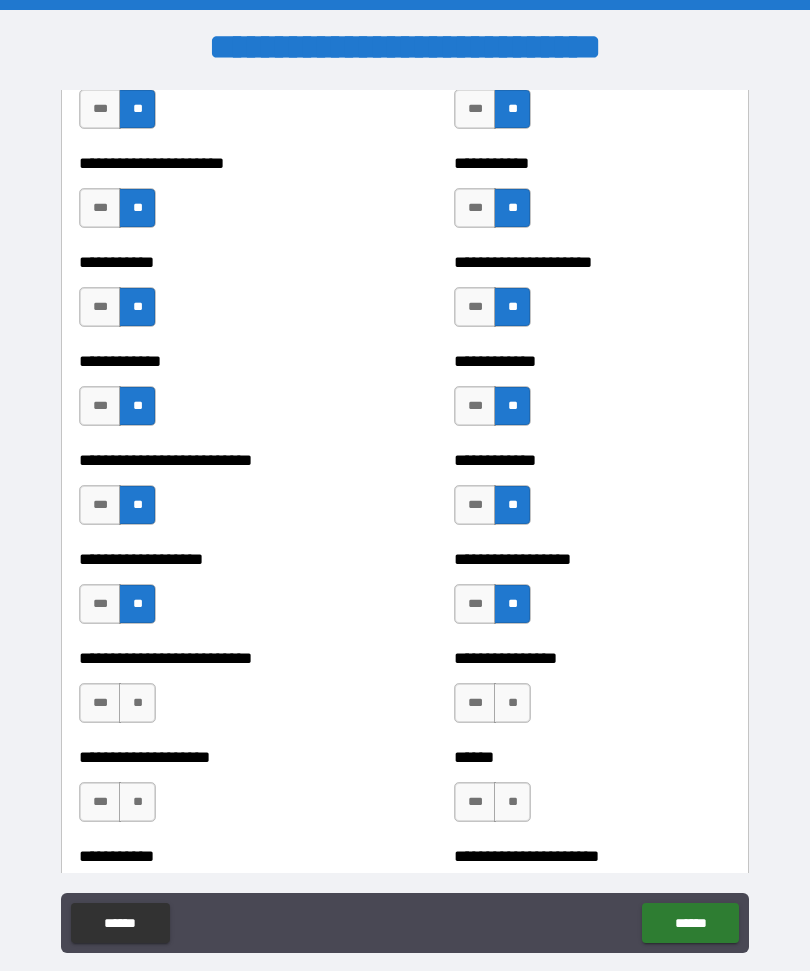click on "**" at bounding box center [512, 703] 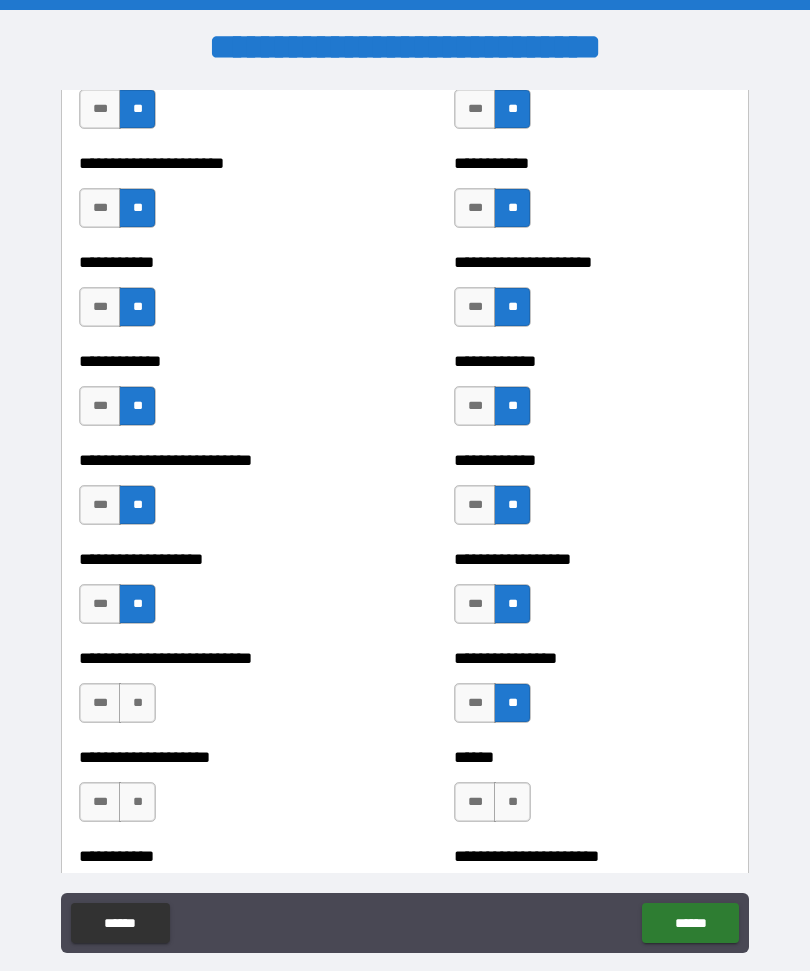 click on "**" at bounding box center (137, 703) 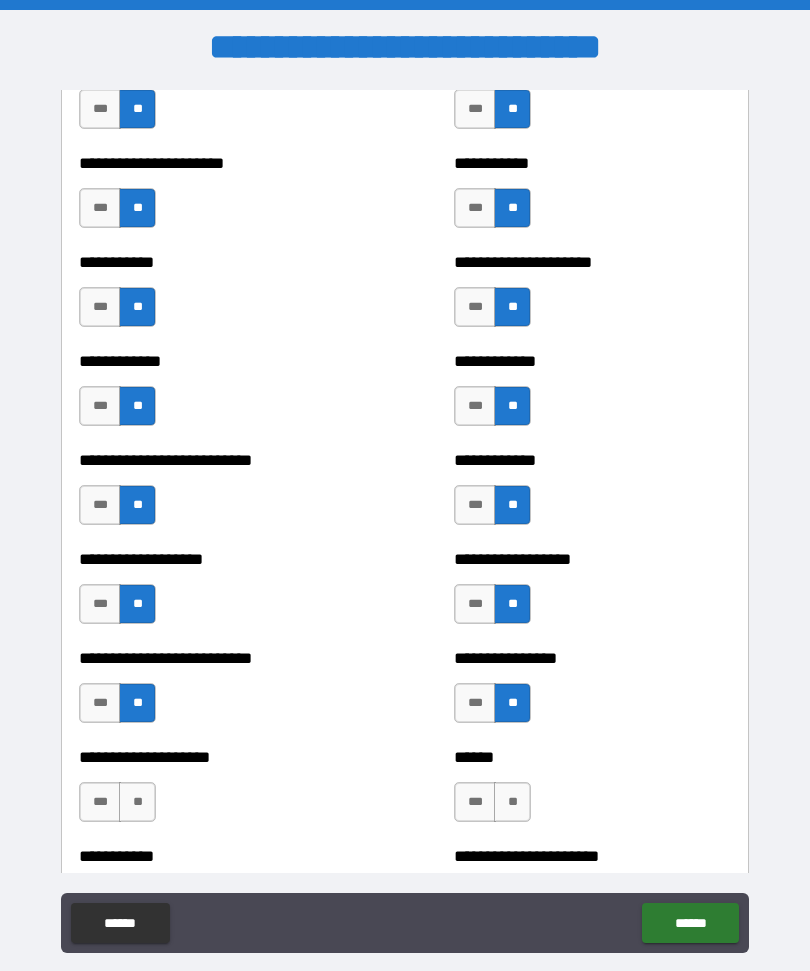 click on "**" at bounding box center [512, 802] 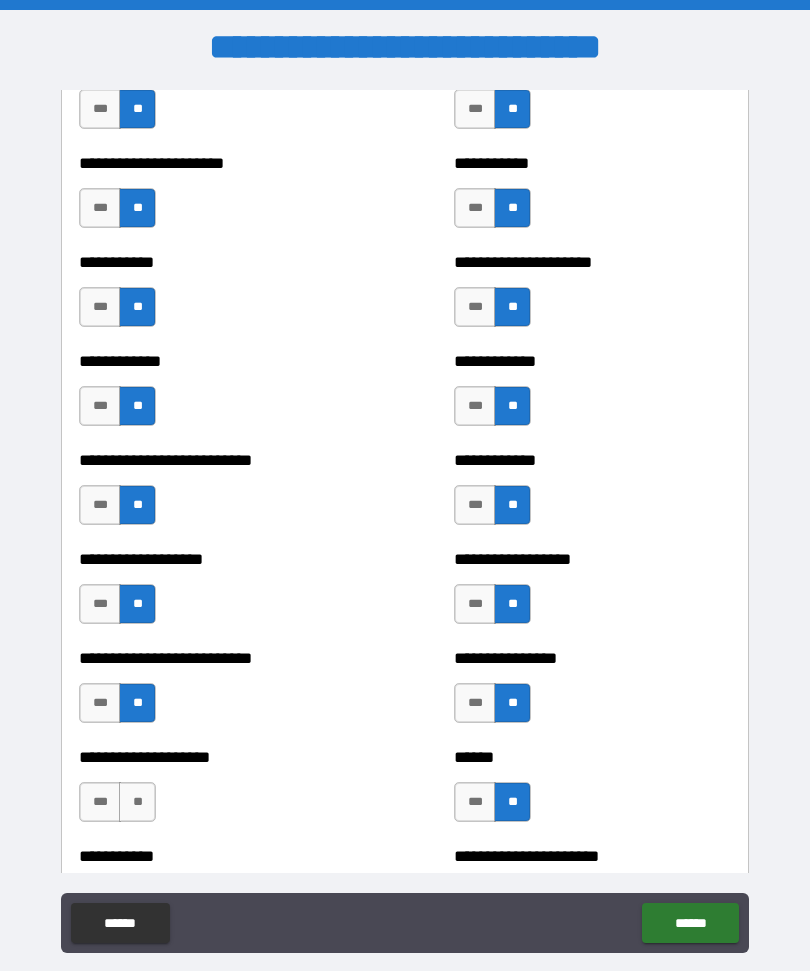 click on "**" at bounding box center (137, 802) 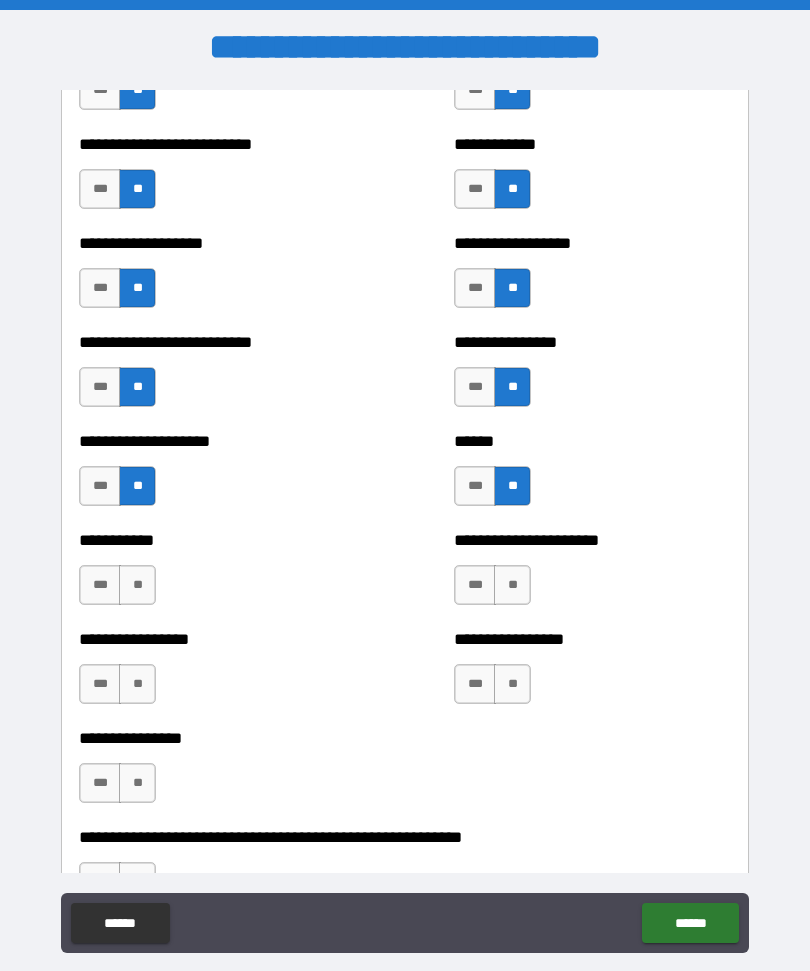 scroll, scrollTop: 5683, scrollLeft: 0, axis: vertical 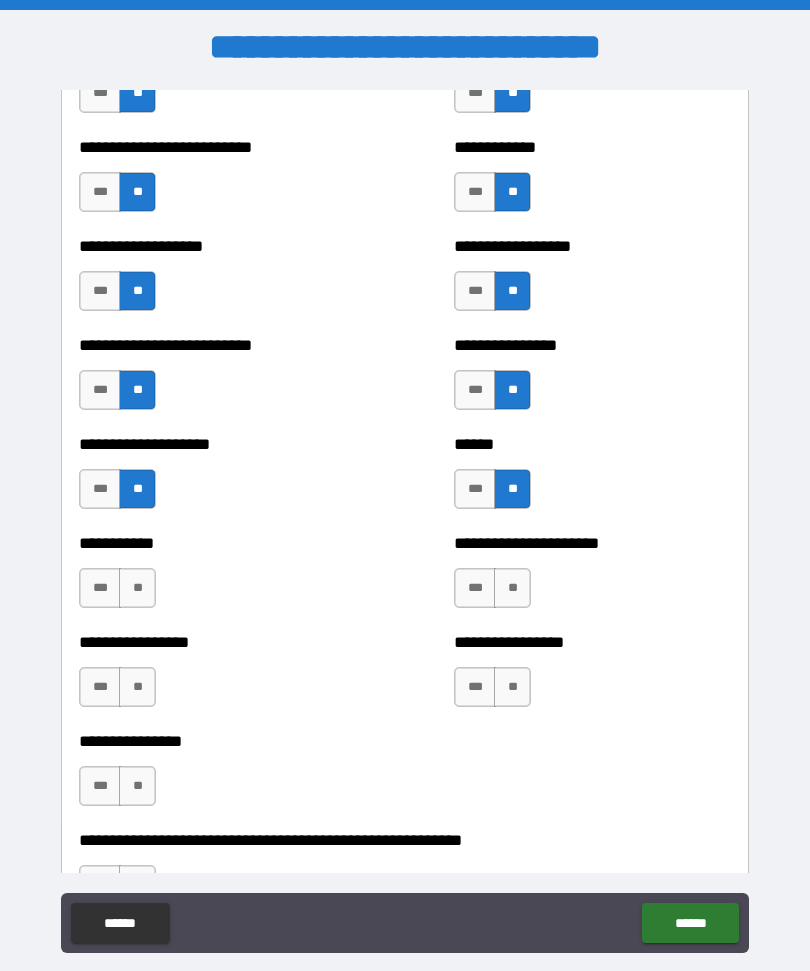 click on "**" at bounding box center [137, 588] 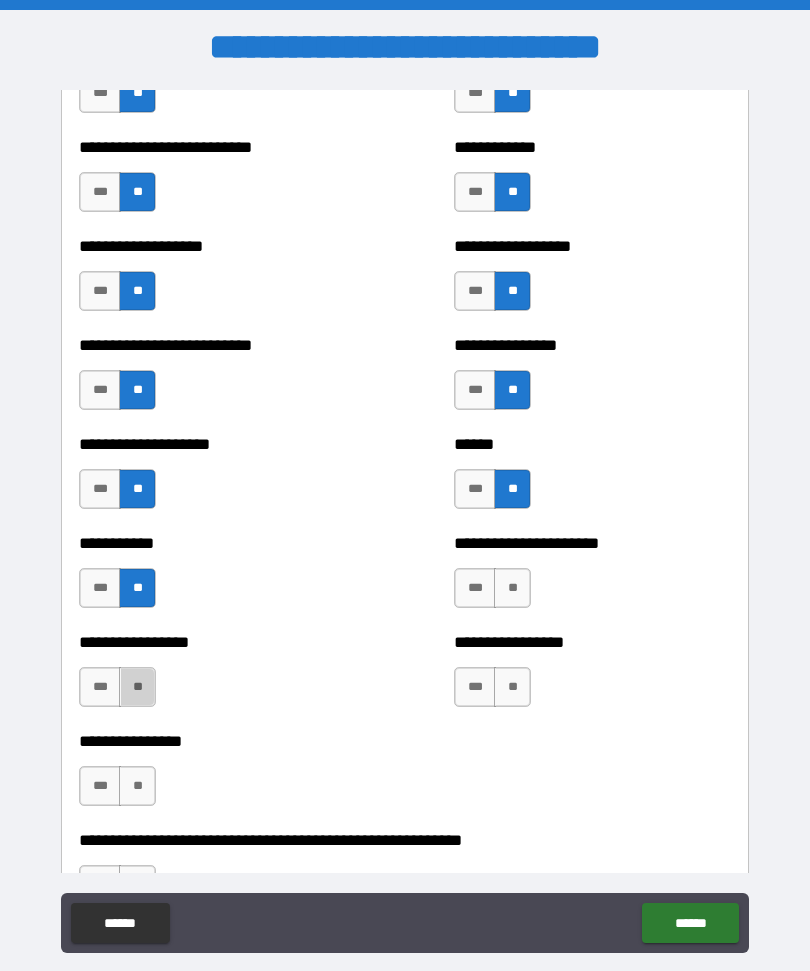 click on "**" at bounding box center [137, 687] 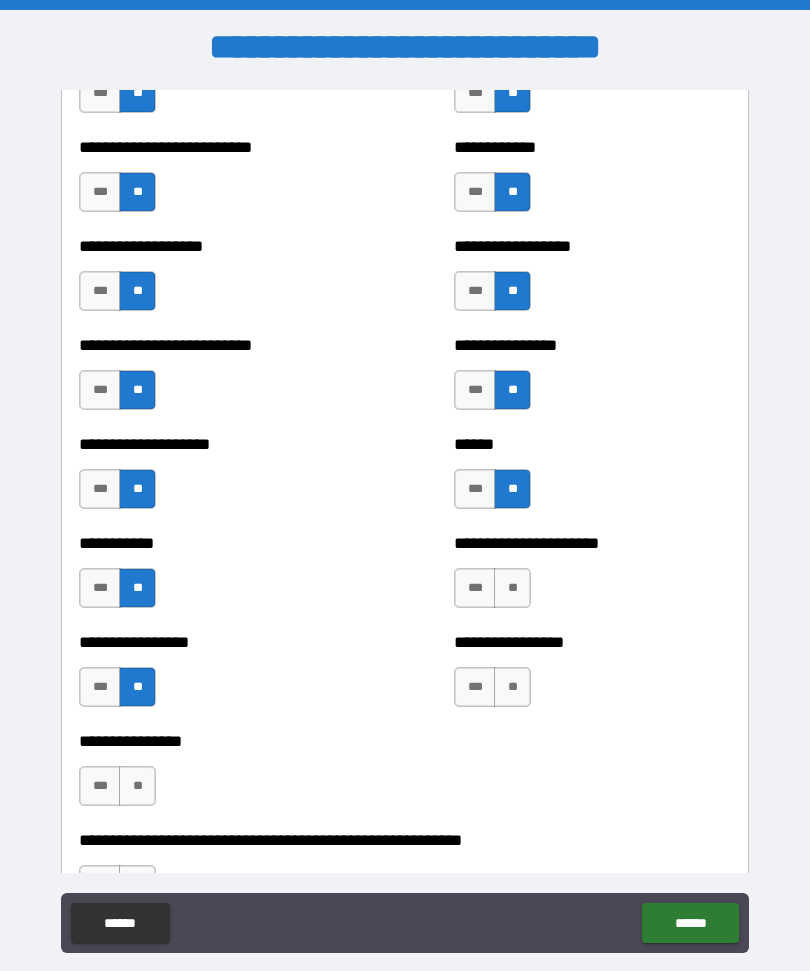 click on "**" at bounding box center (137, 786) 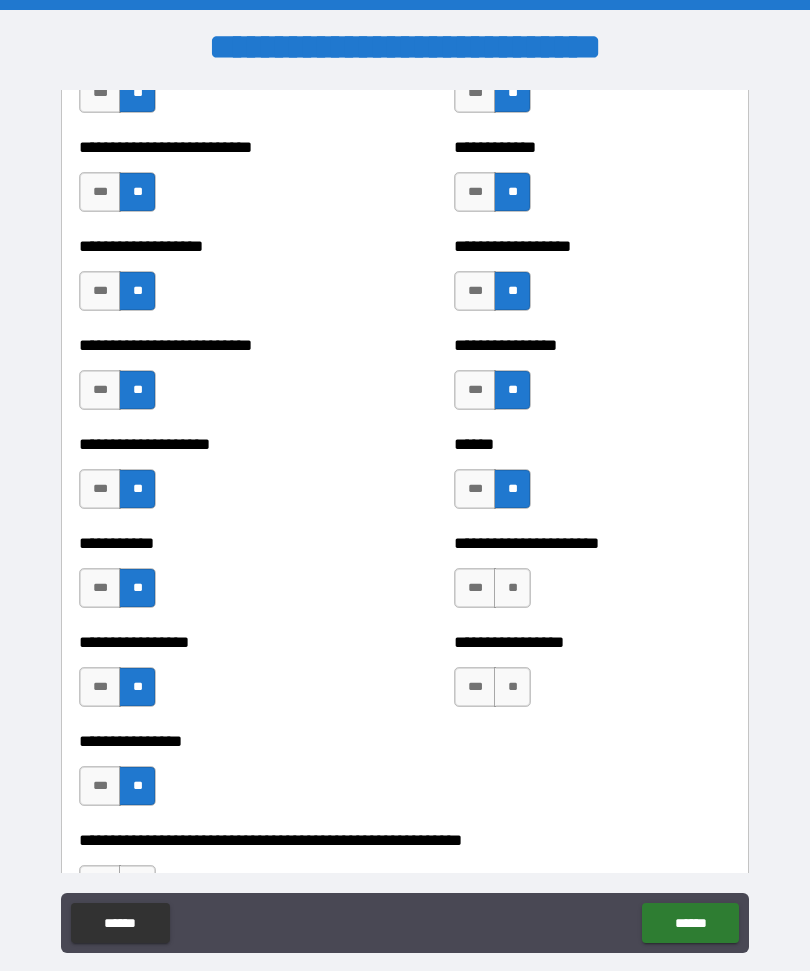 click on "**" at bounding box center [512, 588] 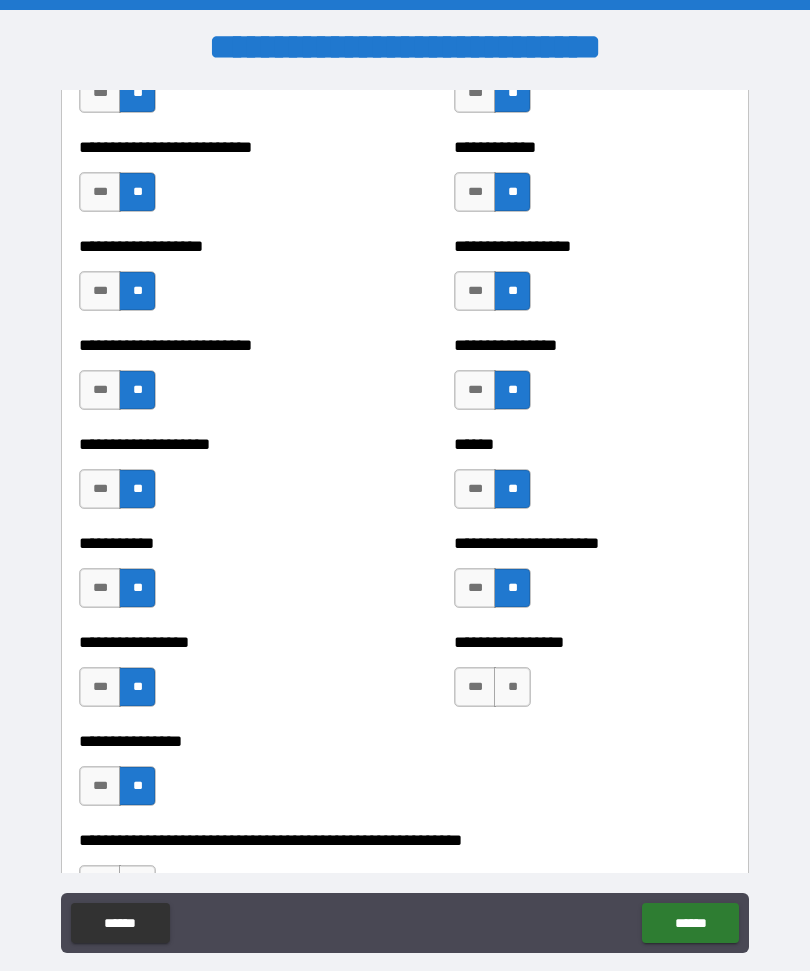 click on "**" at bounding box center [512, 687] 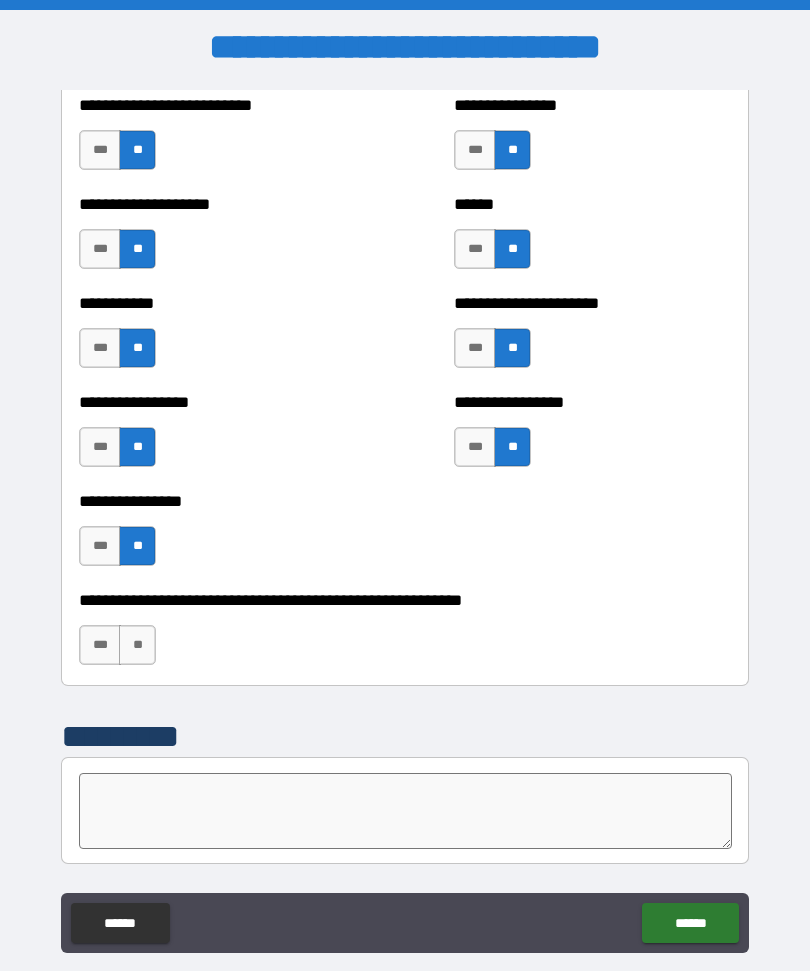 scroll, scrollTop: 5918, scrollLeft: 0, axis: vertical 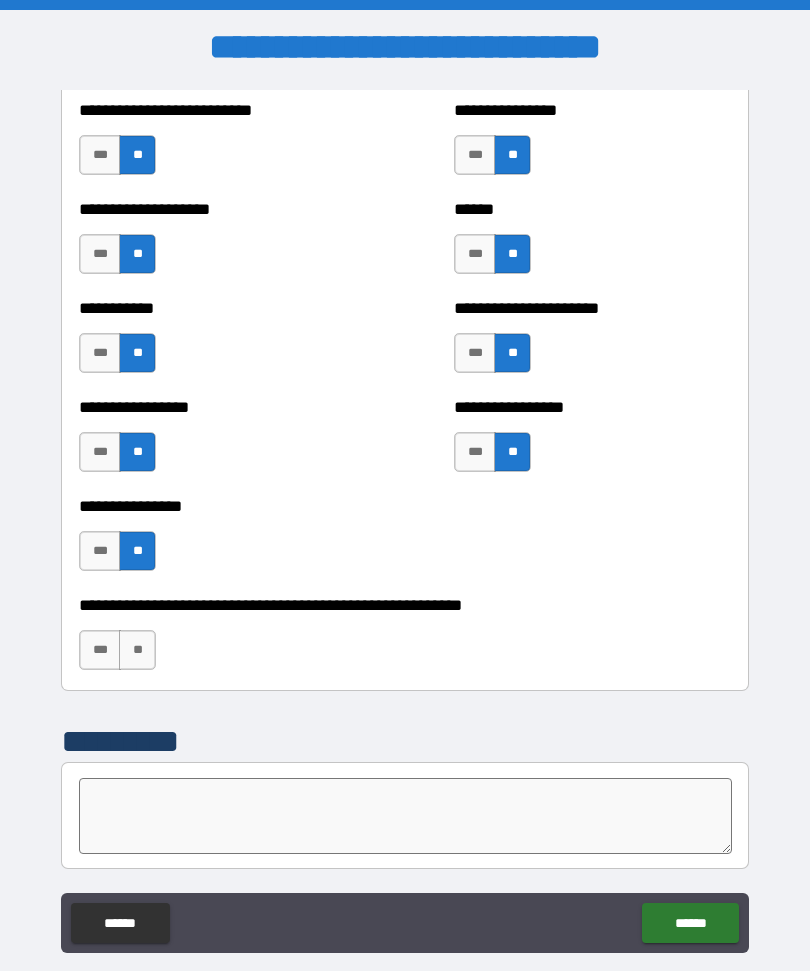 click on "**" at bounding box center [137, 650] 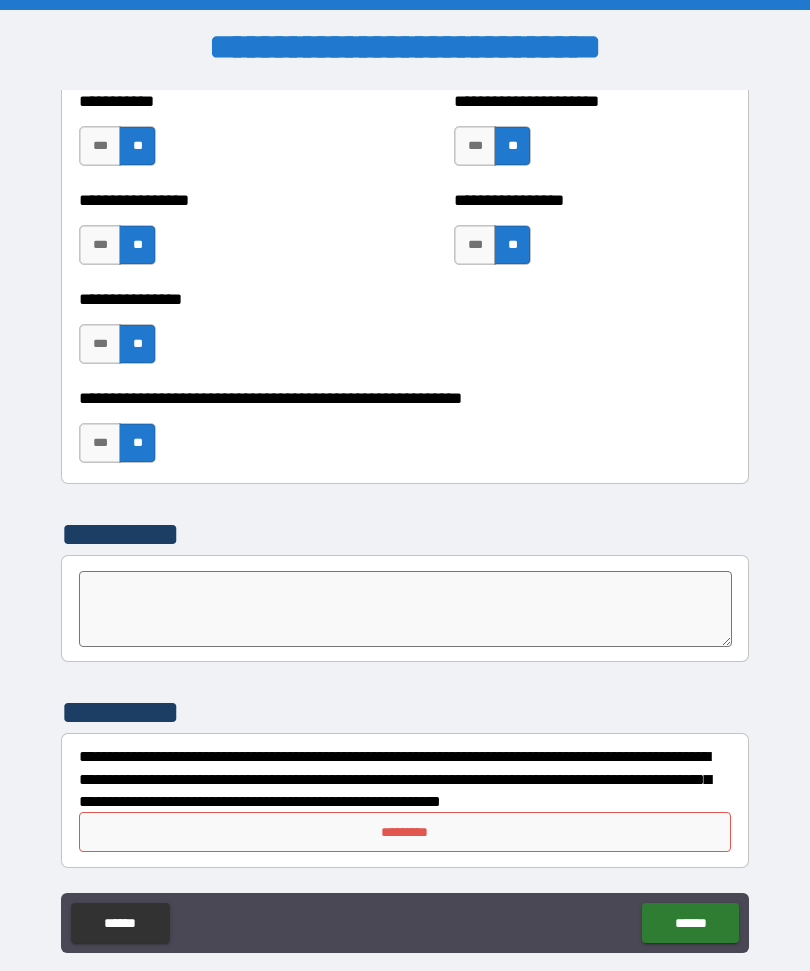 scroll, scrollTop: 6125, scrollLeft: 0, axis: vertical 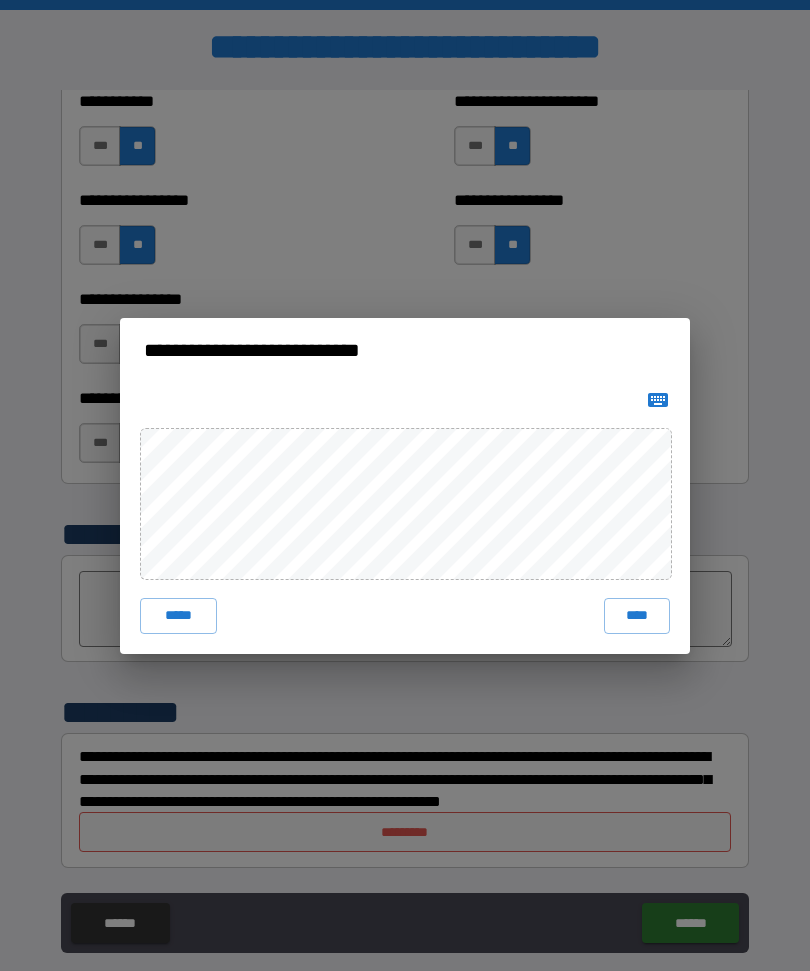 click on "****" at bounding box center (637, 616) 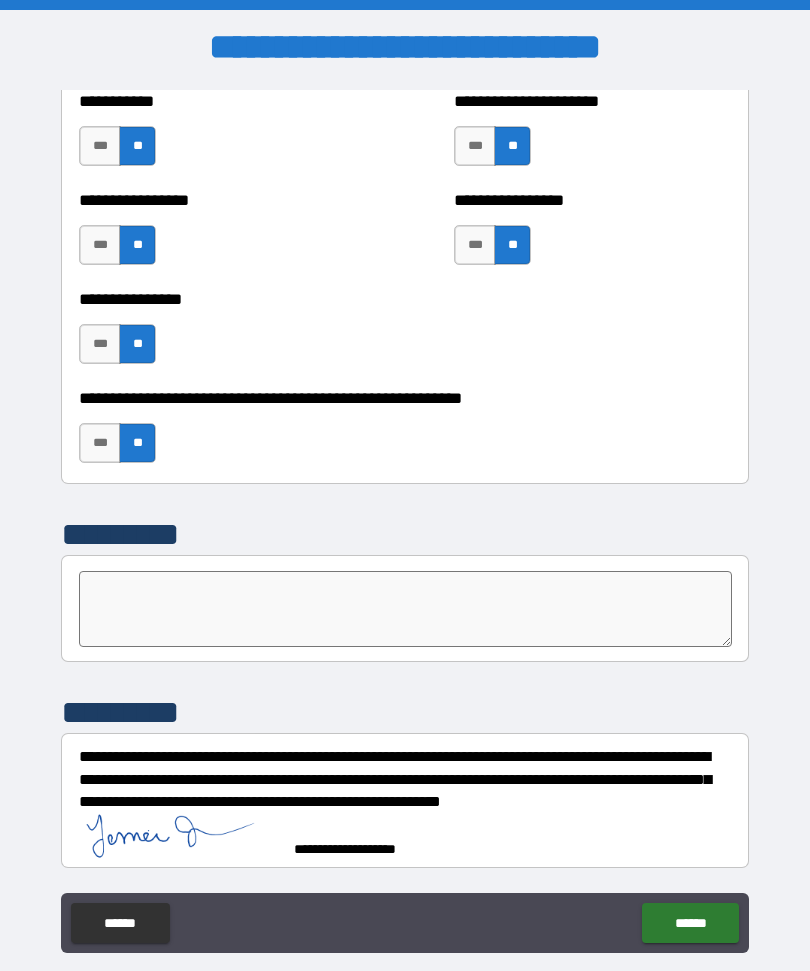 scroll, scrollTop: 6115, scrollLeft: 0, axis: vertical 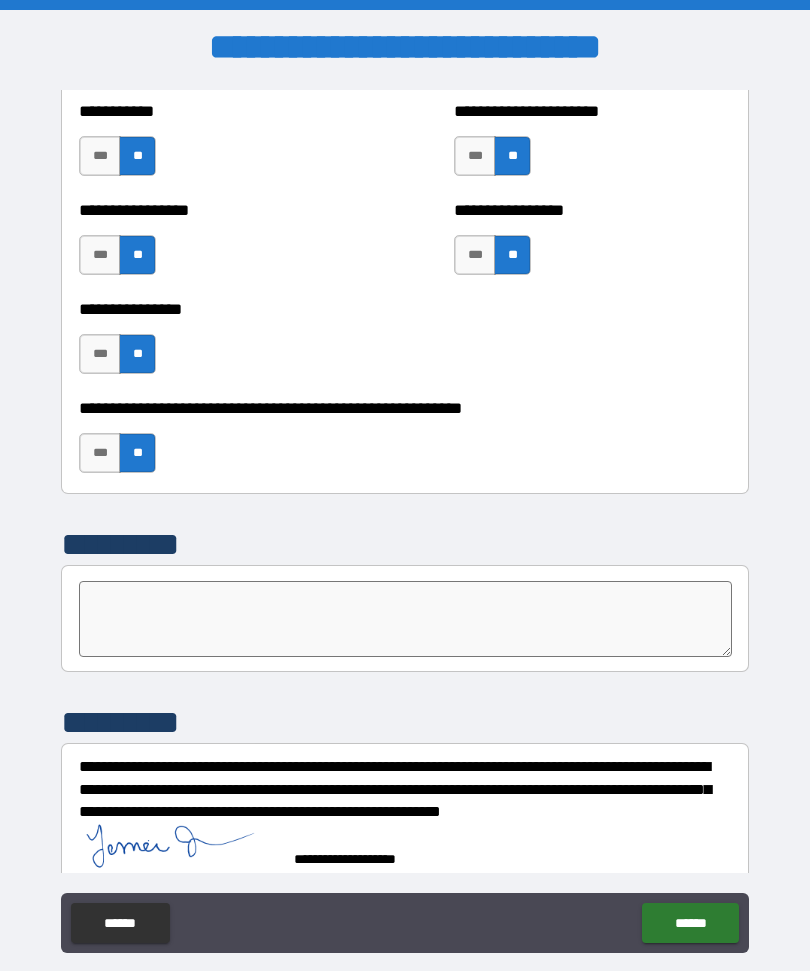 click on "******" at bounding box center [690, 923] 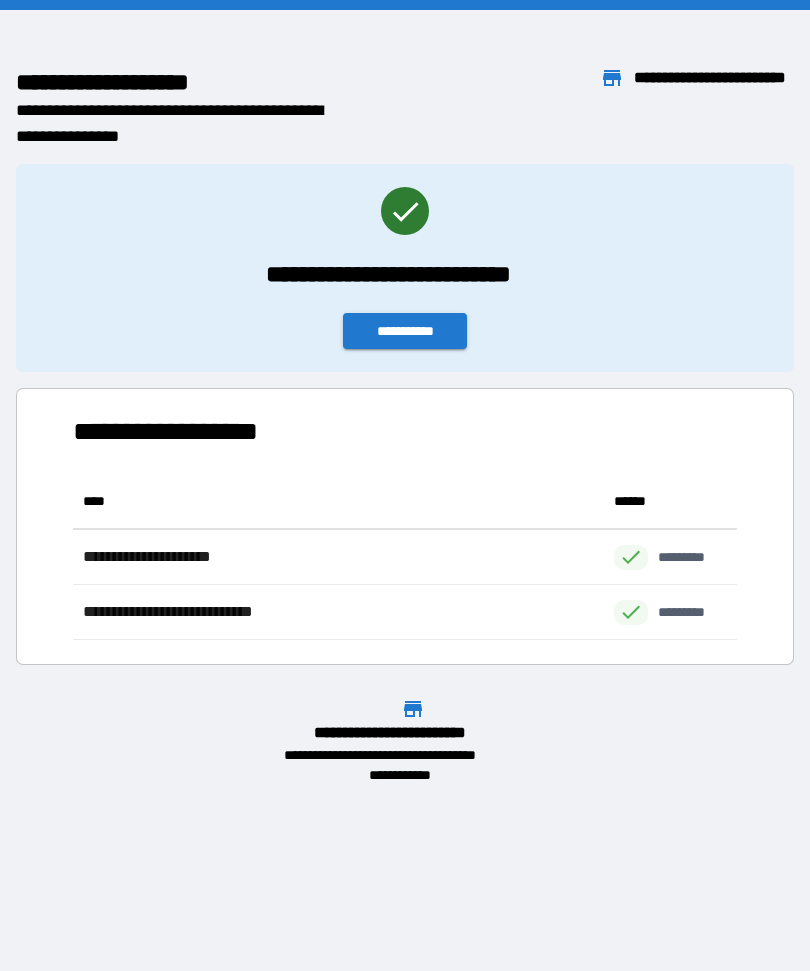 scroll, scrollTop: 166, scrollLeft: 664, axis: both 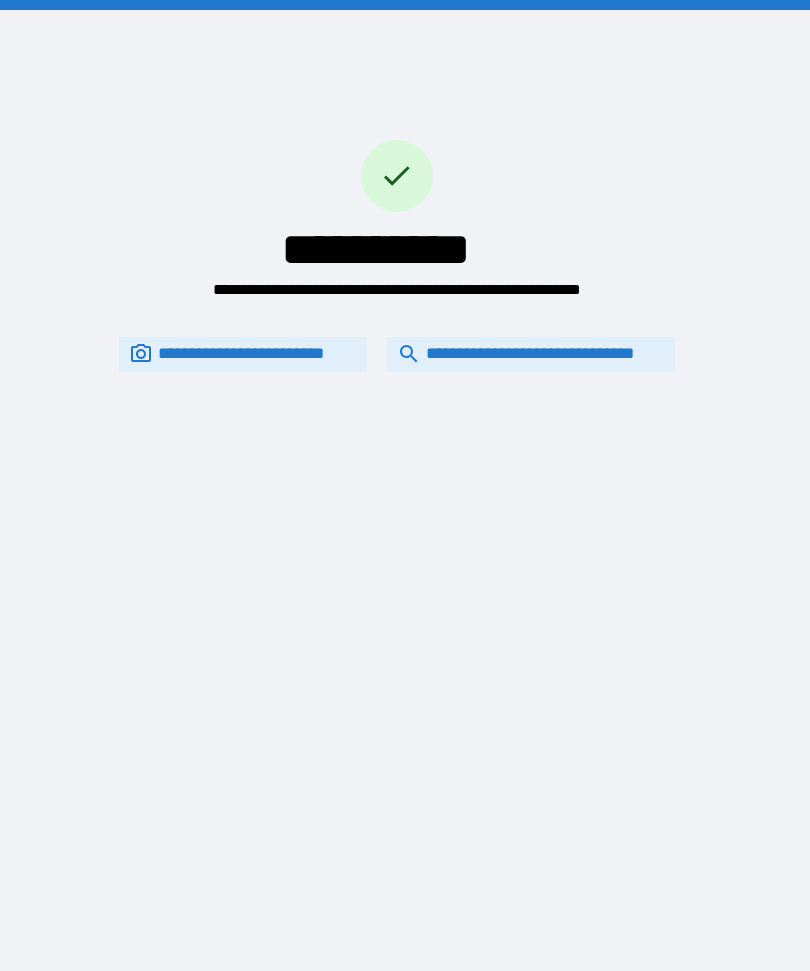 click on "**********" at bounding box center [397, 354] 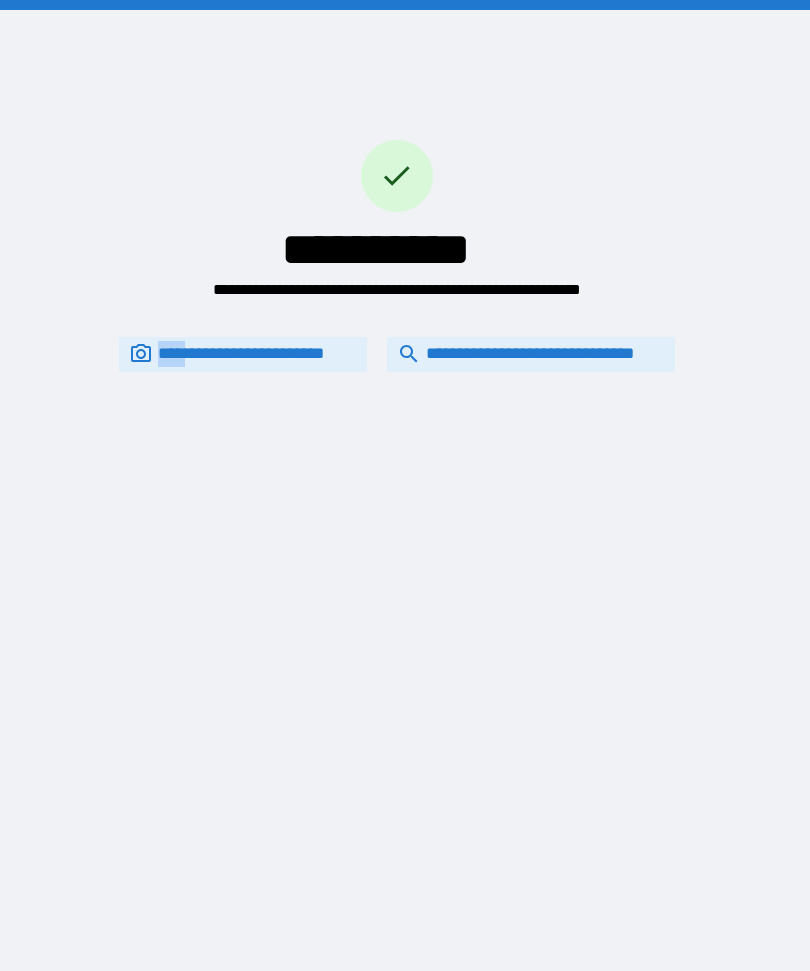 click on "**********" at bounding box center [405, 485] 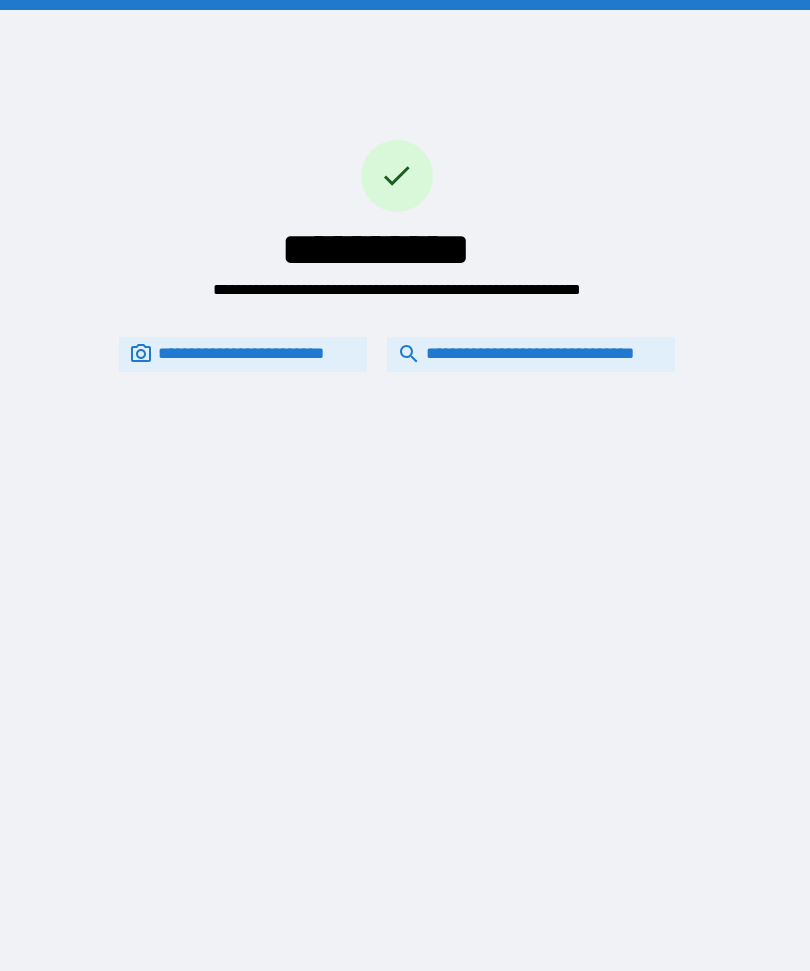 click on "**********" at bounding box center [405, 485] 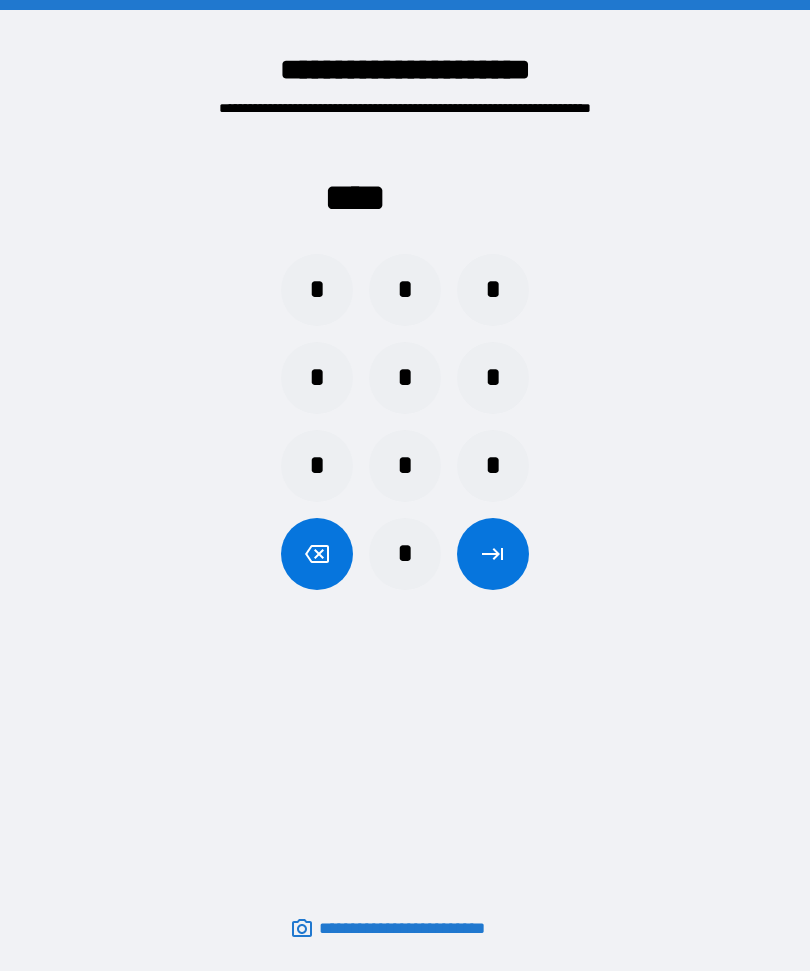click on "*" at bounding box center (493, 378) 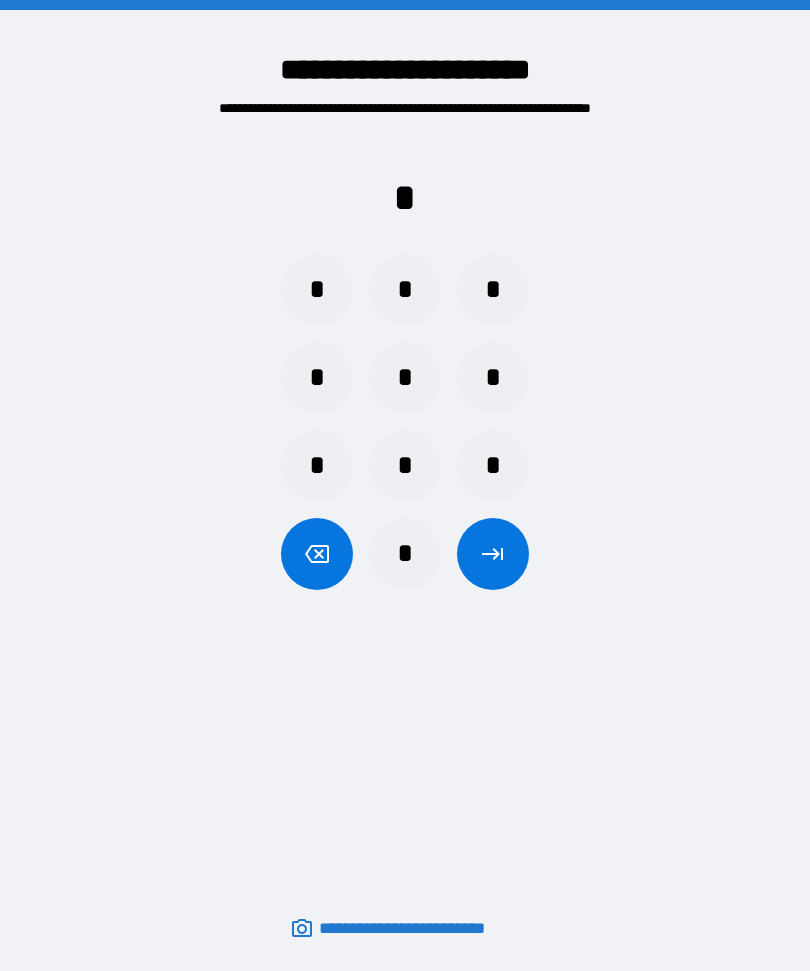 click on "*" at bounding box center (317, 290) 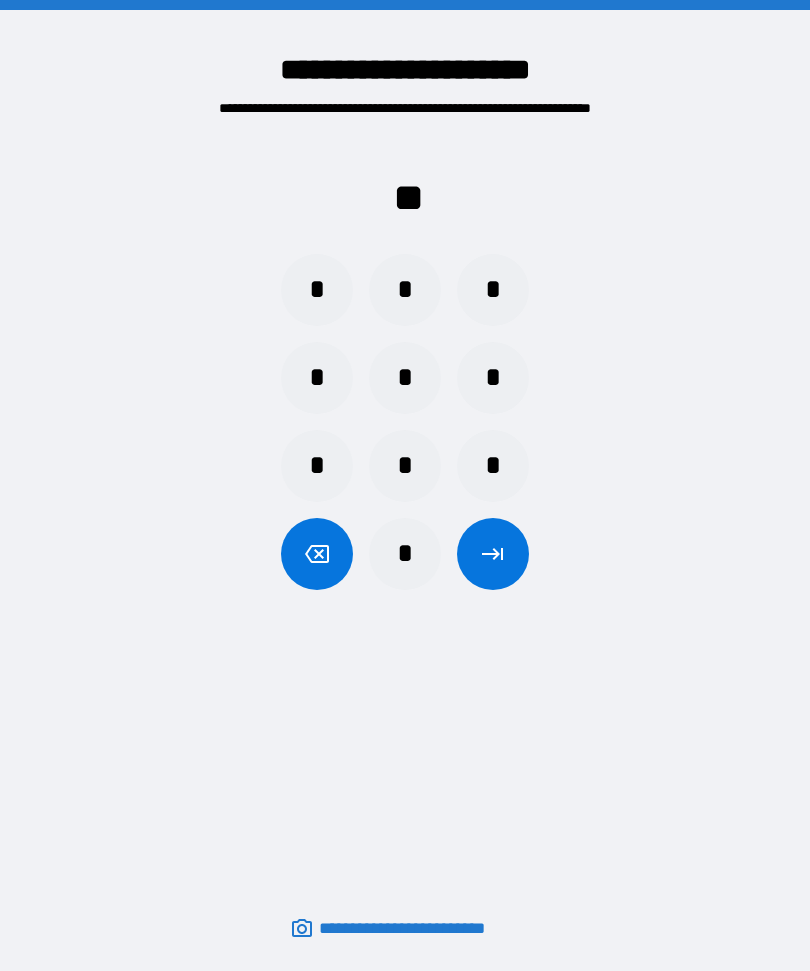 click on "*" at bounding box center [317, 290] 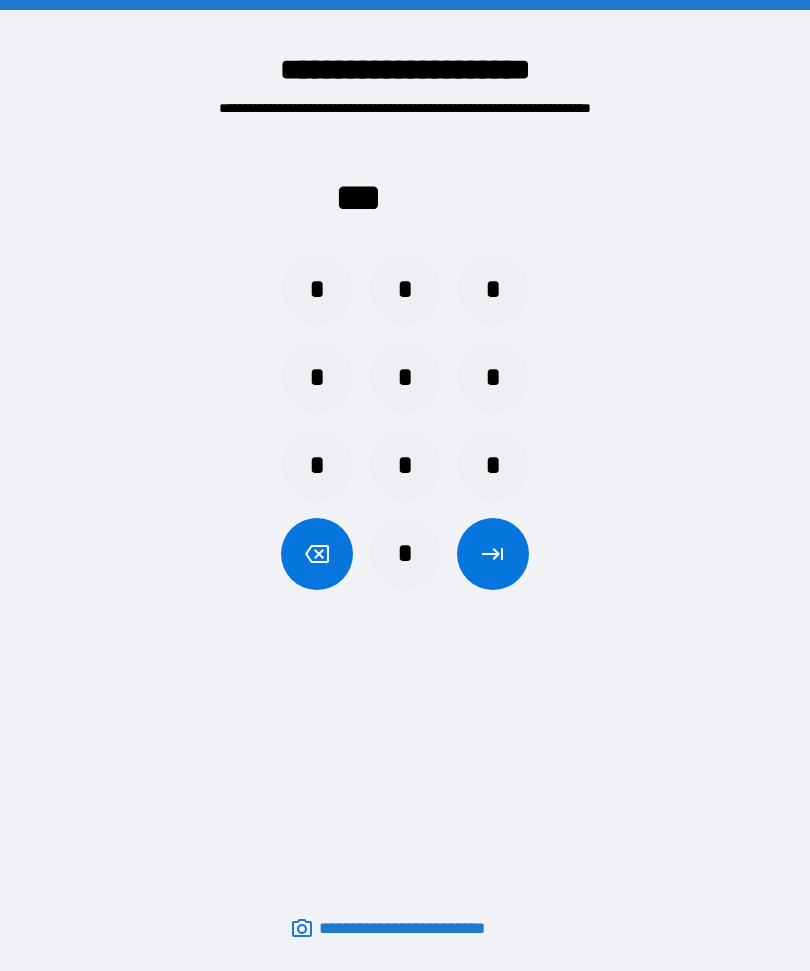 click on "*" at bounding box center [317, 290] 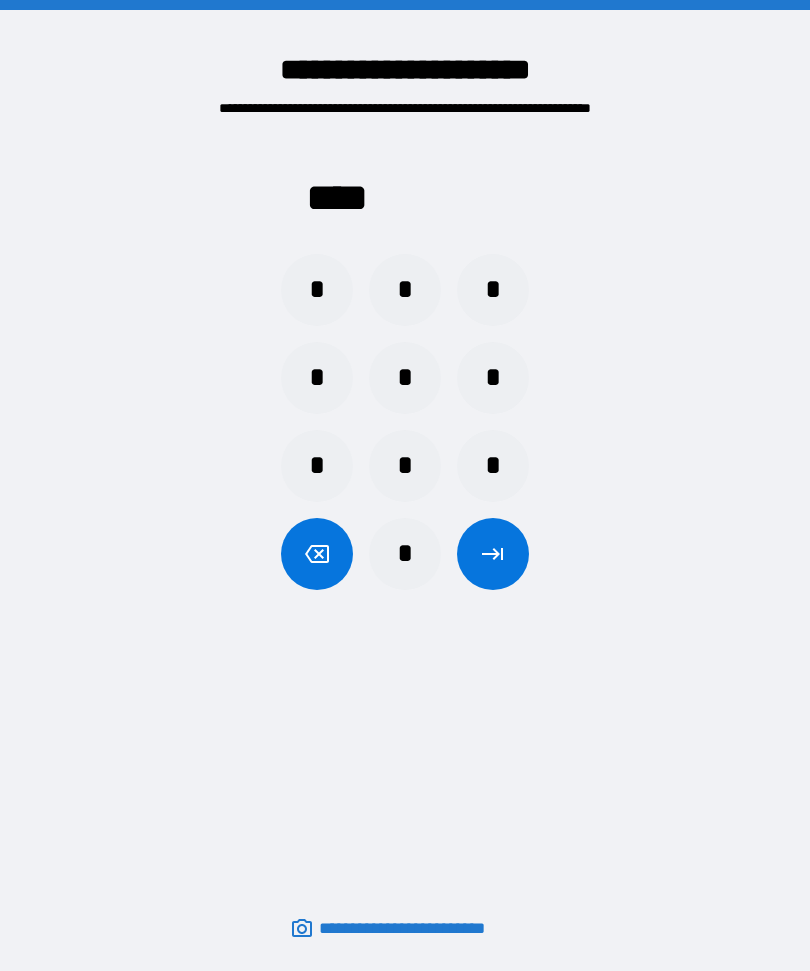 click 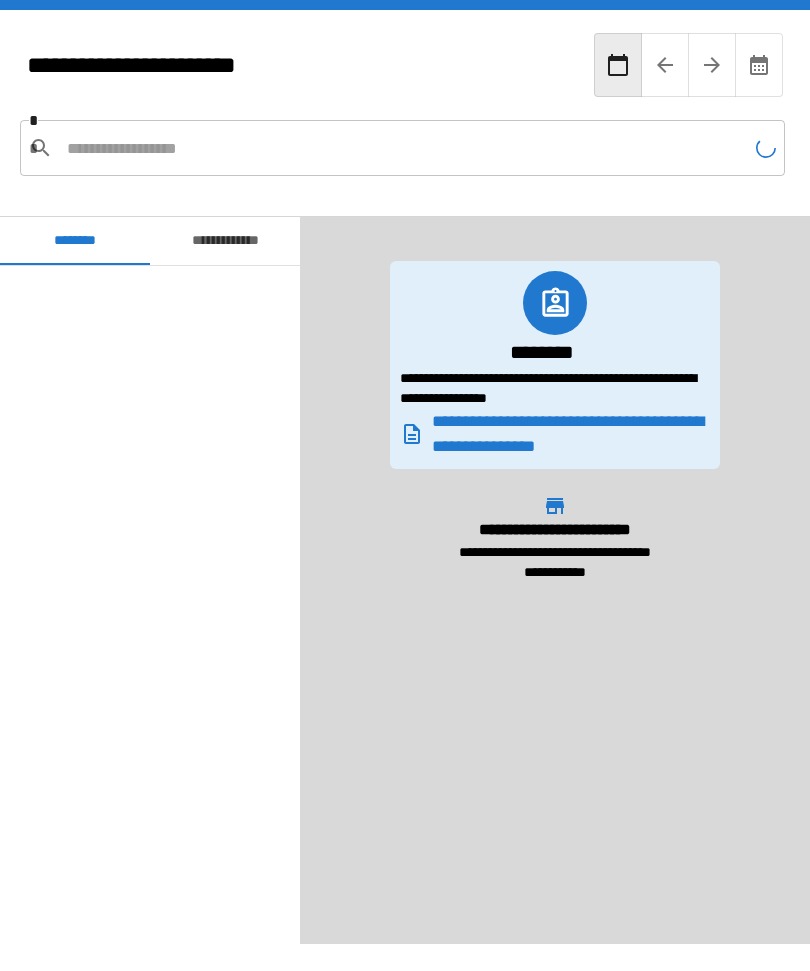 scroll, scrollTop: 2100, scrollLeft: 0, axis: vertical 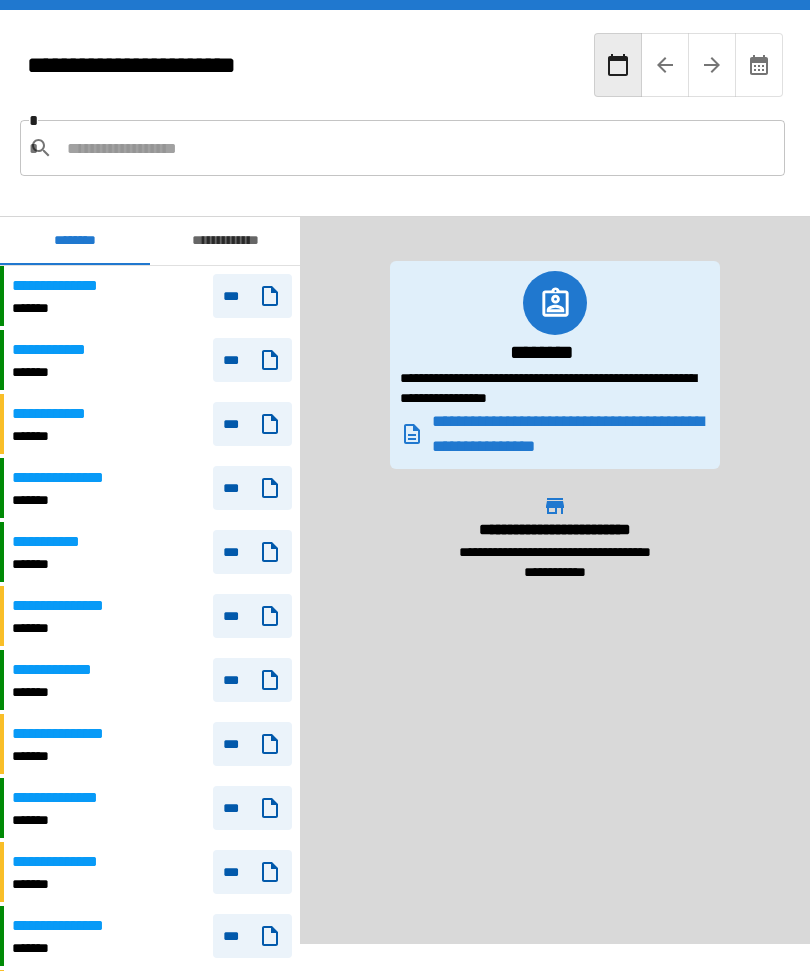 click at bounding box center (418, 148) 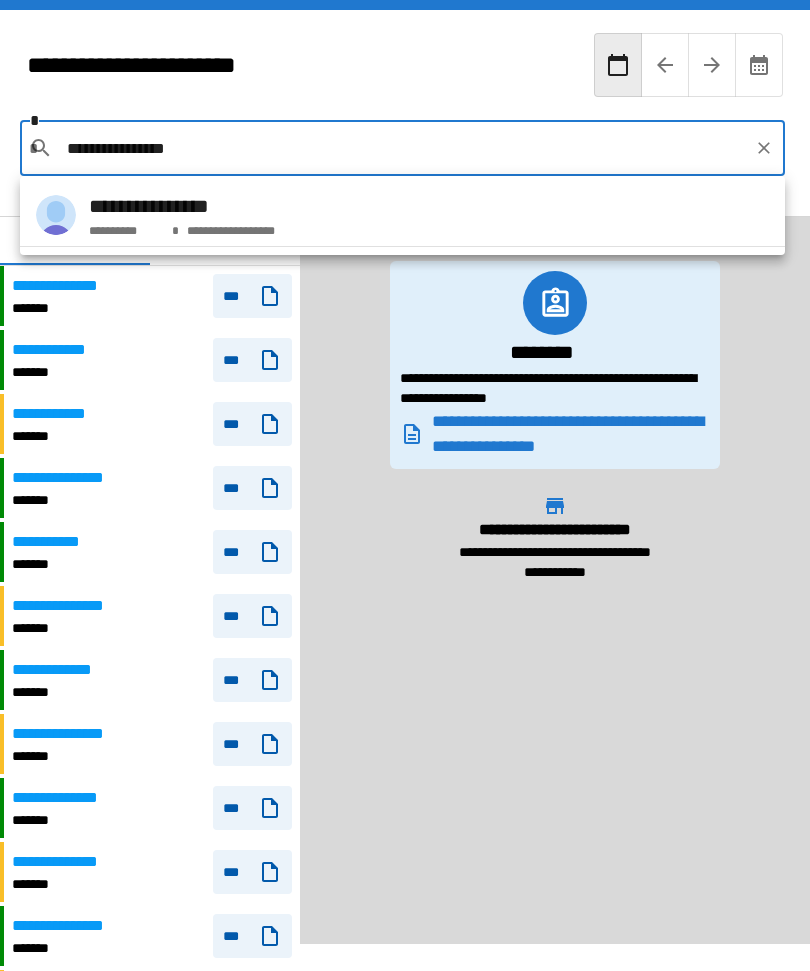 click on "**********" at bounding box center (182, 206) 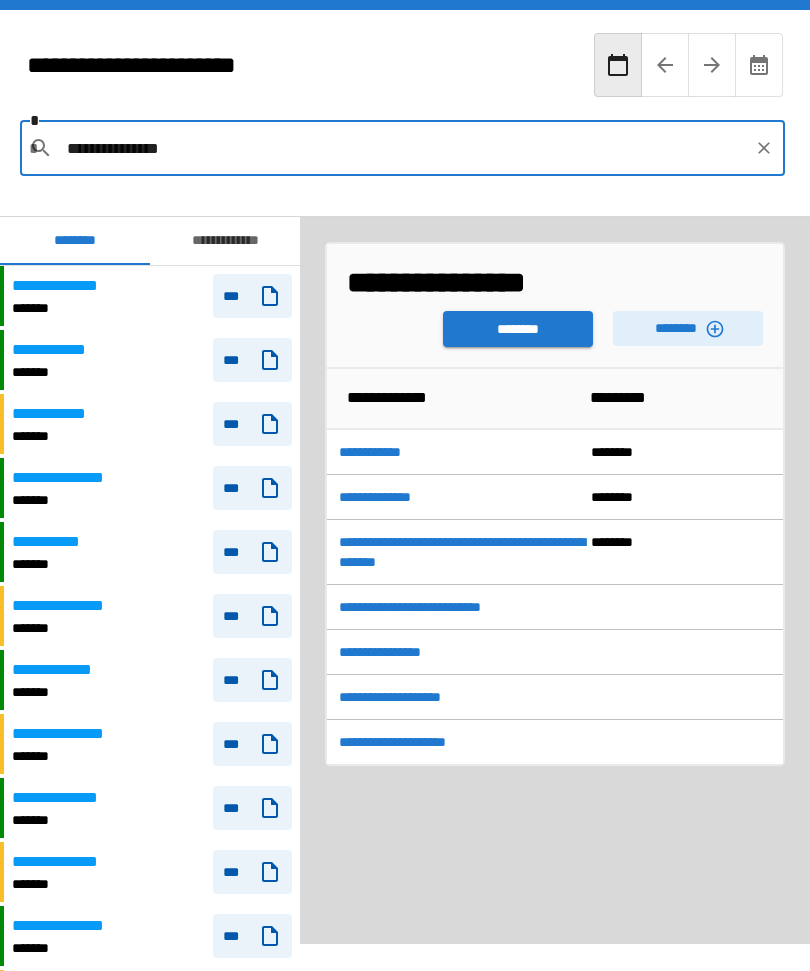 click on "********" at bounding box center (518, 329) 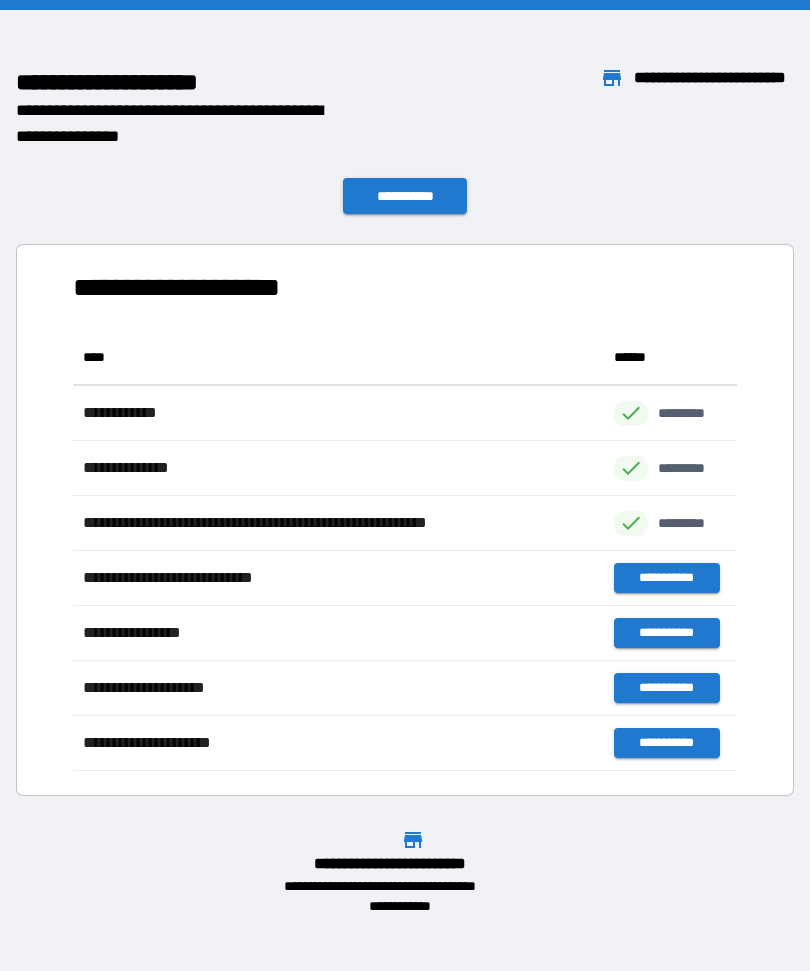 scroll, scrollTop: 1, scrollLeft: 1, axis: both 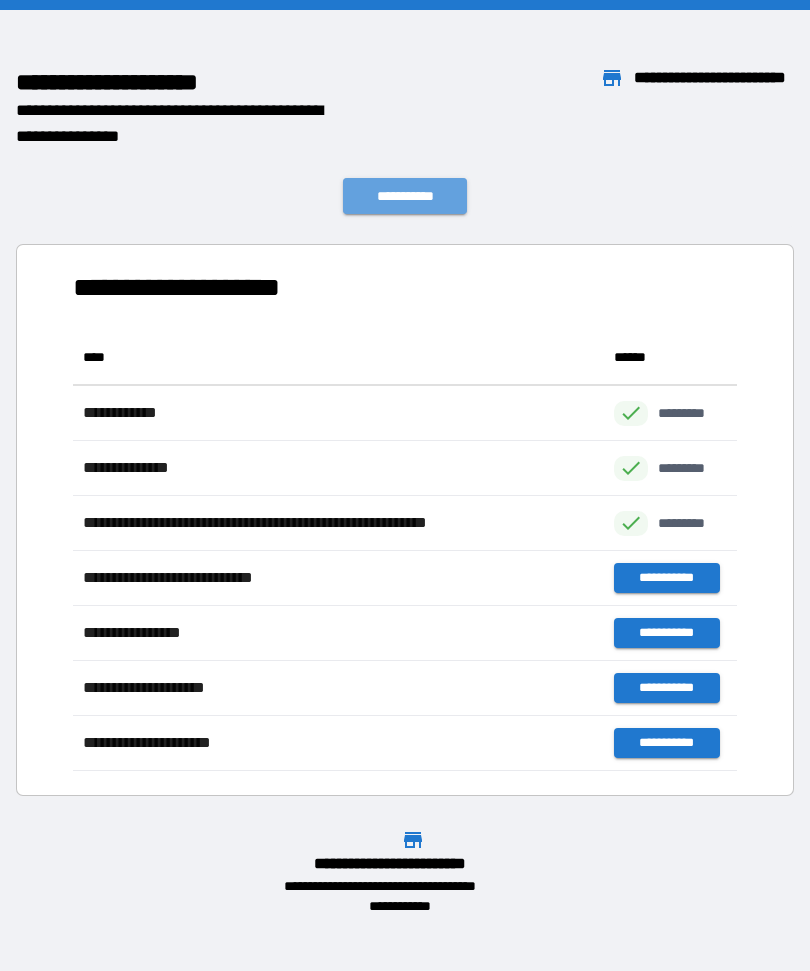 click on "**********" at bounding box center [405, 196] 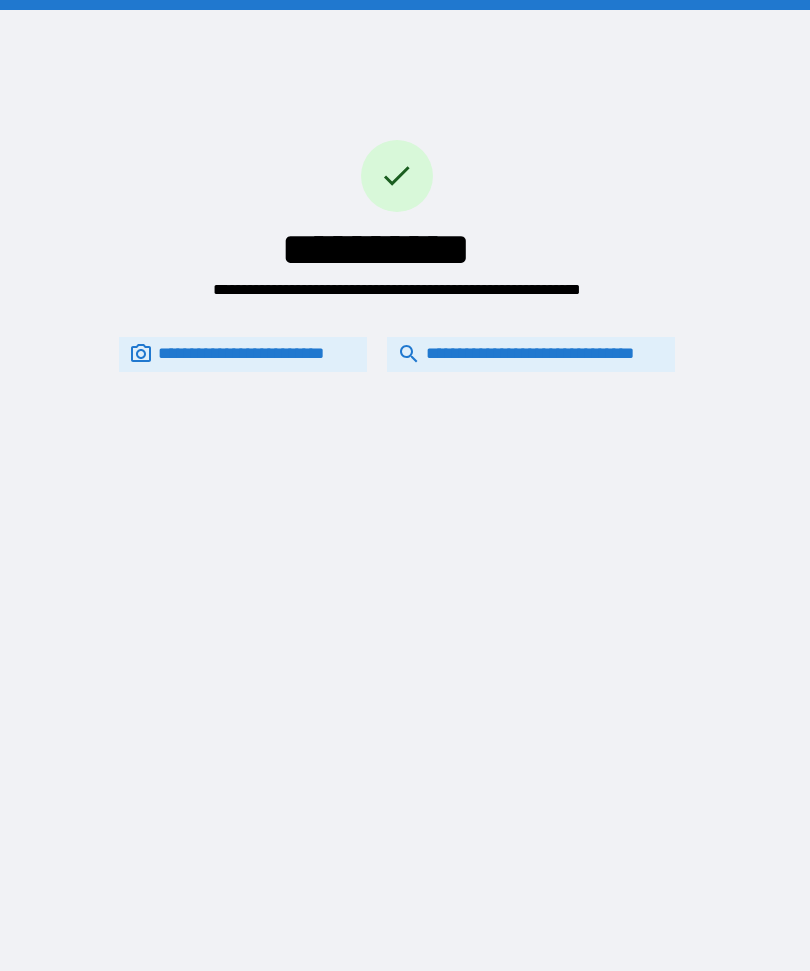 click on "**********" at bounding box center (531, 354) 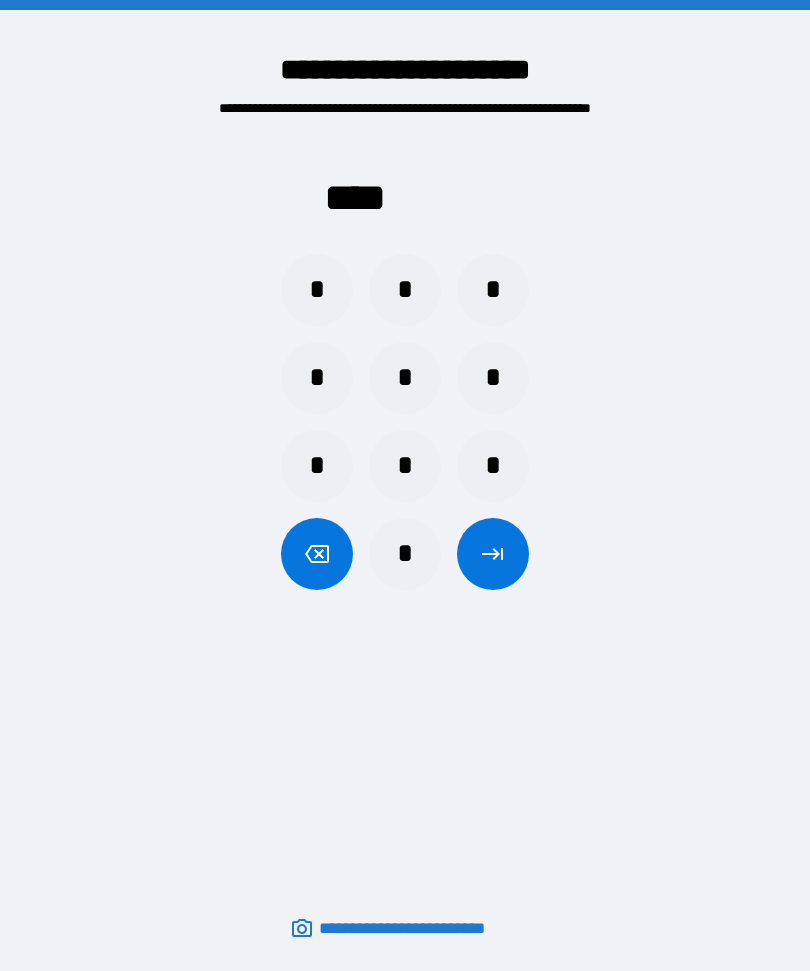 click on "*" at bounding box center [493, 378] 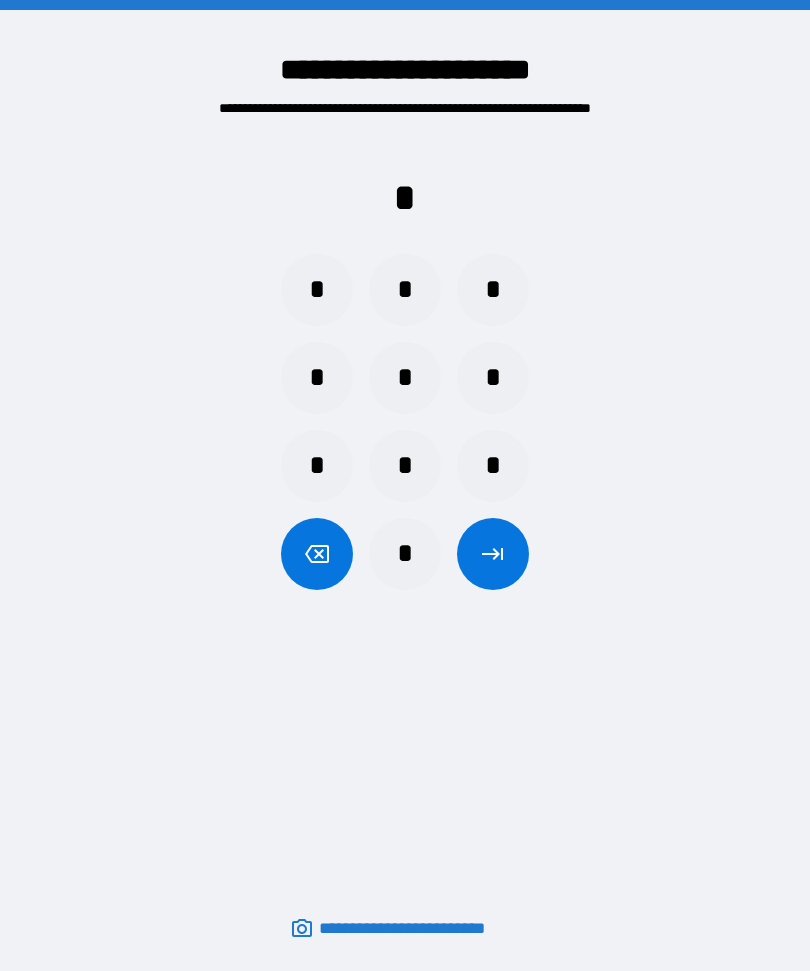 click on "*" at bounding box center (317, 290) 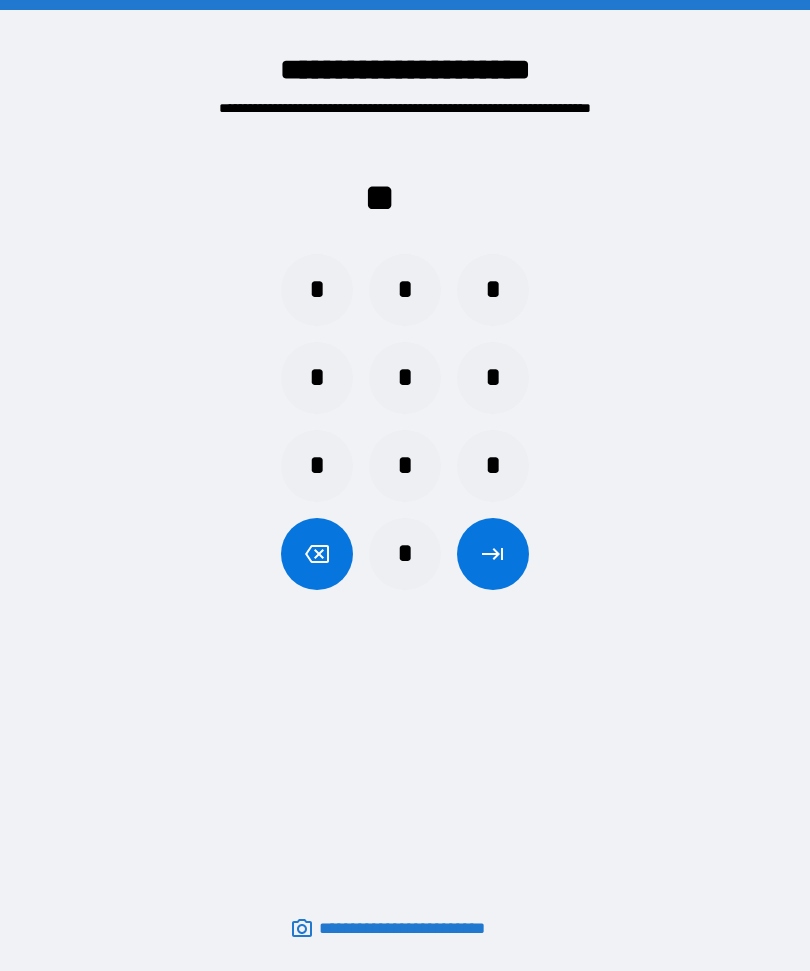 click on "*" at bounding box center (317, 290) 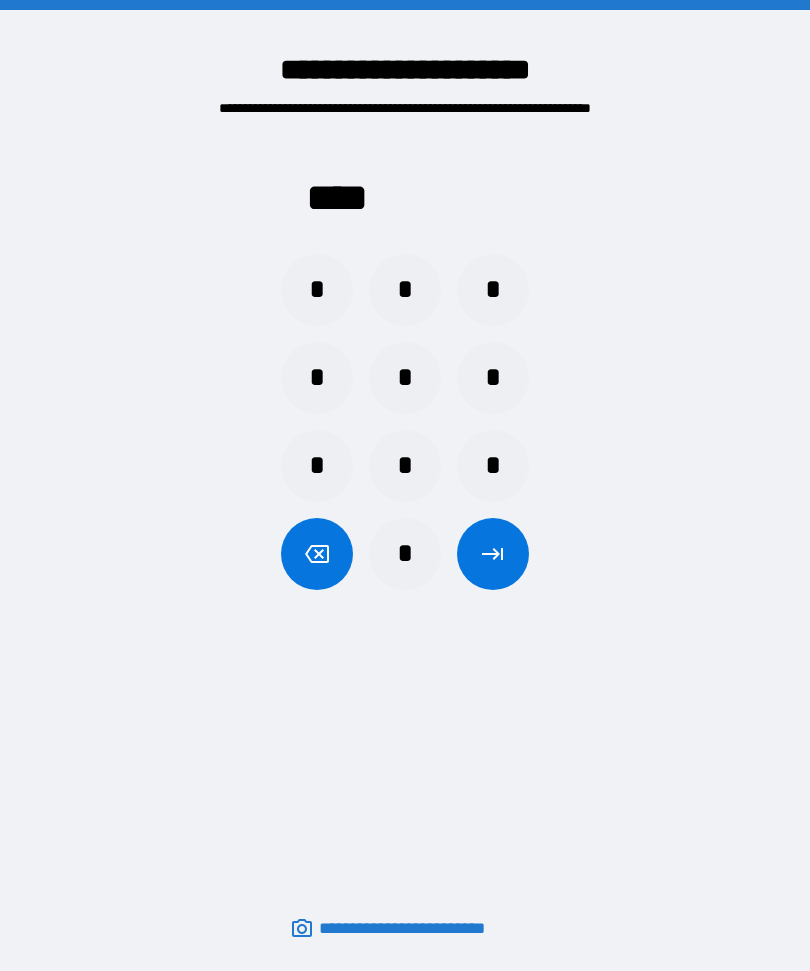 click at bounding box center (493, 554) 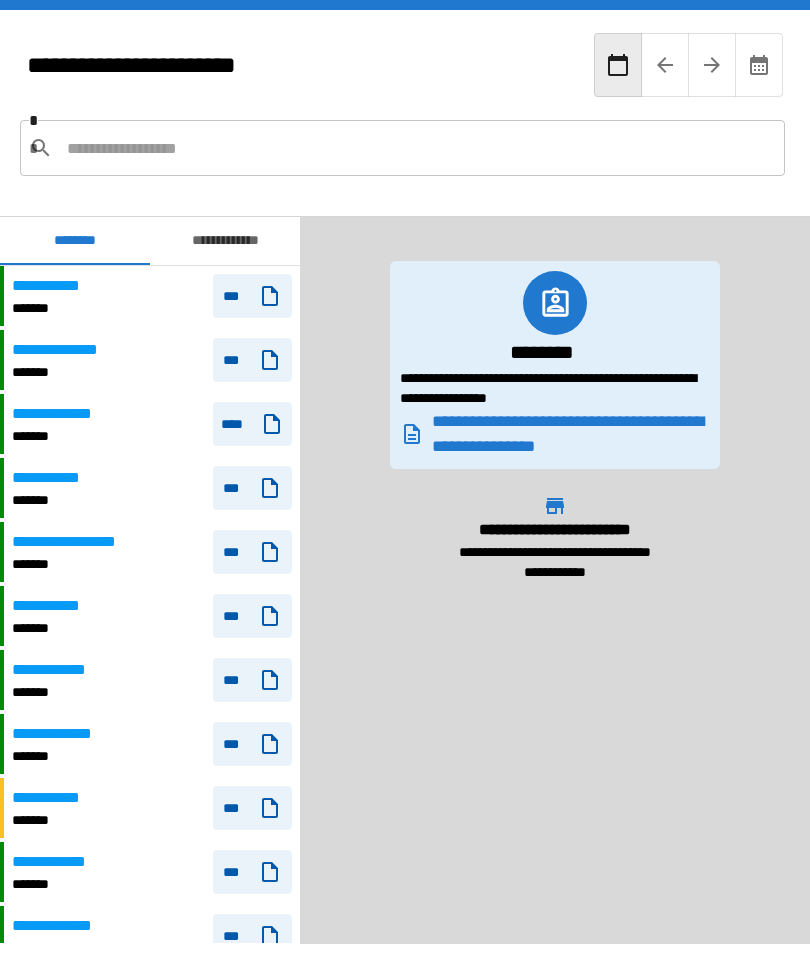 scroll, scrollTop: 2280, scrollLeft: 0, axis: vertical 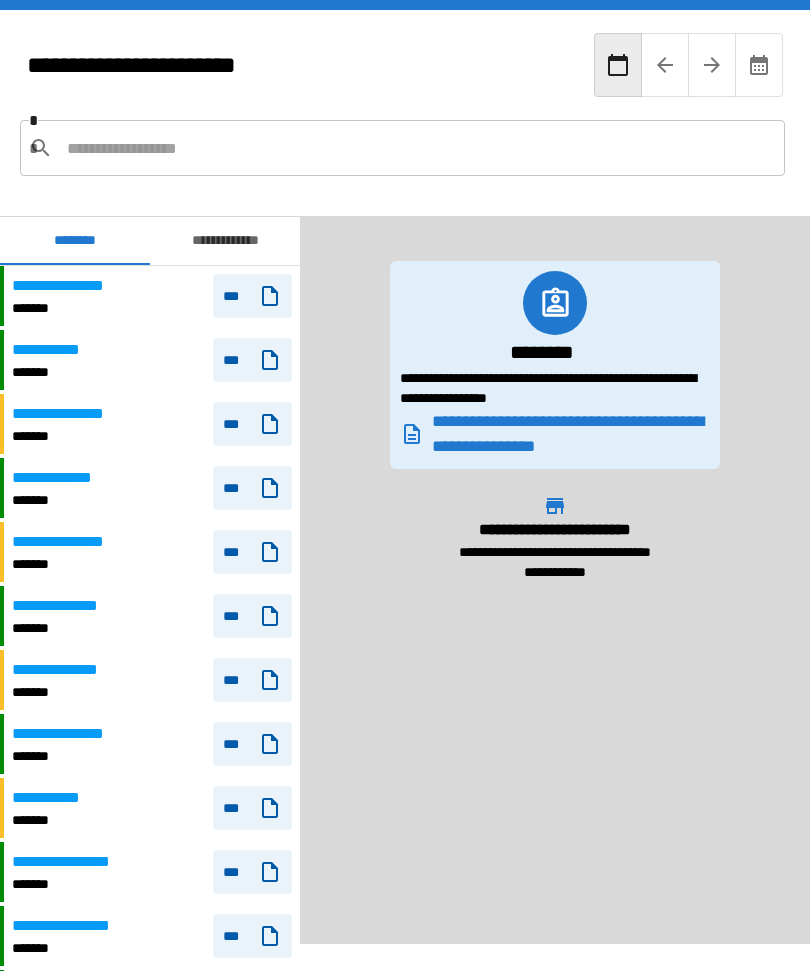 click at bounding box center [418, 148] 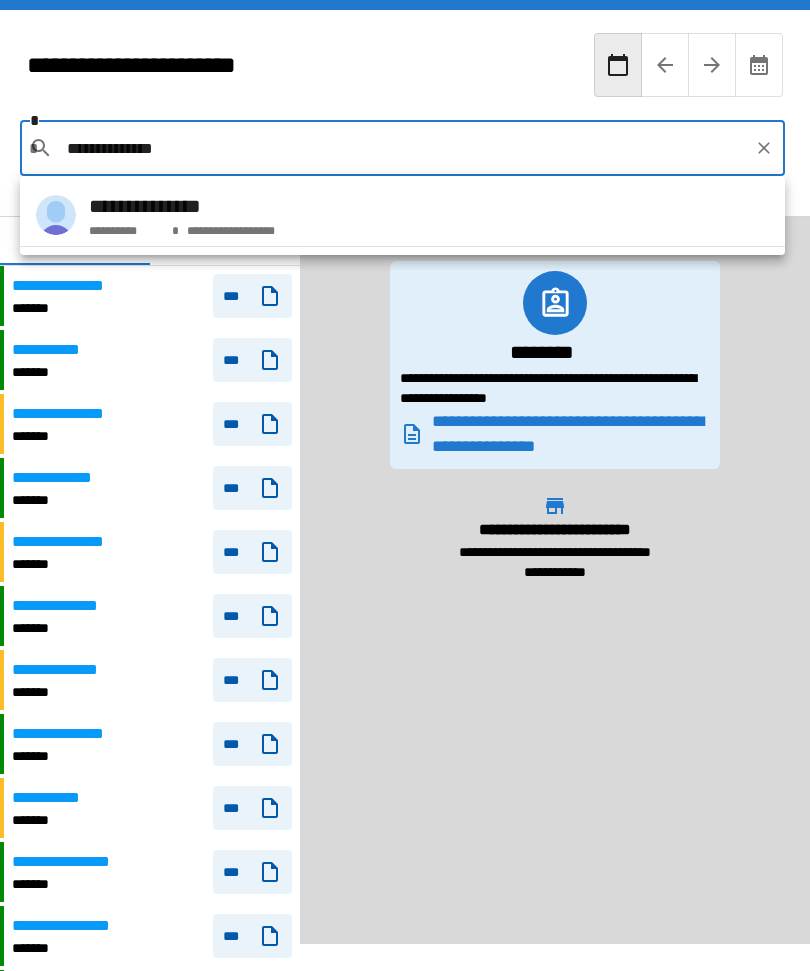click on "**********" at bounding box center (402, 215) 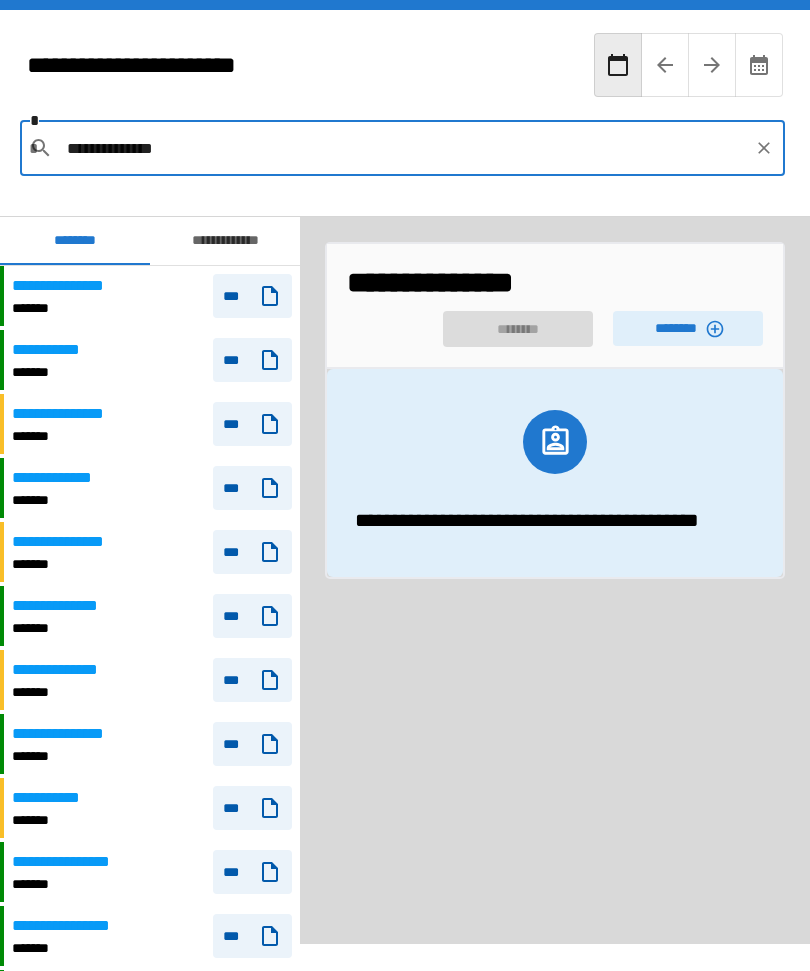 click on "********" at bounding box center (688, 328) 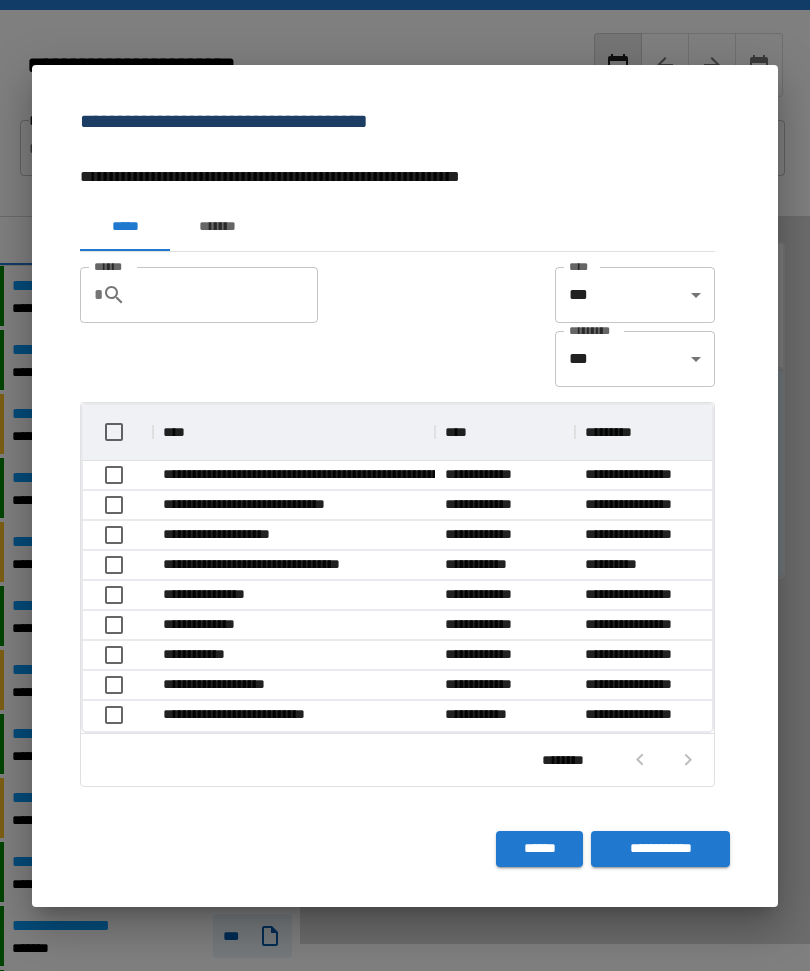 scroll, scrollTop: 326, scrollLeft: 629, axis: both 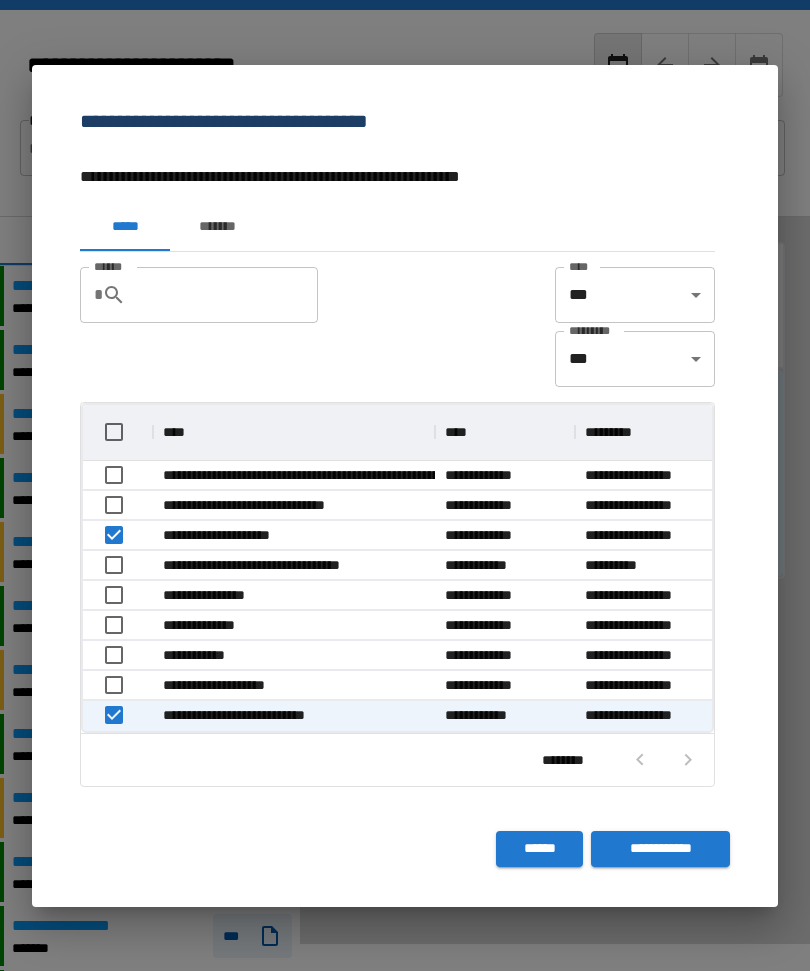 click on "**********" at bounding box center (660, 849) 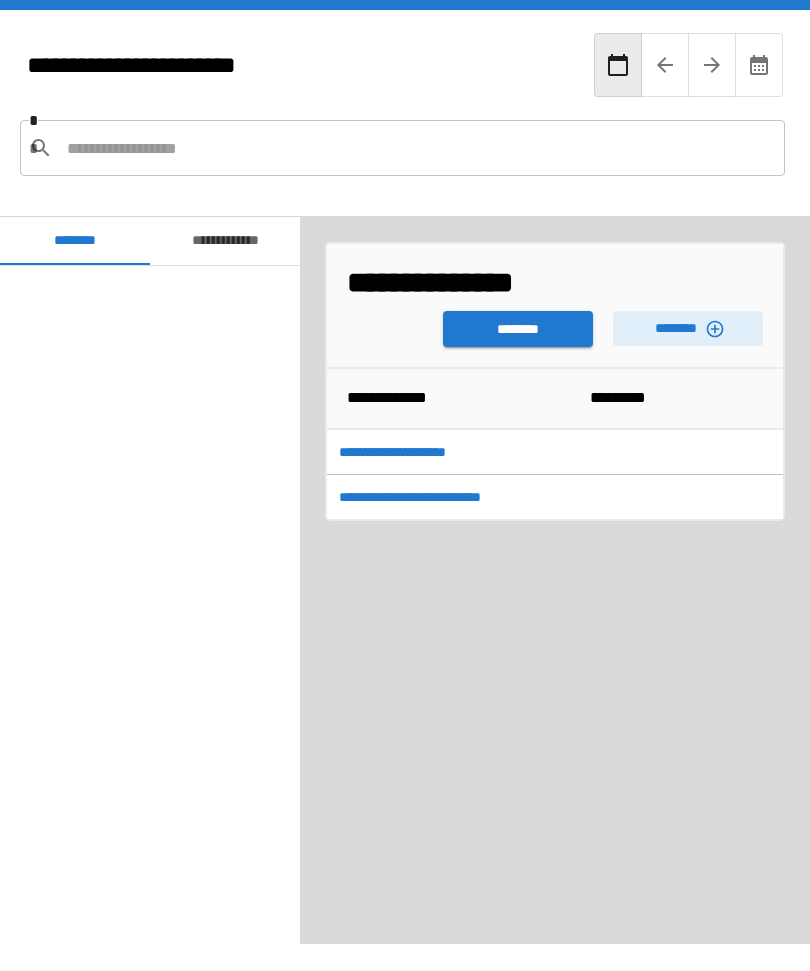scroll, scrollTop: 2280, scrollLeft: 0, axis: vertical 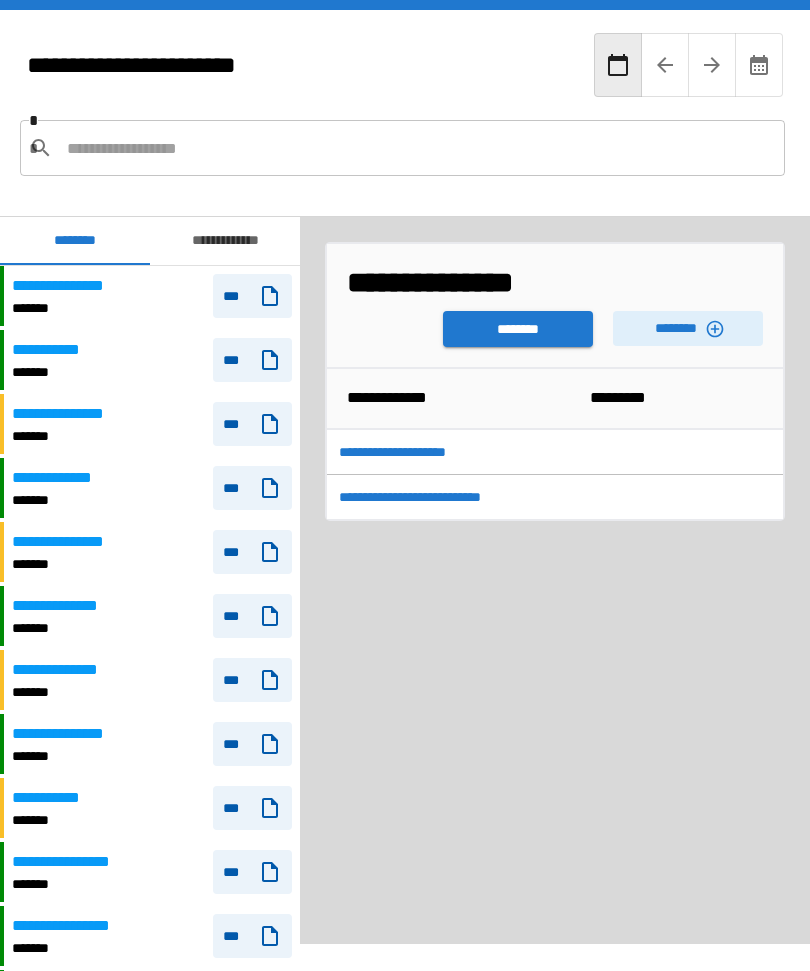 click on "********" at bounding box center (518, 329) 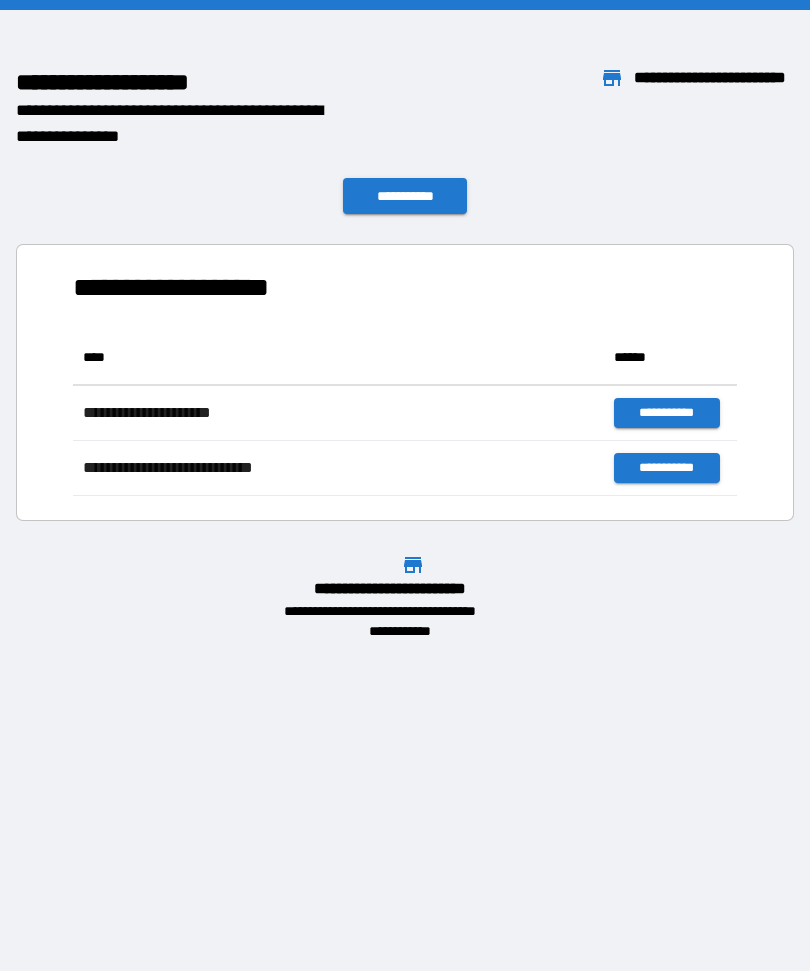 scroll, scrollTop: 1, scrollLeft: 1, axis: both 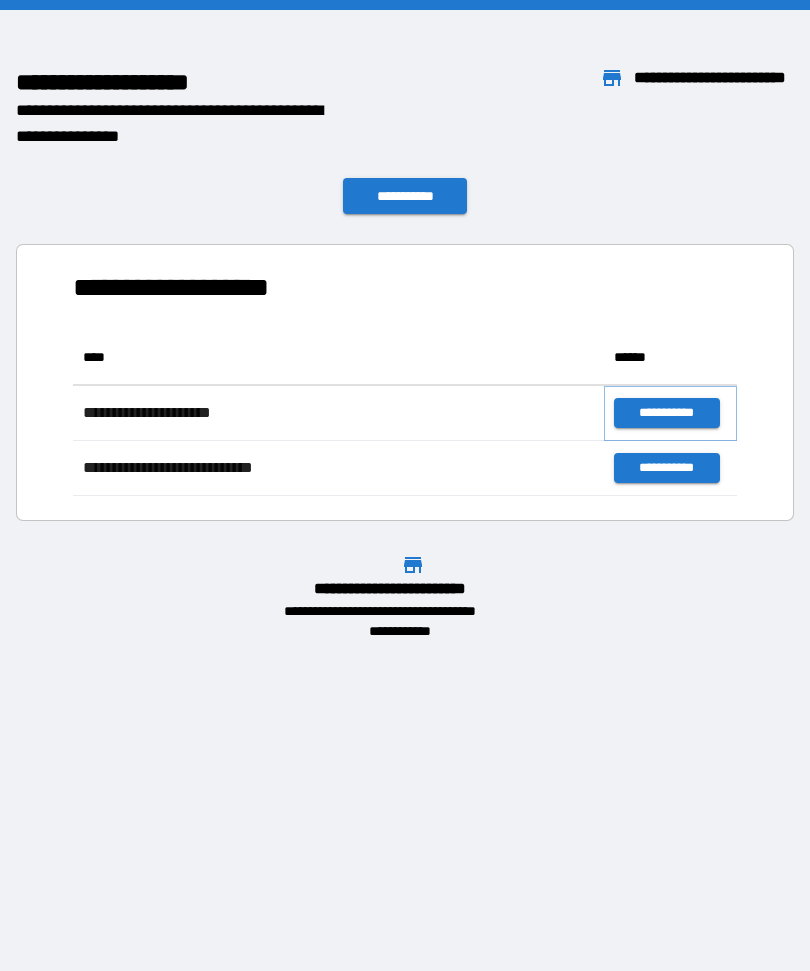click on "**********" at bounding box center (666, 413) 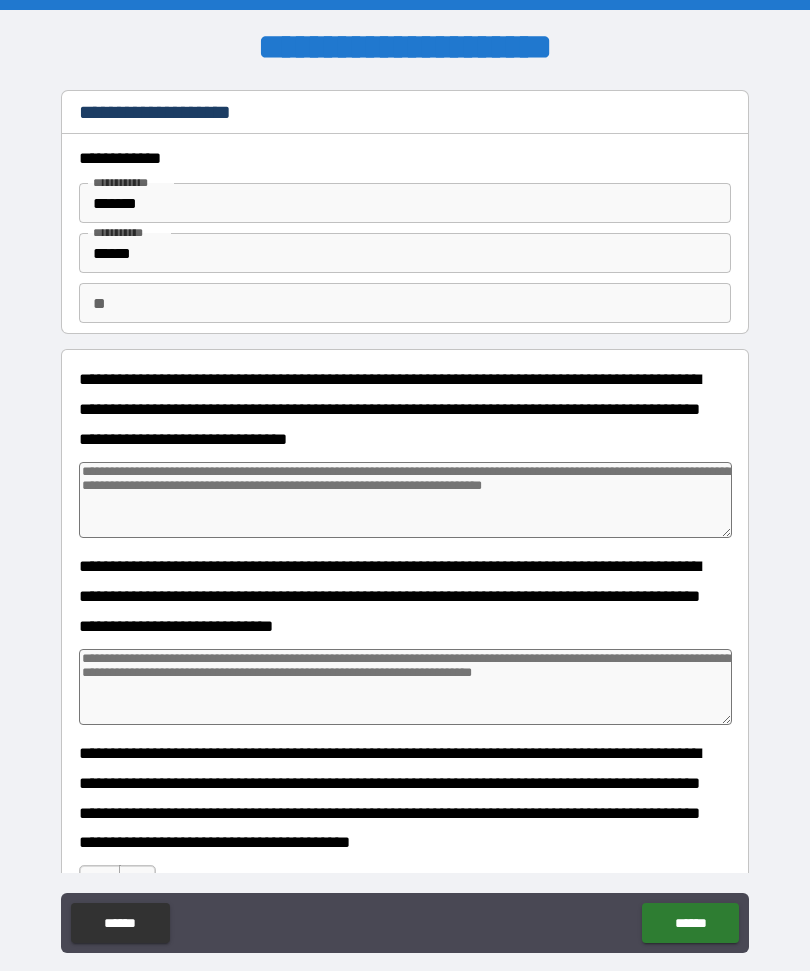 click on "** **" at bounding box center [405, 303] 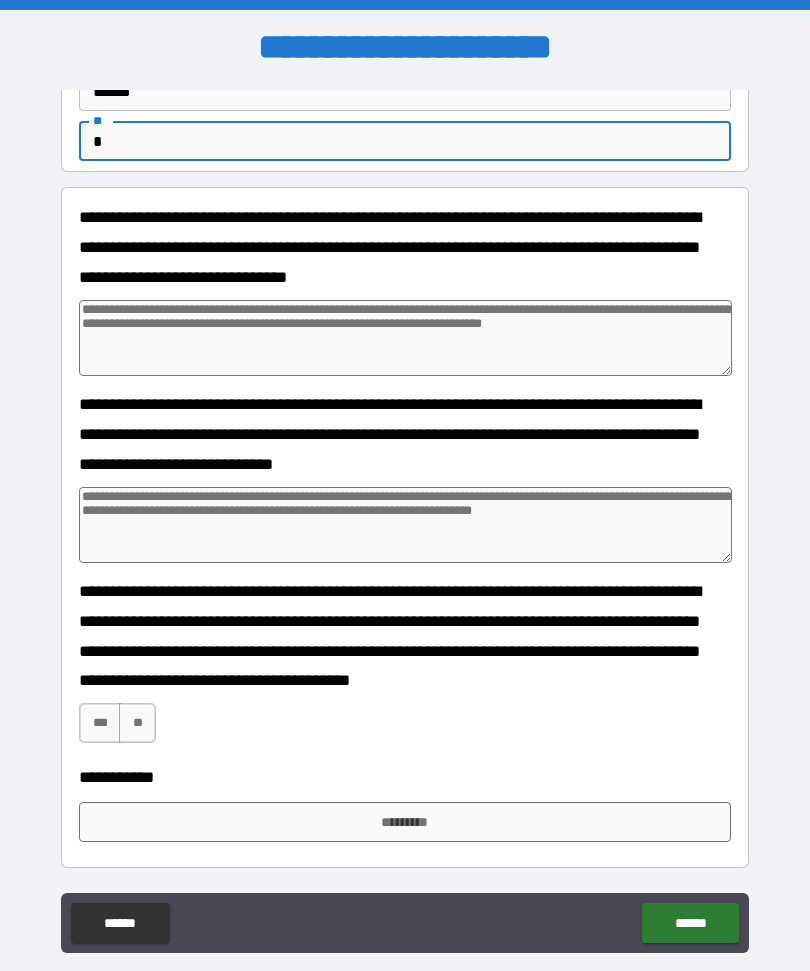 scroll, scrollTop: 162, scrollLeft: 0, axis: vertical 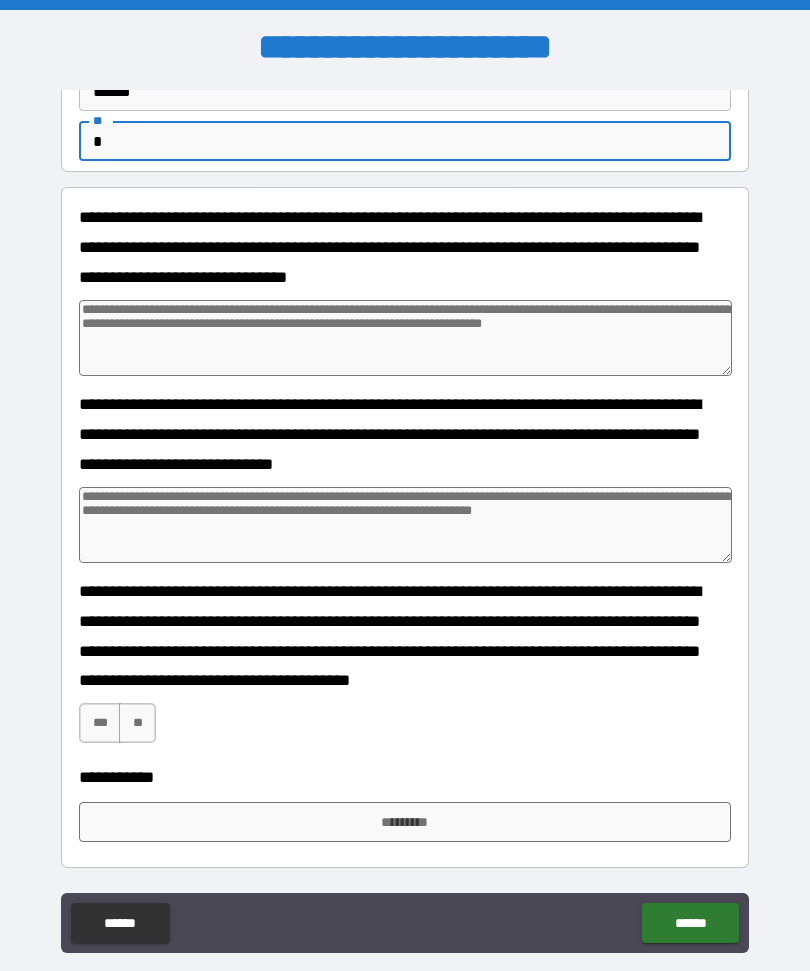 click at bounding box center (405, 338) 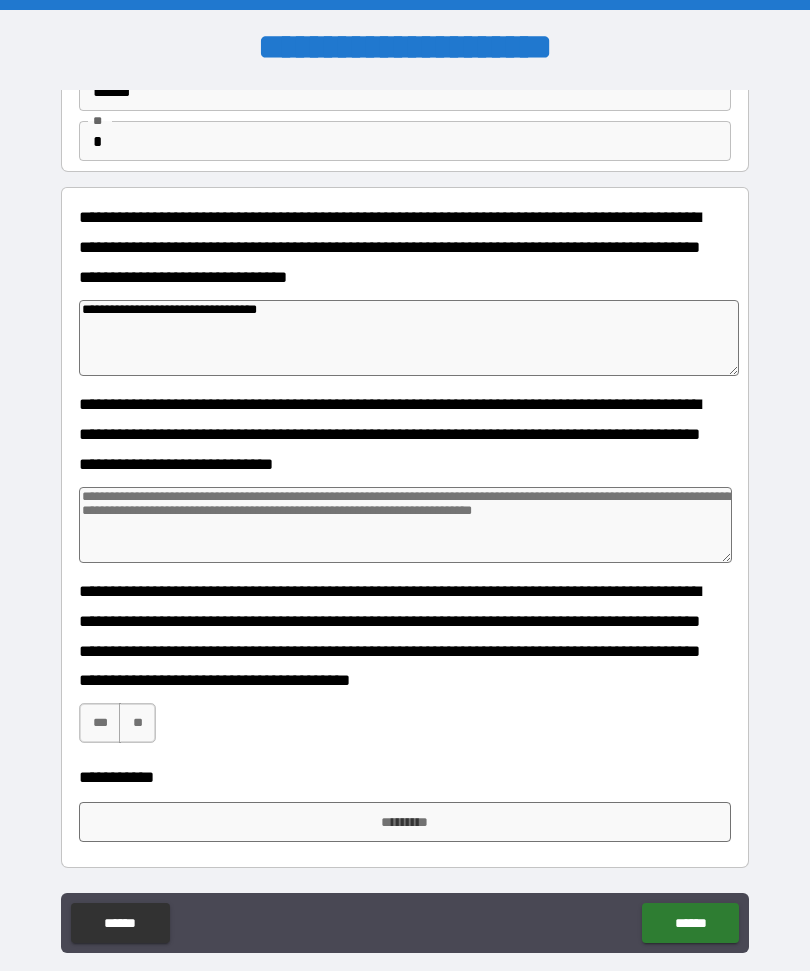 click at bounding box center (405, 525) 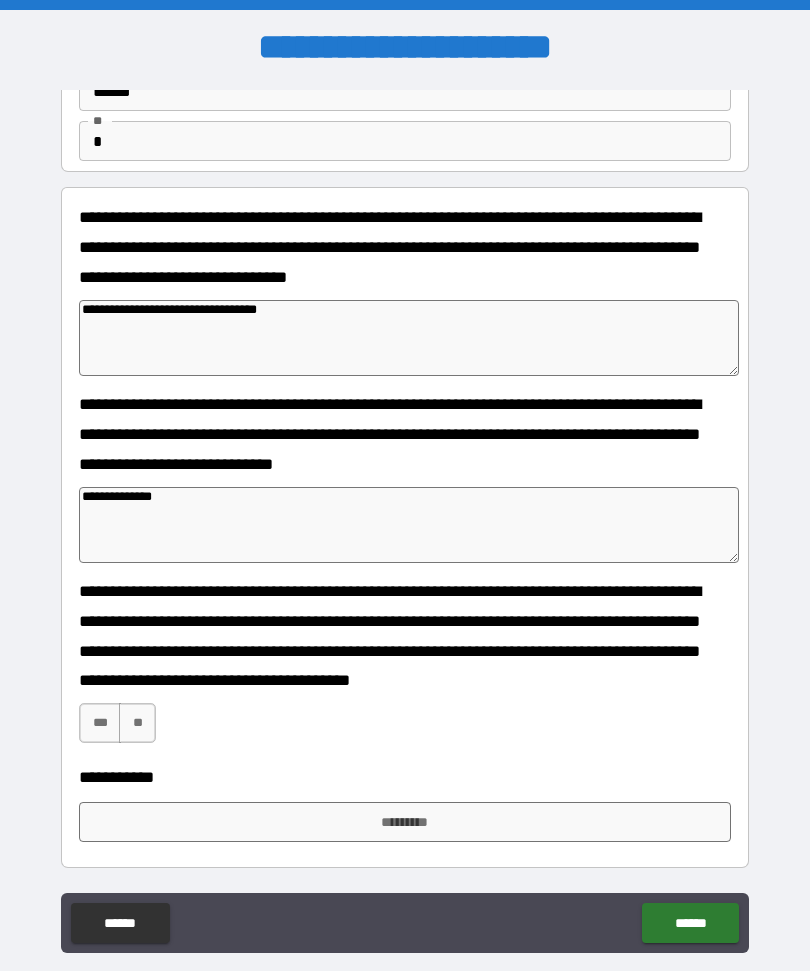scroll, scrollTop: 162, scrollLeft: 0, axis: vertical 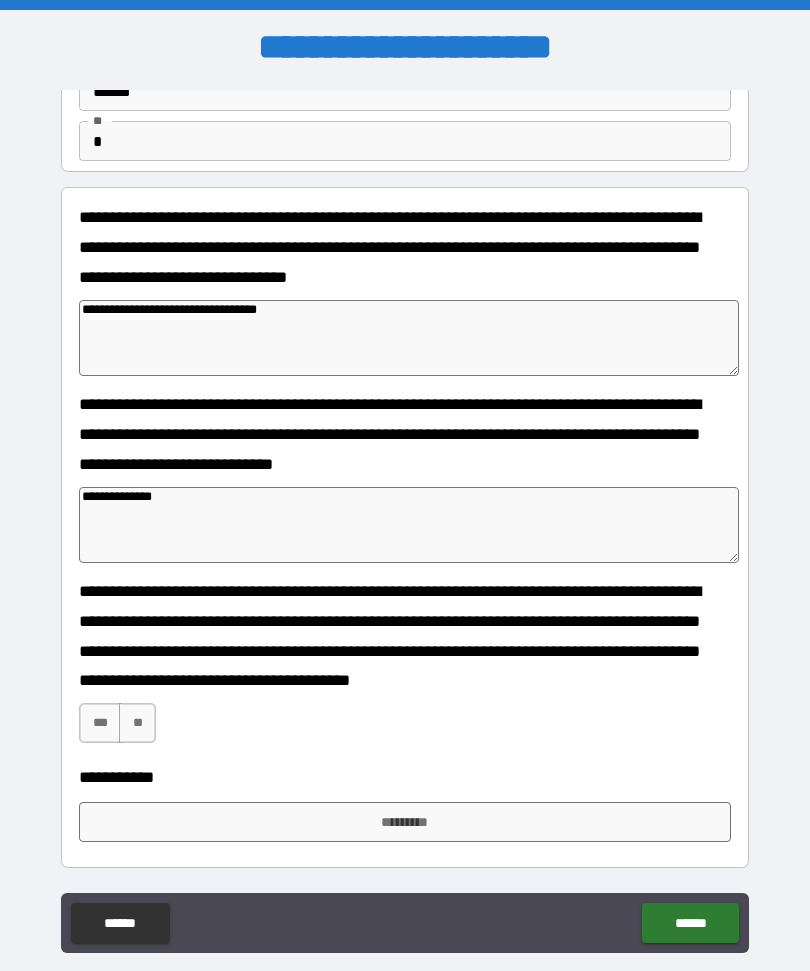 click on "***" at bounding box center [100, 723] 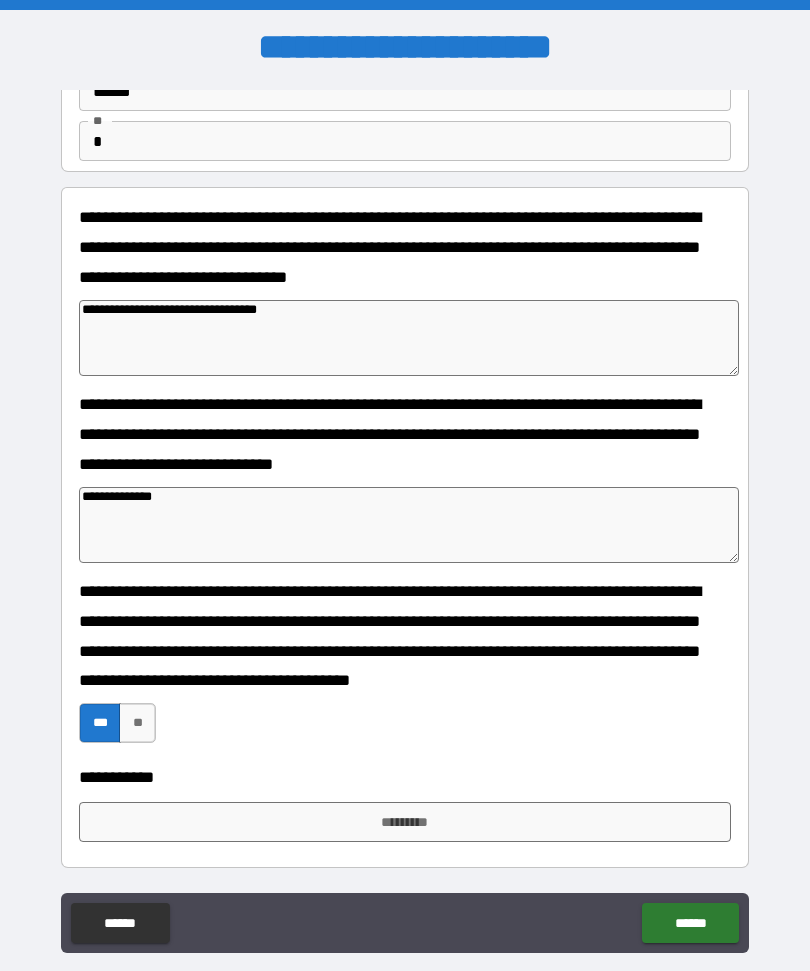 click on "*********" at bounding box center (405, 822) 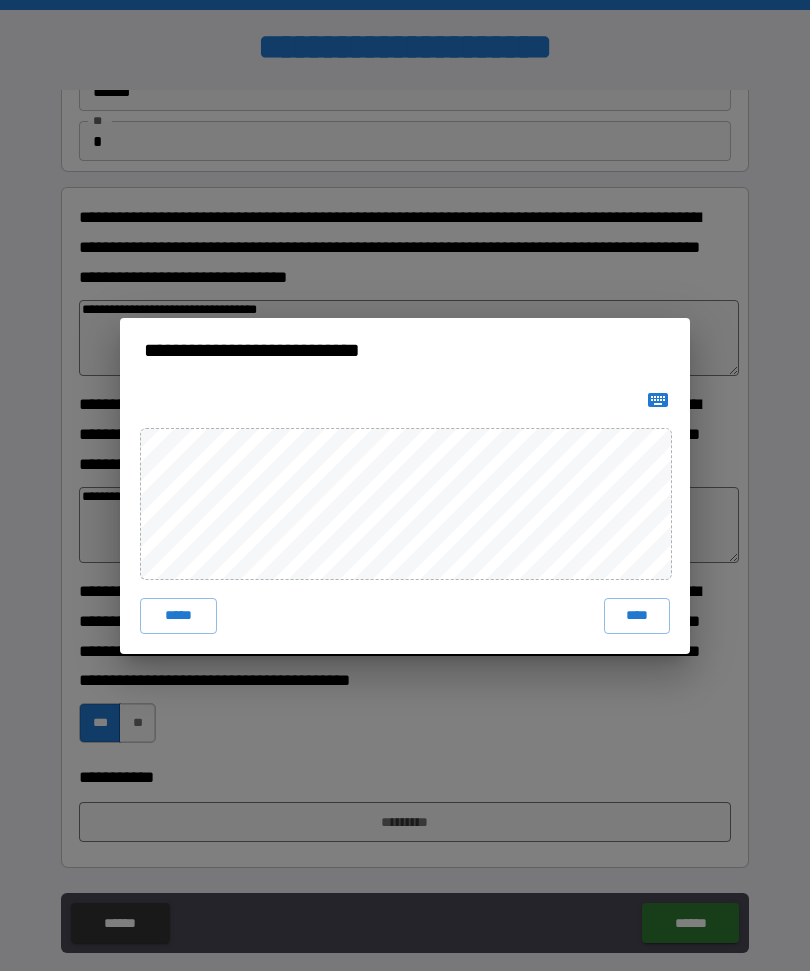 click on "****" at bounding box center (637, 616) 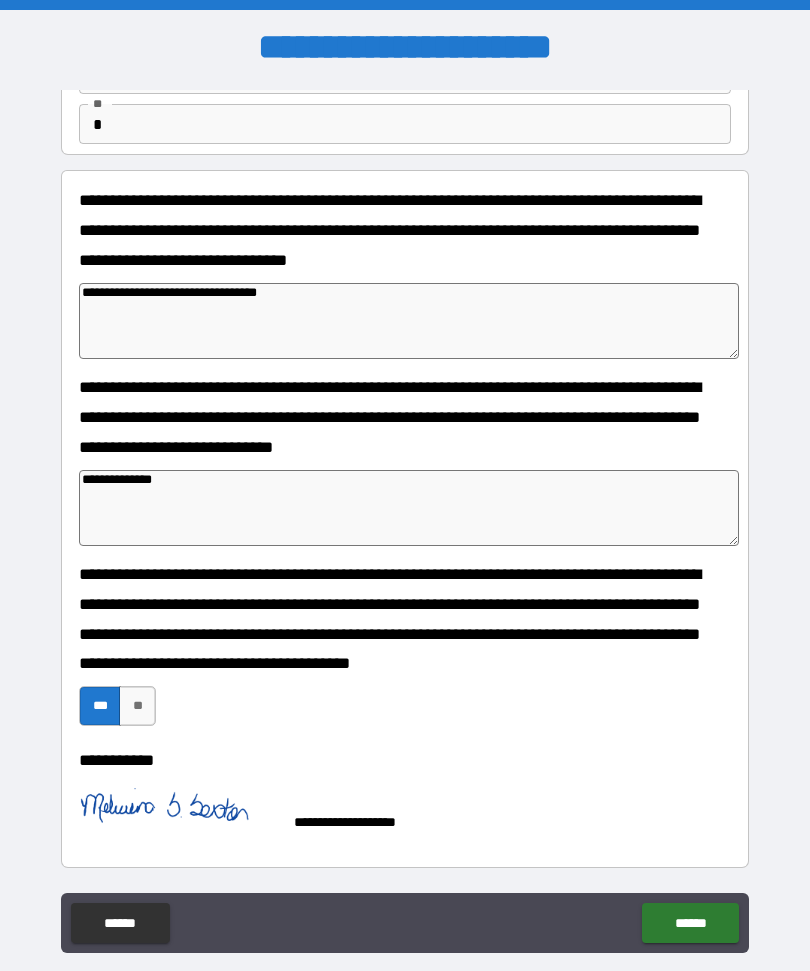 scroll, scrollTop: 179, scrollLeft: 0, axis: vertical 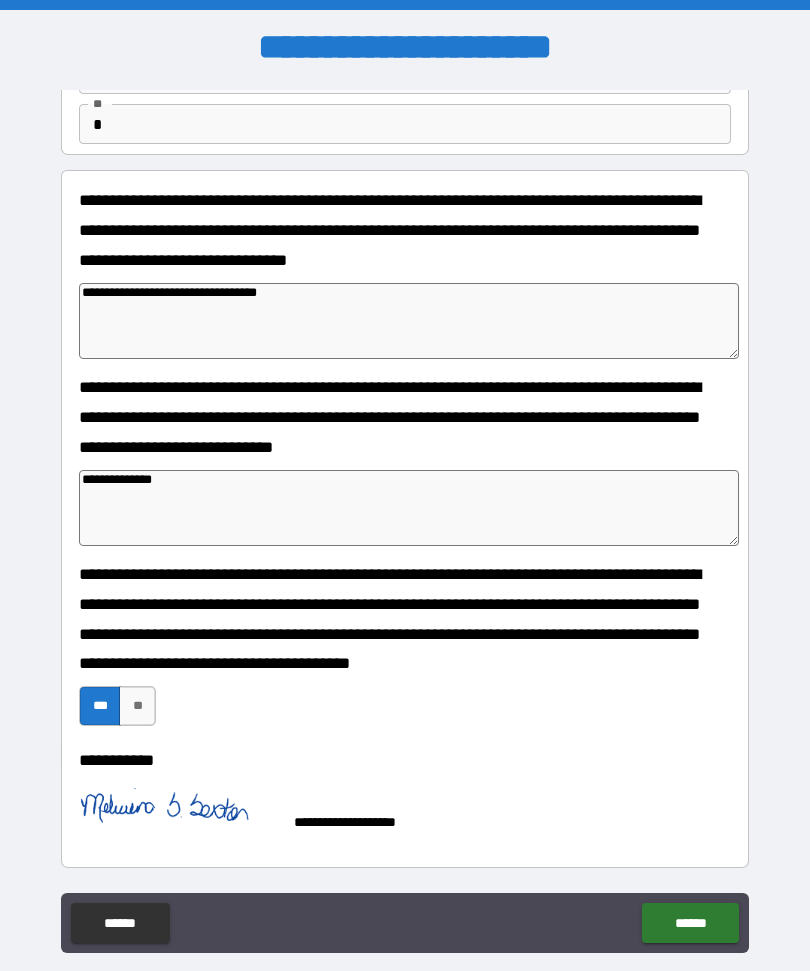 click on "******" at bounding box center (690, 923) 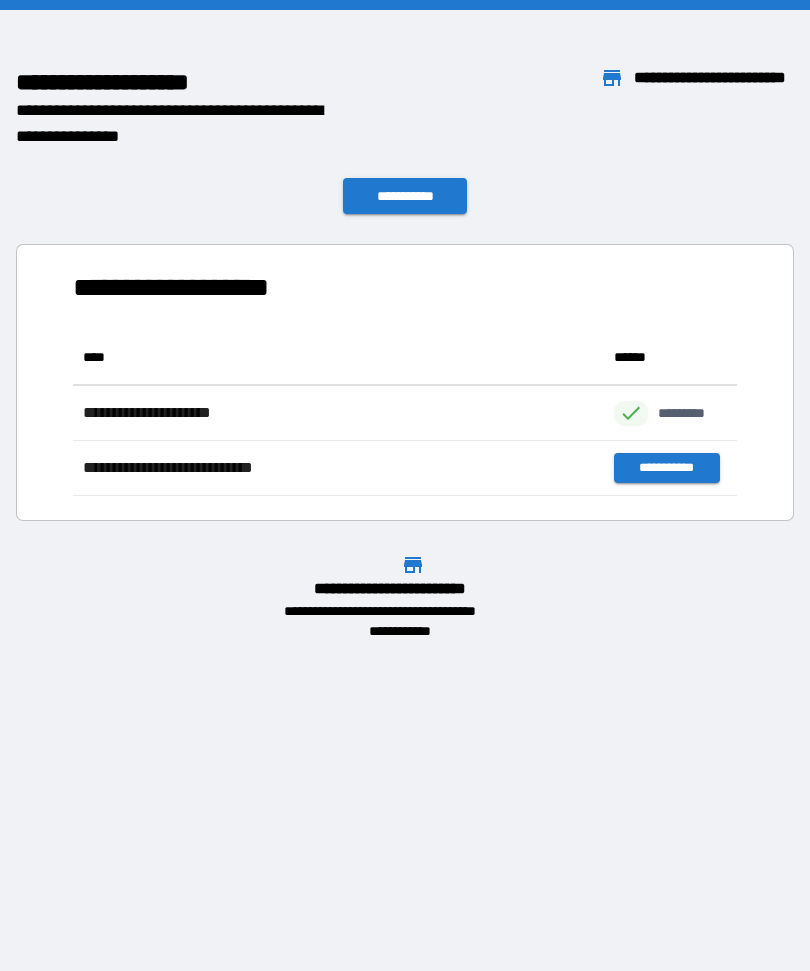 scroll, scrollTop: 1, scrollLeft: 1, axis: both 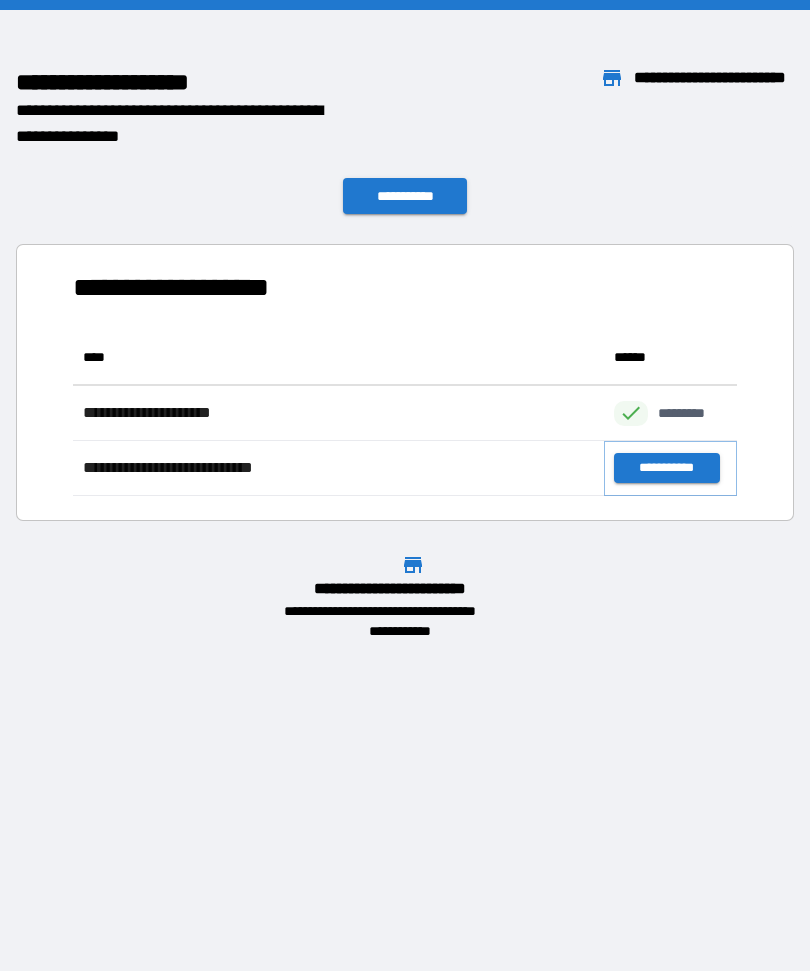 click on "**********" at bounding box center (666, 468) 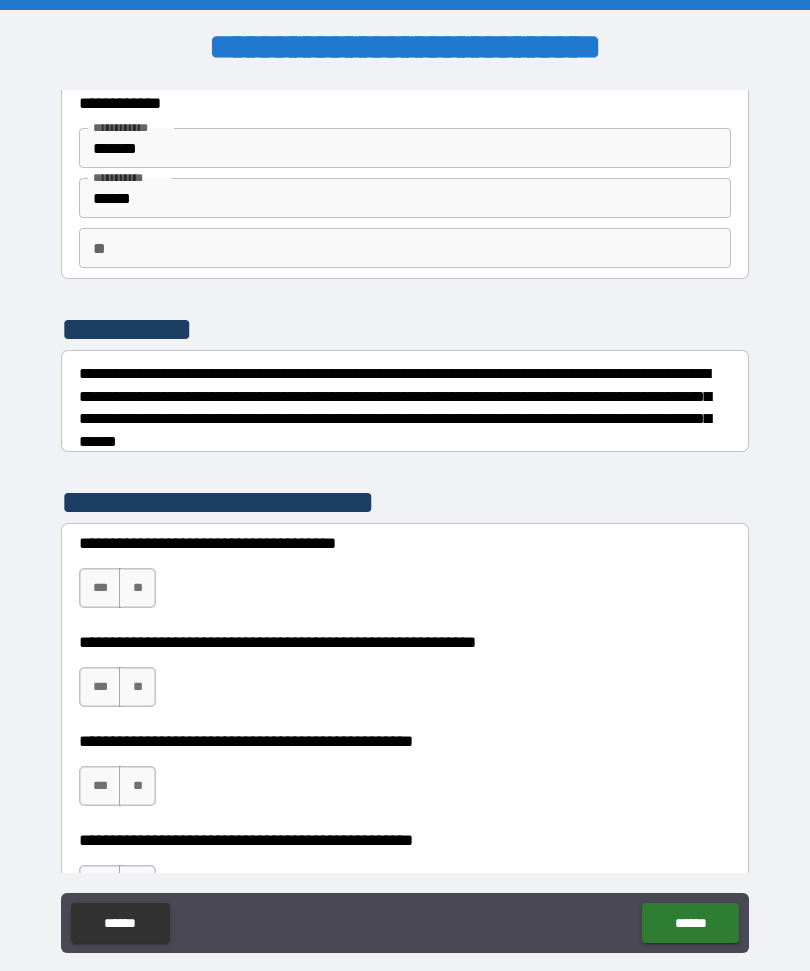 scroll, scrollTop: 53, scrollLeft: 0, axis: vertical 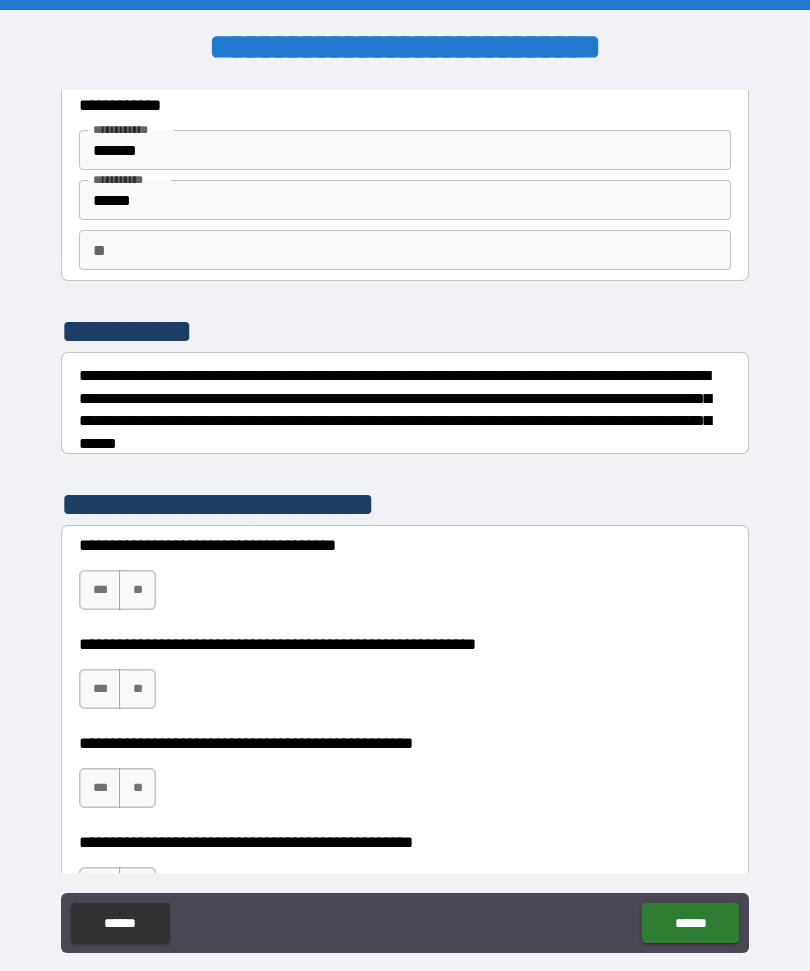 click on "** **" at bounding box center (405, 250) 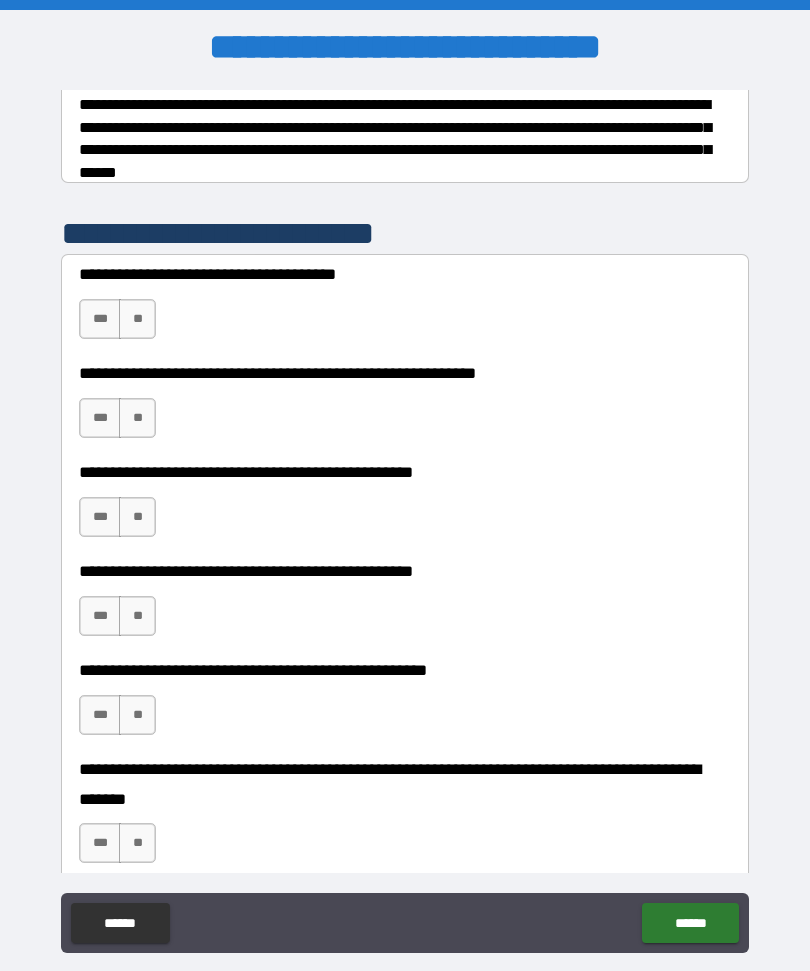 scroll, scrollTop: 328, scrollLeft: 0, axis: vertical 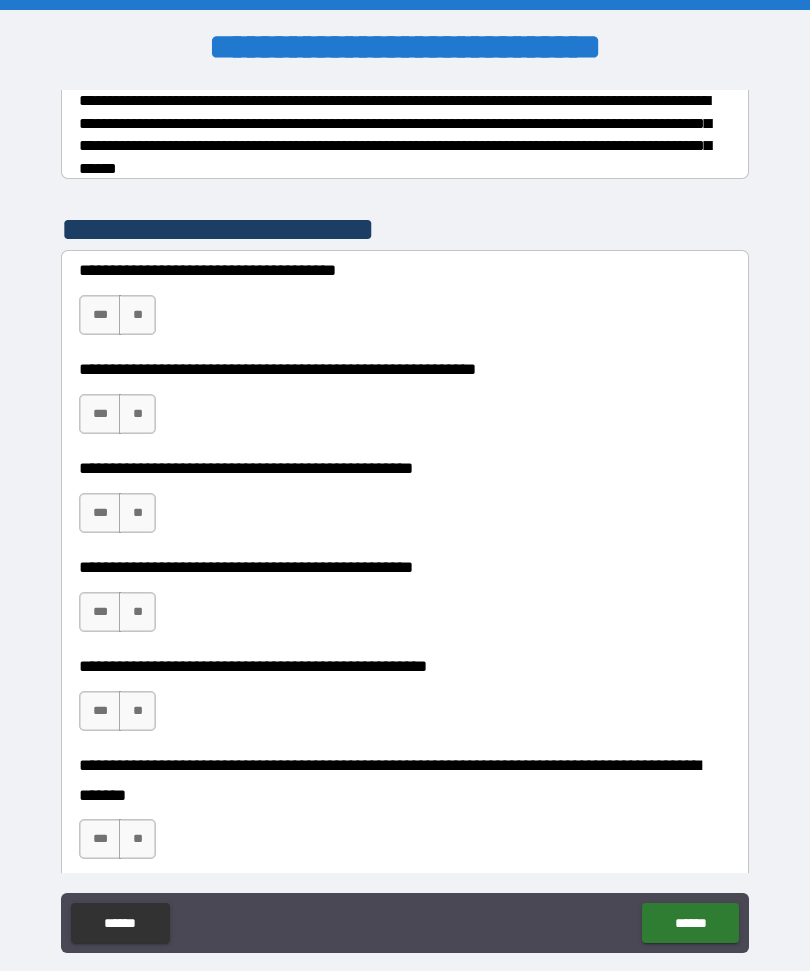 click on "***" at bounding box center [100, 414] 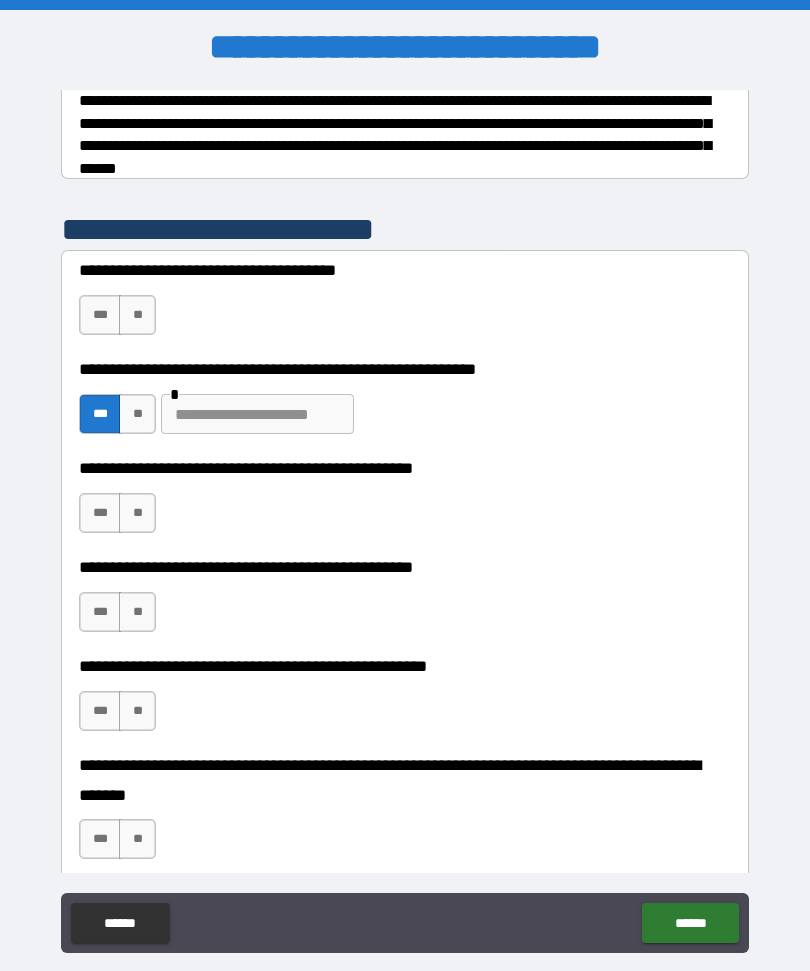 click at bounding box center (257, 414) 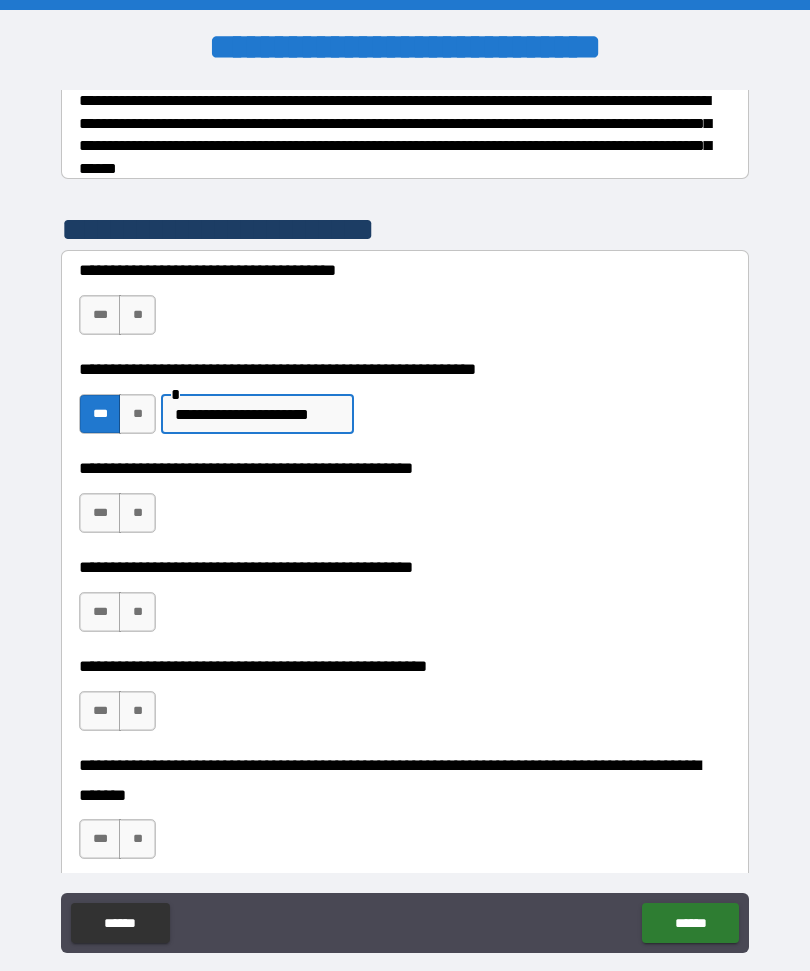 click on "**********" at bounding box center (257, 414) 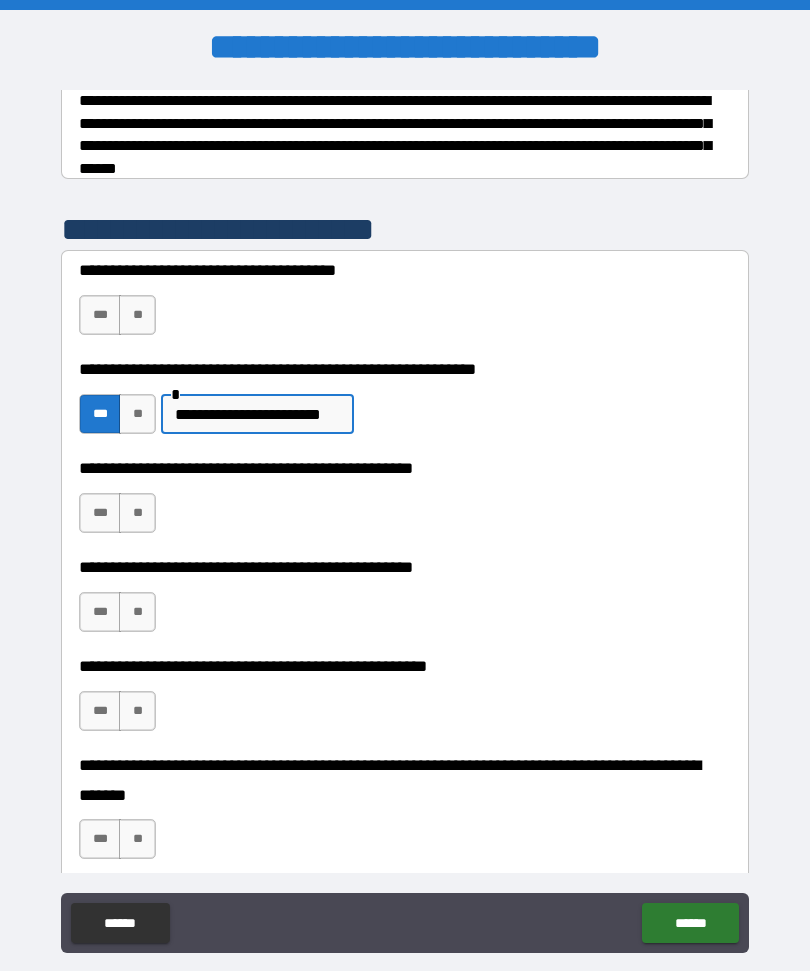 click on "**********" at bounding box center (405, 503) 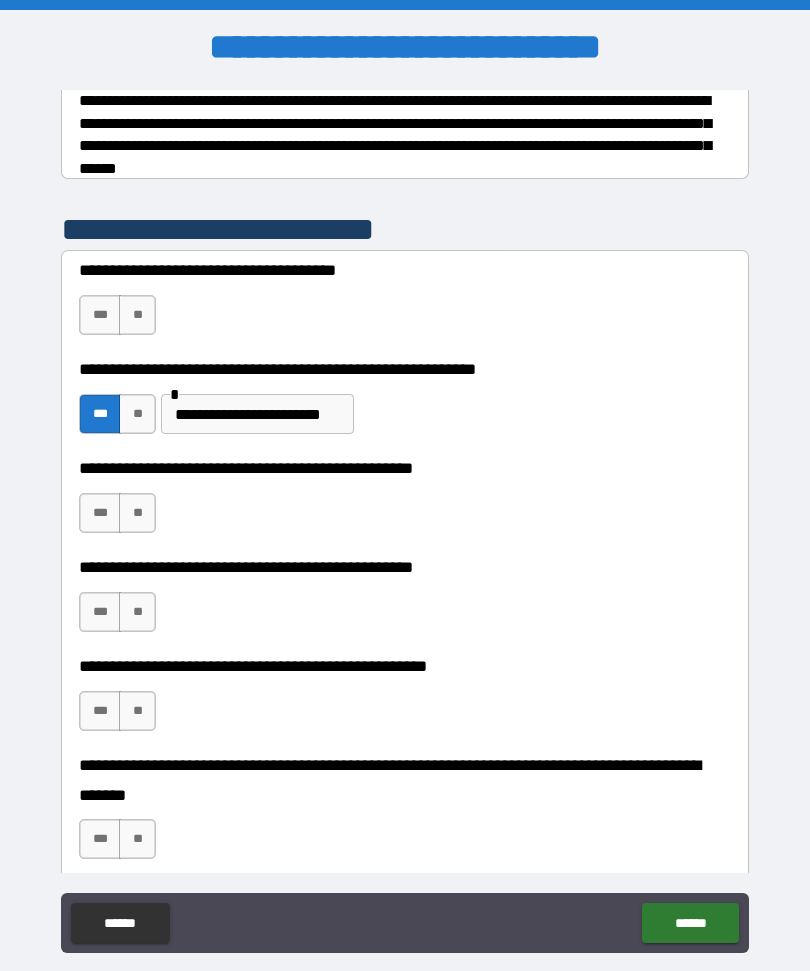 click on "**" at bounding box center (137, 513) 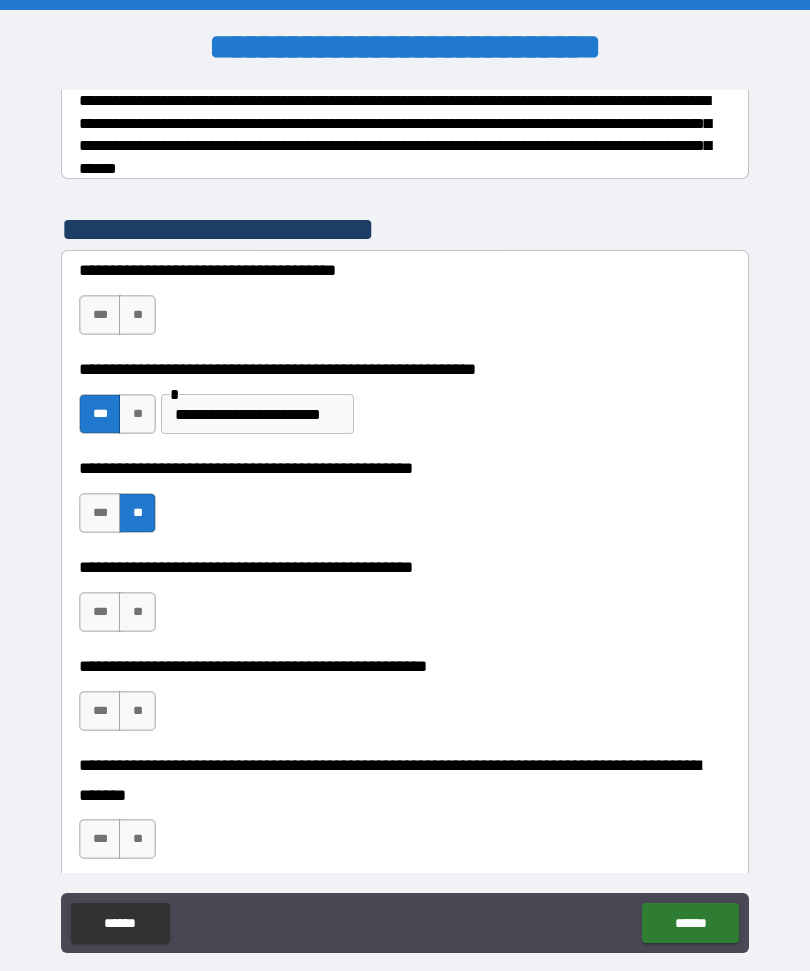 click on "***" at bounding box center (100, 612) 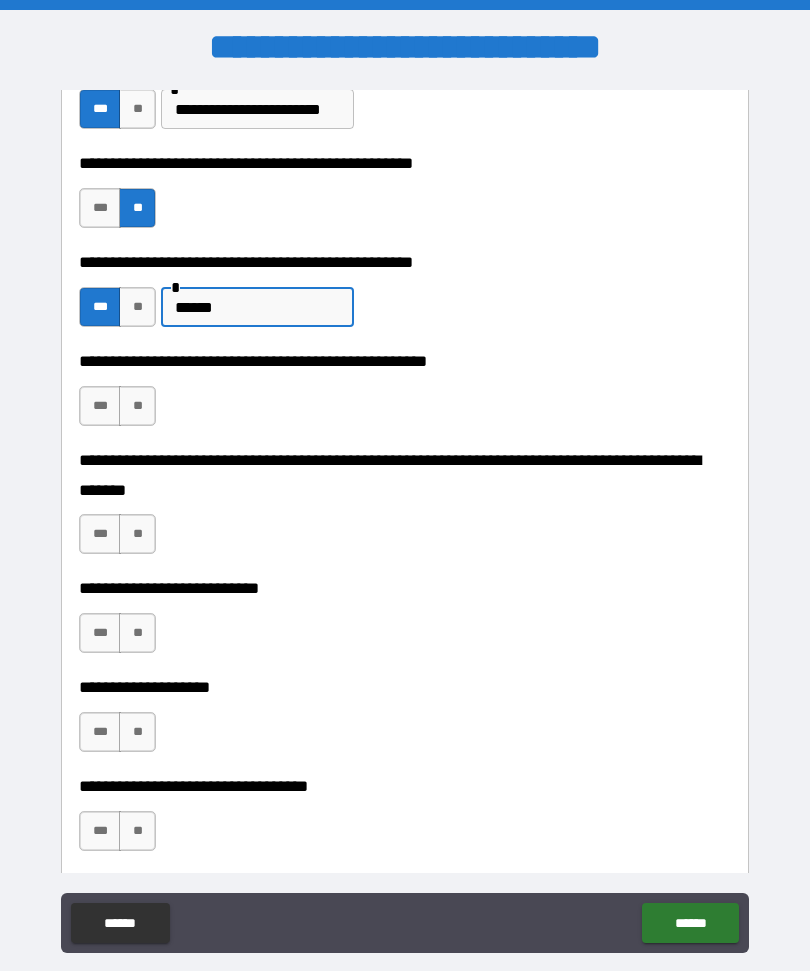 scroll, scrollTop: 640, scrollLeft: 0, axis: vertical 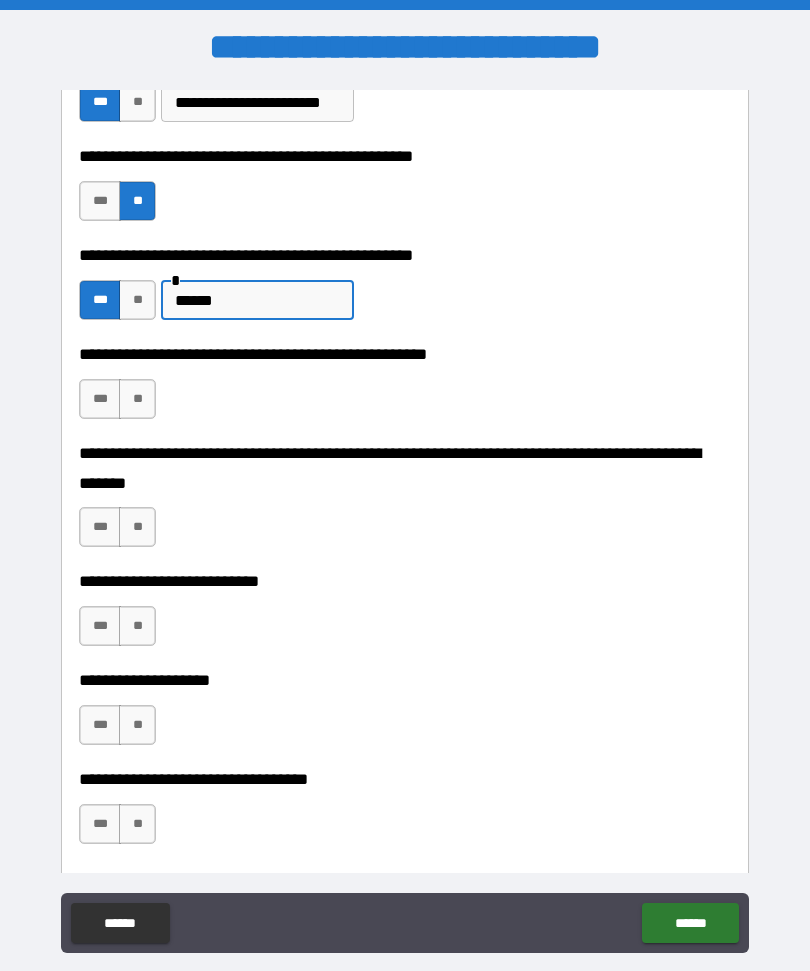 click on "**" at bounding box center [137, 399] 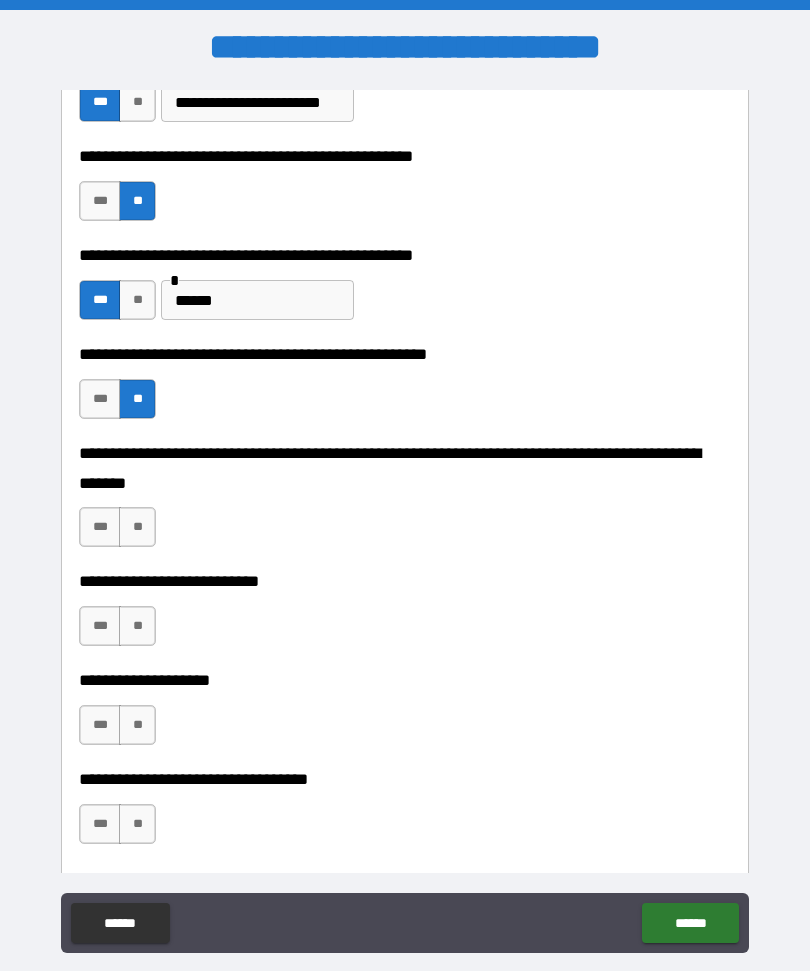 click on "**" at bounding box center [137, 527] 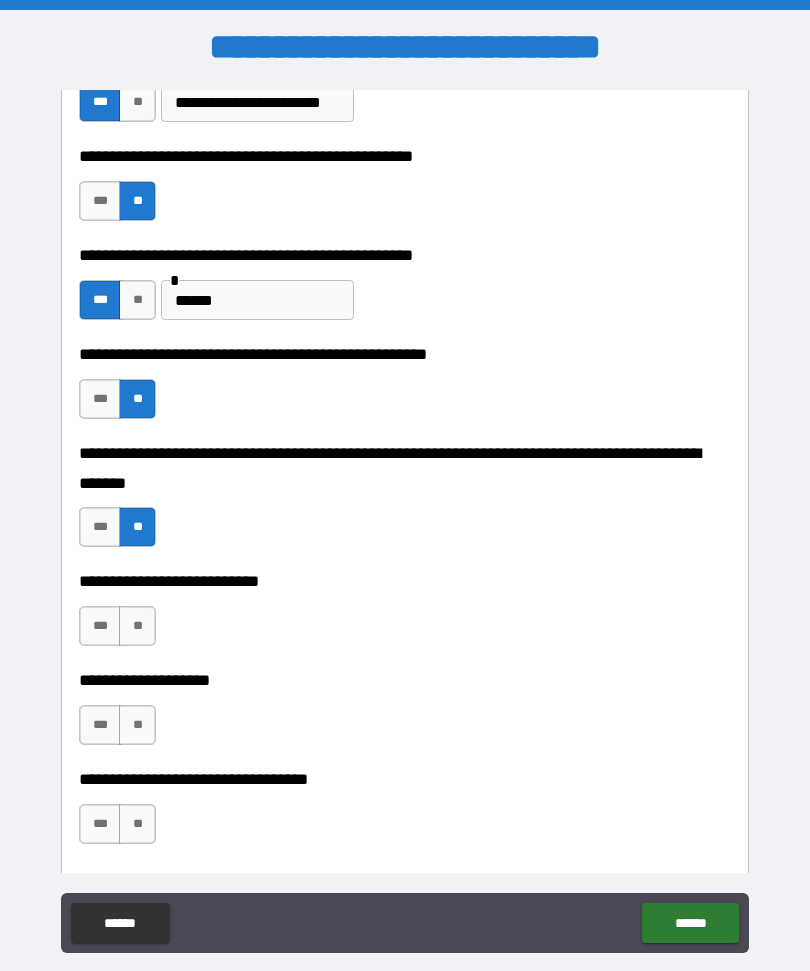 click on "**" at bounding box center (137, 626) 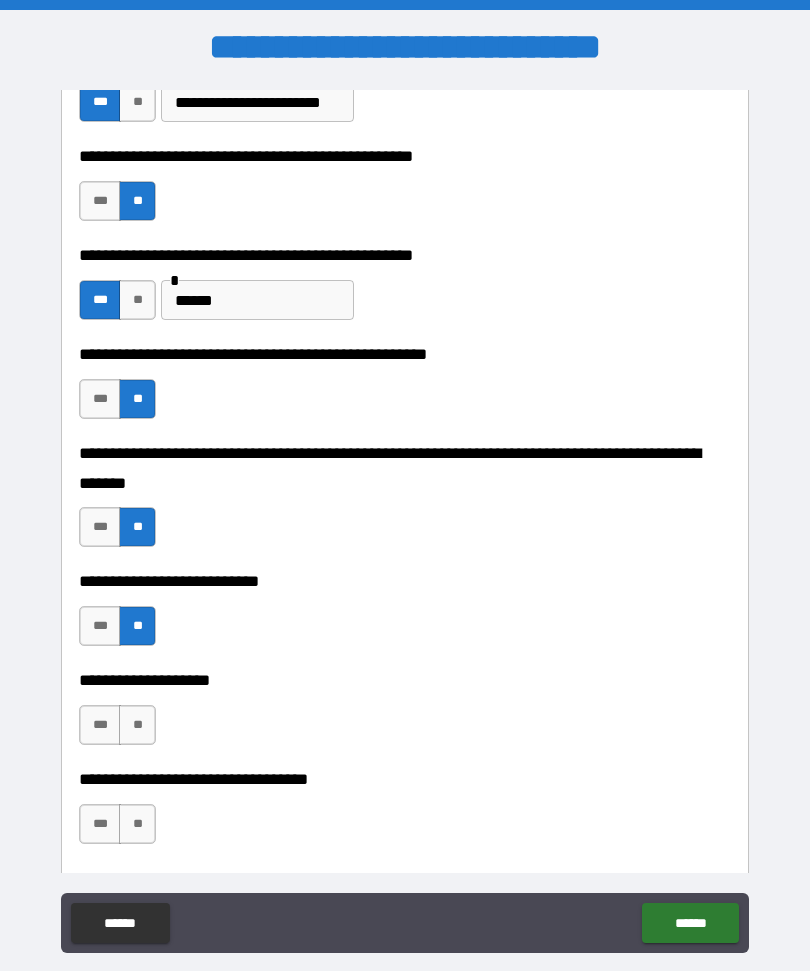 click on "**" at bounding box center (137, 725) 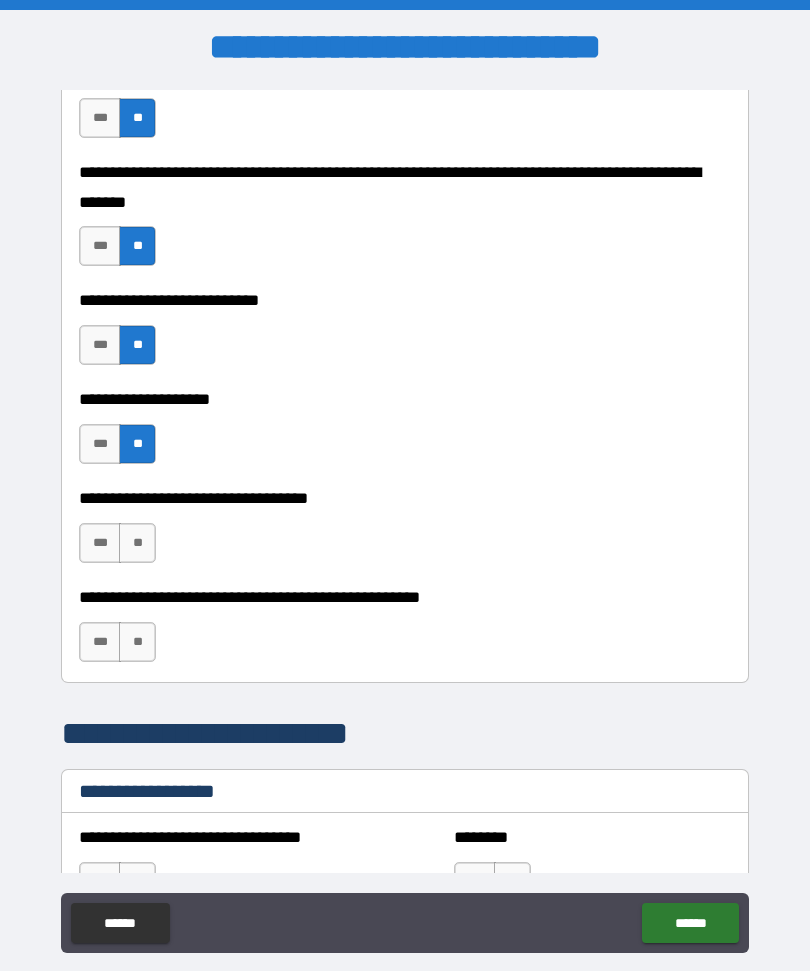 scroll, scrollTop: 929, scrollLeft: 0, axis: vertical 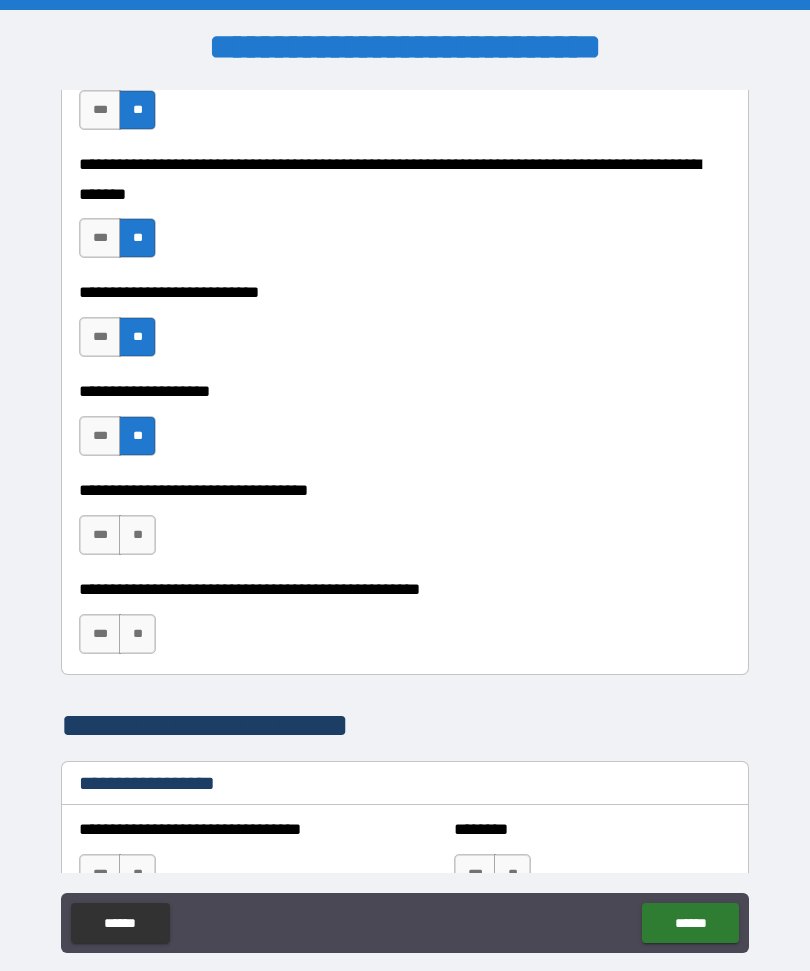 click on "**" at bounding box center (137, 535) 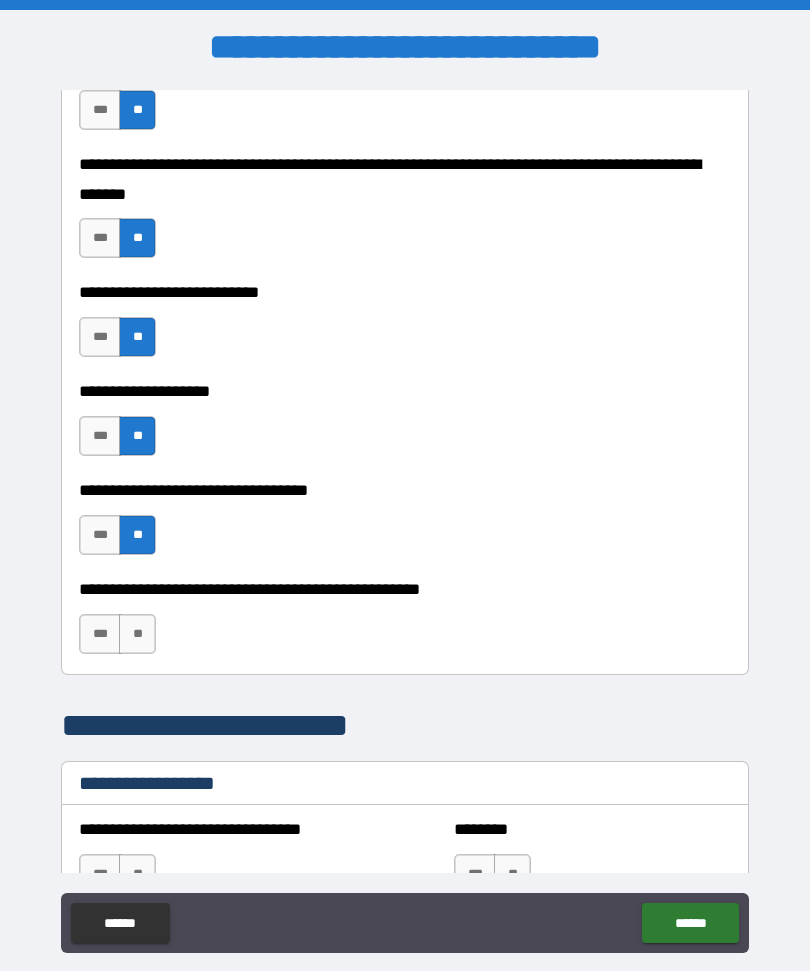 click on "**" at bounding box center [137, 634] 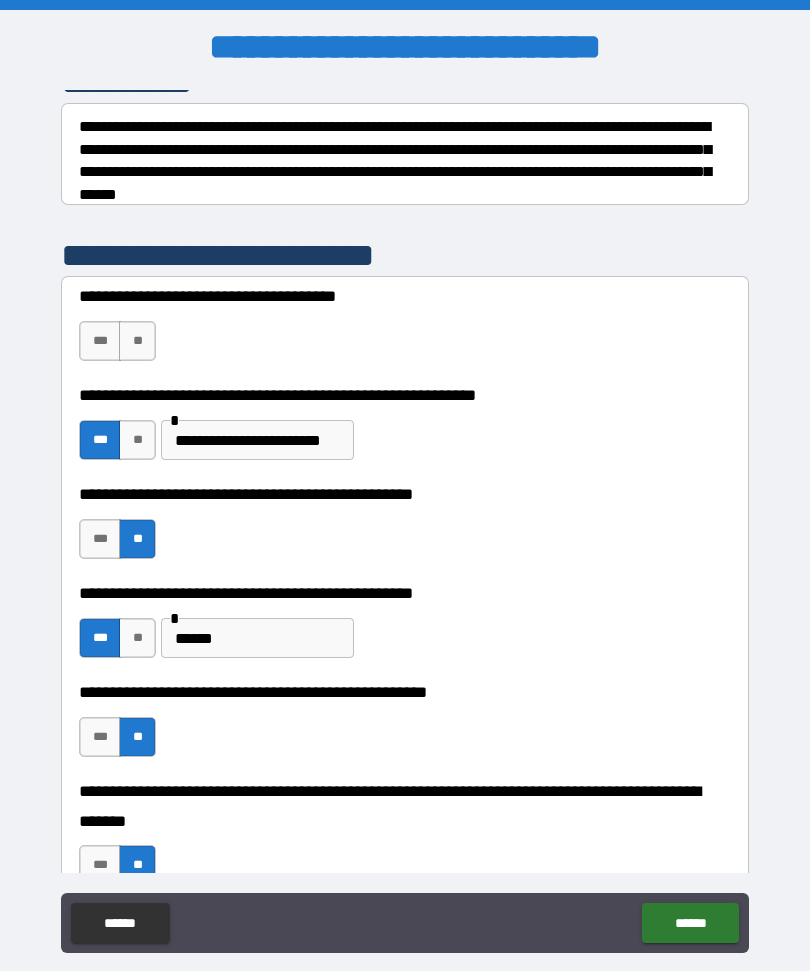scroll, scrollTop: 301, scrollLeft: 0, axis: vertical 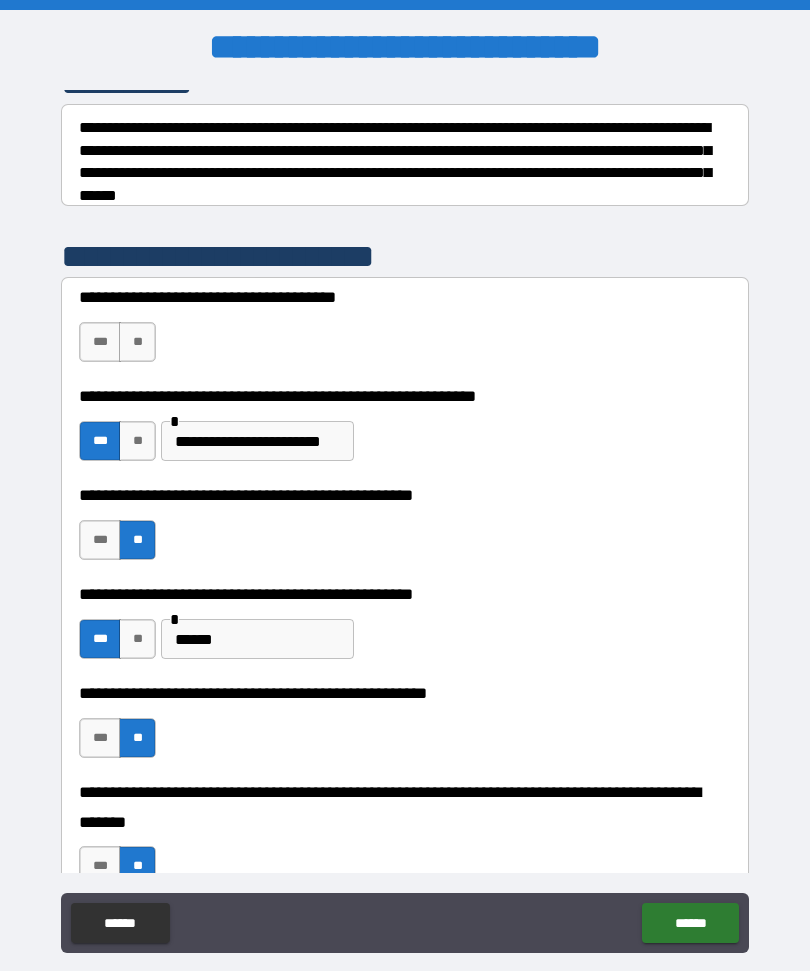 click on "**********" at bounding box center [257, 441] 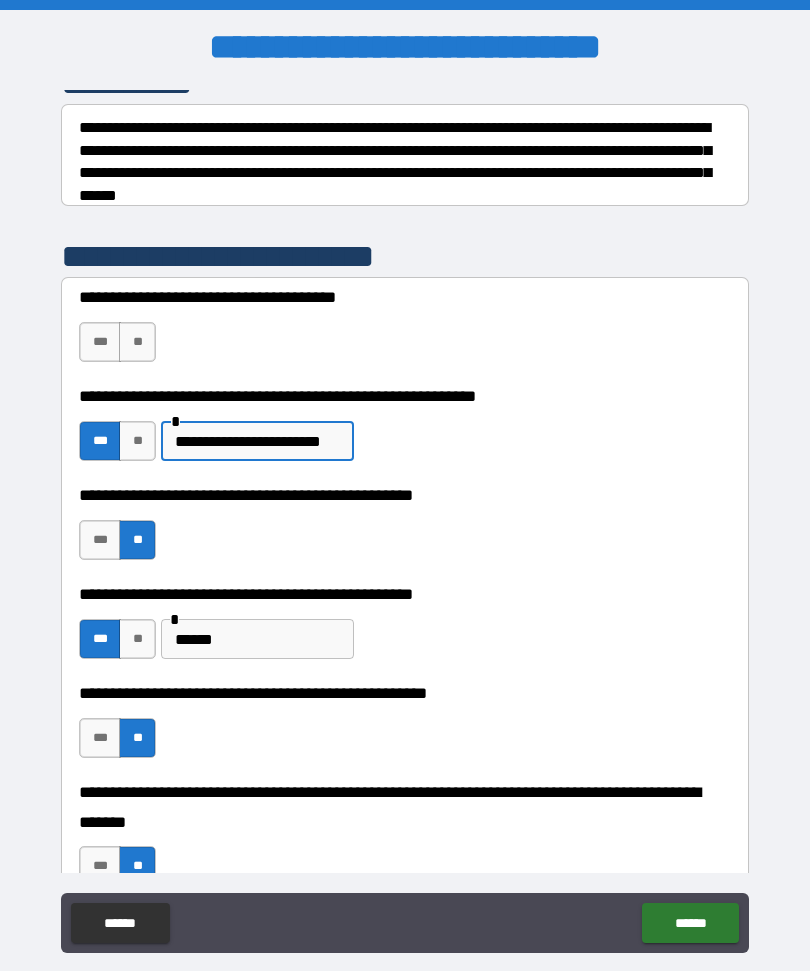 click on "**********" at bounding box center [257, 441] 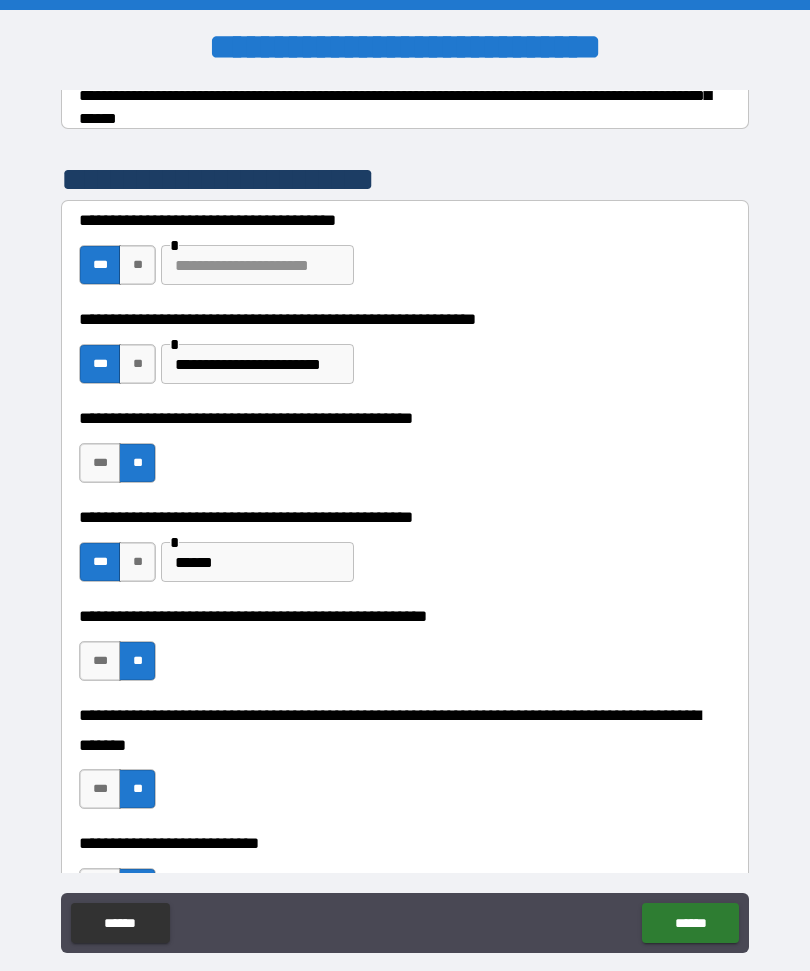 scroll, scrollTop: 376, scrollLeft: 0, axis: vertical 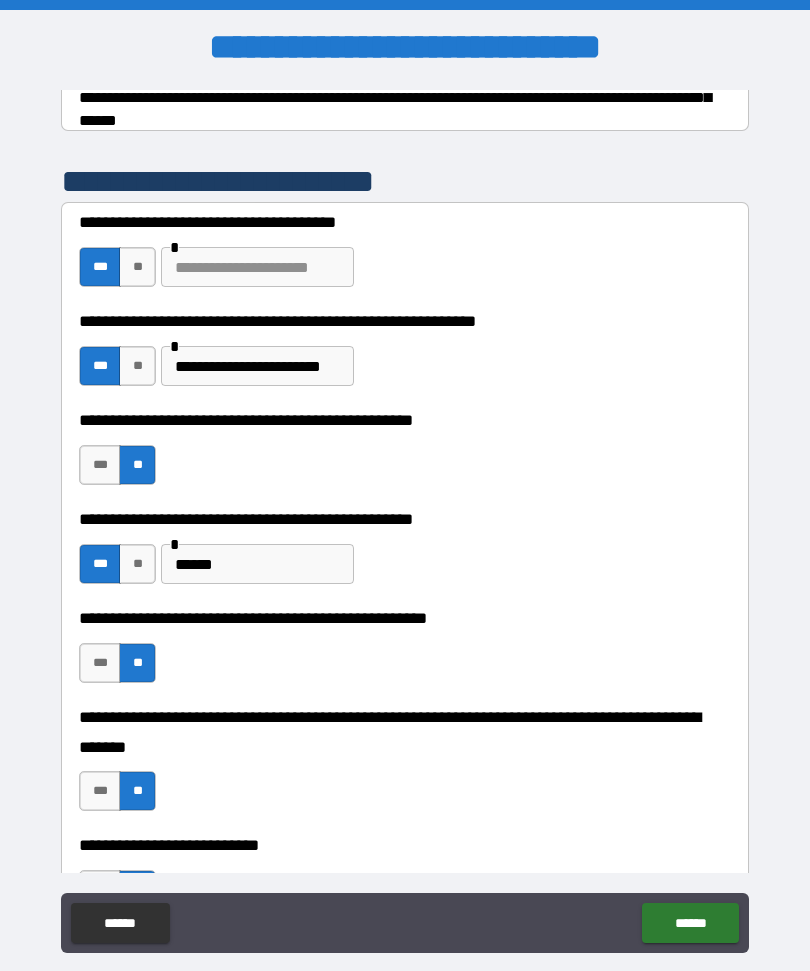 click on "**" at bounding box center [137, 267] 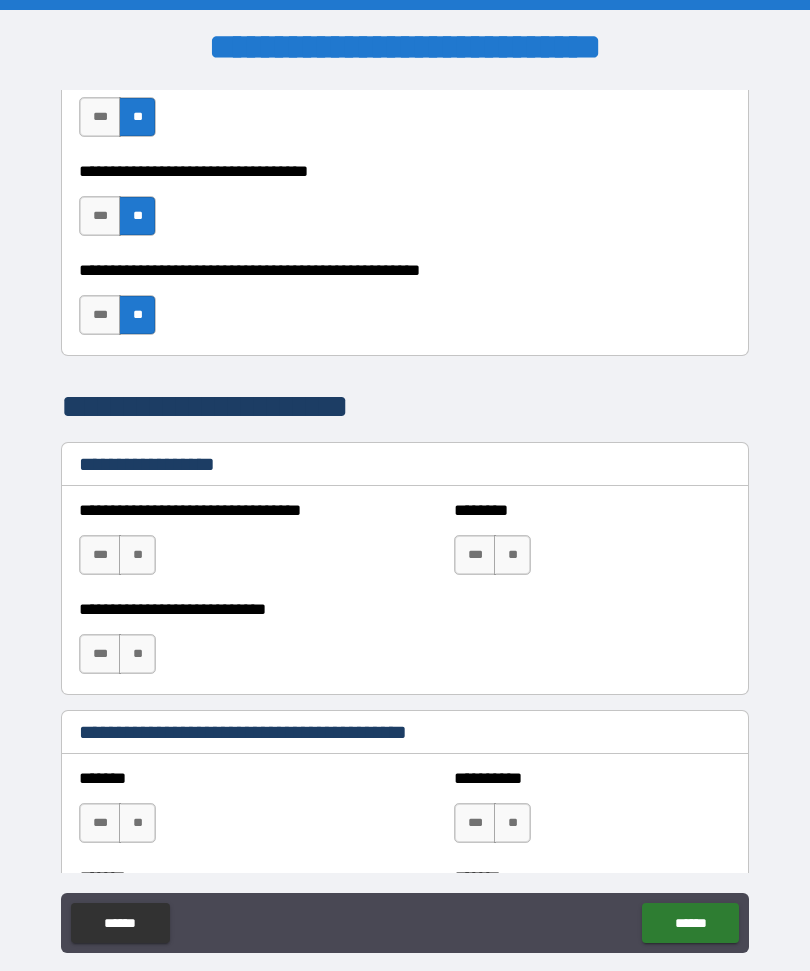 scroll, scrollTop: 1259, scrollLeft: 0, axis: vertical 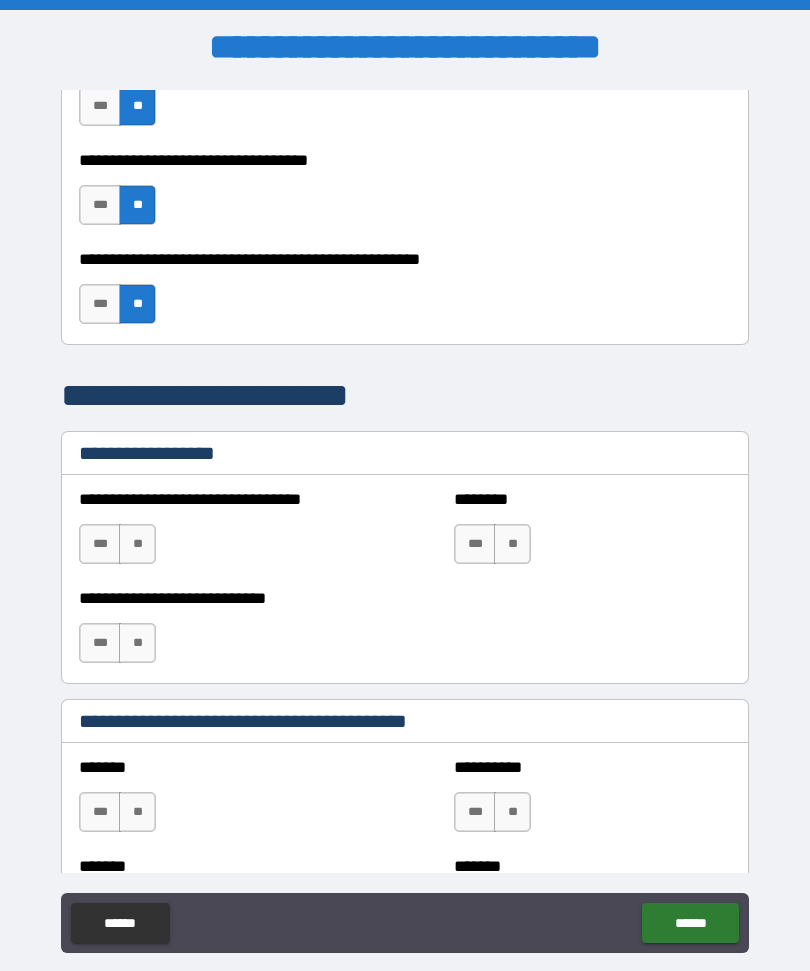 click on "**" at bounding box center (137, 544) 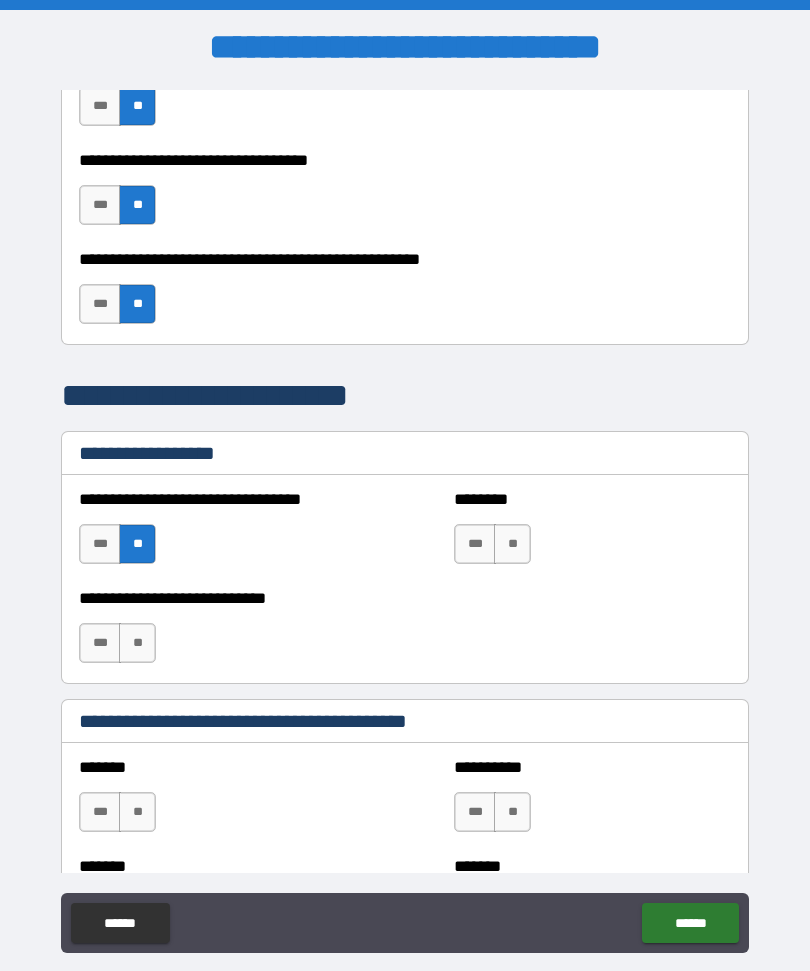 click on "**" at bounding box center (512, 544) 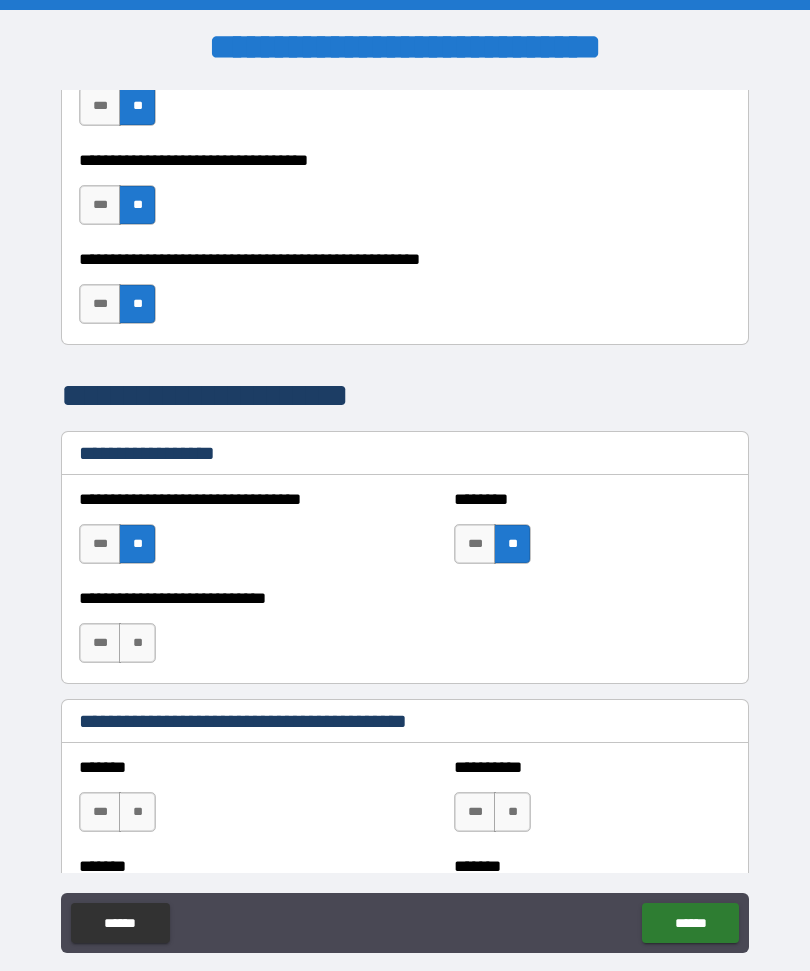 click on "**" at bounding box center (137, 643) 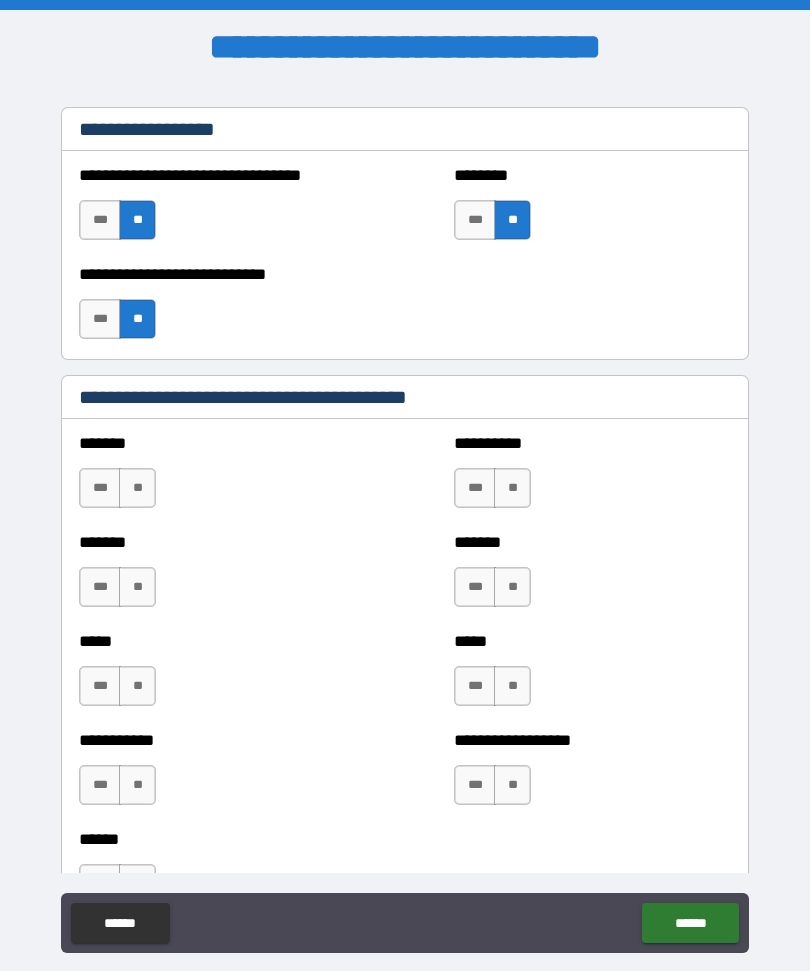scroll, scrollTop: 1588, scrollLeft: 0, axis: vertical 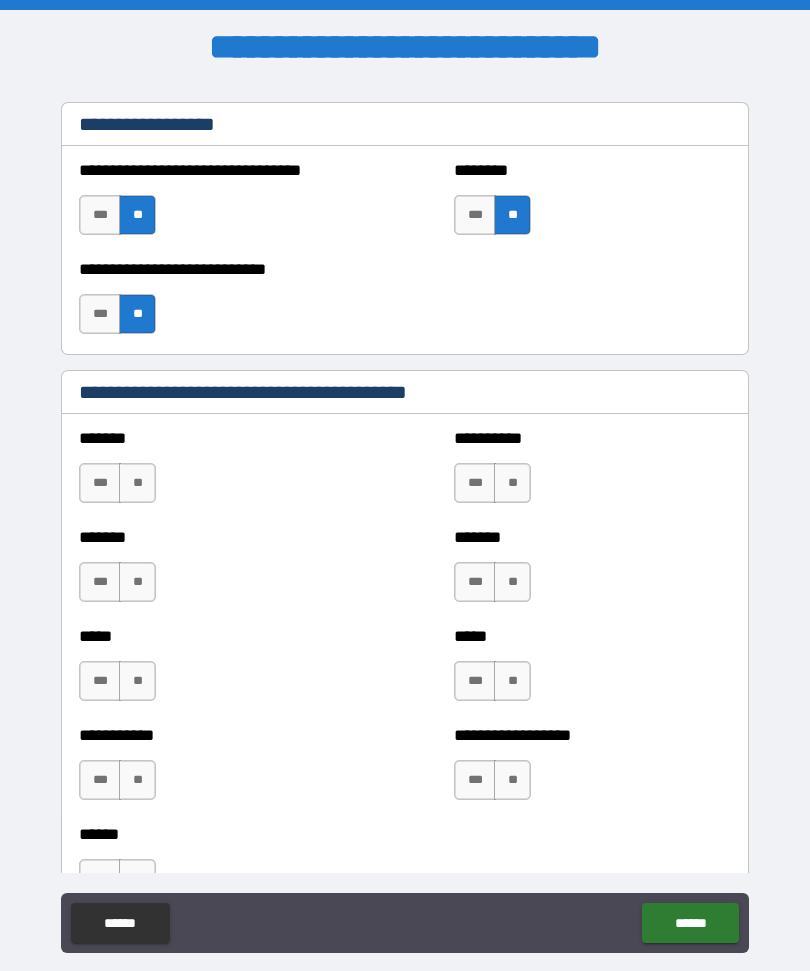 click on "**" at bounding box center (137, 483) 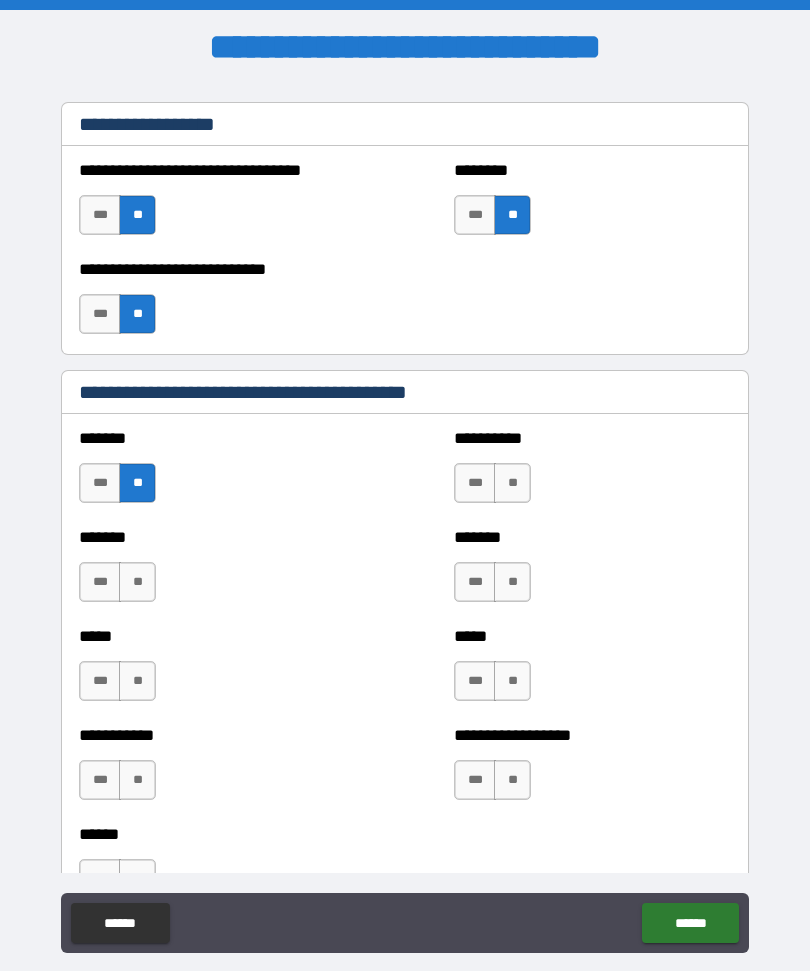 click on "**" at bounding box center (137, 582) 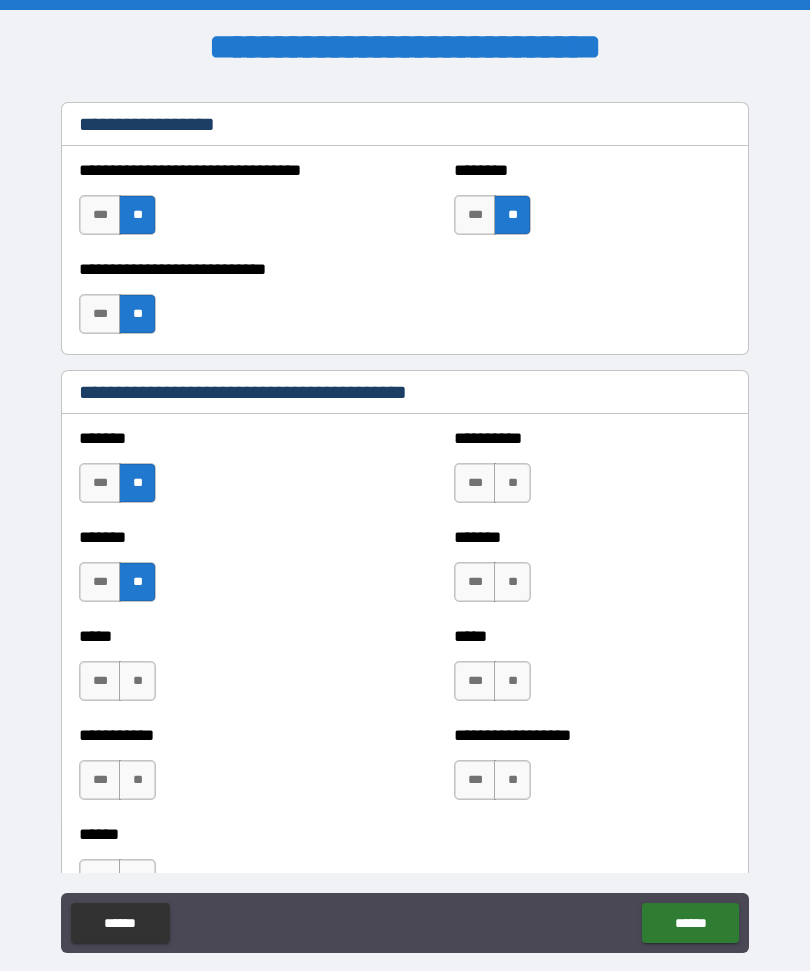 click on "**" at bounding box center [137, 681] 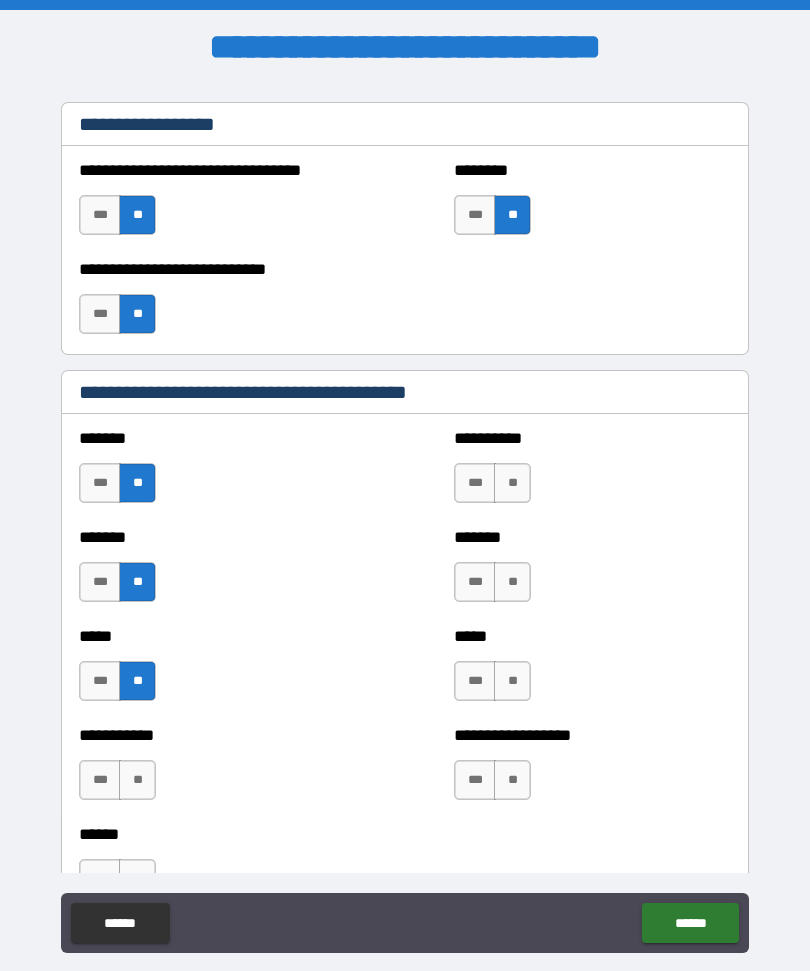 click on "**" at bounding box center (137, 780) 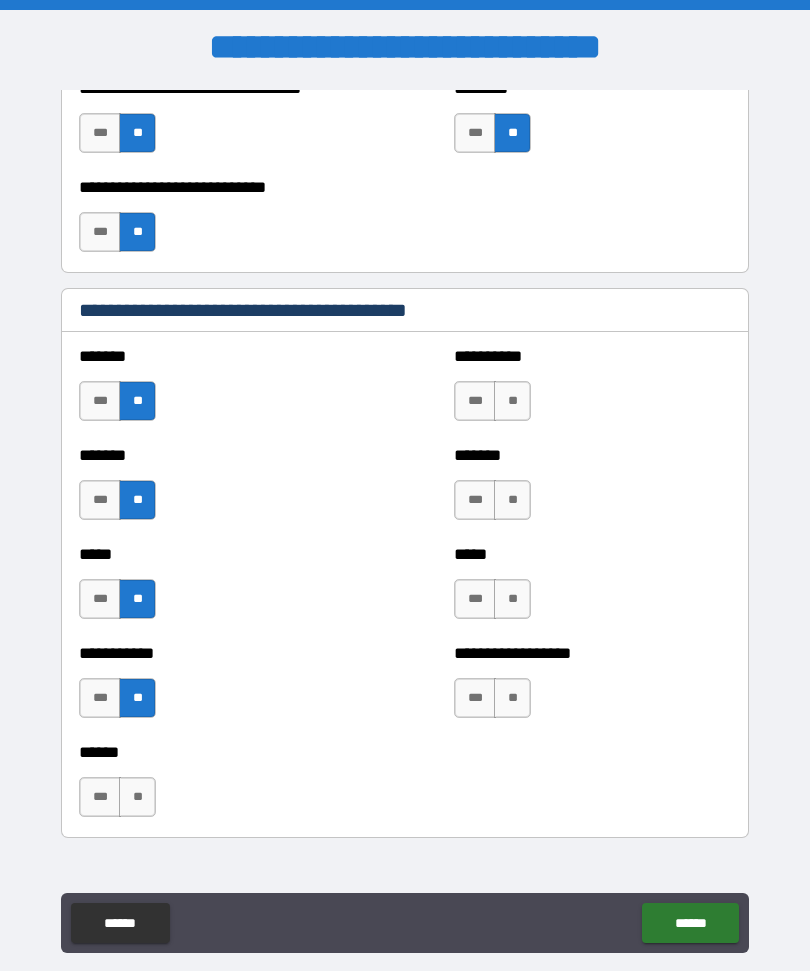 scroll, scrollTop: 1675, scrollLeft: 0, axis: vertical 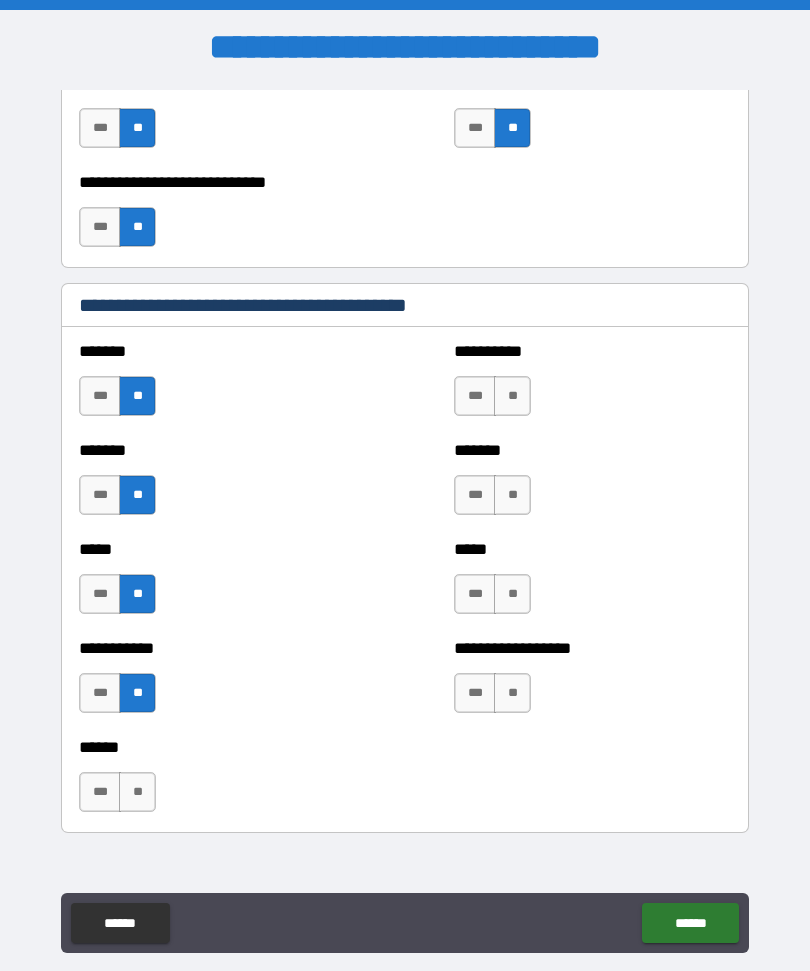 click on "**" at bounding box center (137, 792) 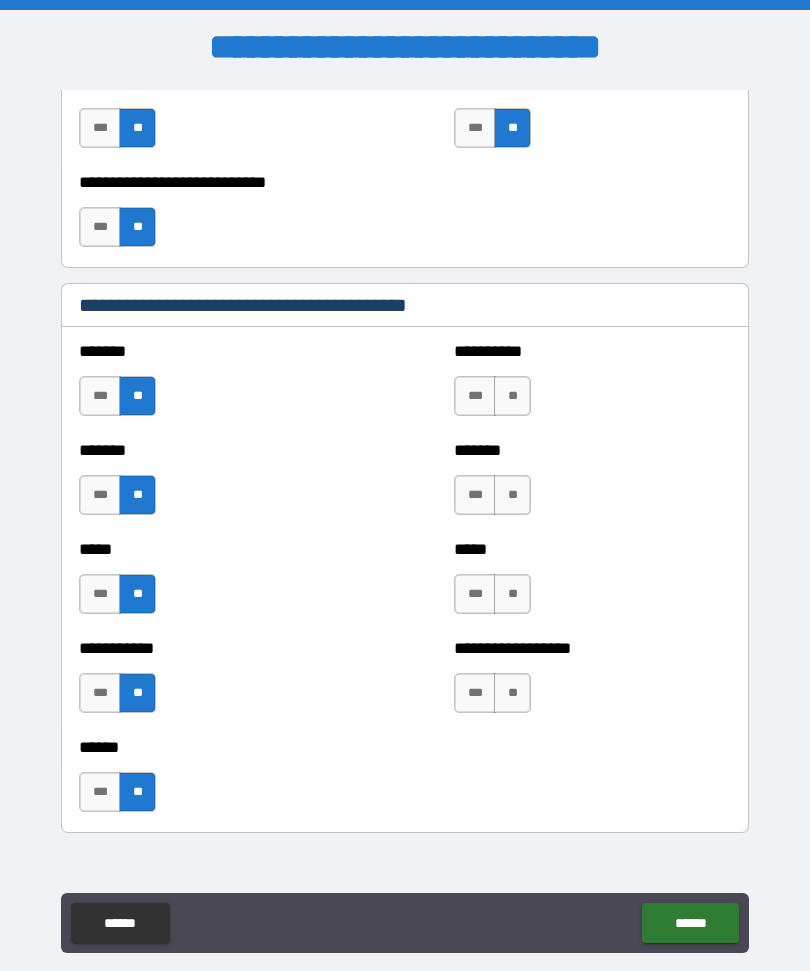 click on "**********" at bounding box center [592, 683] 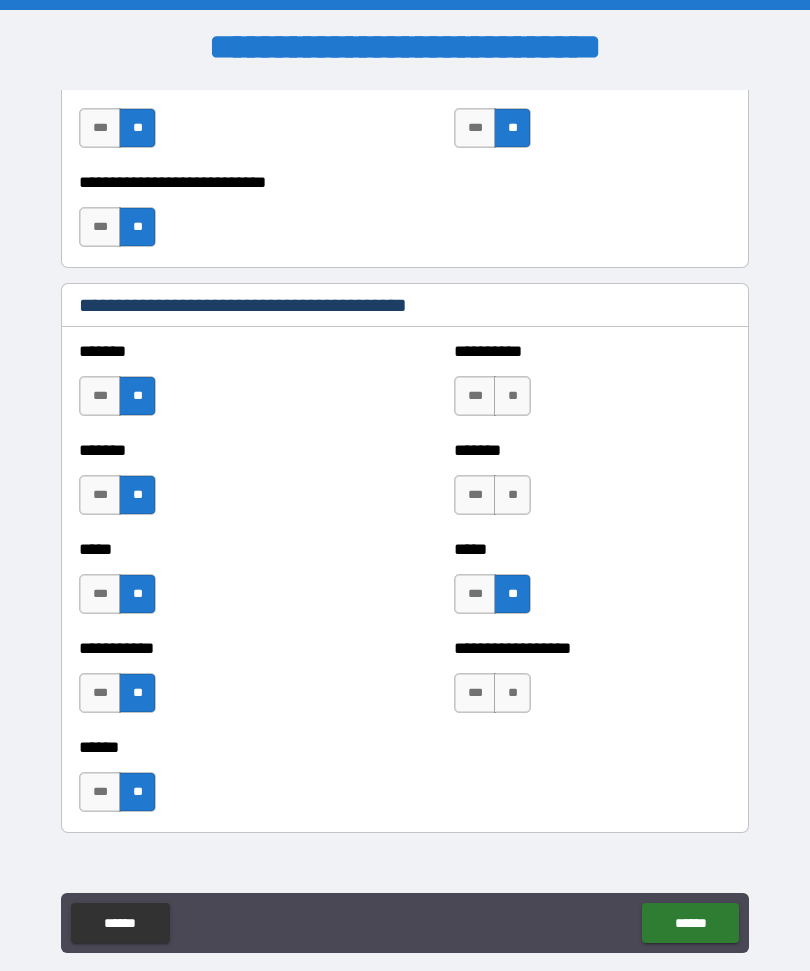 click on "**" at bounding box center (512, 495) 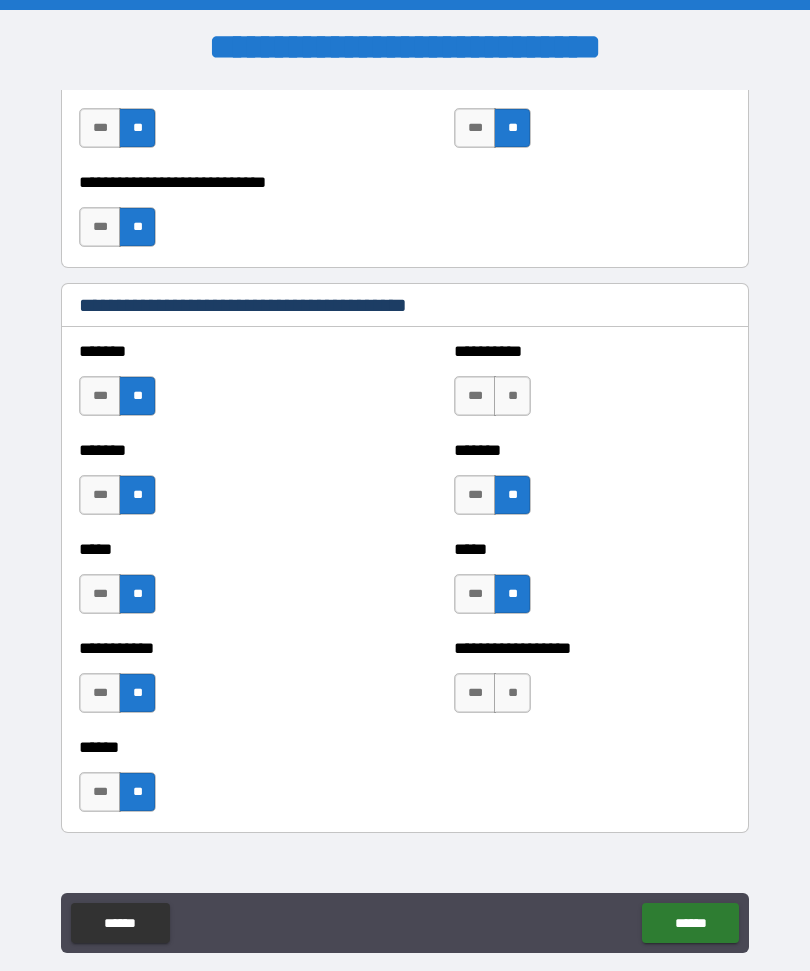 click on "**" at bounding box center (512, 396) 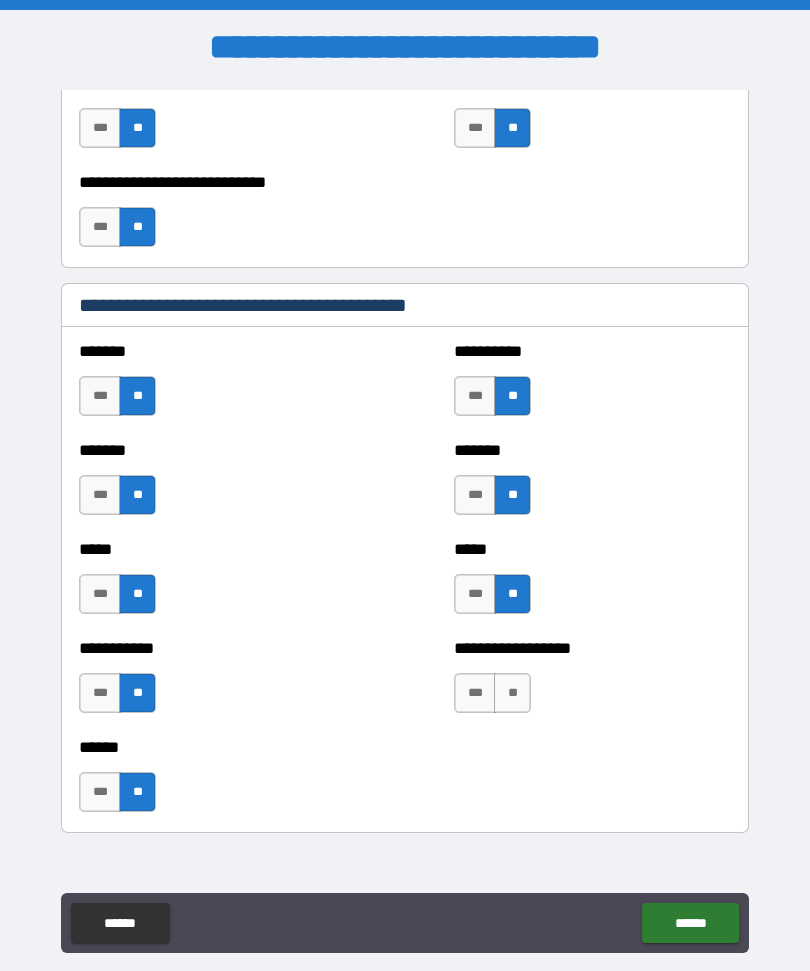 click on "**" at bounding box center (512, 693) 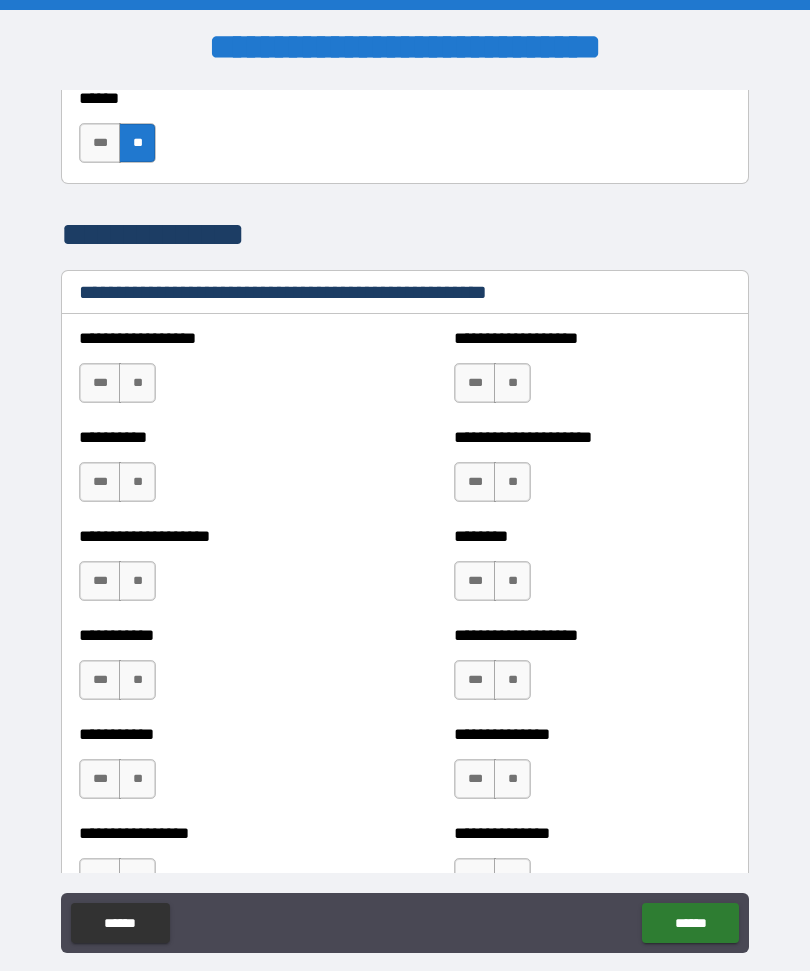 scroll, scrollTop: 2326, scrollLeft: 0, axis: vertical 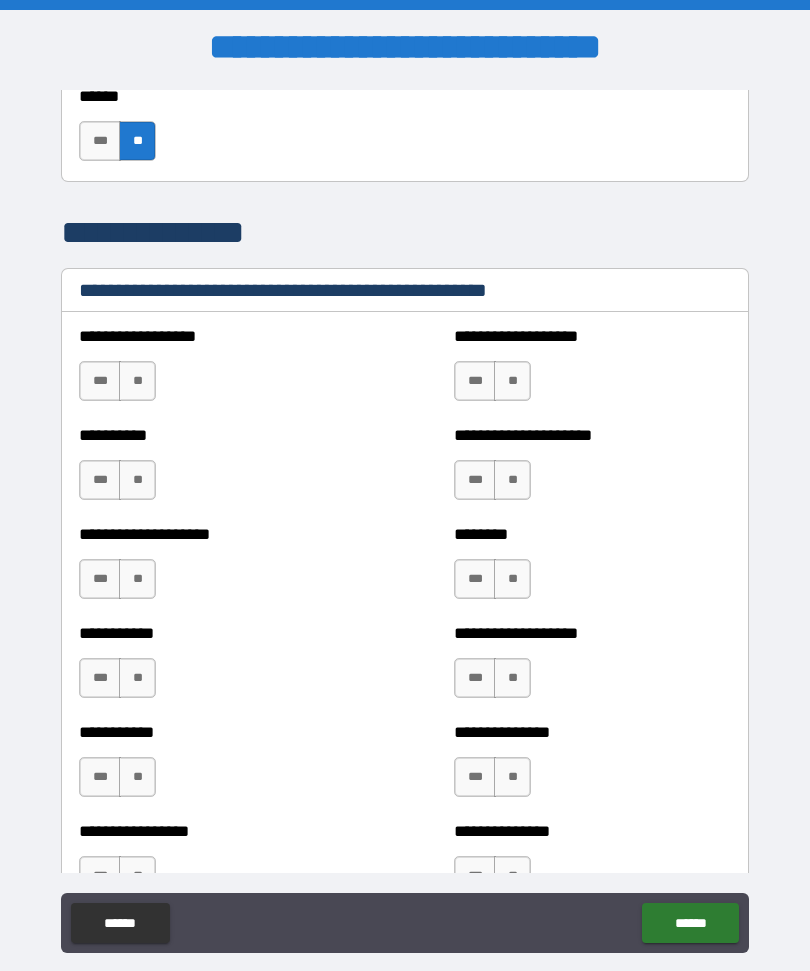 click on "**" at bounding box center (137, 381) 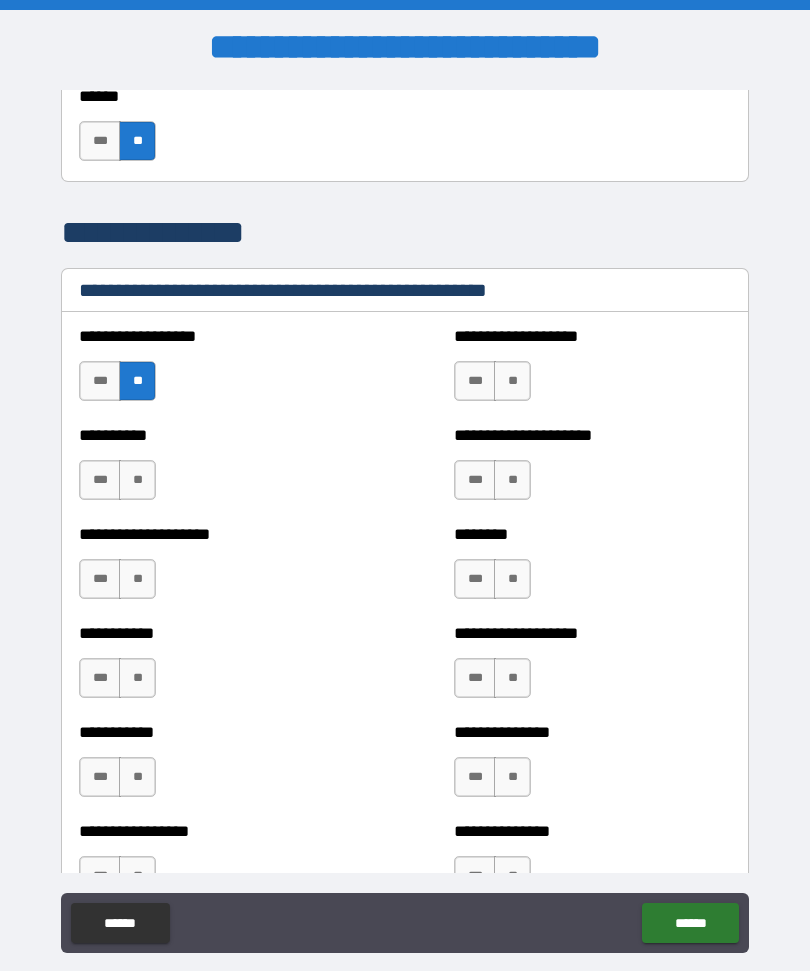 click on "**" at bounding box center (137, 480) 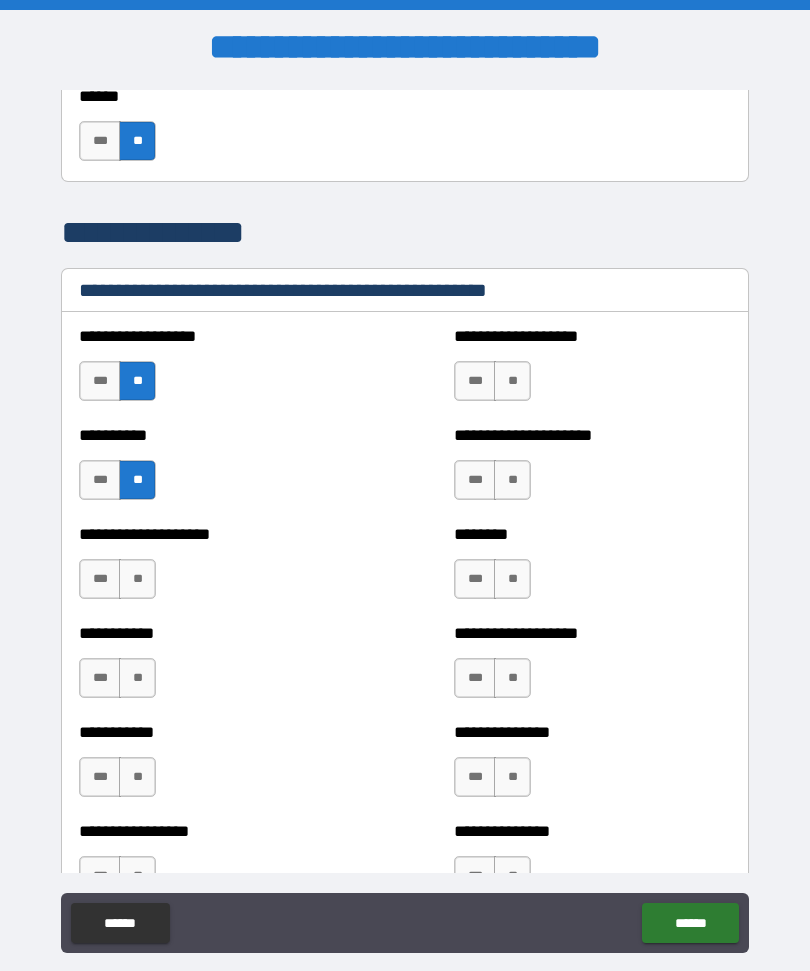 click on "**" at bounding box center (137, 579) 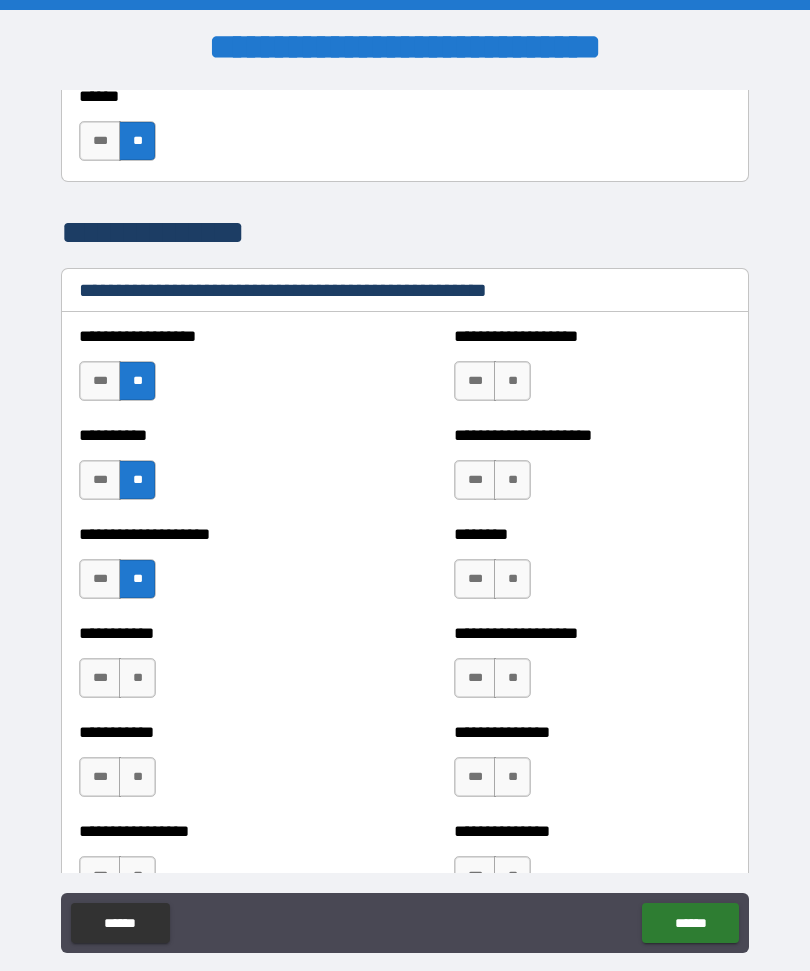 click on "**" at bounding box center [137, 678] 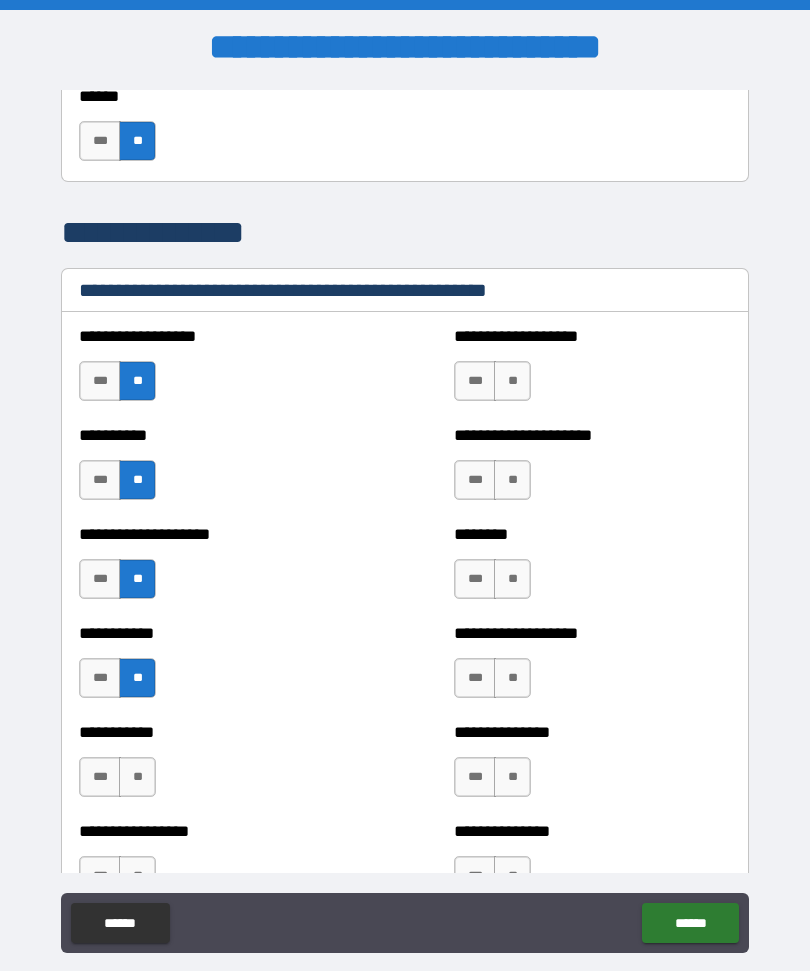 click on "**" at bounding box center (137, 777) 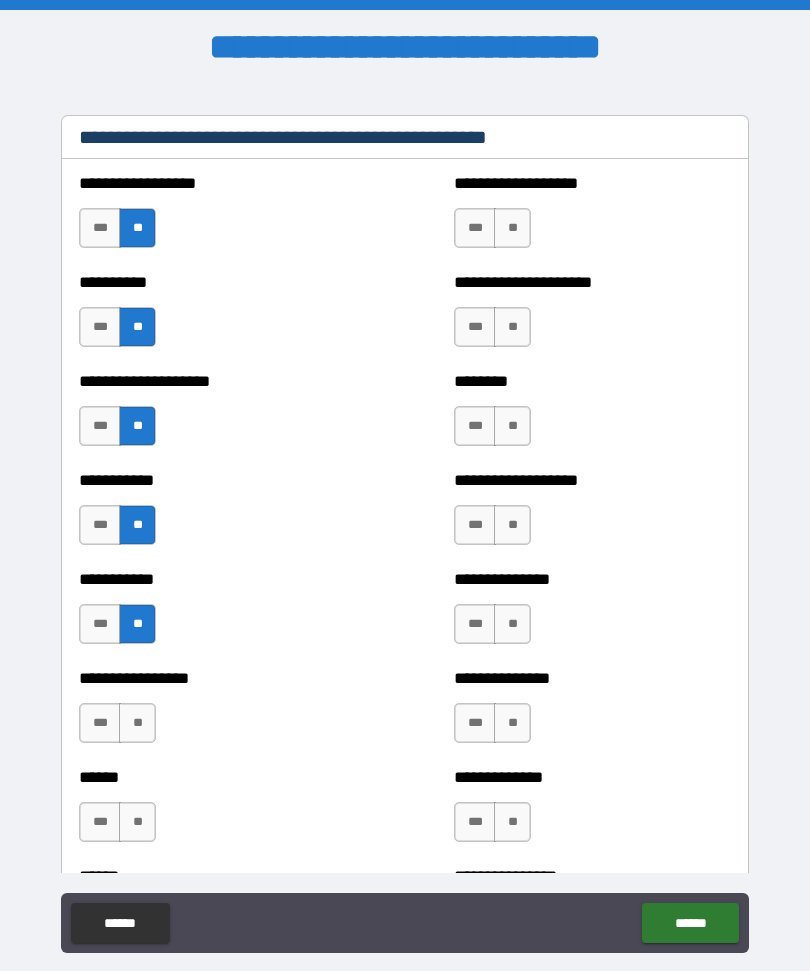 scroll, scrollTop: 2484, scrollLeft: 0, axis: vertical 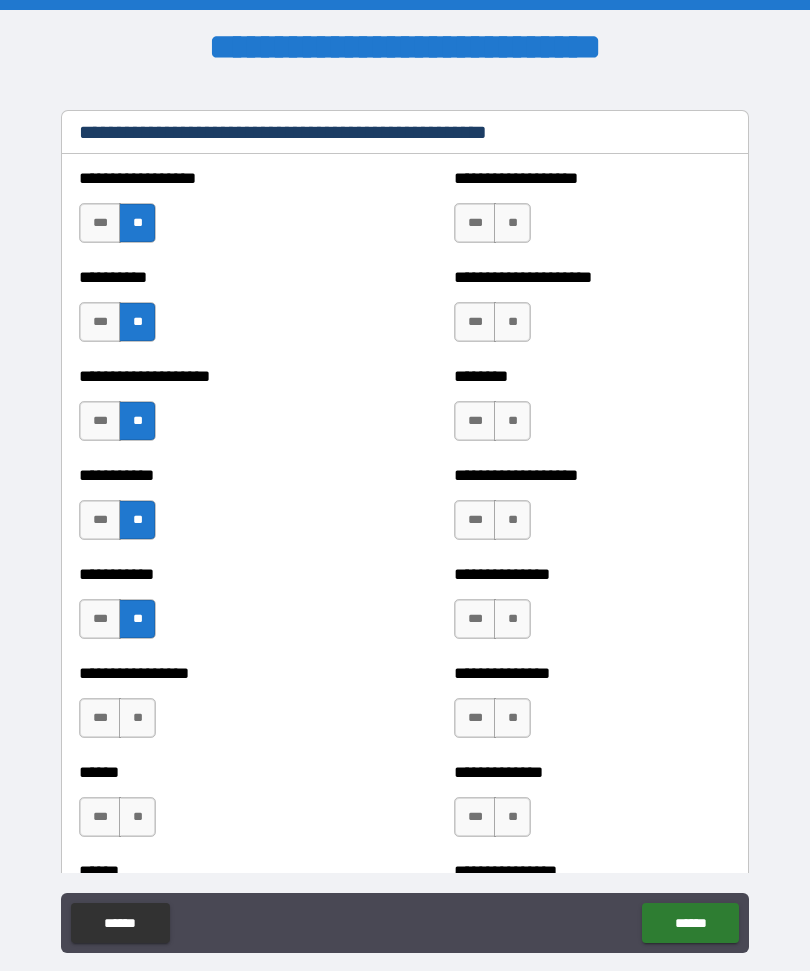 click on "**" at bounding box center (137, 718) 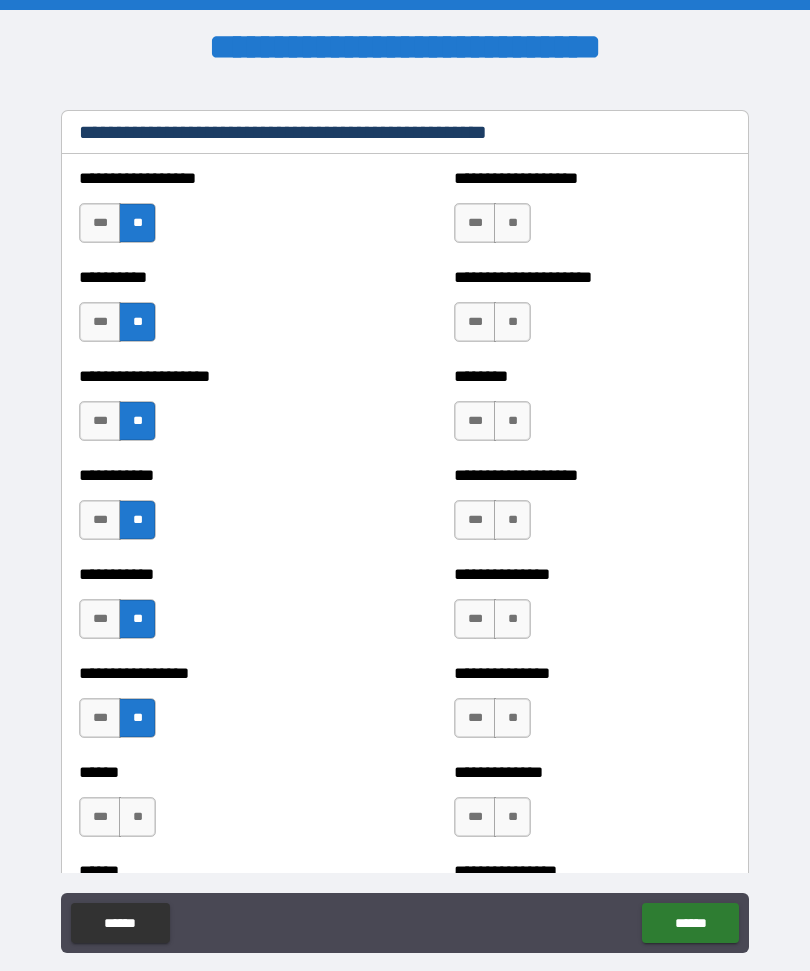 click on "**" at bounding box center [137, 817] 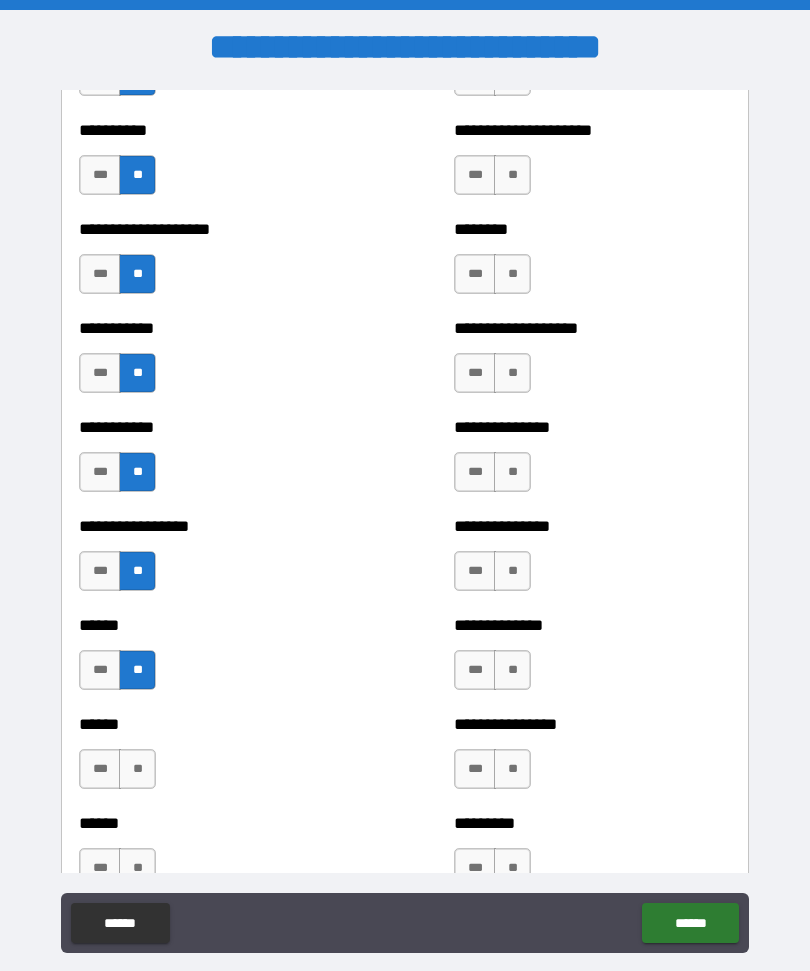 scroll, scrollTop: 2633, scrollLeft: 0, axis: vertical 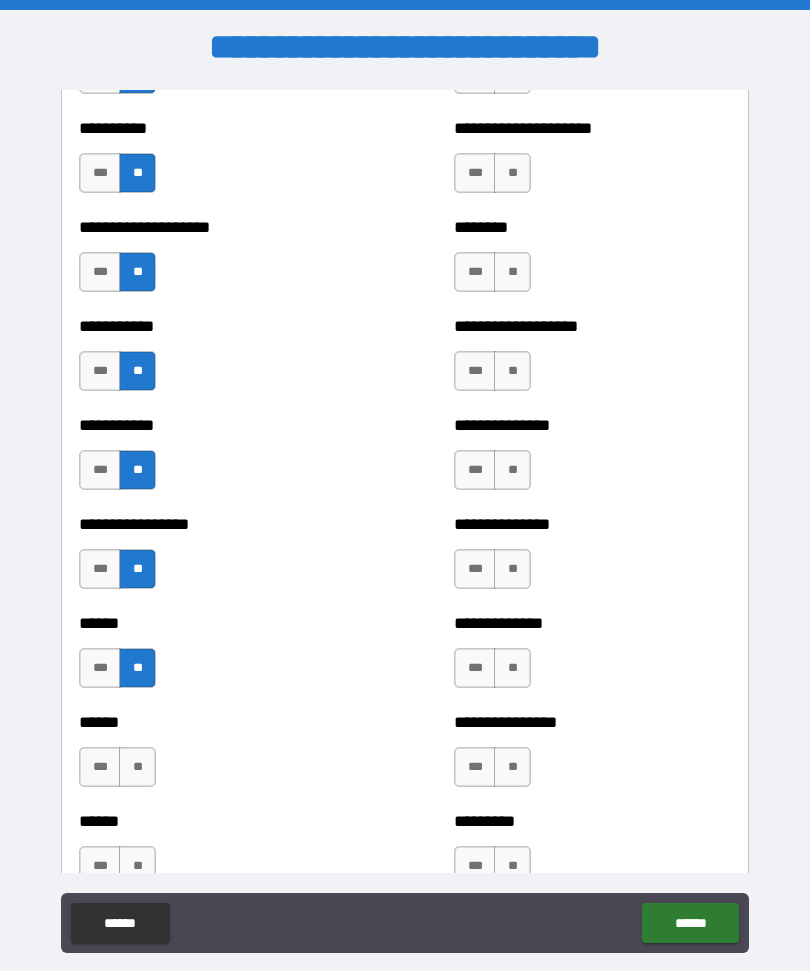 click on "**" at bounding box center [137, 767] 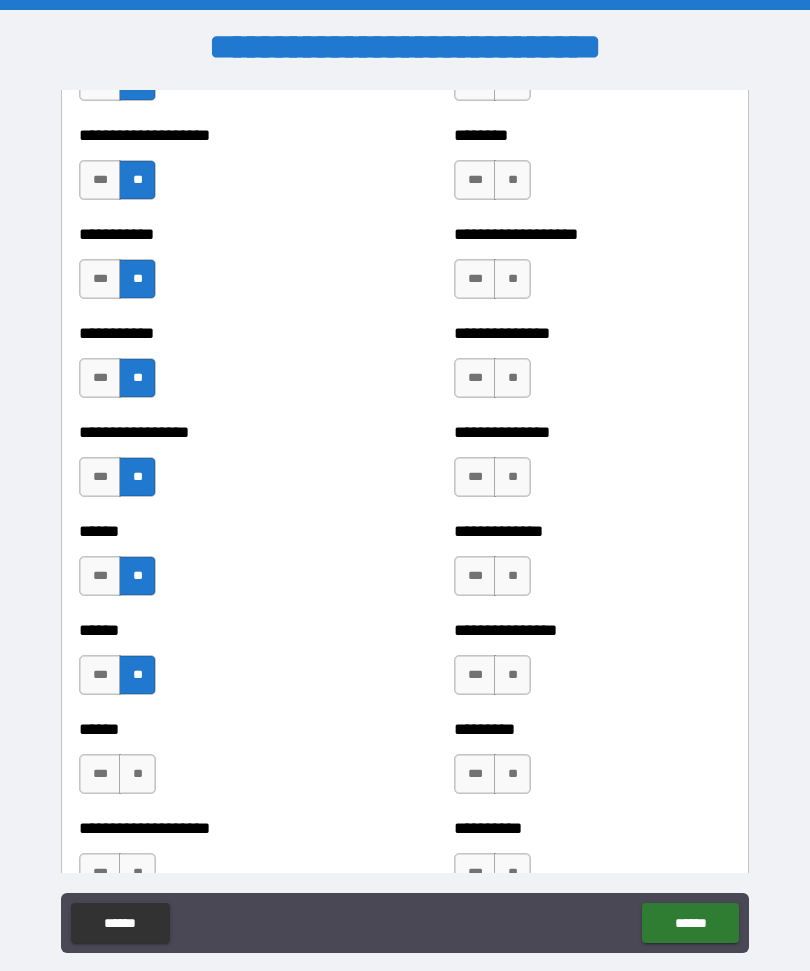 scroll, scrollTop: 2733, scrollLeft: 0, axis: vertical 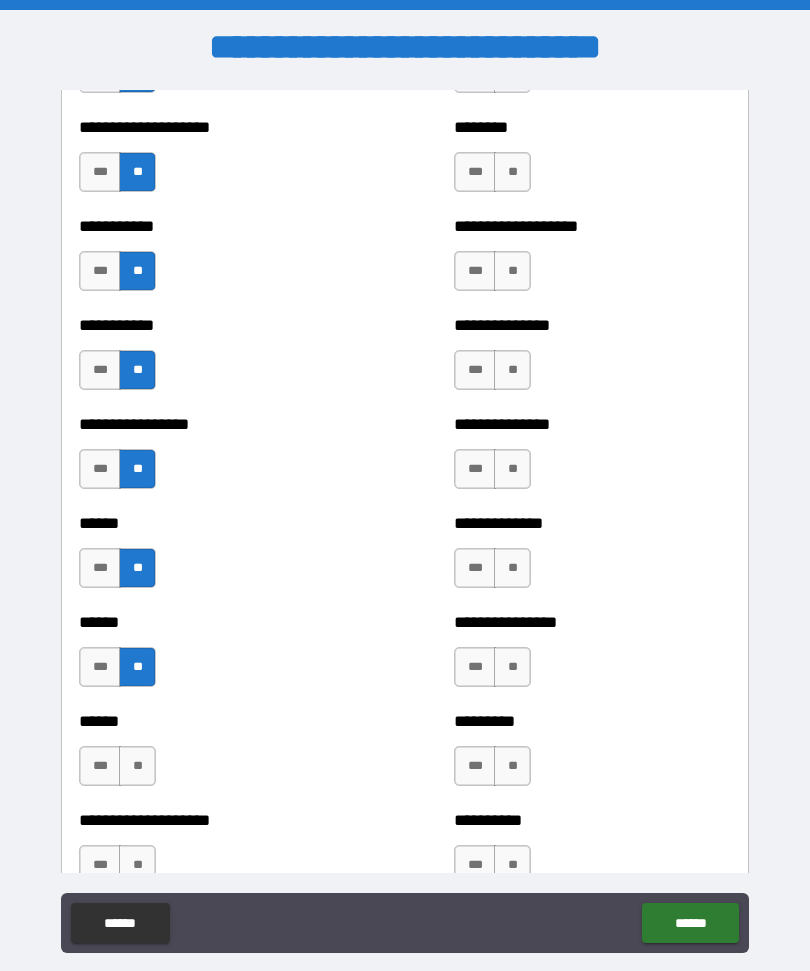click on "**" at bounding box center [137, 766] 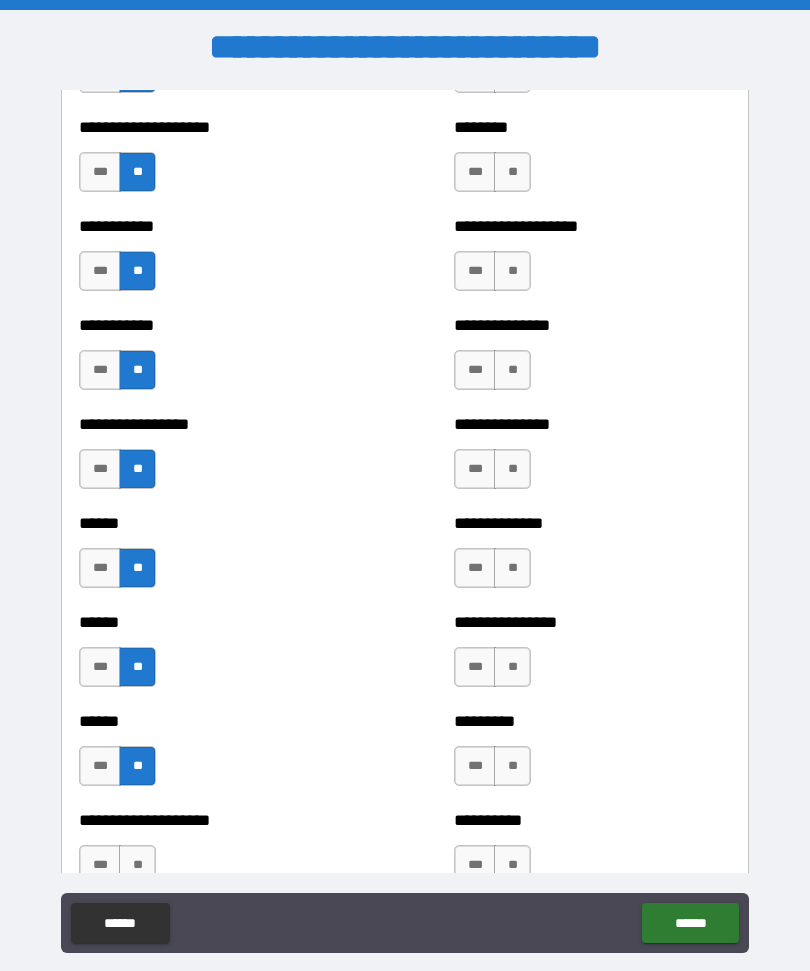 click on "**" at bounding box center [137, 865] 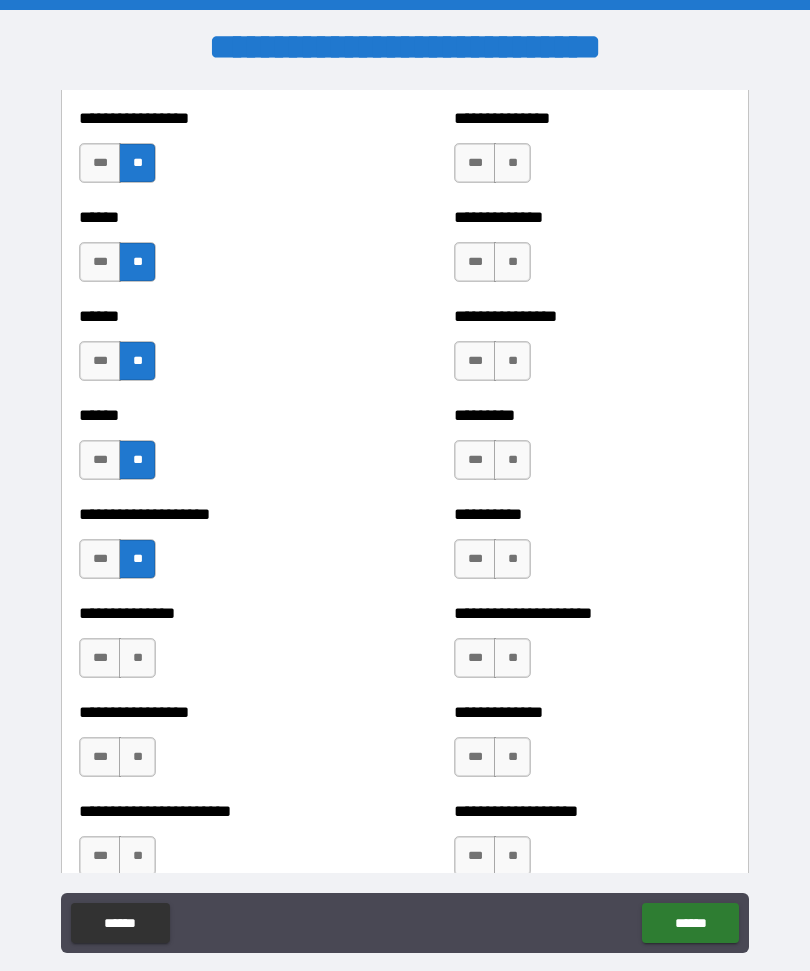 scroll, scrollTop: 3043, scrollLeft: 0, axis: vertical 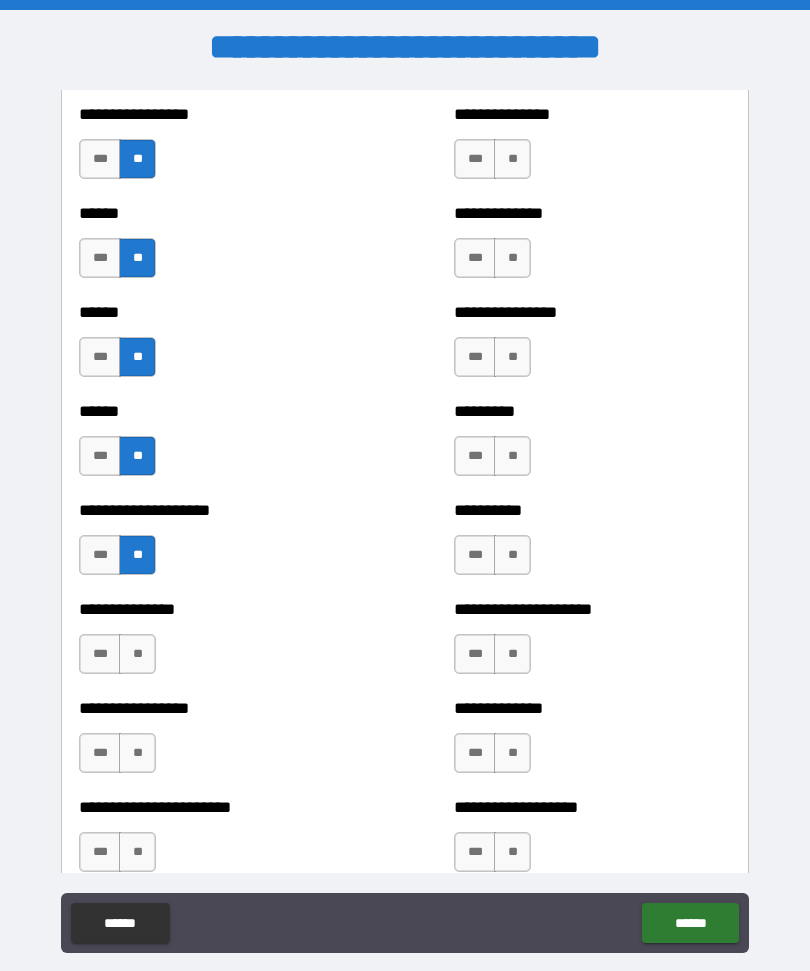 click on "**" at bounding box center (137, 654) 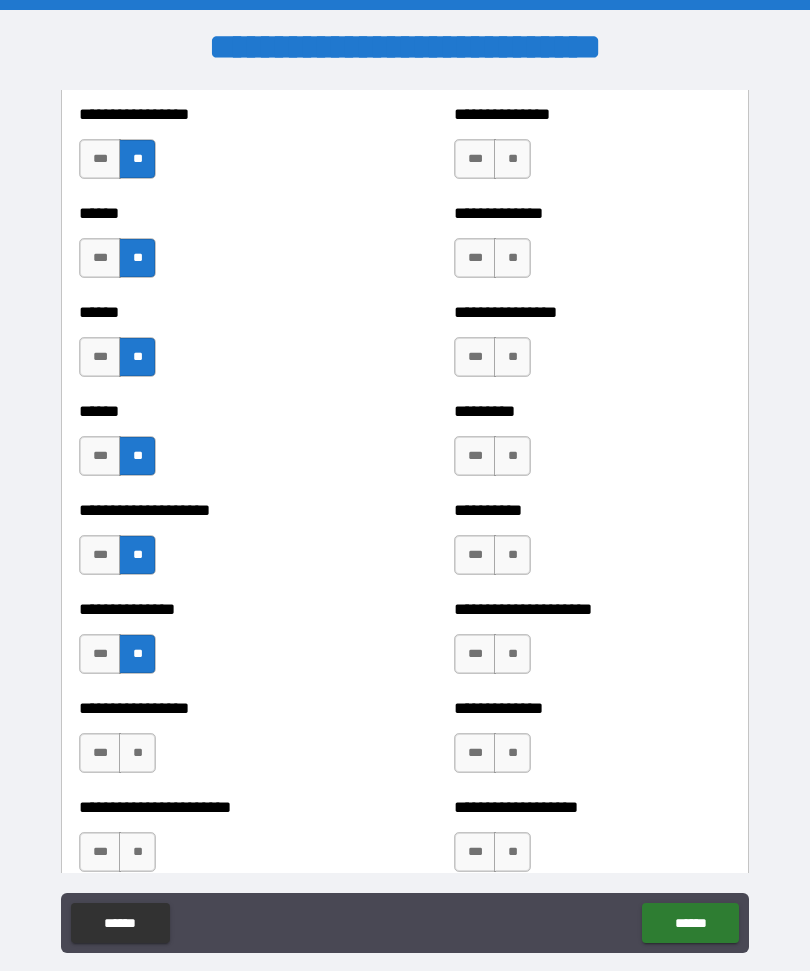 click on "**" at bounding box center (137, 753) 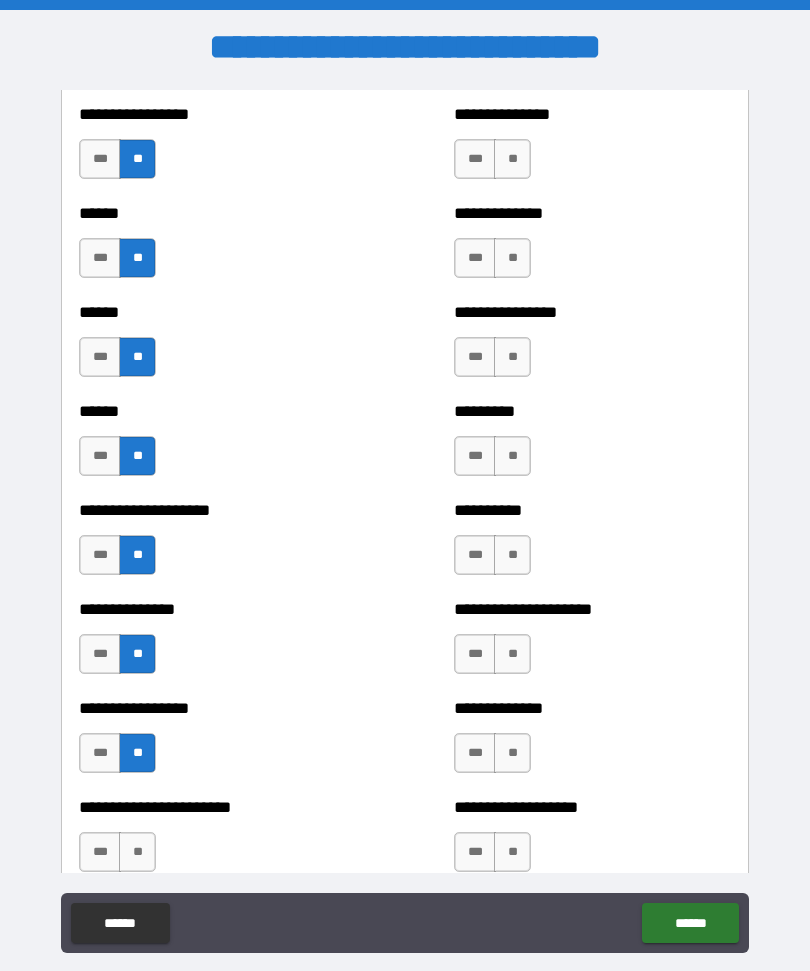 click on "**" at bounding box center (137, 852) 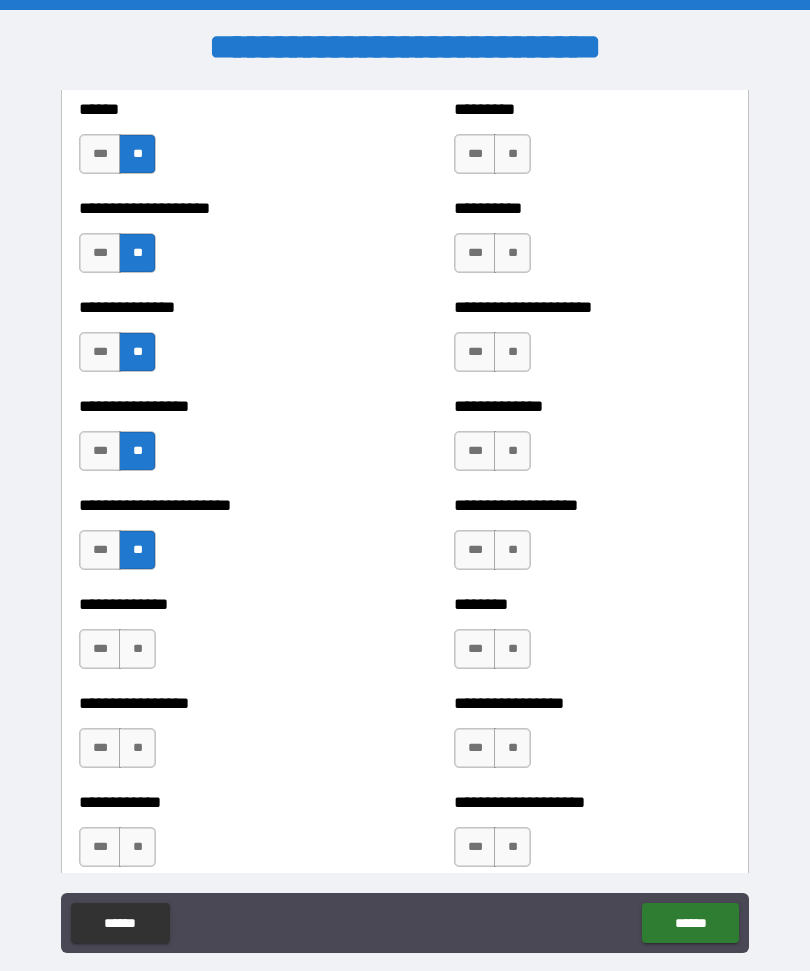 scroll, scrollTop: 3350, scrollLeft: 0, axis: vertical 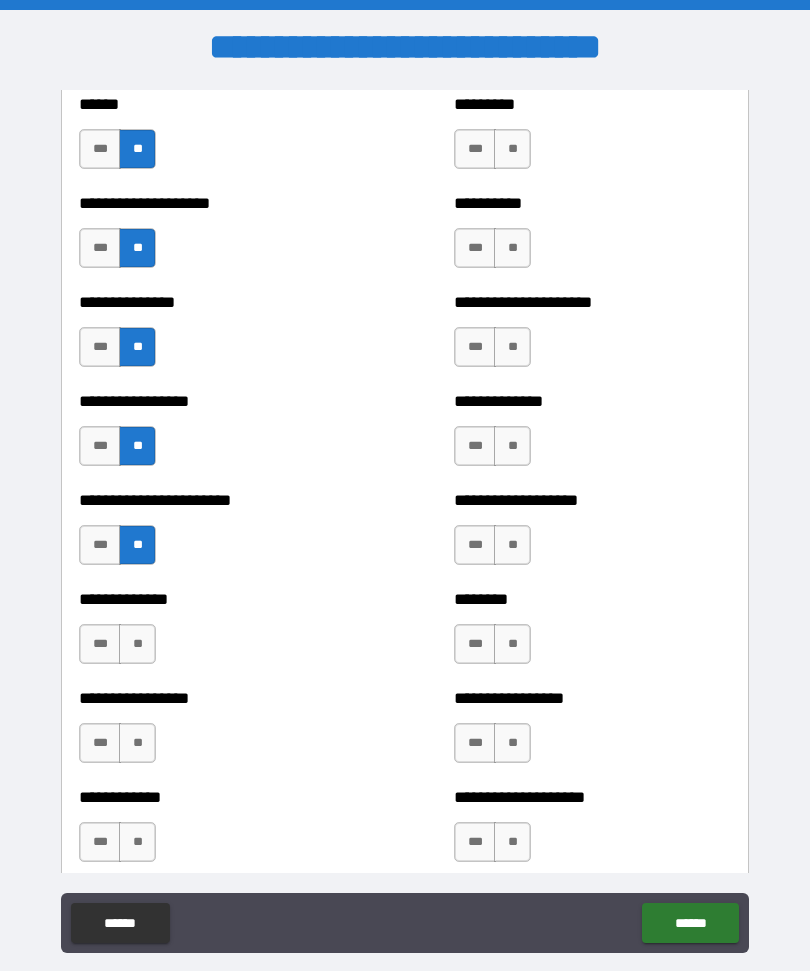 click on "**" at bounding box center [137, 644] 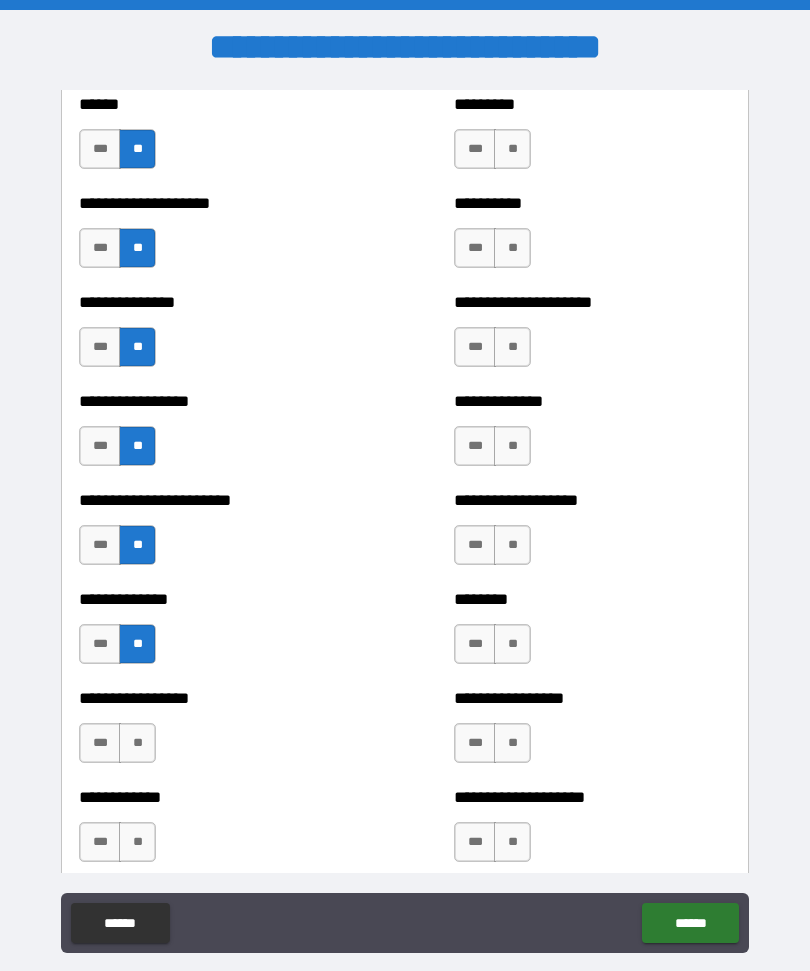 click on "**" at bounding box center (137, 743) 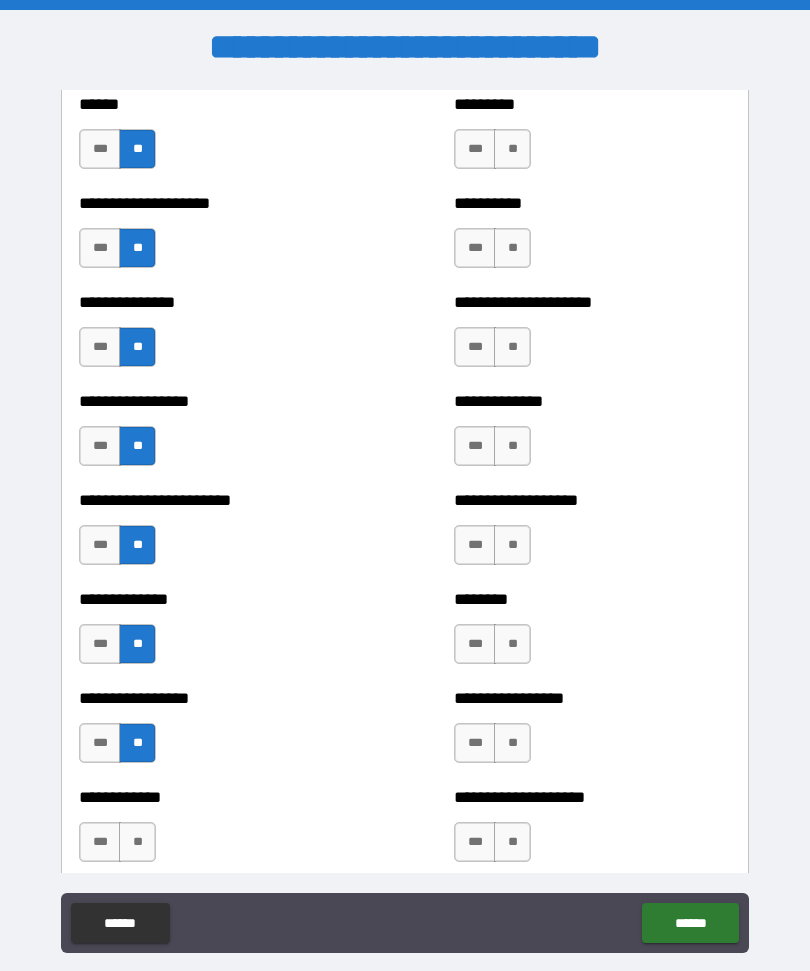 click on "**" at bounding box center (137, 842) 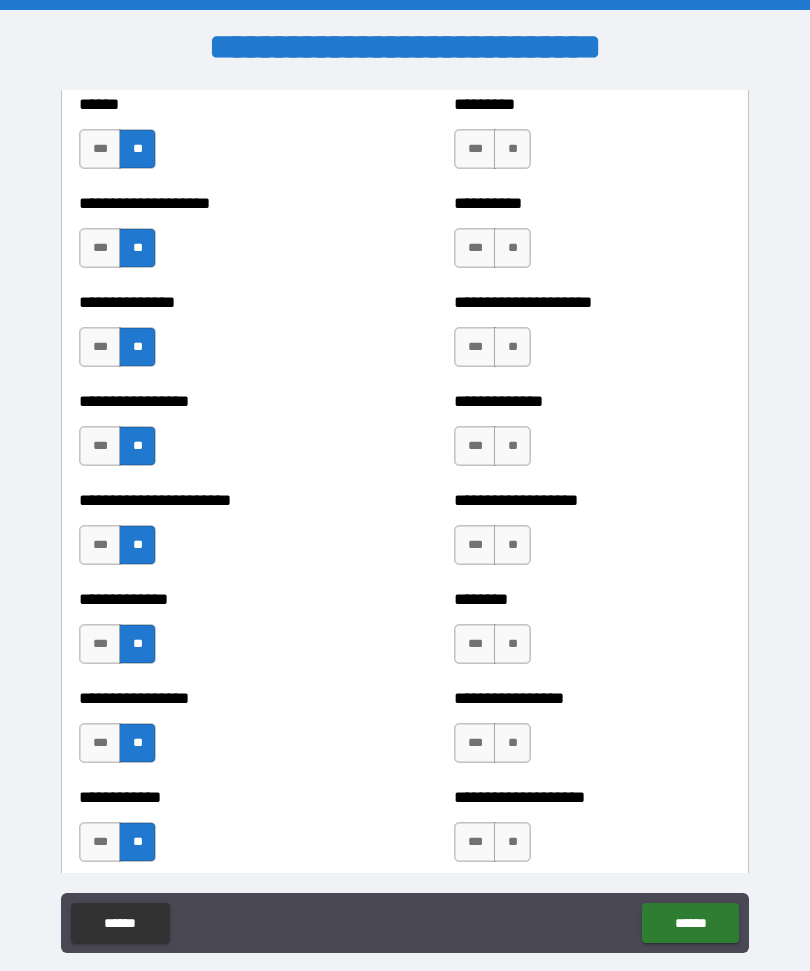 click on "**" at bounding box center (512, 842) 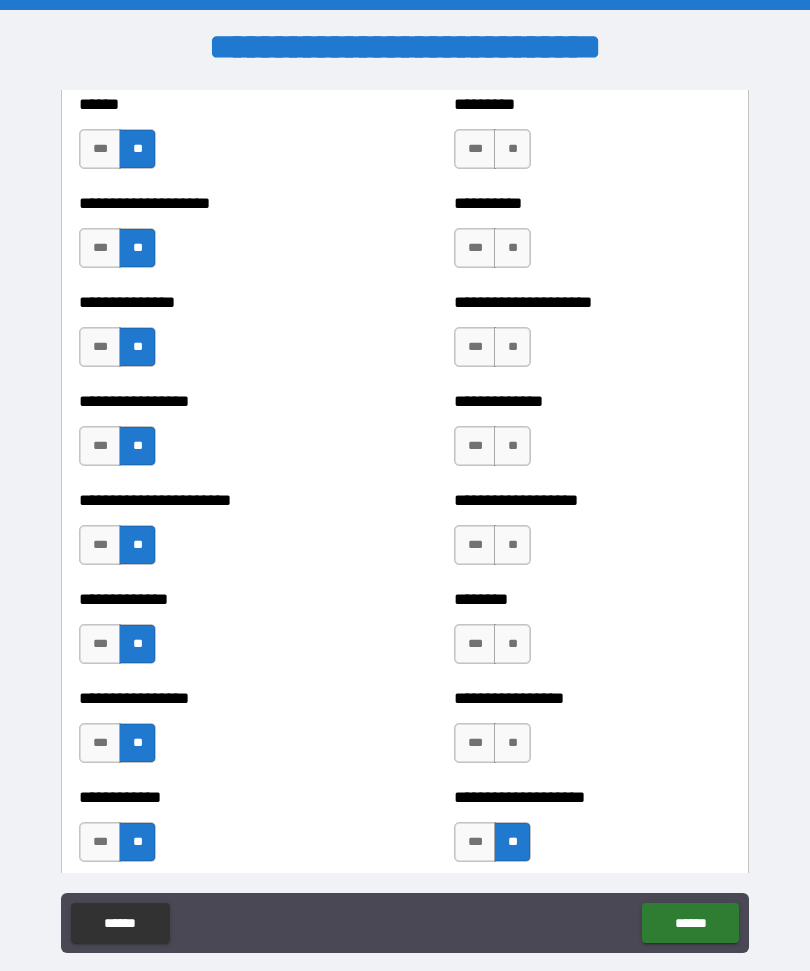 click on "**" at bounding box center (512, 743) 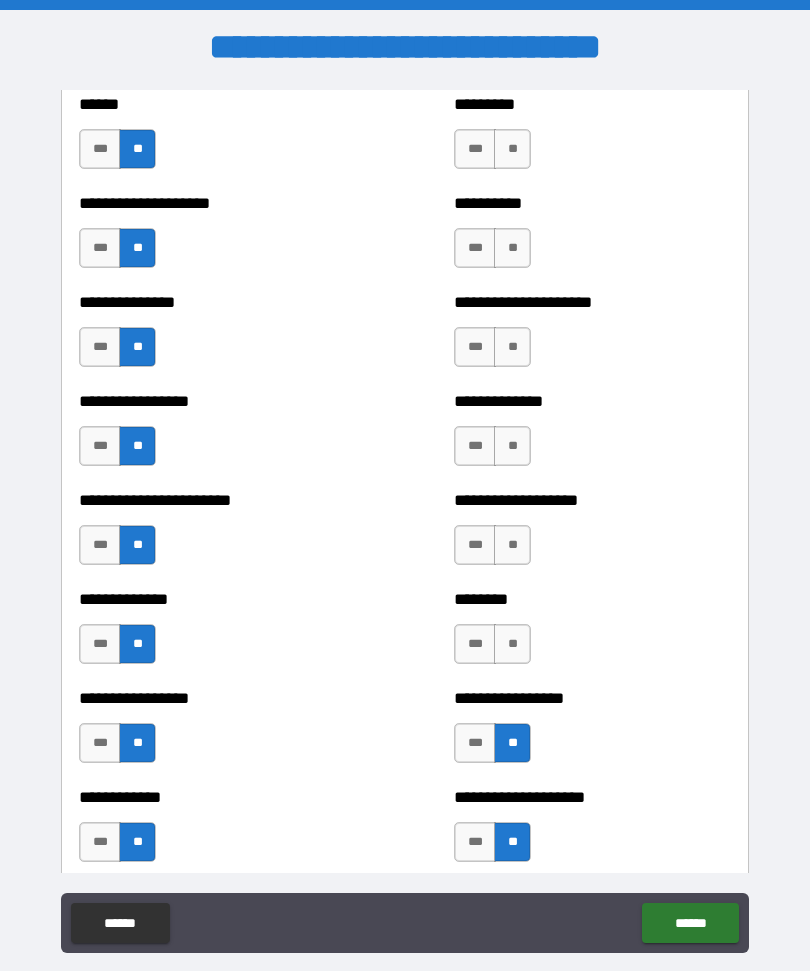 click on "**" at bounding box center (512, 644) 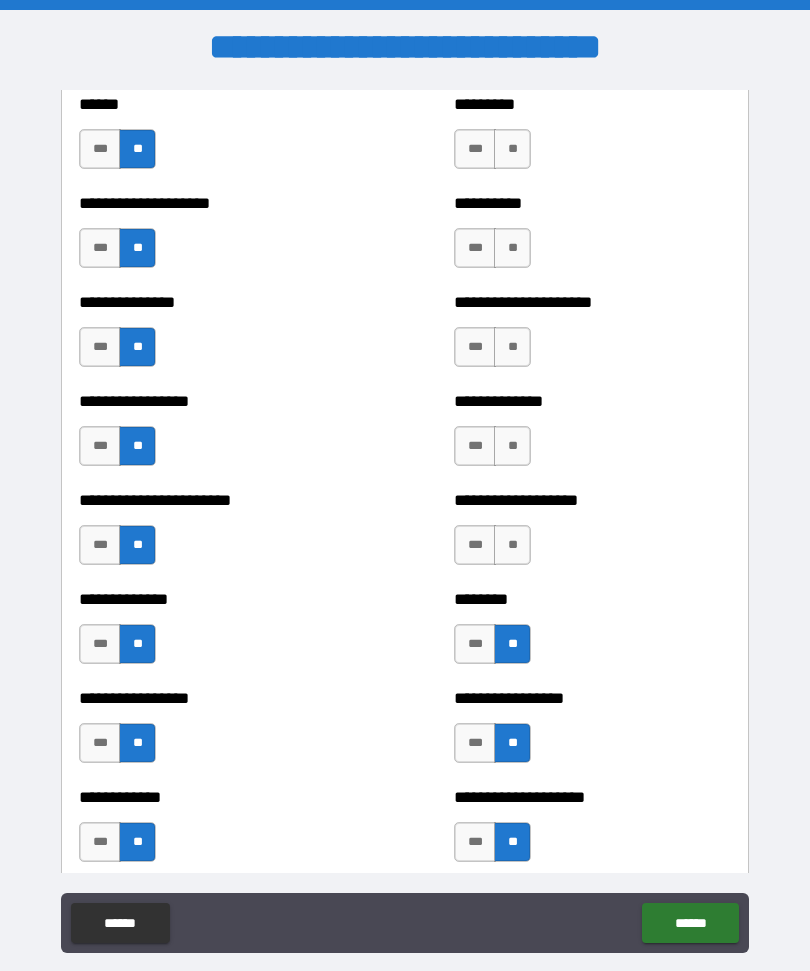 click on "**" at bounding box center (512, 545) 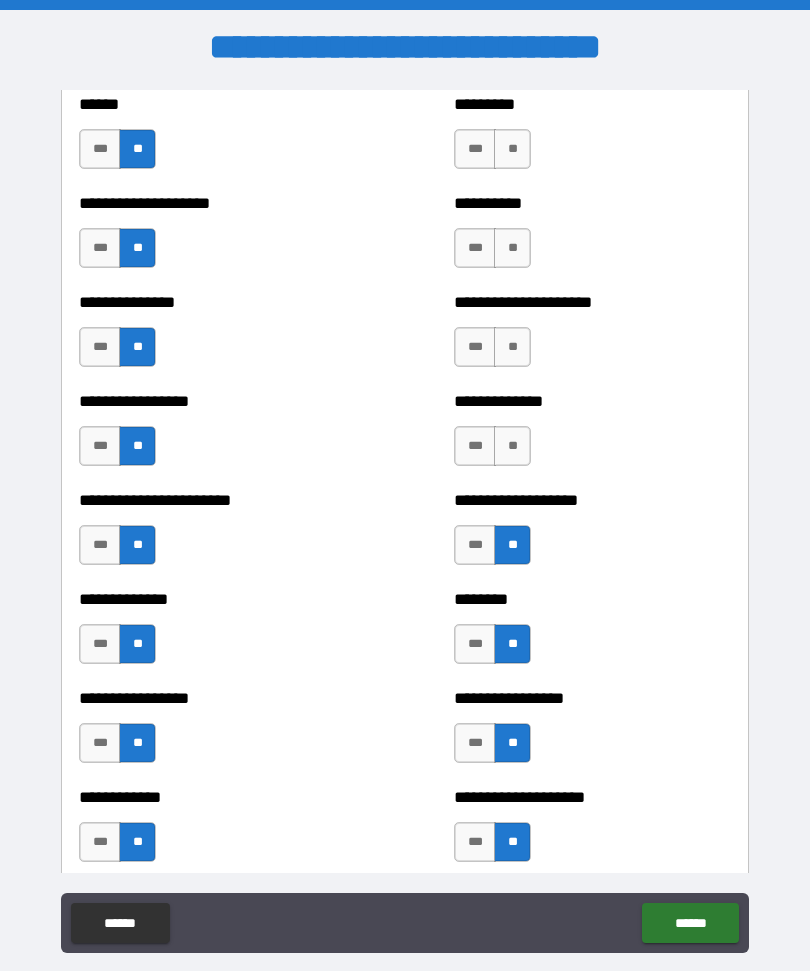 click on "**" at bounding box center (512, 446) 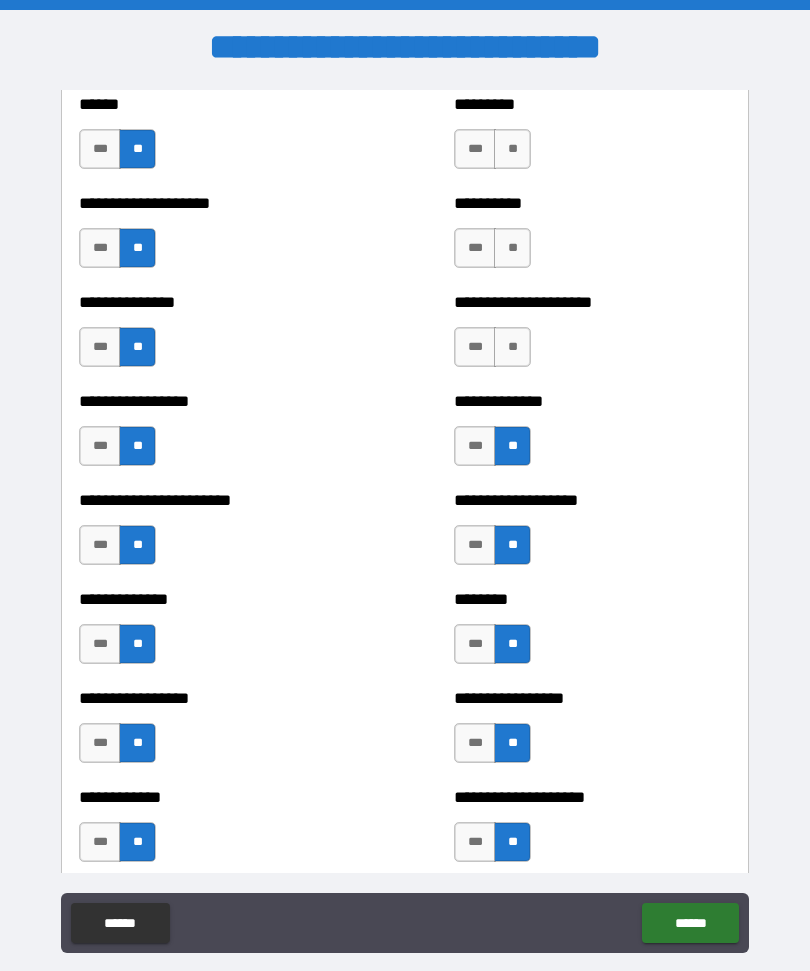 click on "**" at bounding box center [512, 347] 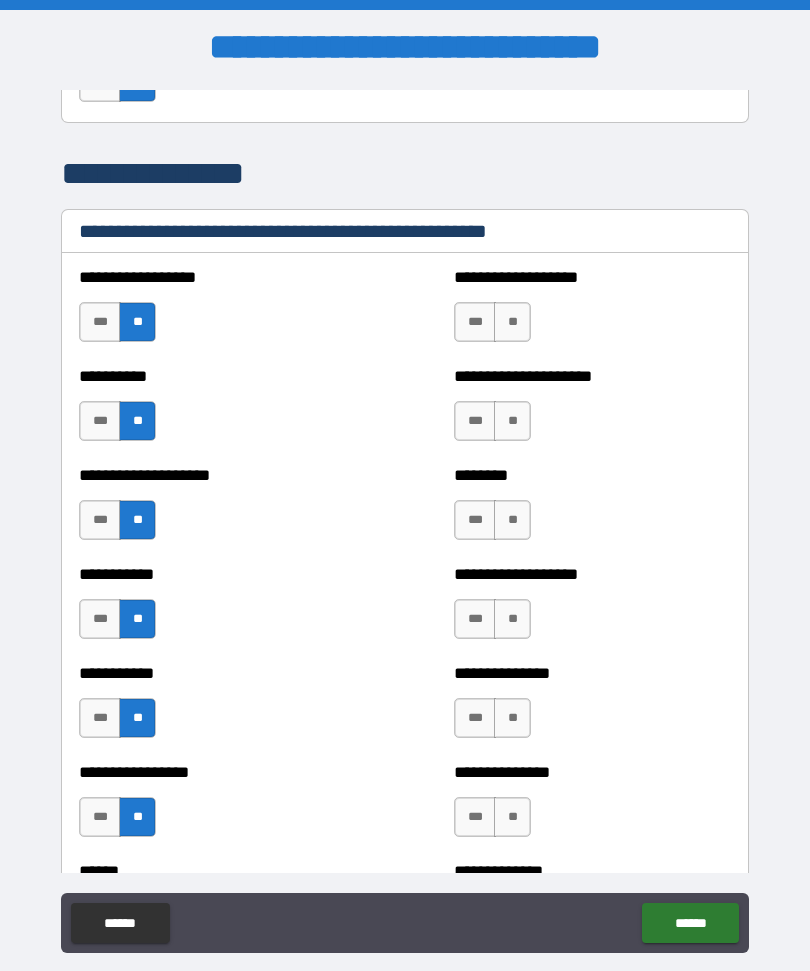 scroll, scrollTop: 2382, scrollLeft: 0, axis: vertical 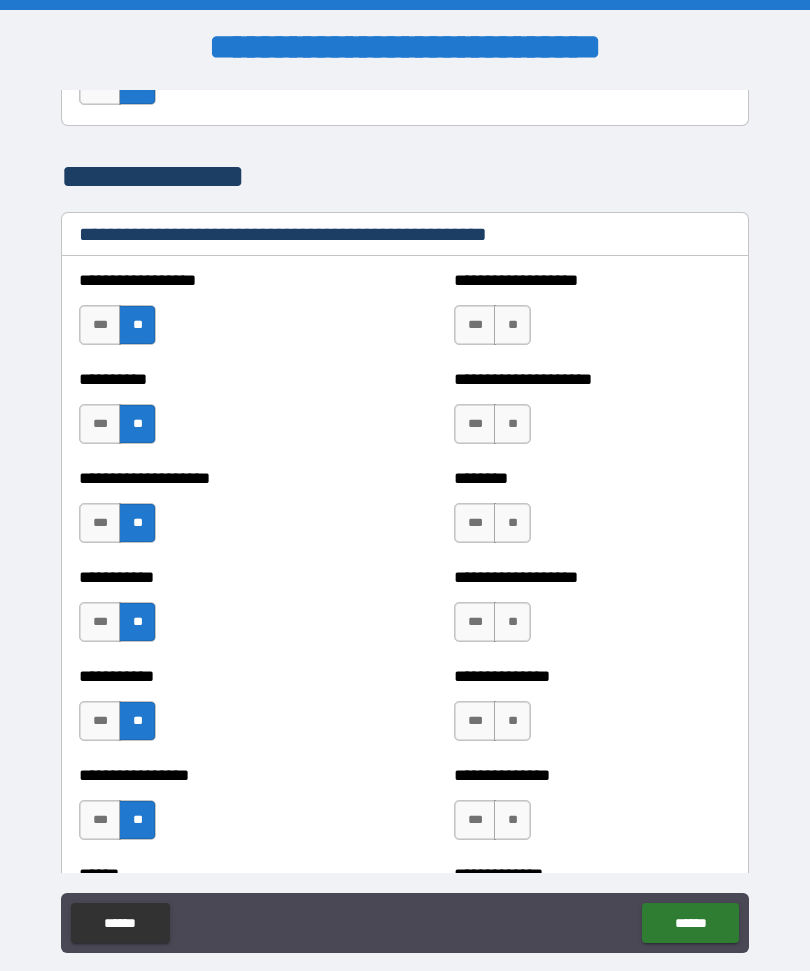 click on "**" at bounding box center (512, 325) 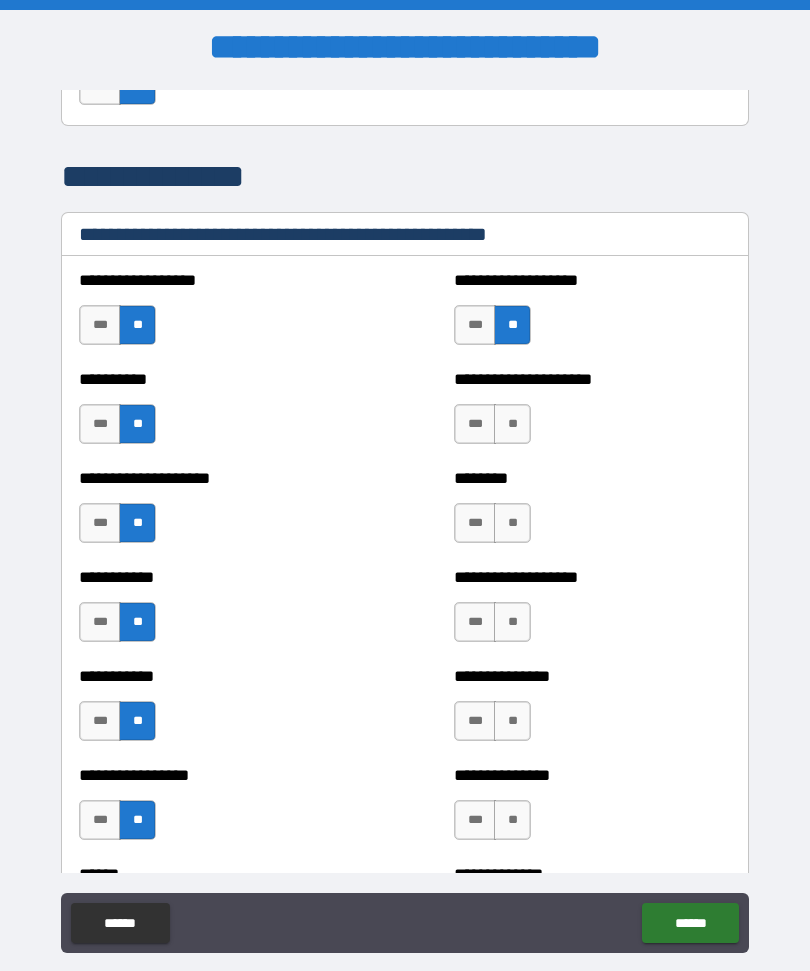 click on "**" at bounding box center (512, 424) 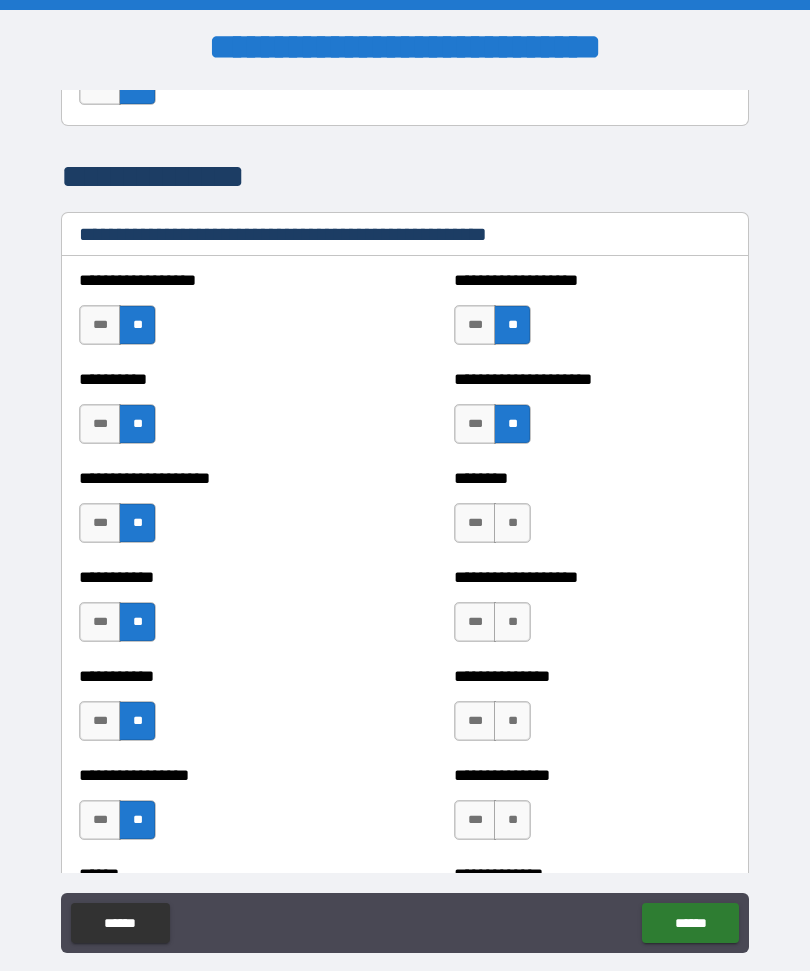 click on "***" at bounding box center (475, 424) 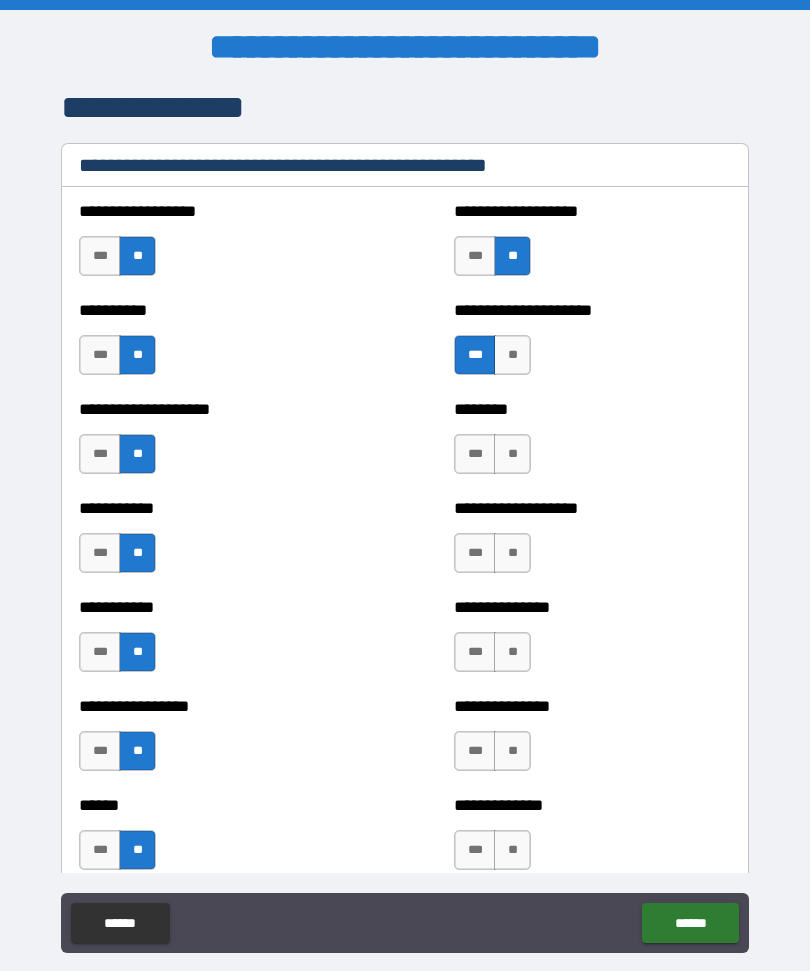 scroll, scrollTop: 2457, scrollLeft: 0, axis: vertical 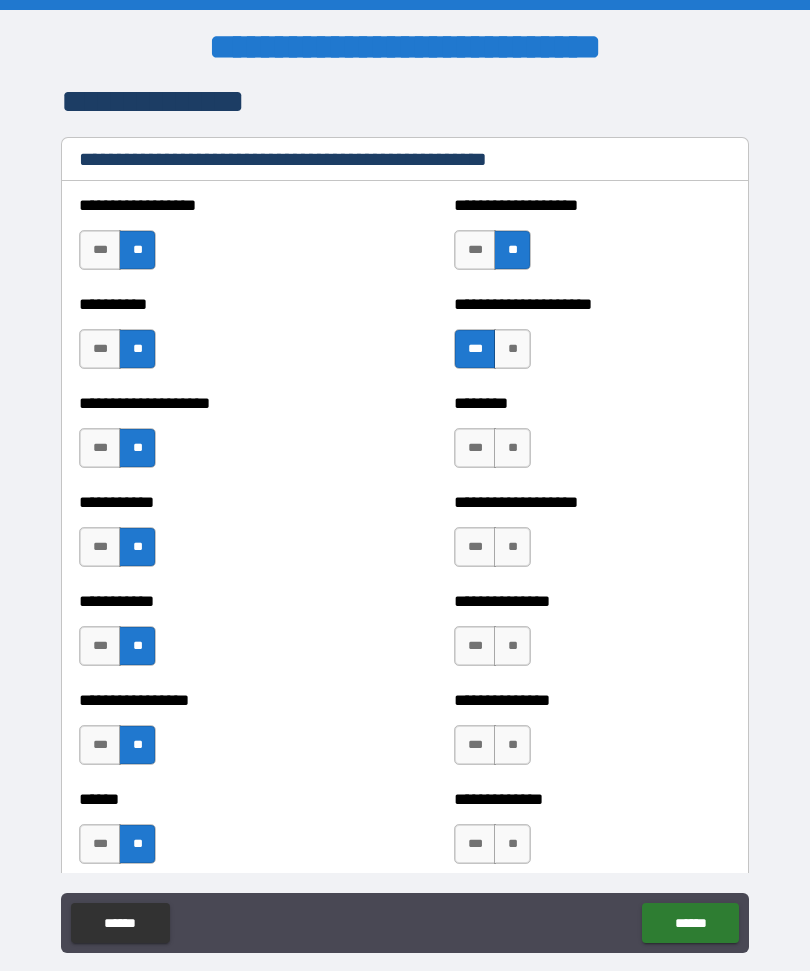 click on "**" at bounding box center (512, 448) 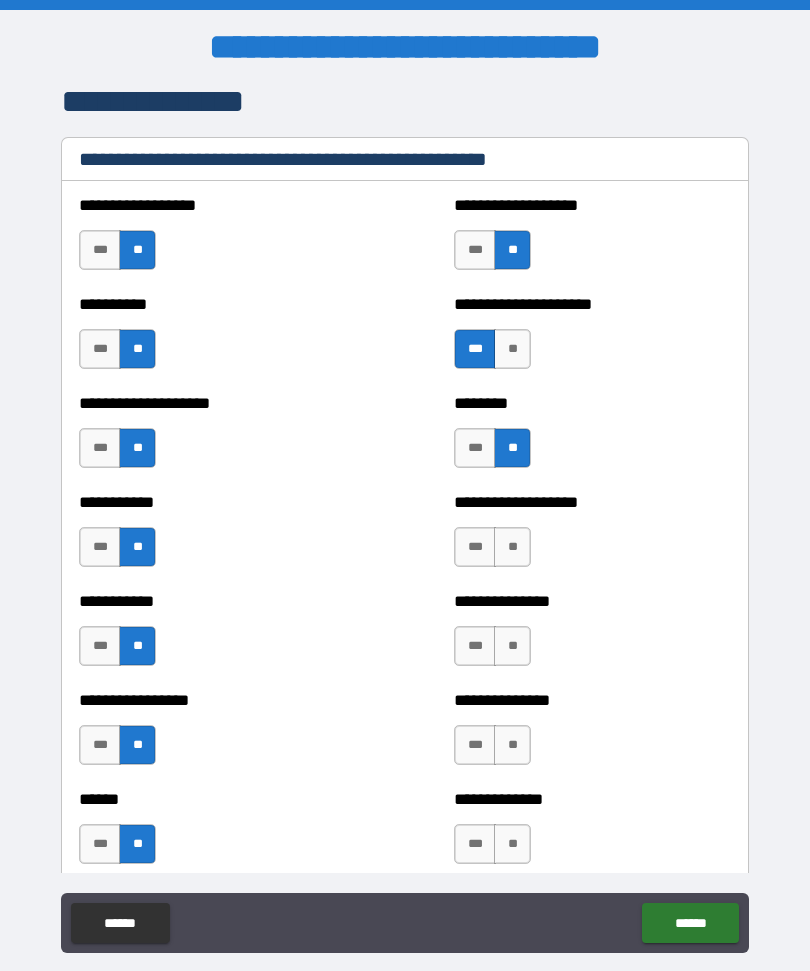 click on "***" at bounding box center [475, 547] 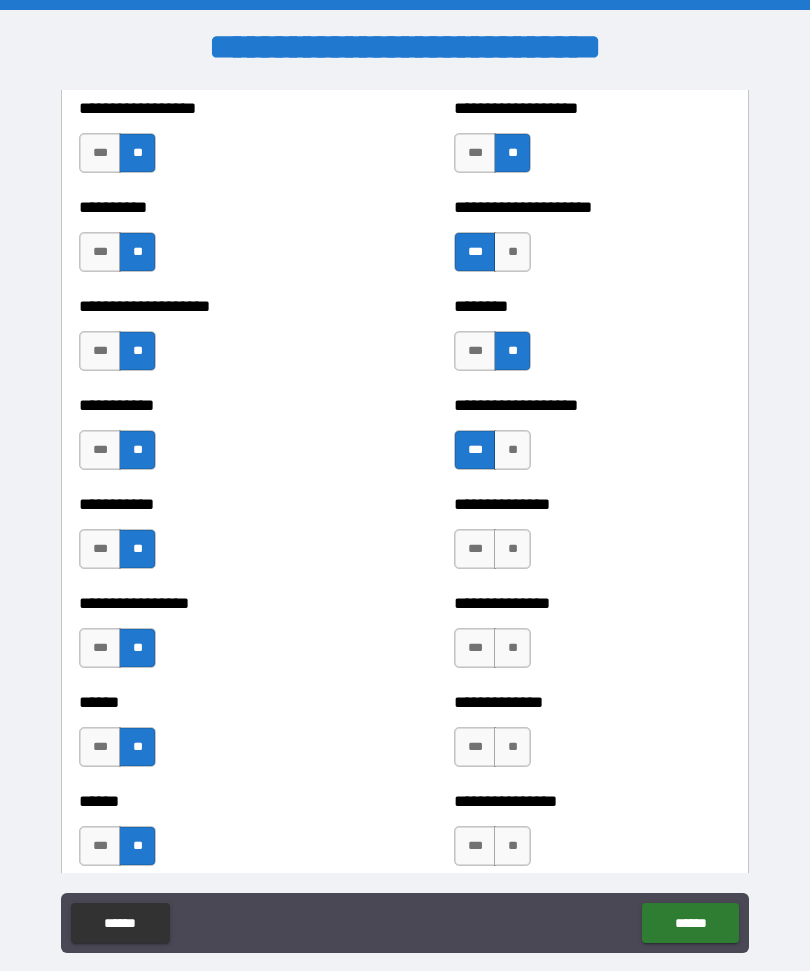 scroll, scrollTop: 2574, scrollLeft: 0, axis: vertical 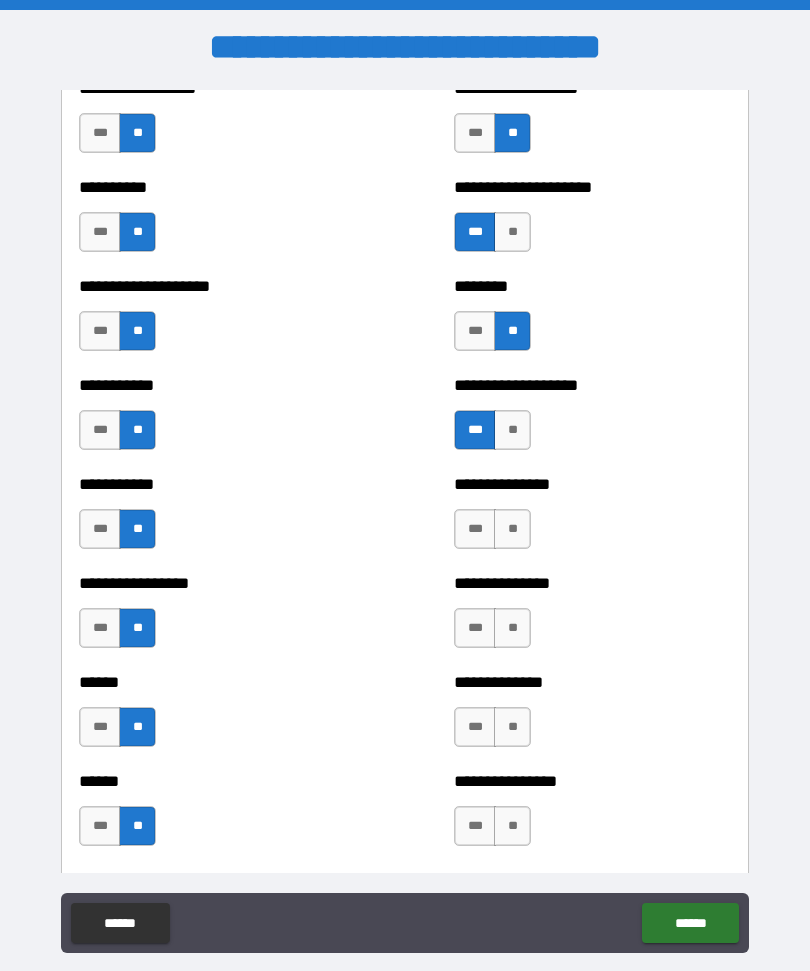 click on "**" at bounding box center [512, 529] 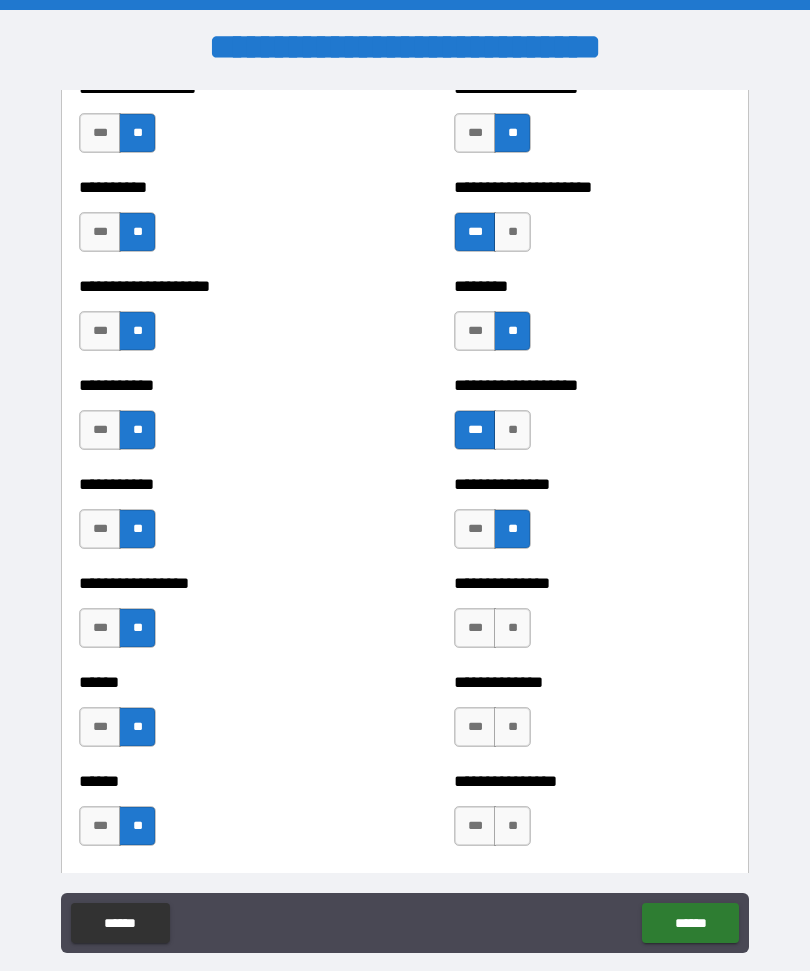 click on "**" at bounding box center [512, 628] 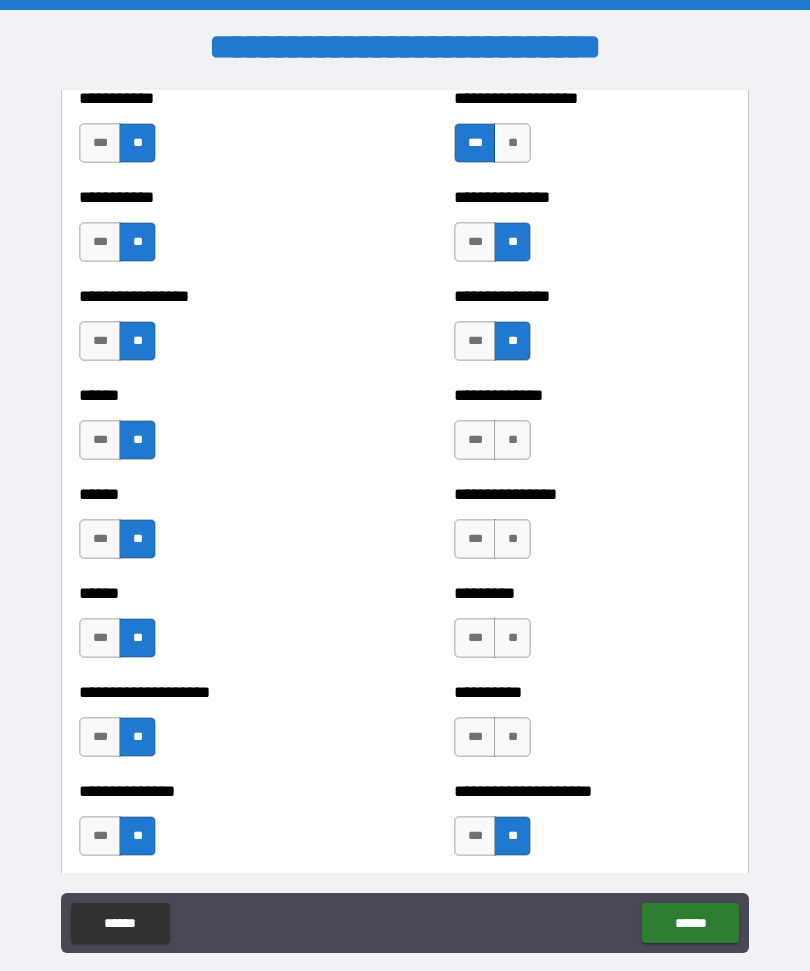 scroll, scrollTop: 2872, scrollLeft: 0, axis: vertical 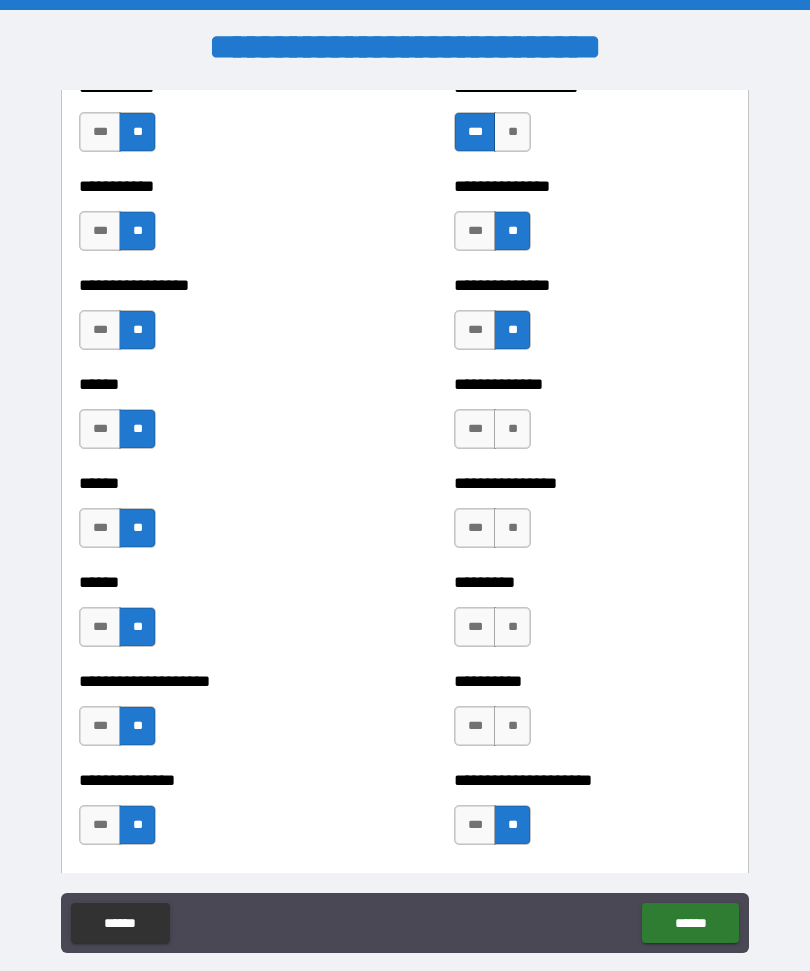 click on "**" at bounding box center [512, 429] 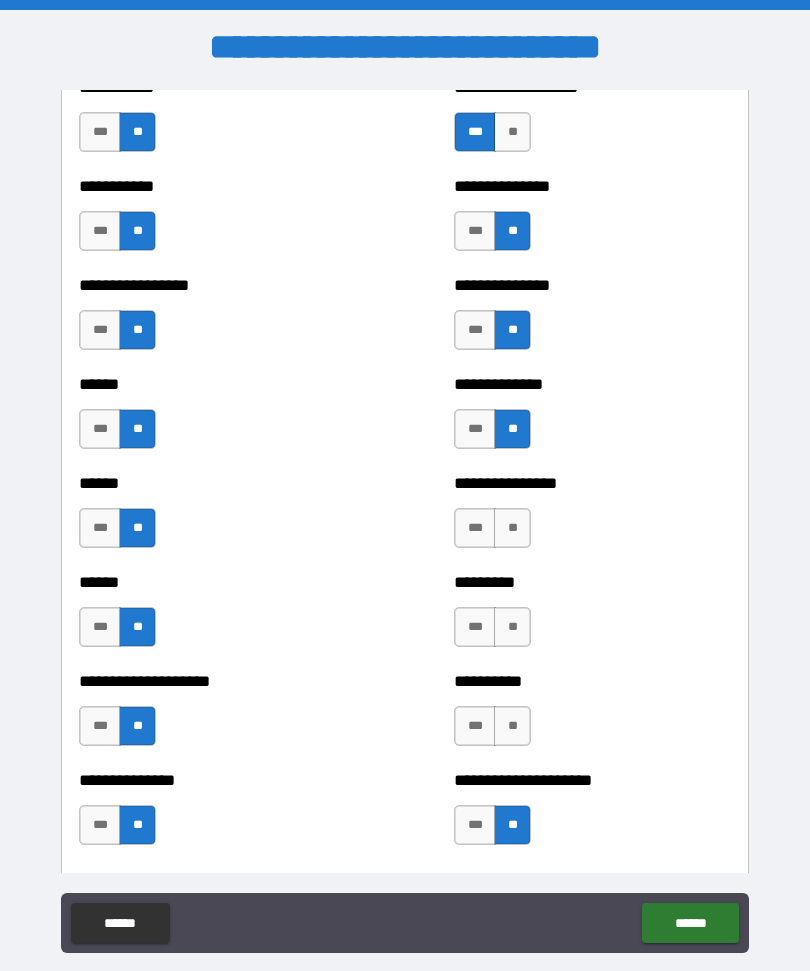 click on "**" at bounding box center [512, 528] 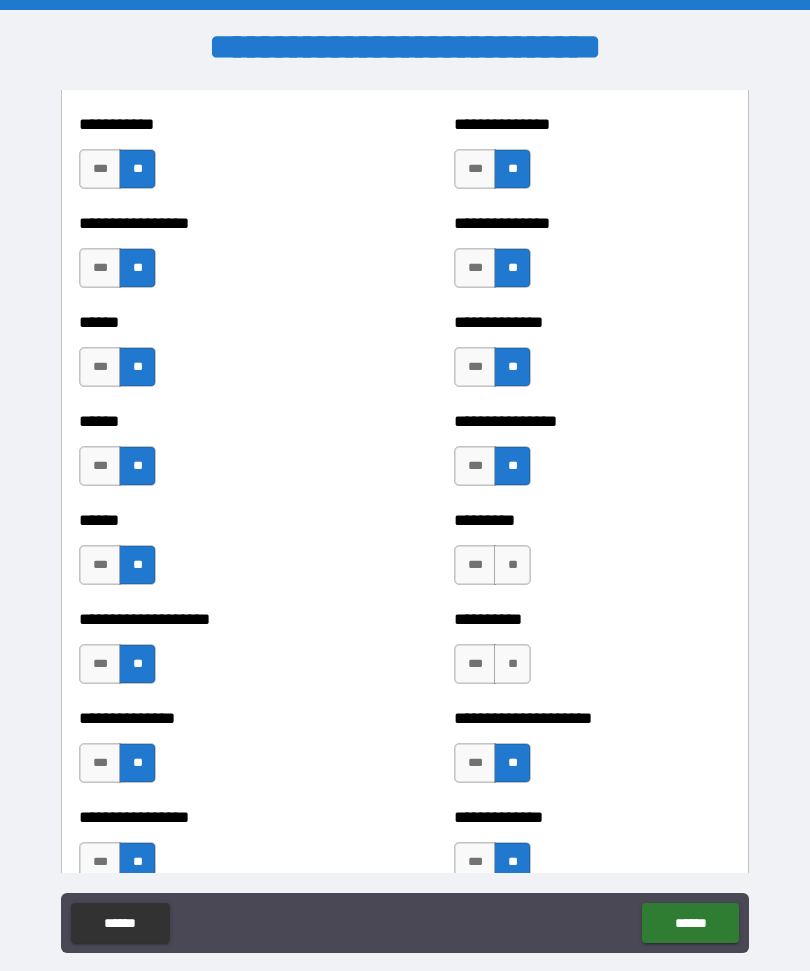 click on "**" at bounding box center (512, 565) 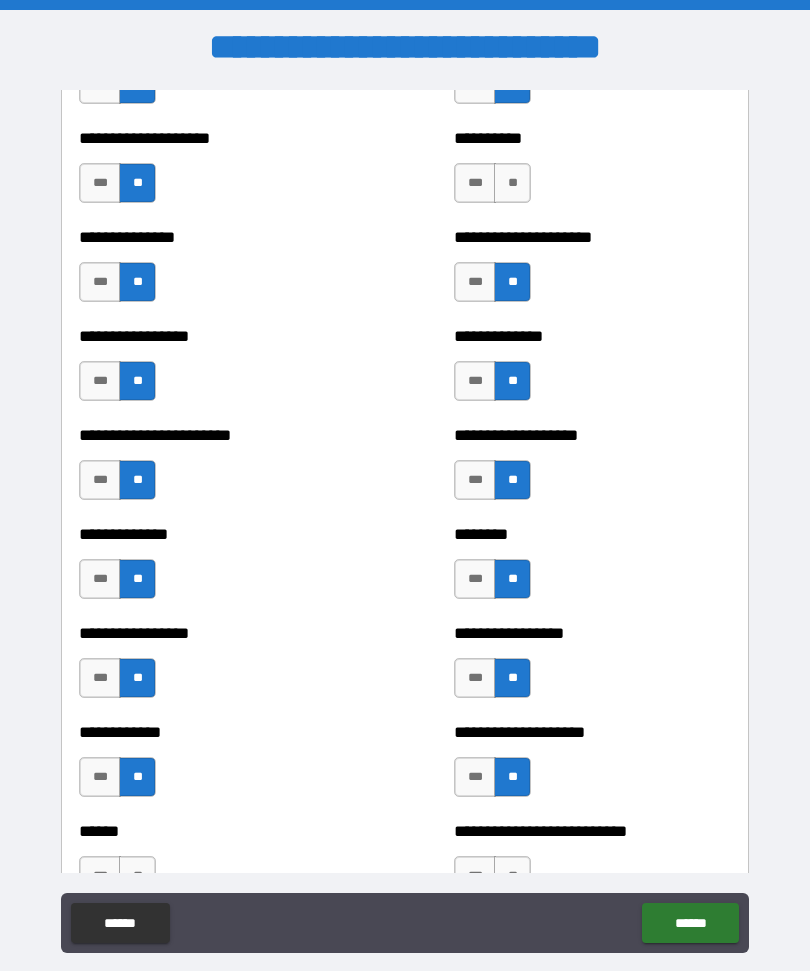 scroll, scrollTop: 3415, scrollLeft: 0, axis: vertical 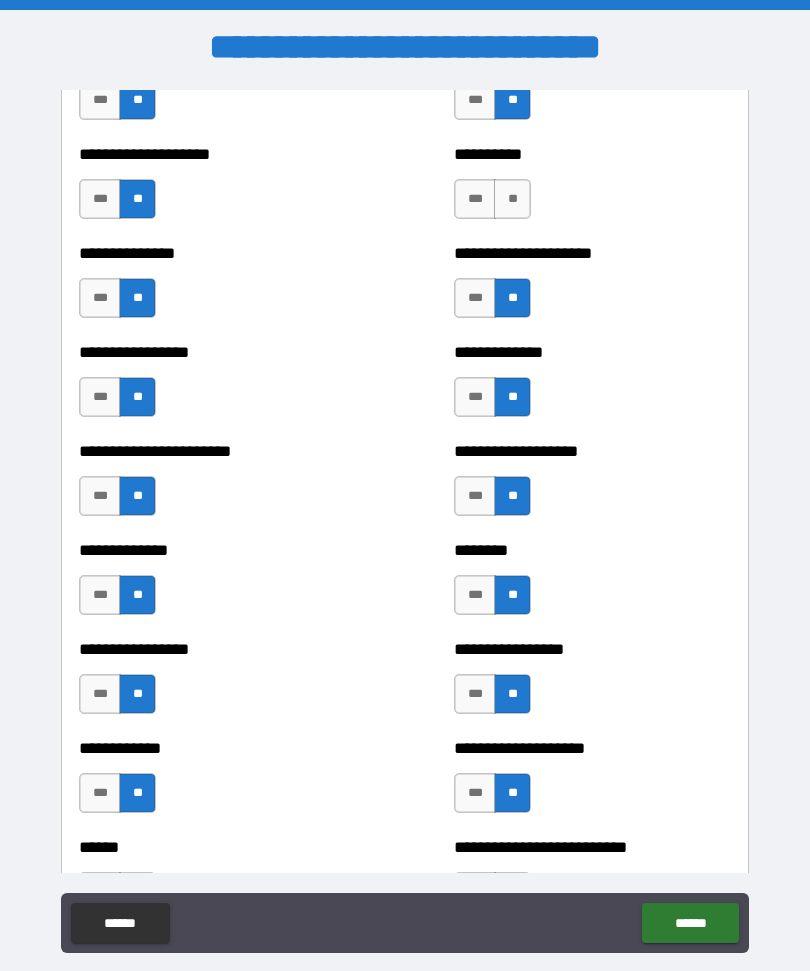 click on "***" at bounding box center (475, 199) 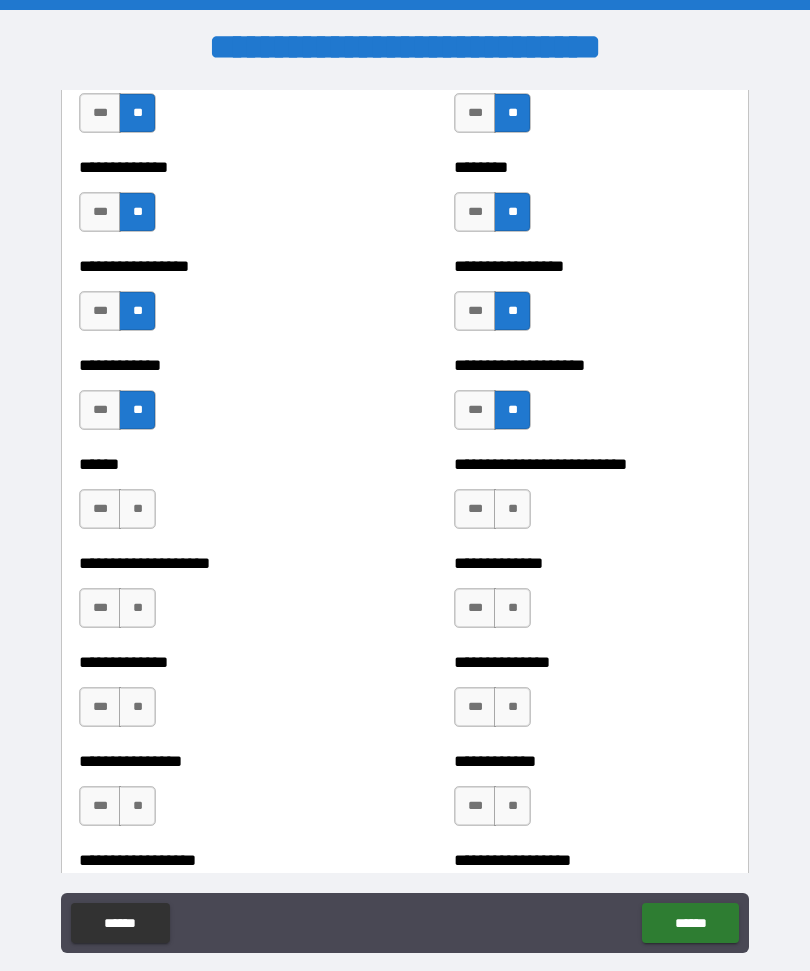 scroll, scrollTop: 3788, scrollLeft: 0, axis: vertical 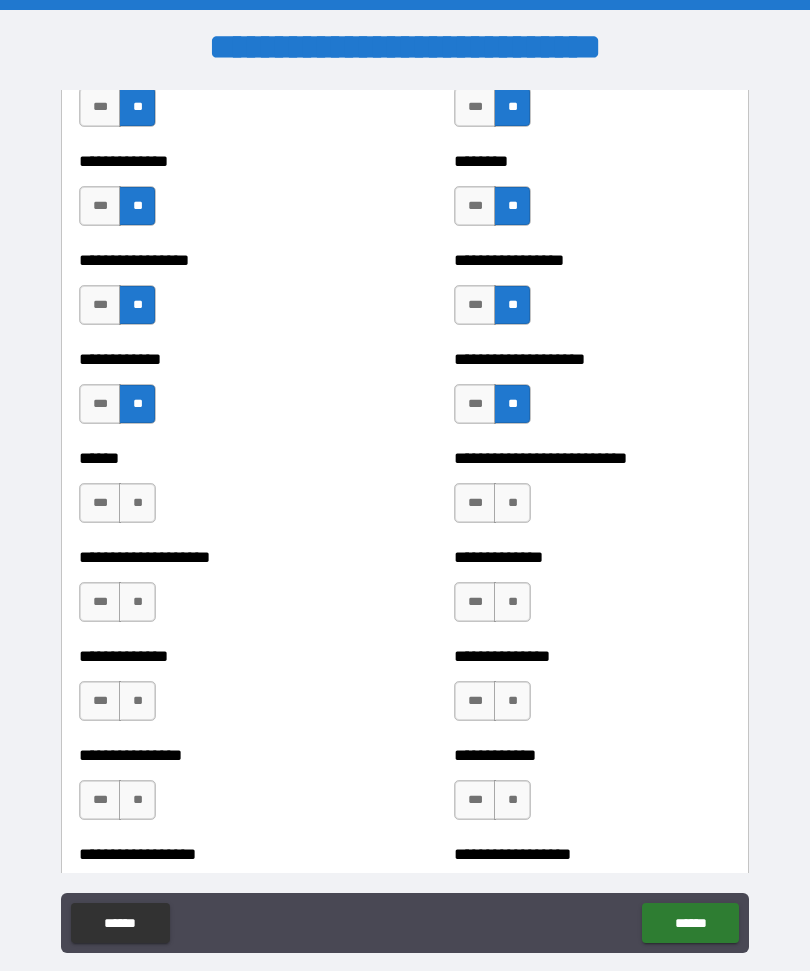 click on "**" at bounding box center [512, 503] 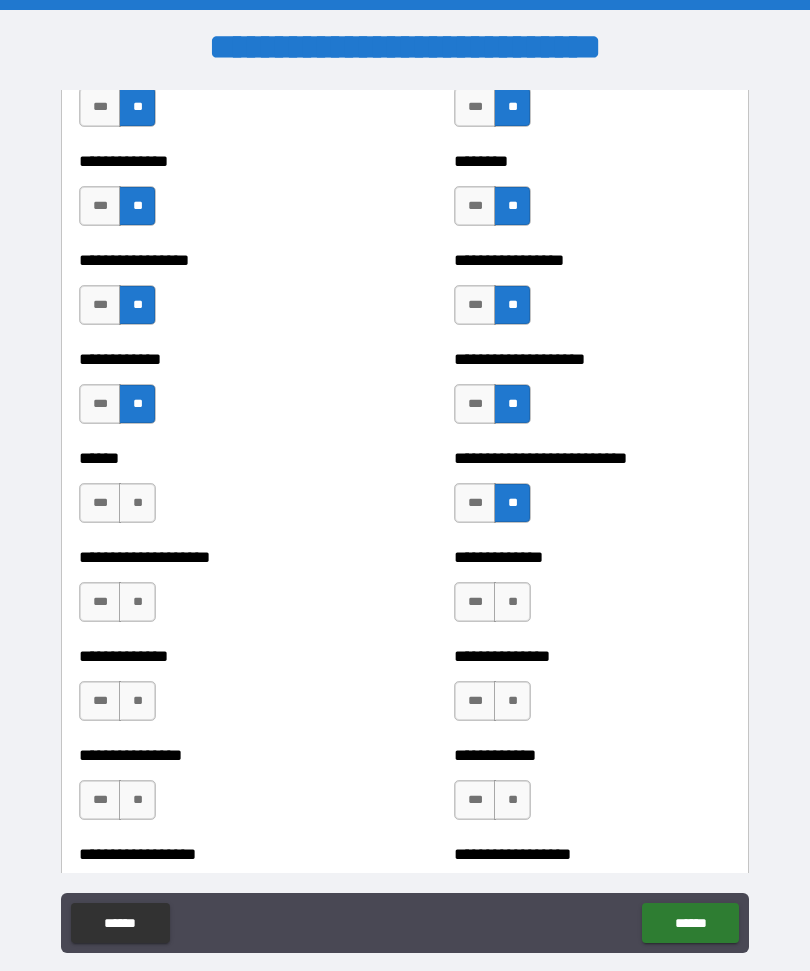 click on "**" at bounding box center (512, 602) 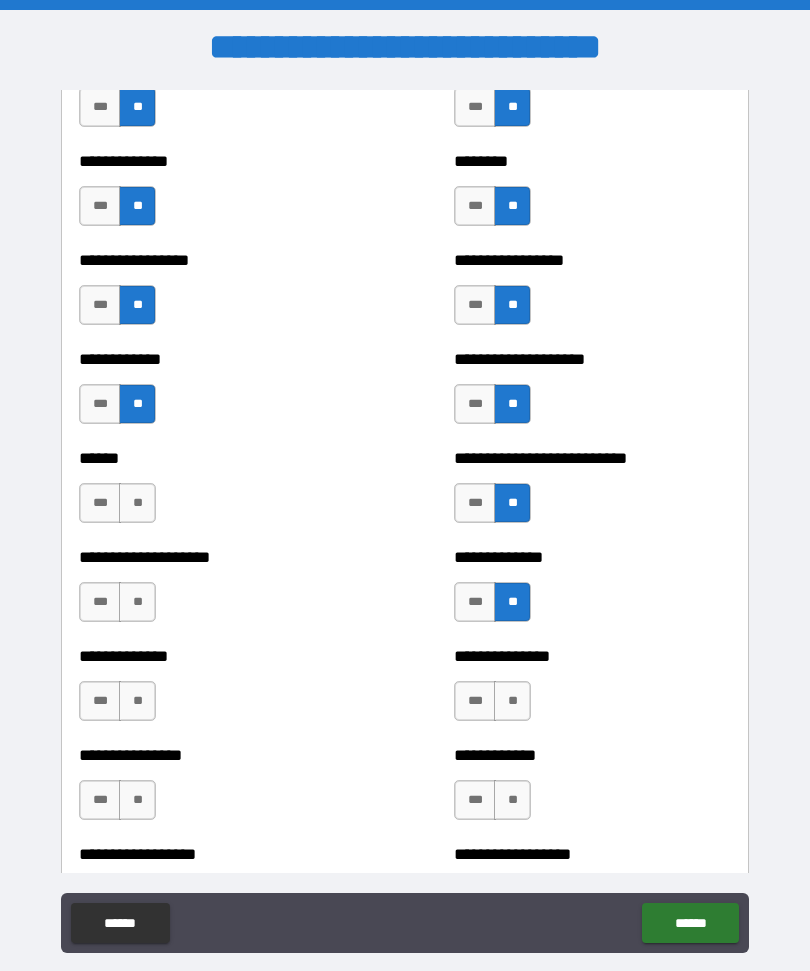 click on "**" at bounding box center [512, 701] 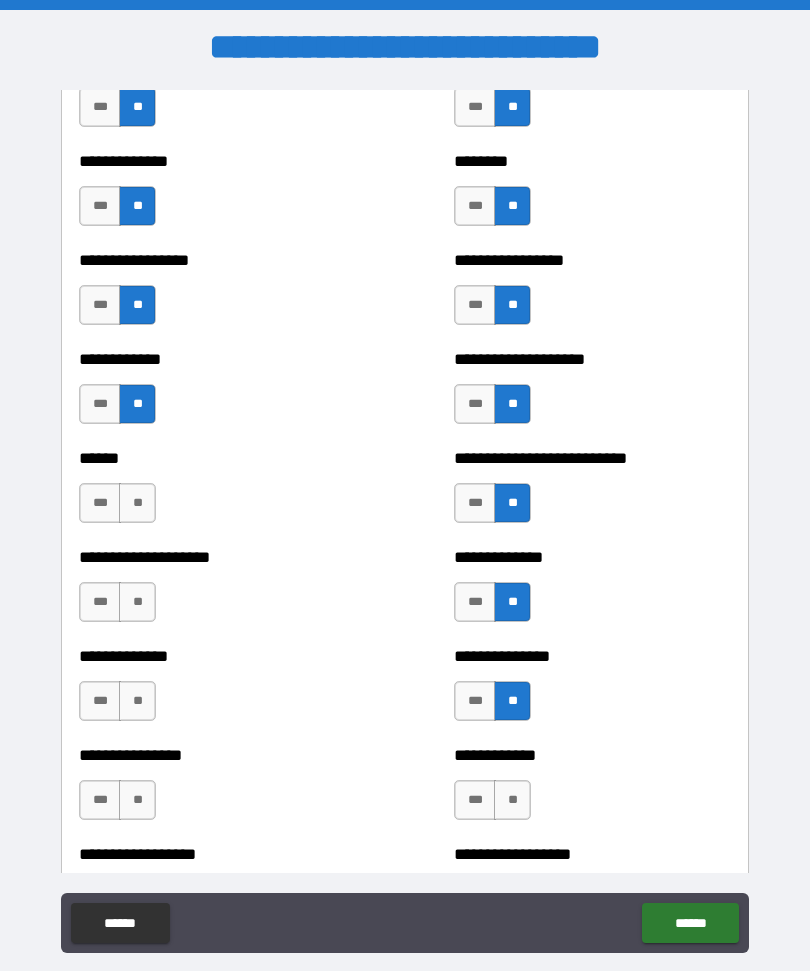 click on "**" at bounding box center [512, 800] 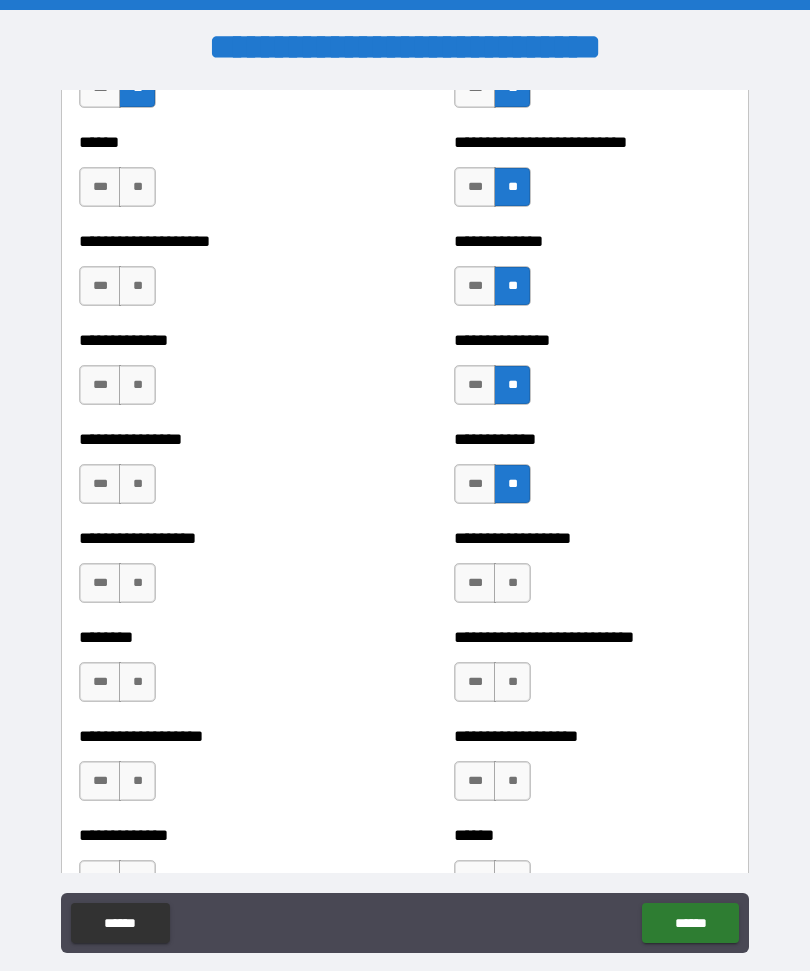 scroll, scrollTop: 4103, scrollLeft: 0, axis: vertical 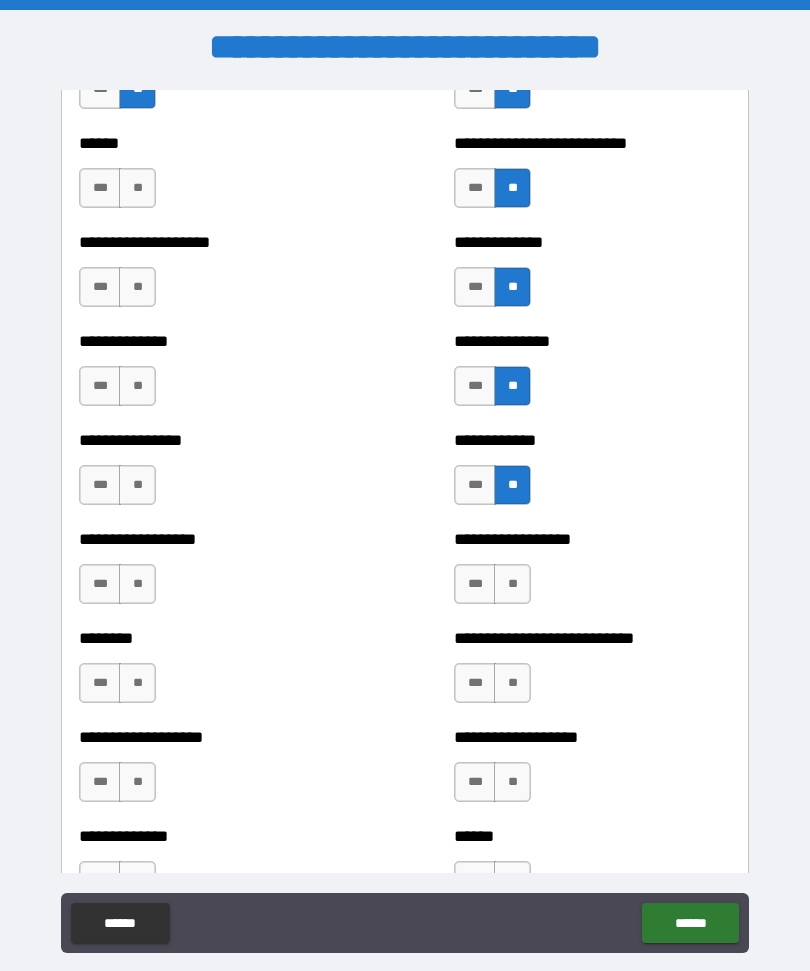 click on "**" at bounding box center (137, 188) 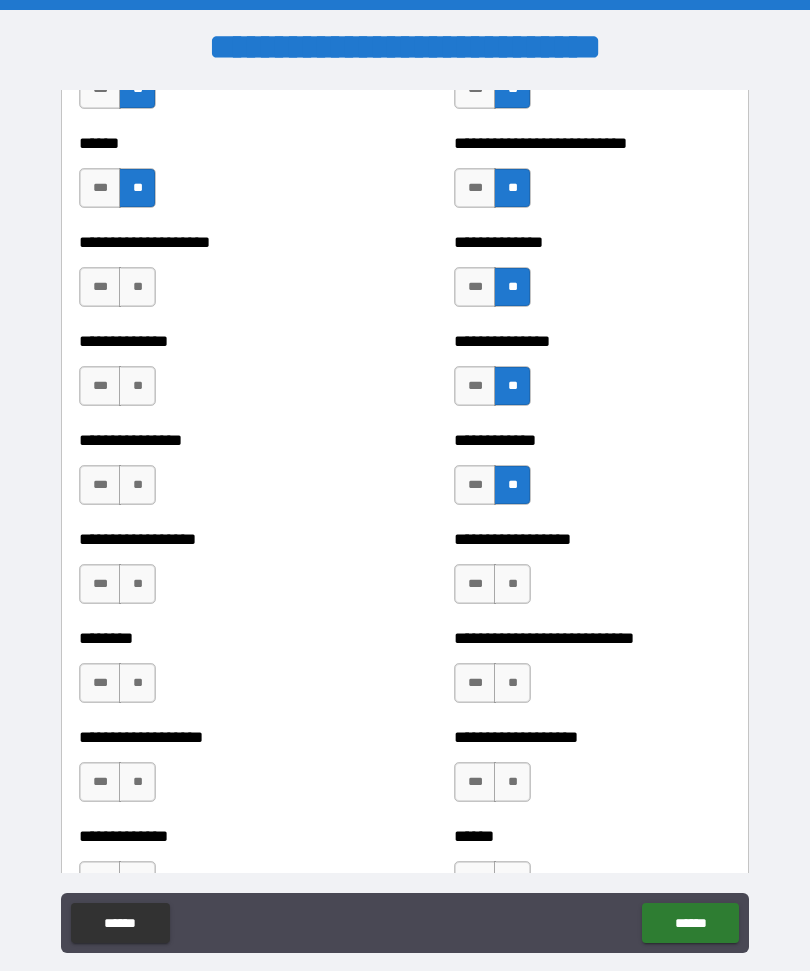 click on "**" at bounding box center (137, 287) 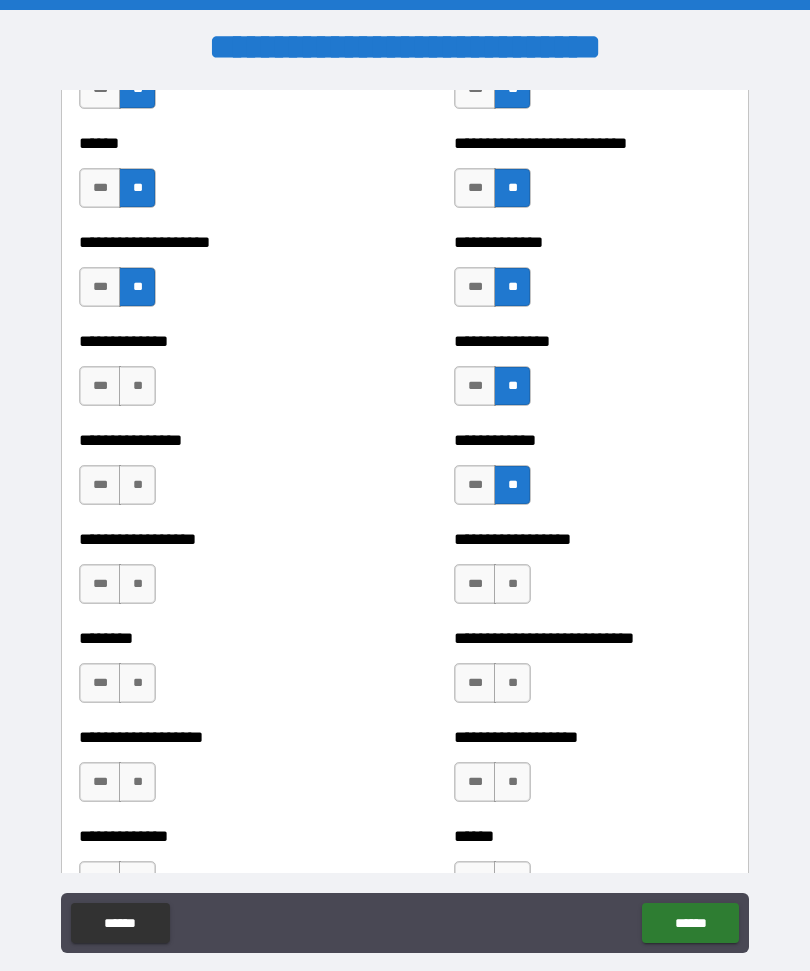 click on "**" at bounding box center (137, 386) 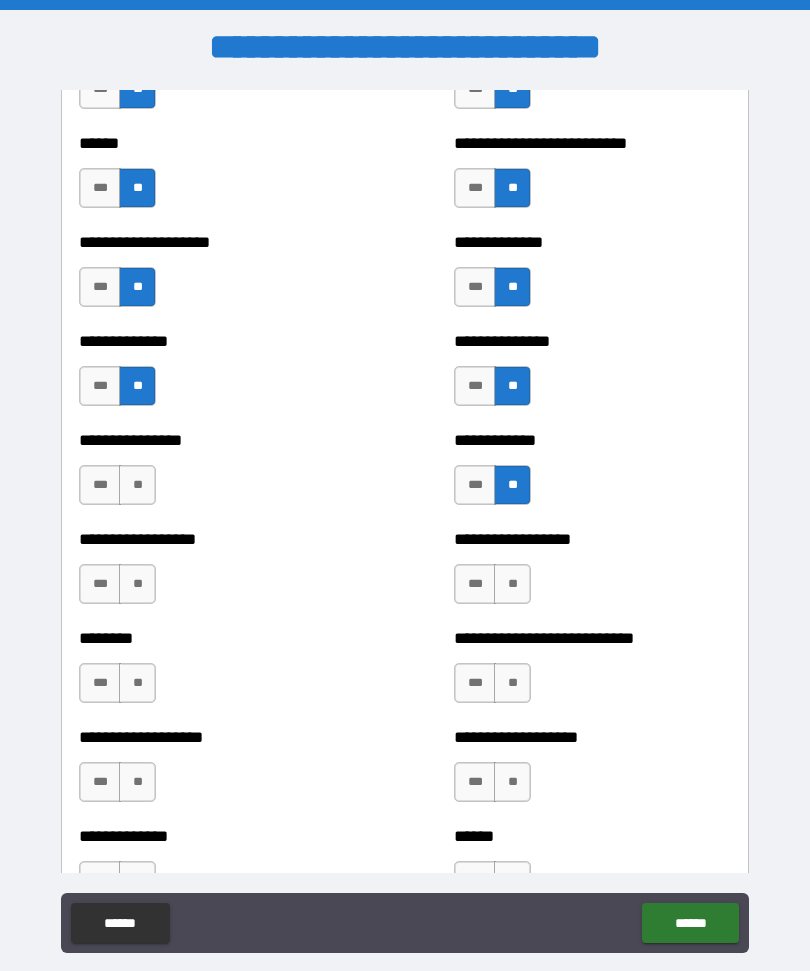 click on "**" at bounding box center [137, 485] 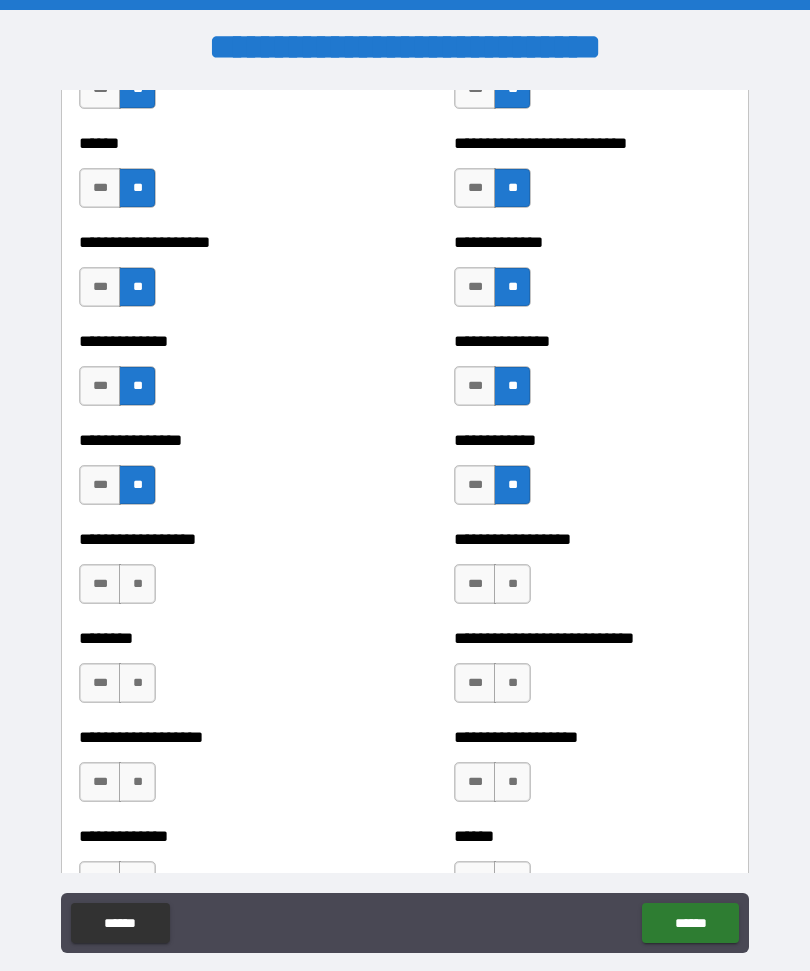 click on "**" at bounding box center [137, 584] 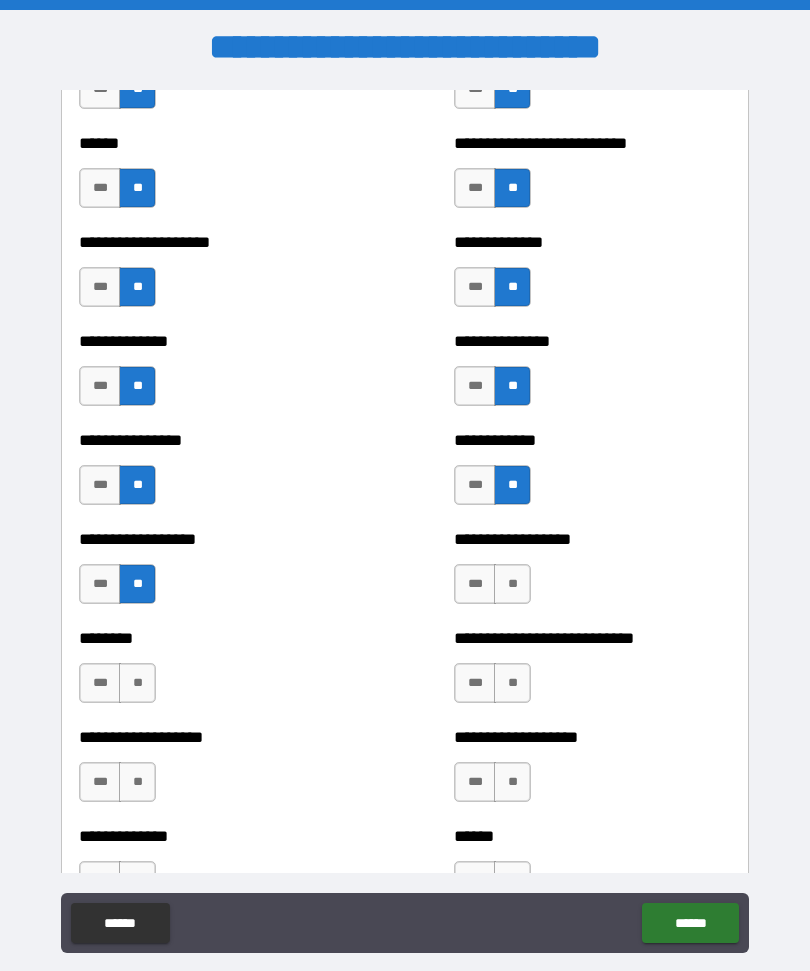 click on "**" at bounding box center [137, 683] 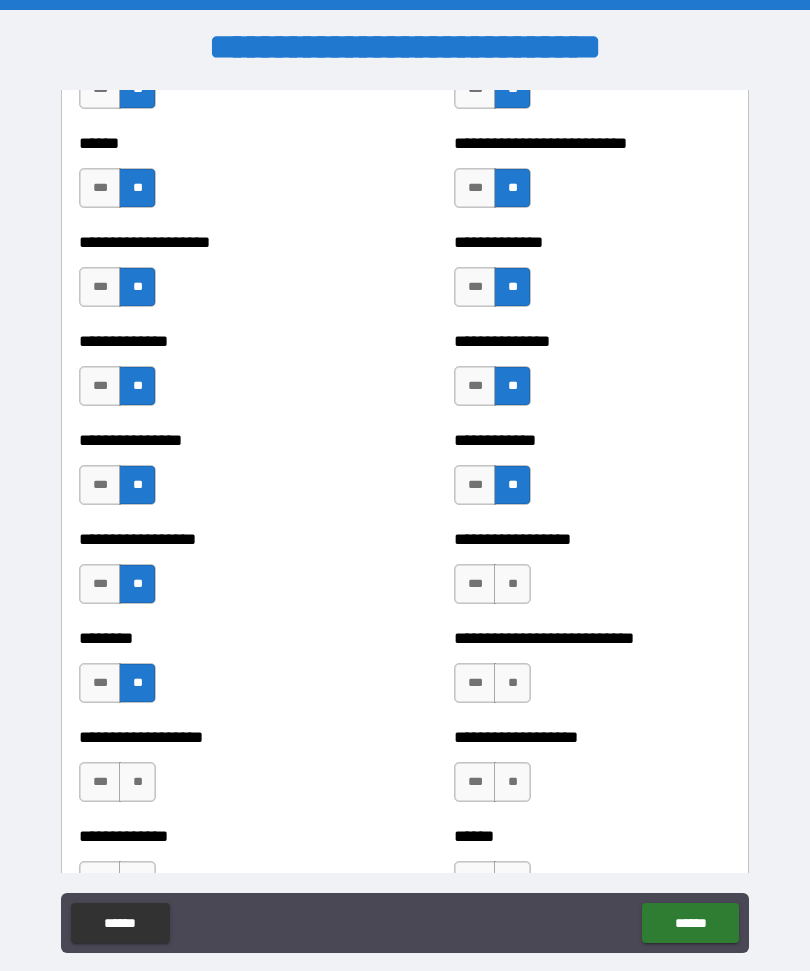 click on "**" at bounding box center (137, 782) 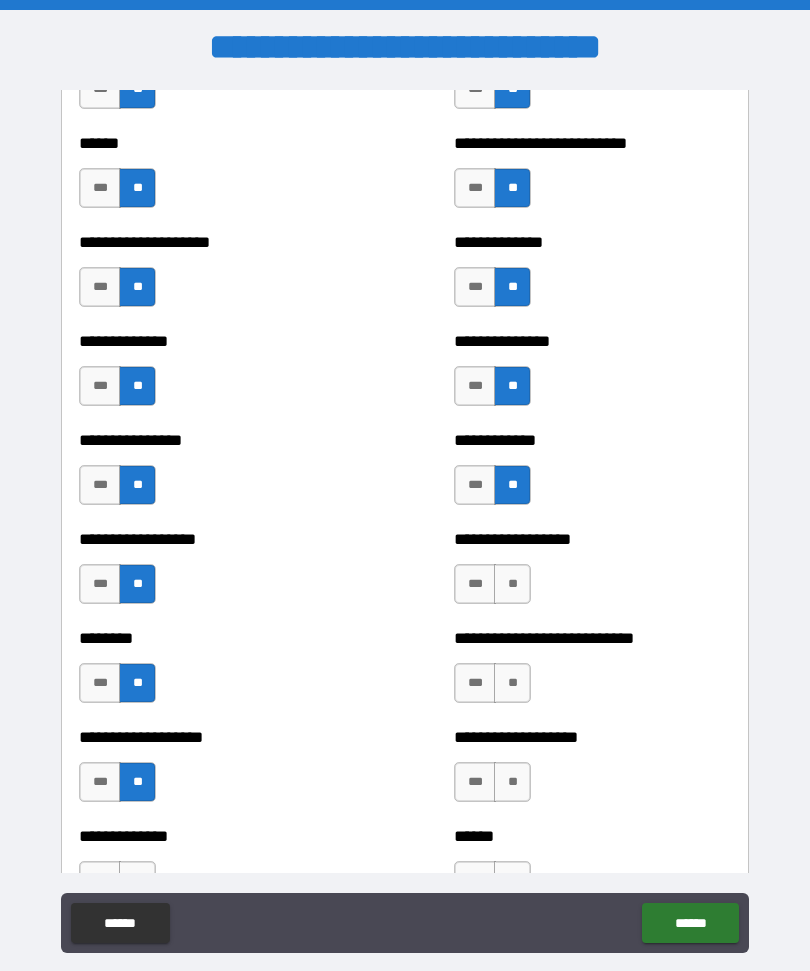 click on "**" at bounding box center [512, 782] 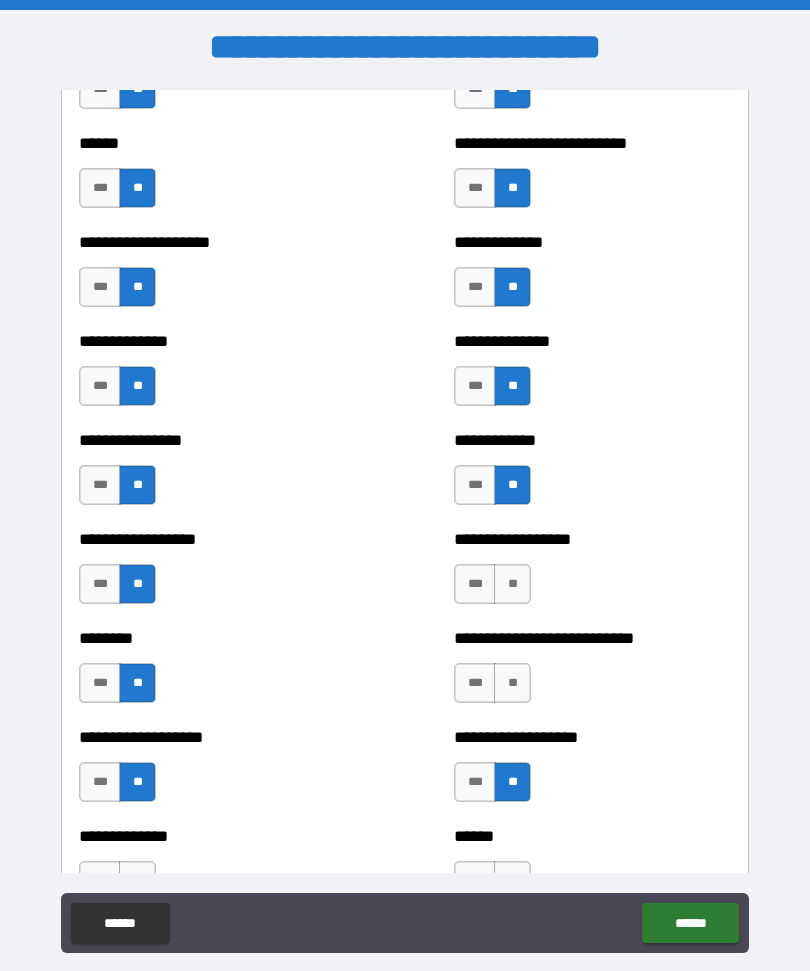 click on "**" at bounding box center [512, 683] 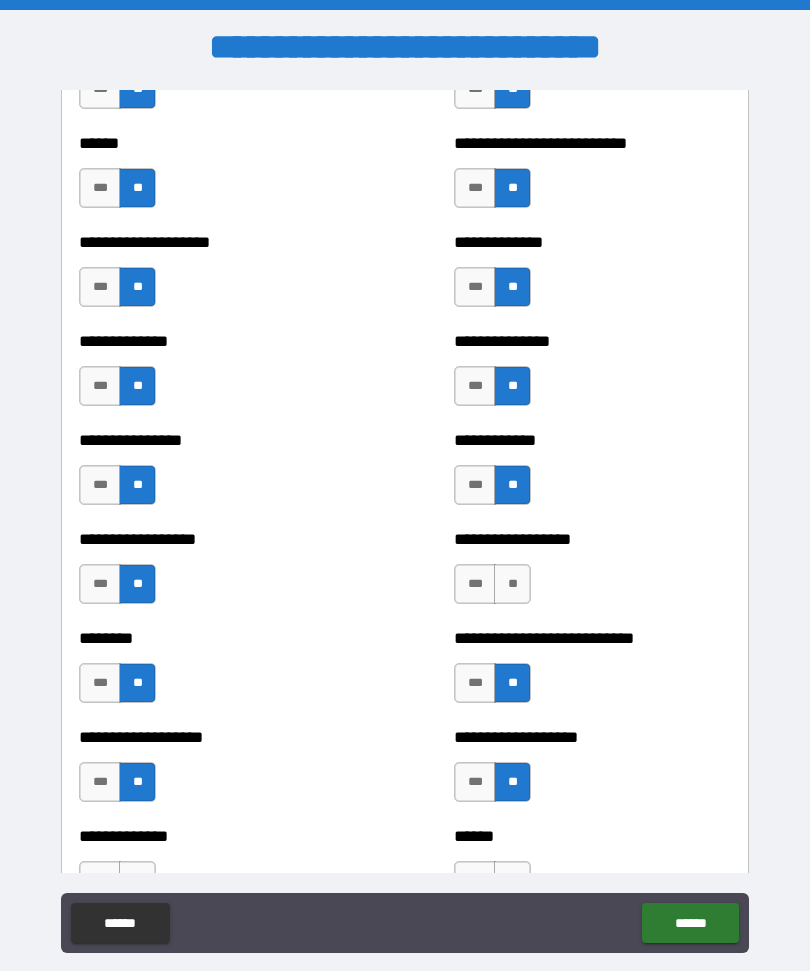 click on "**" at bounding box center [512, 584] 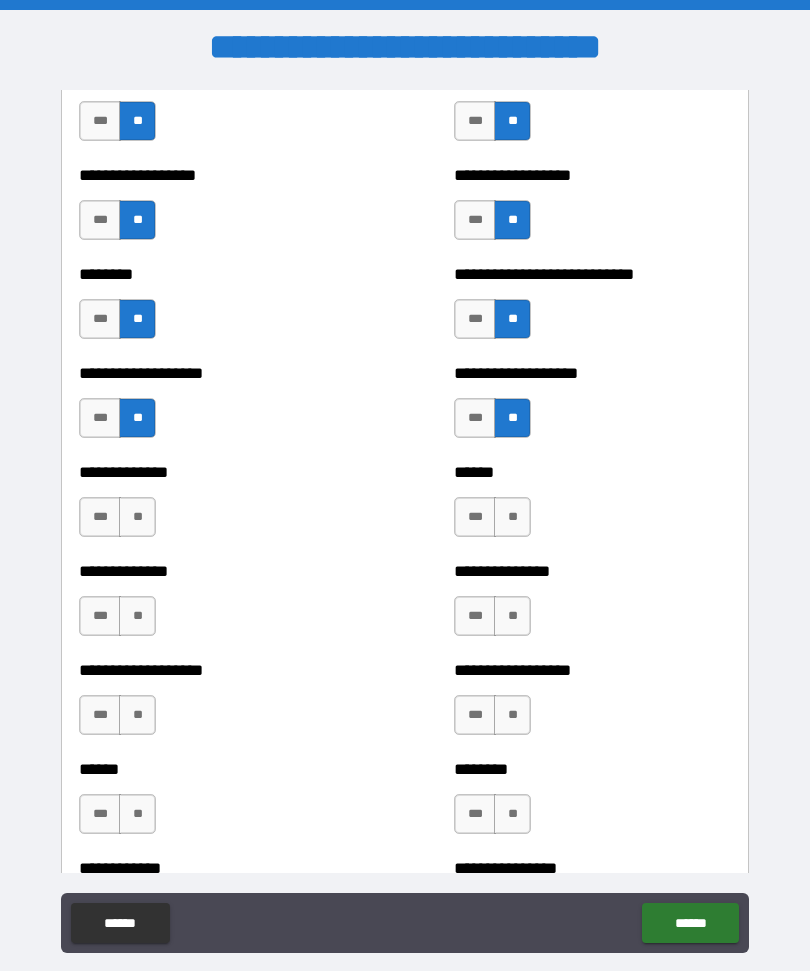 scroll, scrollTop: 4471, scrollLeft: 0, axis: vertical 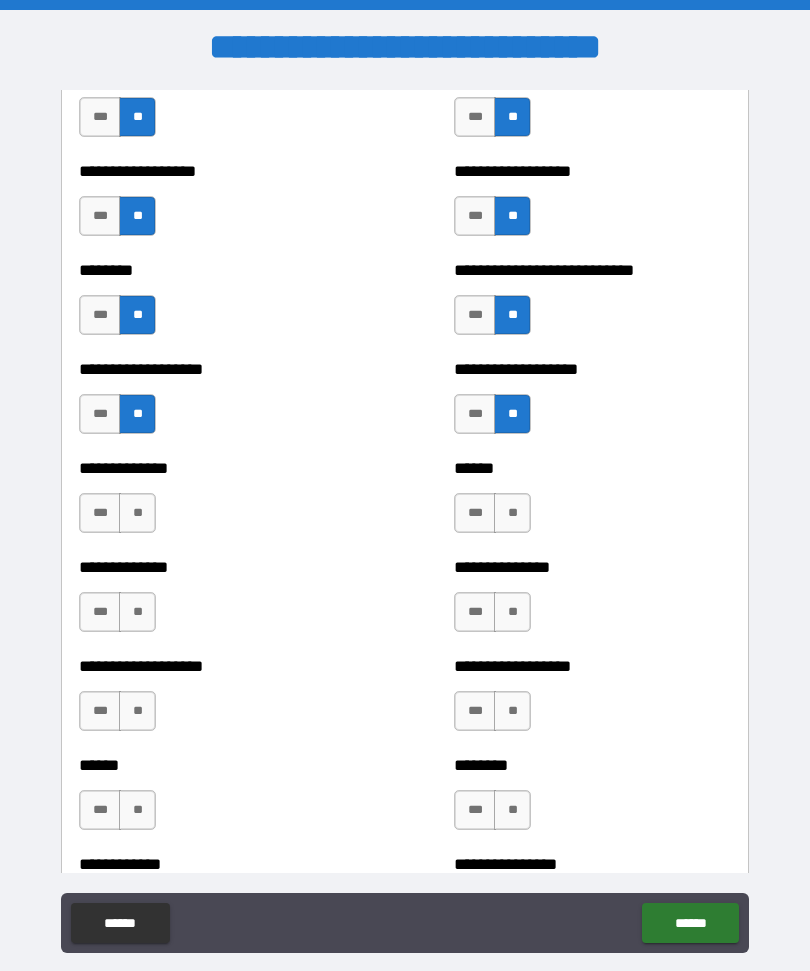click on "**" at bounding box center [137, 513] 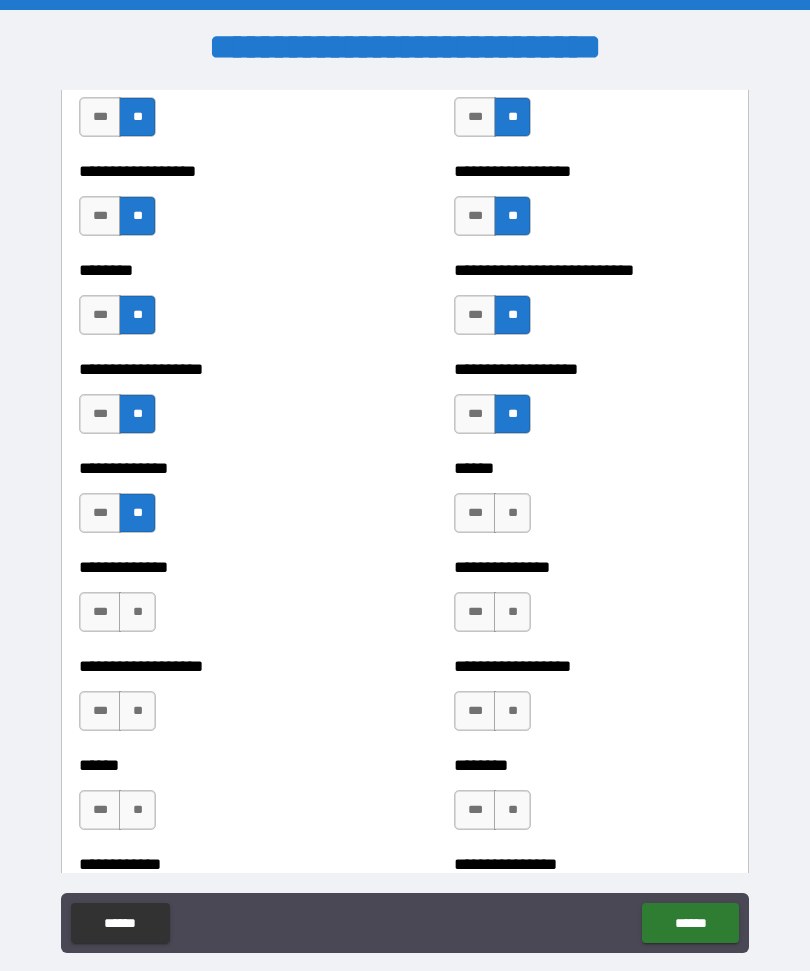 click on "**" at bounding box center [137, 612] 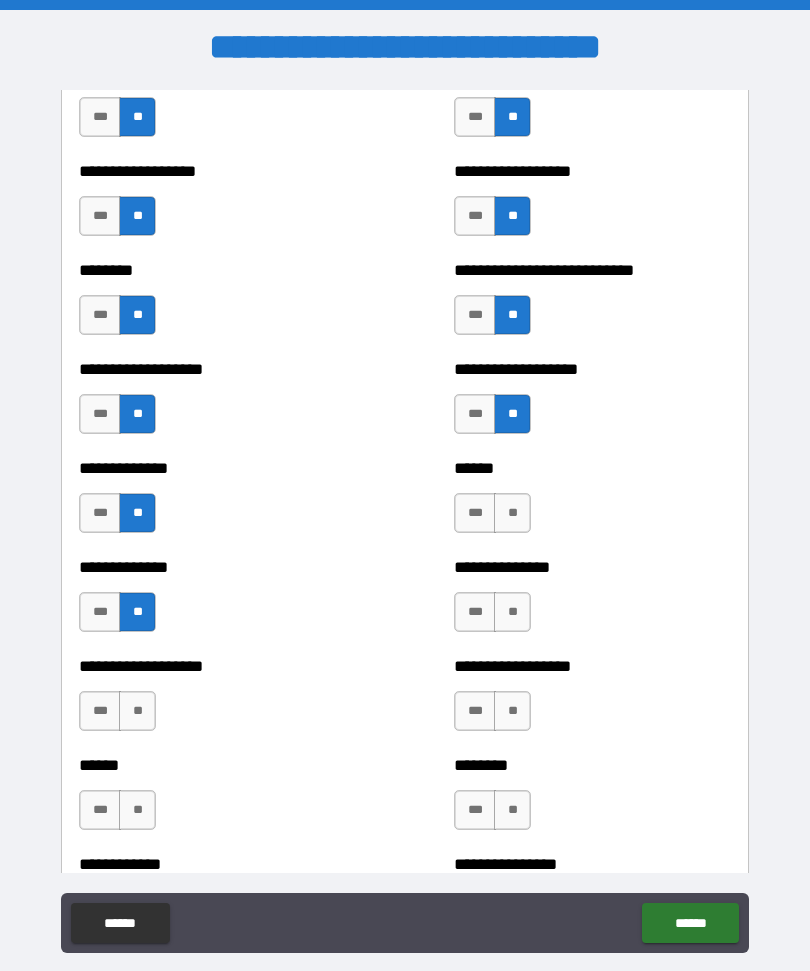 click on "**" at bounding box center (137, 711) 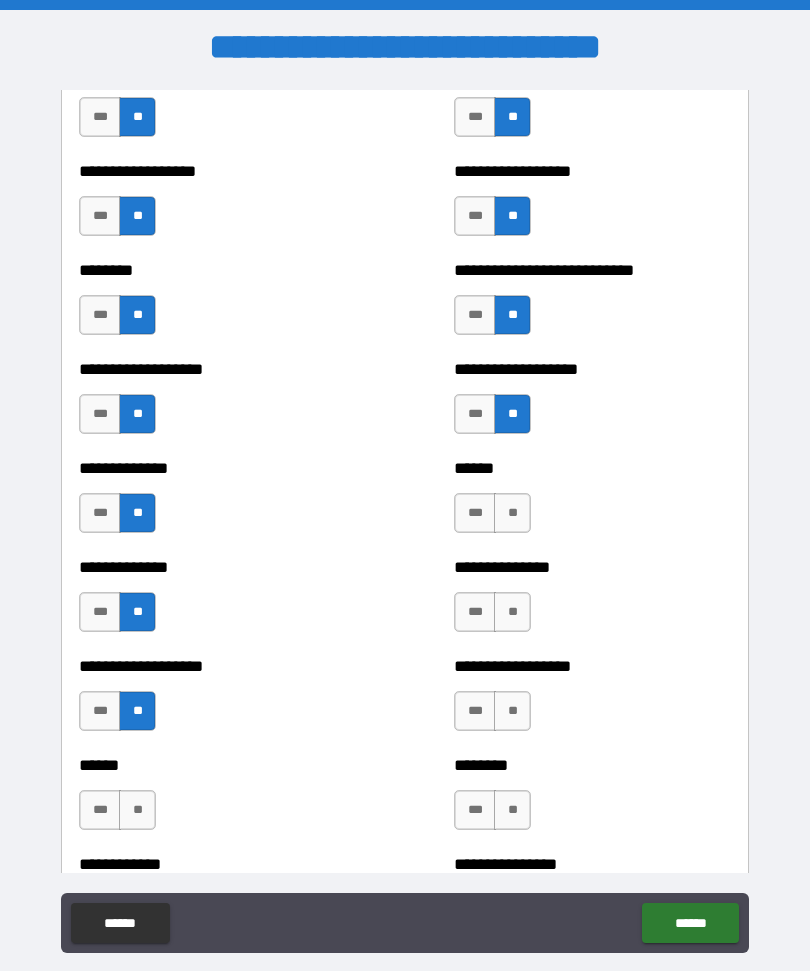 click on "***" at bounding box center [100, 810] 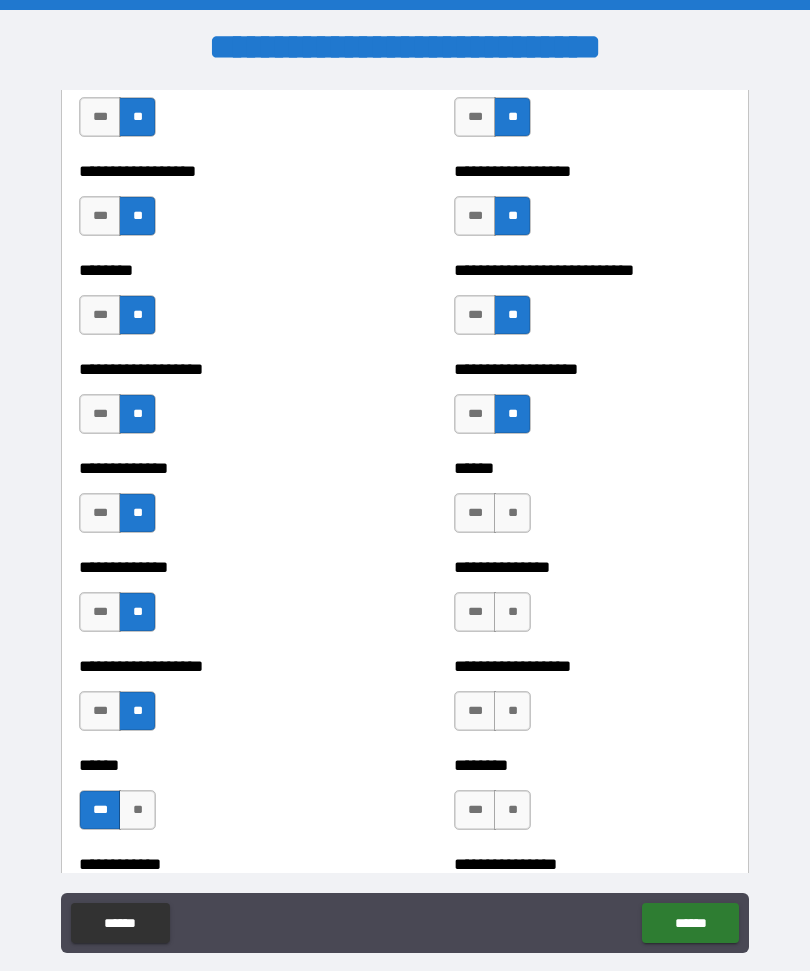 click on "**" at bounding box center (512, 810) 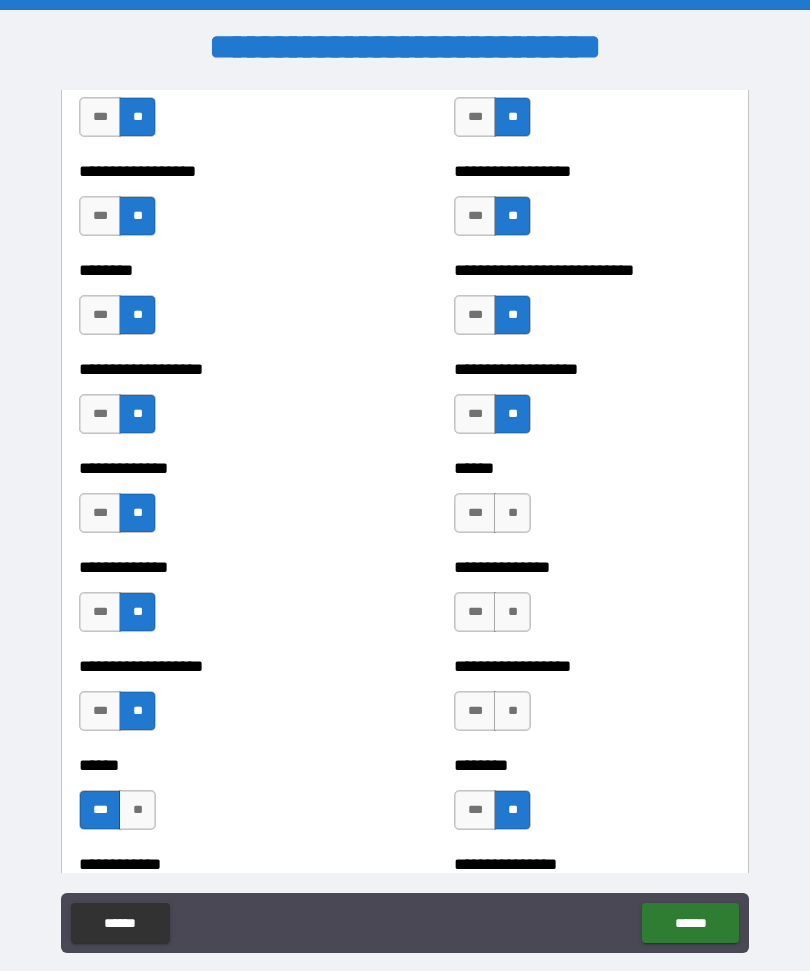 click on "**" at bounding box center (512, 711) 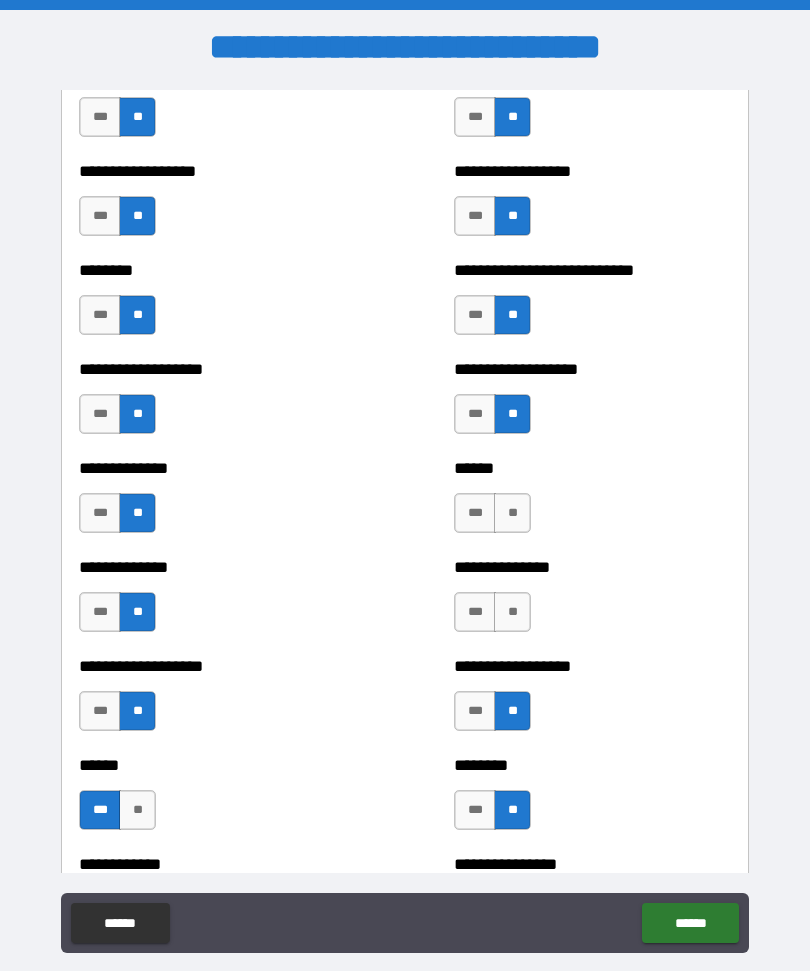click on "**" at bounding box center [512, 612] 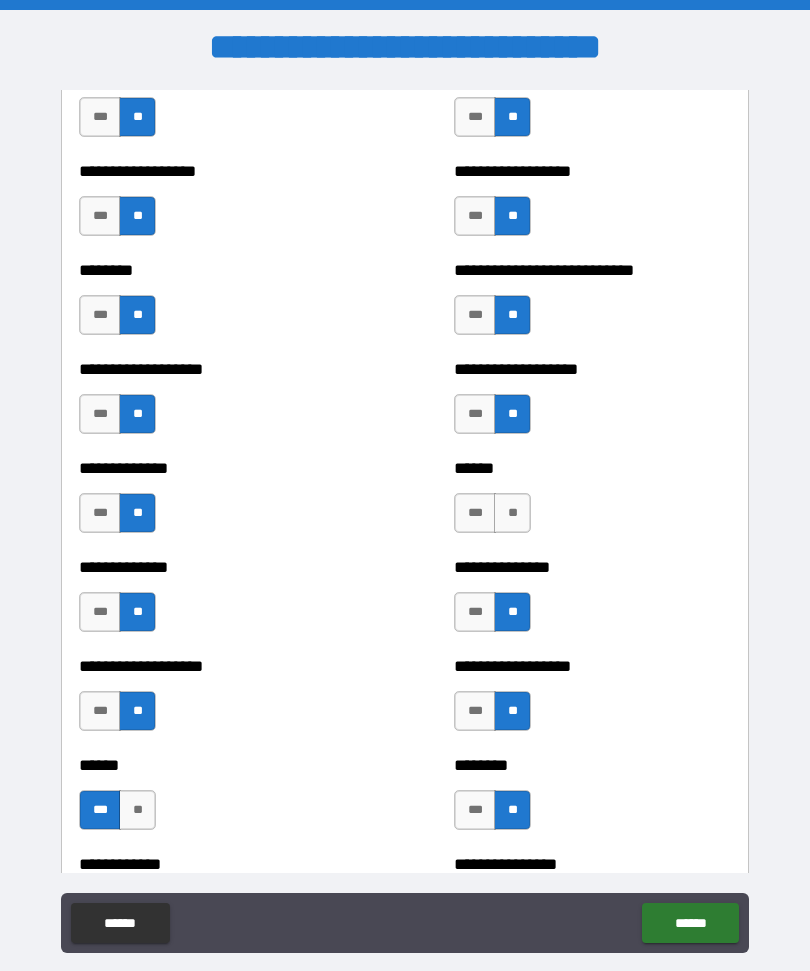 click on "**" at bounding box center (512, 513) 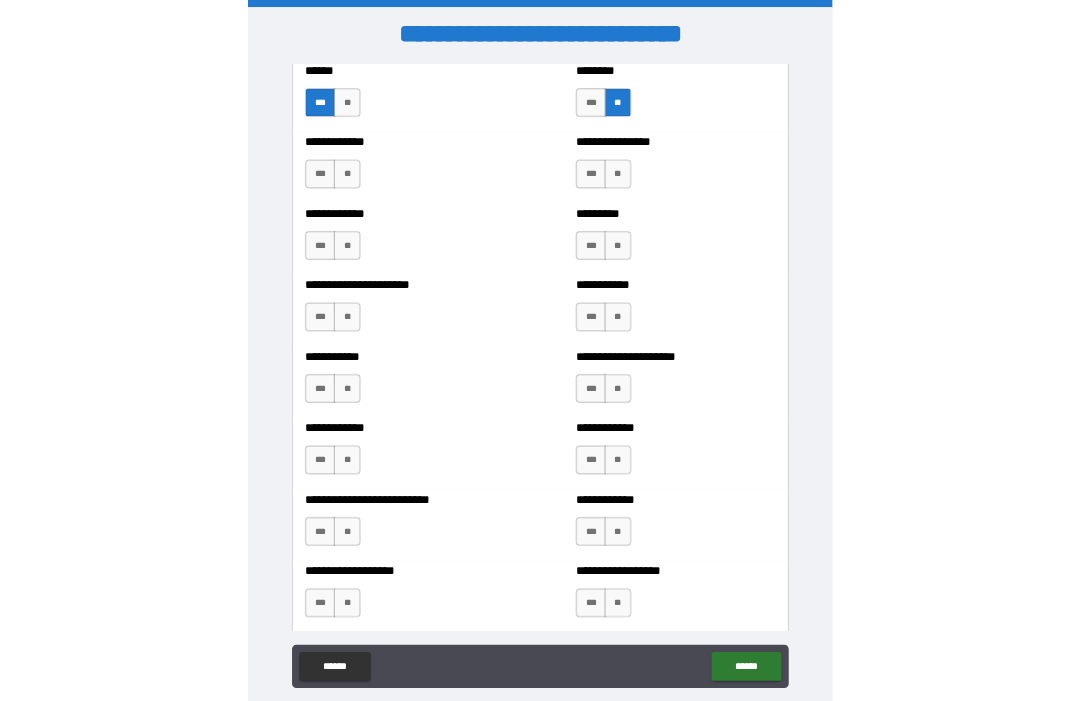 scroll, scrollTop: 5142, scrollLeft: 0, axis: vertical 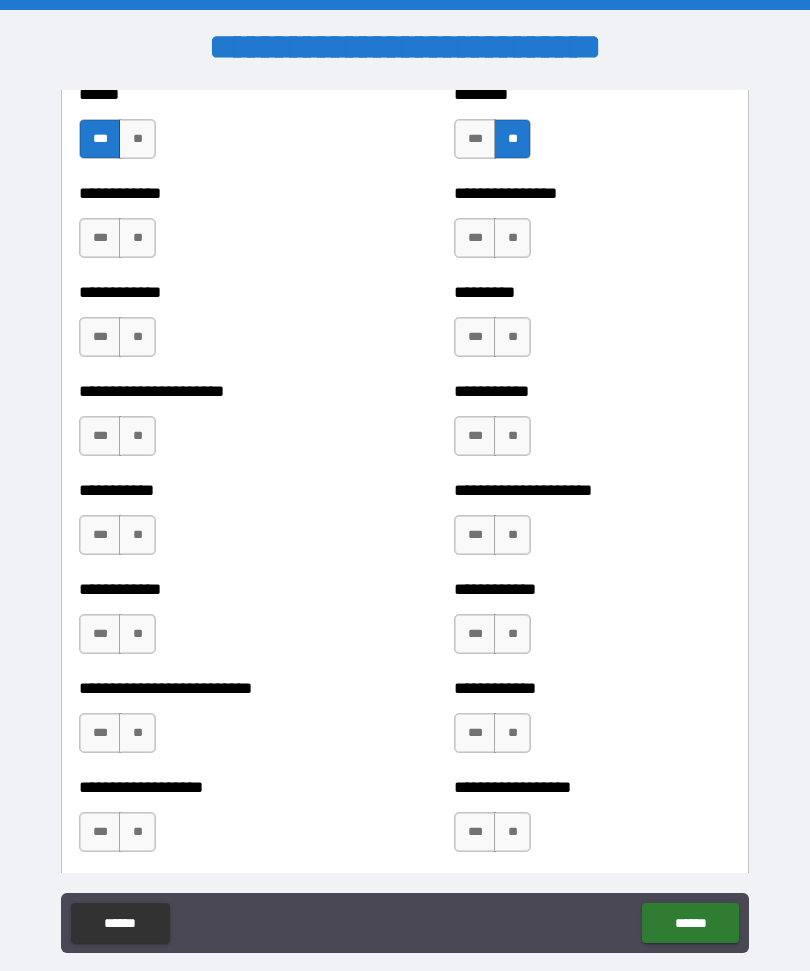 click on "**" at bounding box center [137, 238] 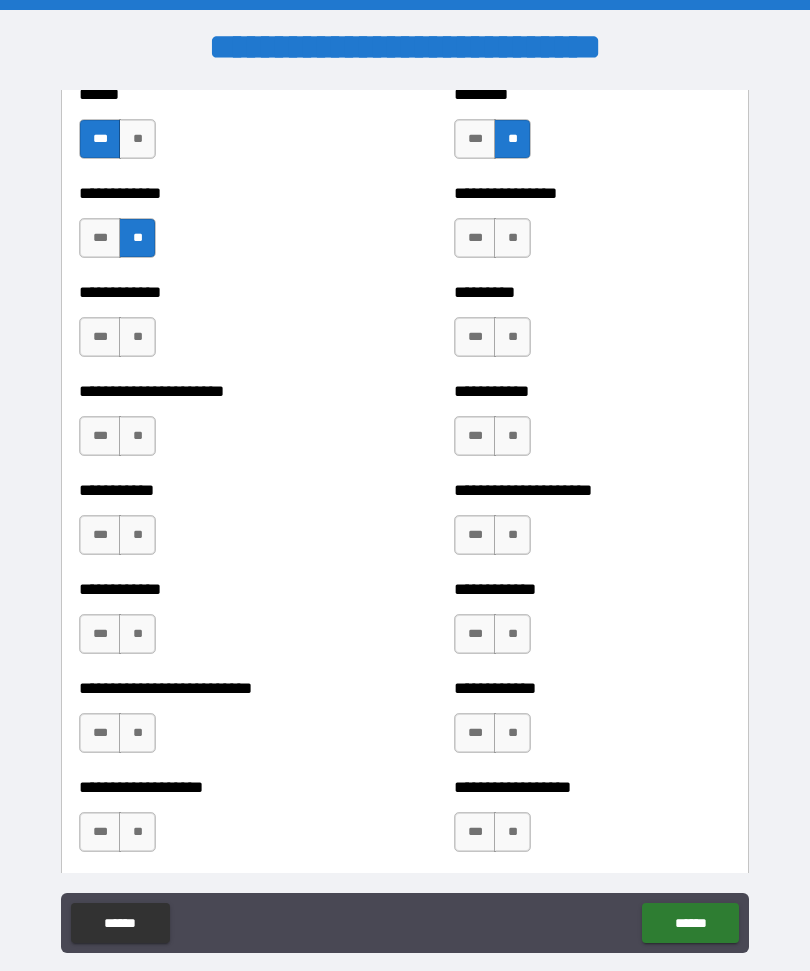 click on "***" at bounding box center [100, 337] 